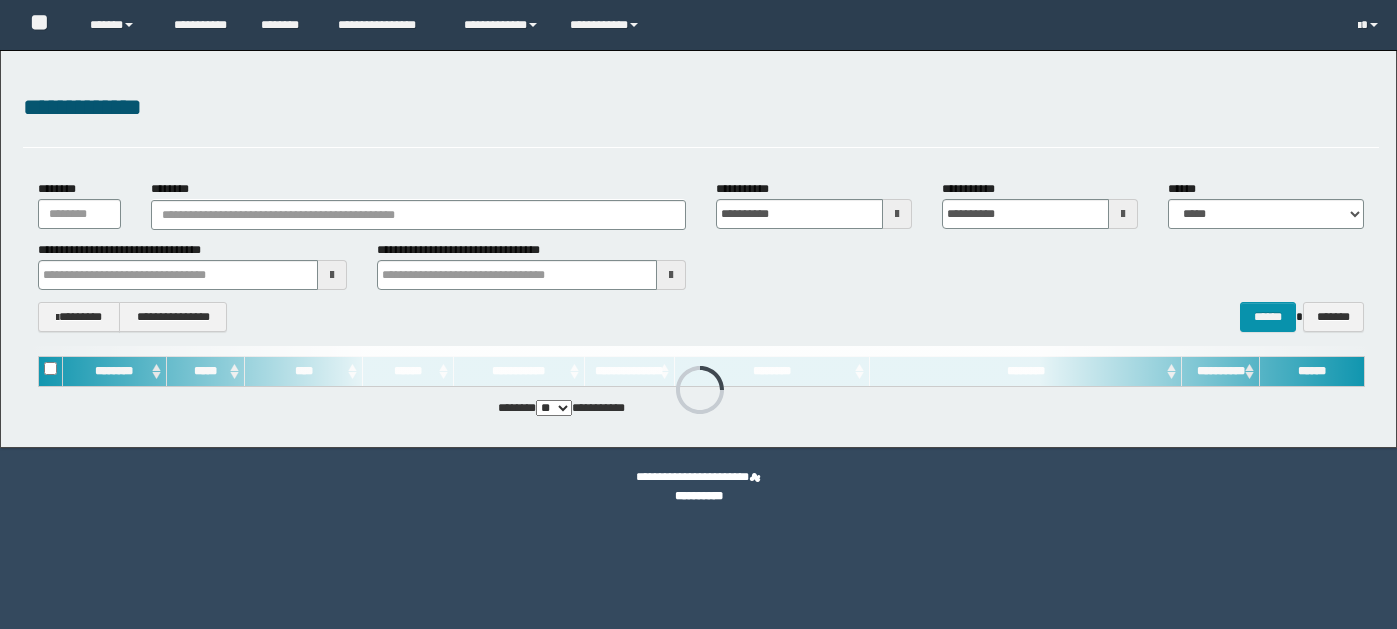 scroll, scrollTop: 0, scrollLeft: 0, axis: both 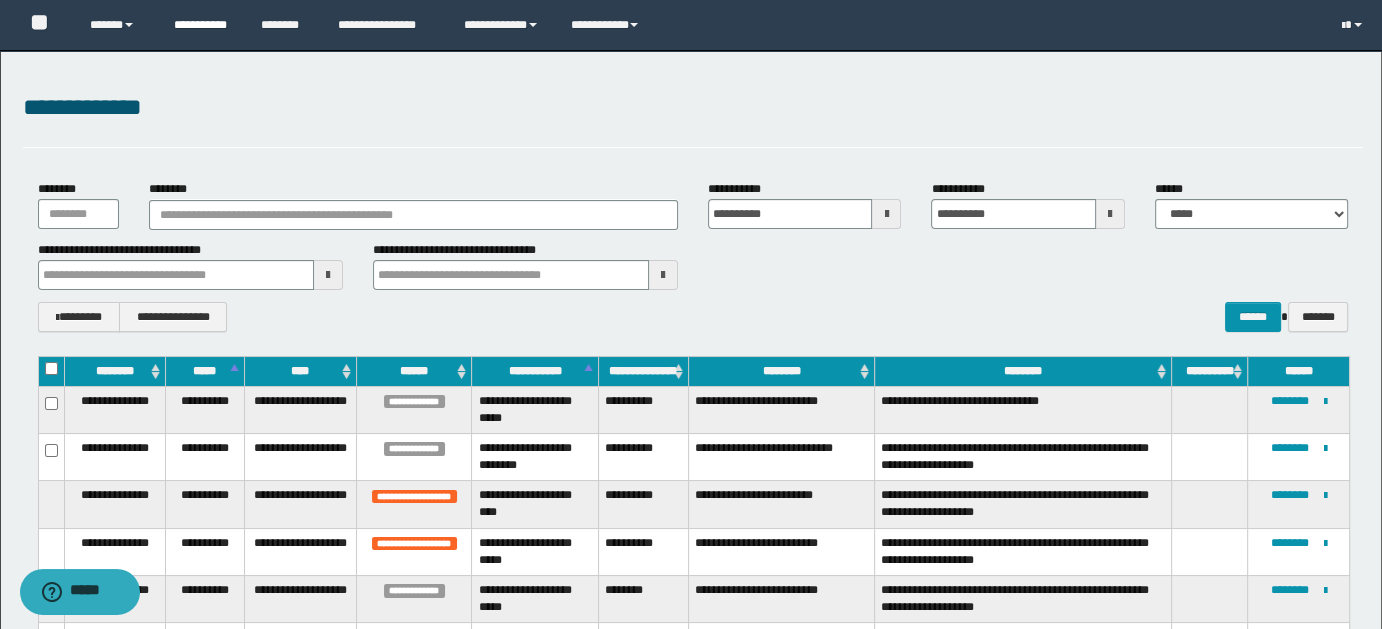 click on "**********" at bounding box center [202, 25] 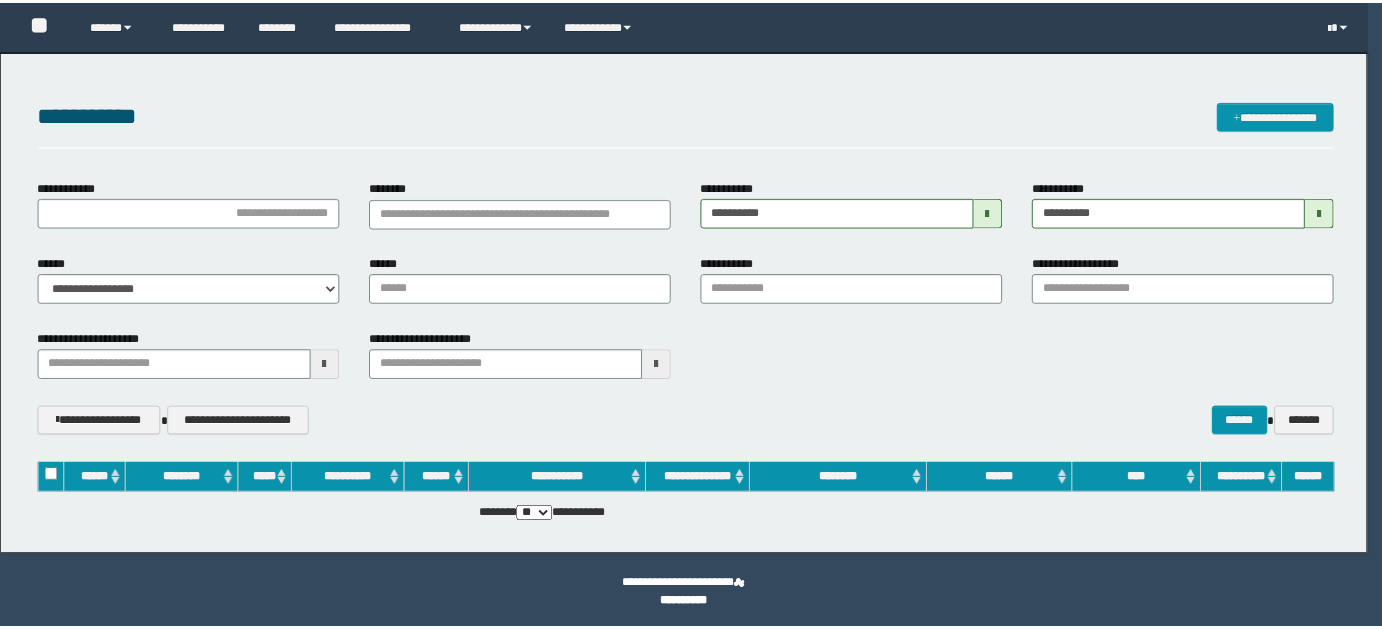 scroll, scrollTop: 0, scrollLeft: 0, axis: both 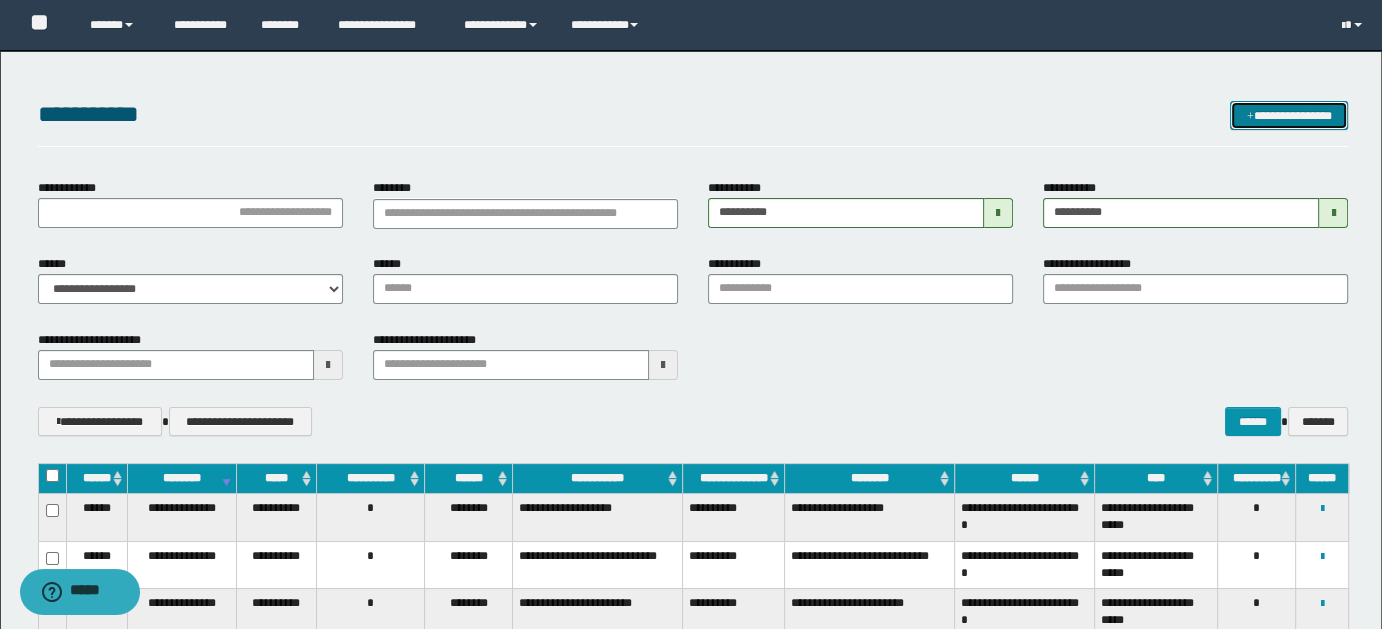 click on "**********" at bounding box center (1289, 115) 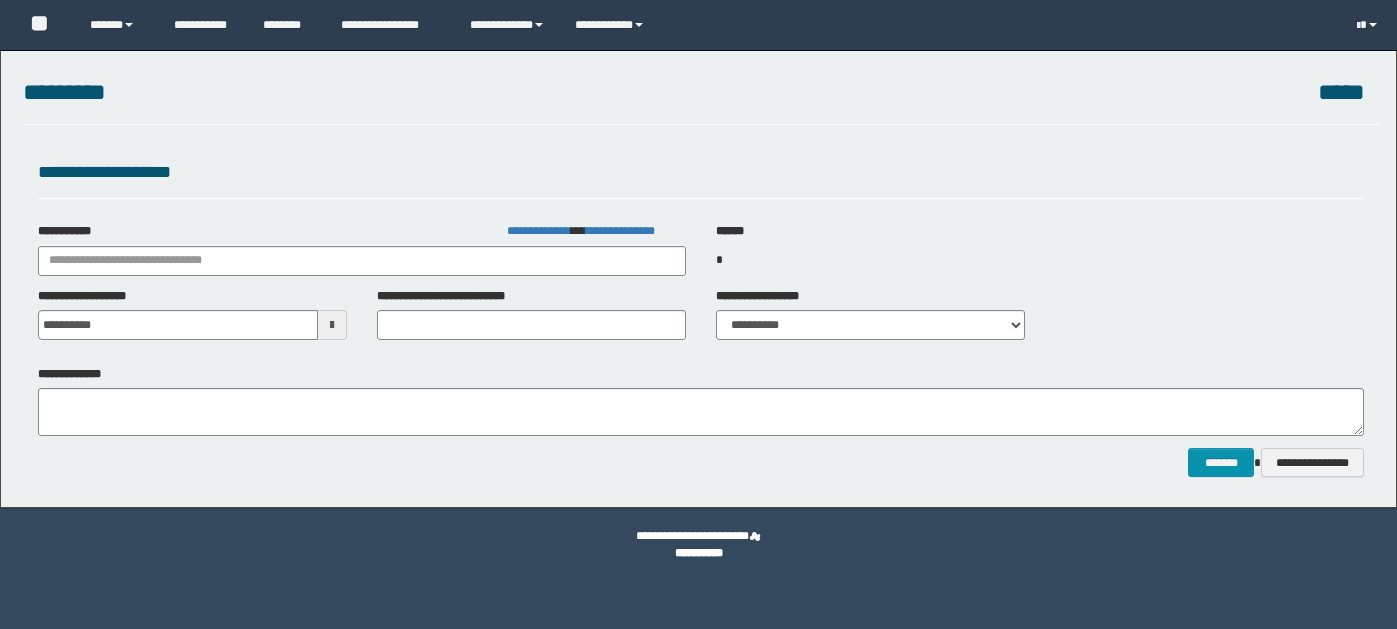 scroll, scrollTop: 0, scrollLeft: 0, axis: both 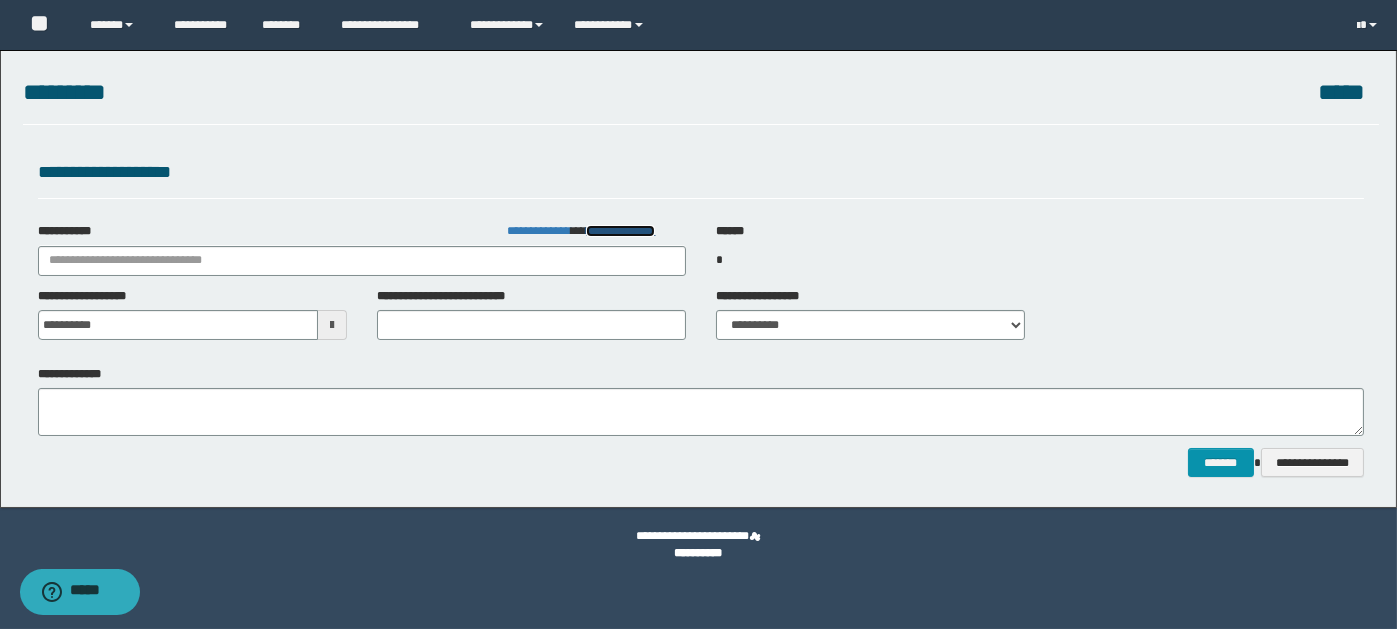 click on "**********" at bounding box center [620, 231] 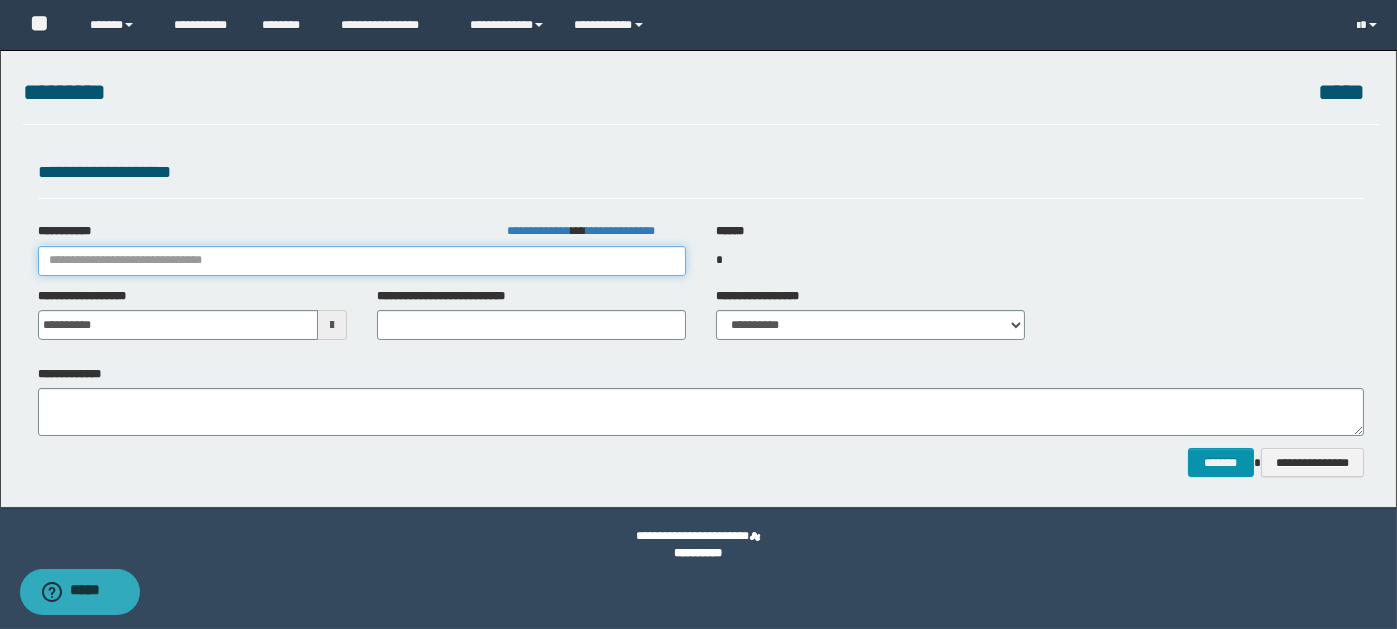 click on "**********" at bounding box center [362, 261] 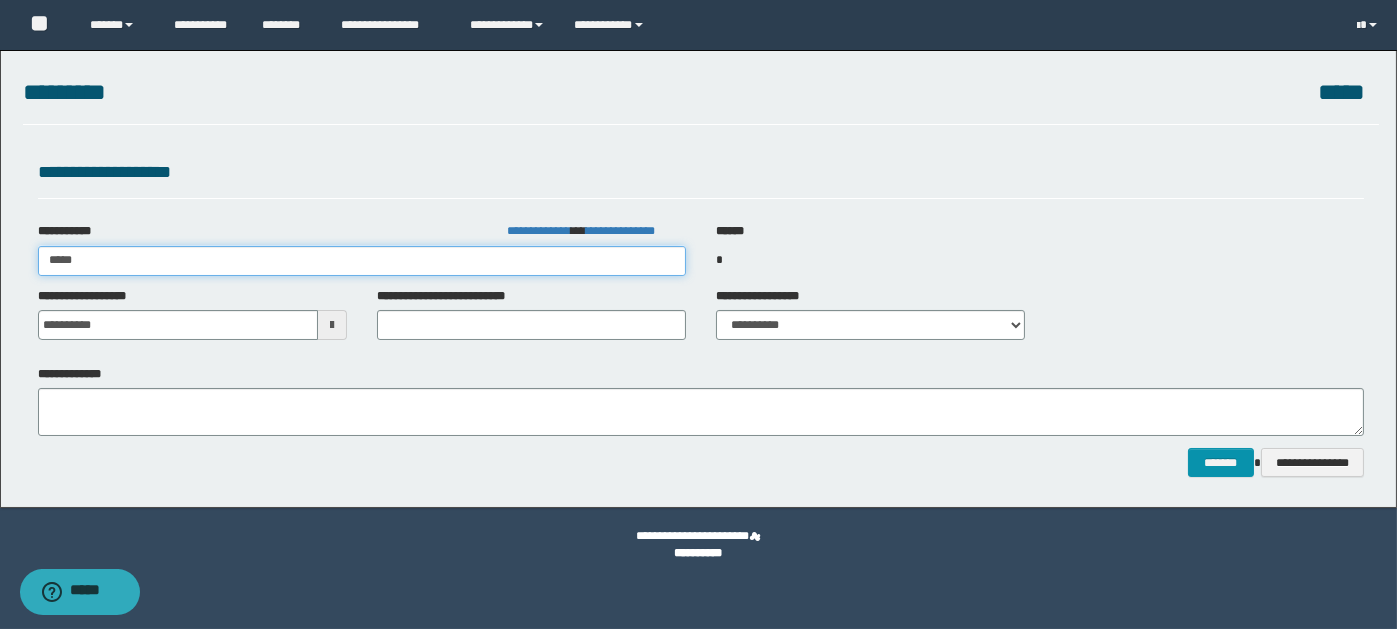 type on "******" 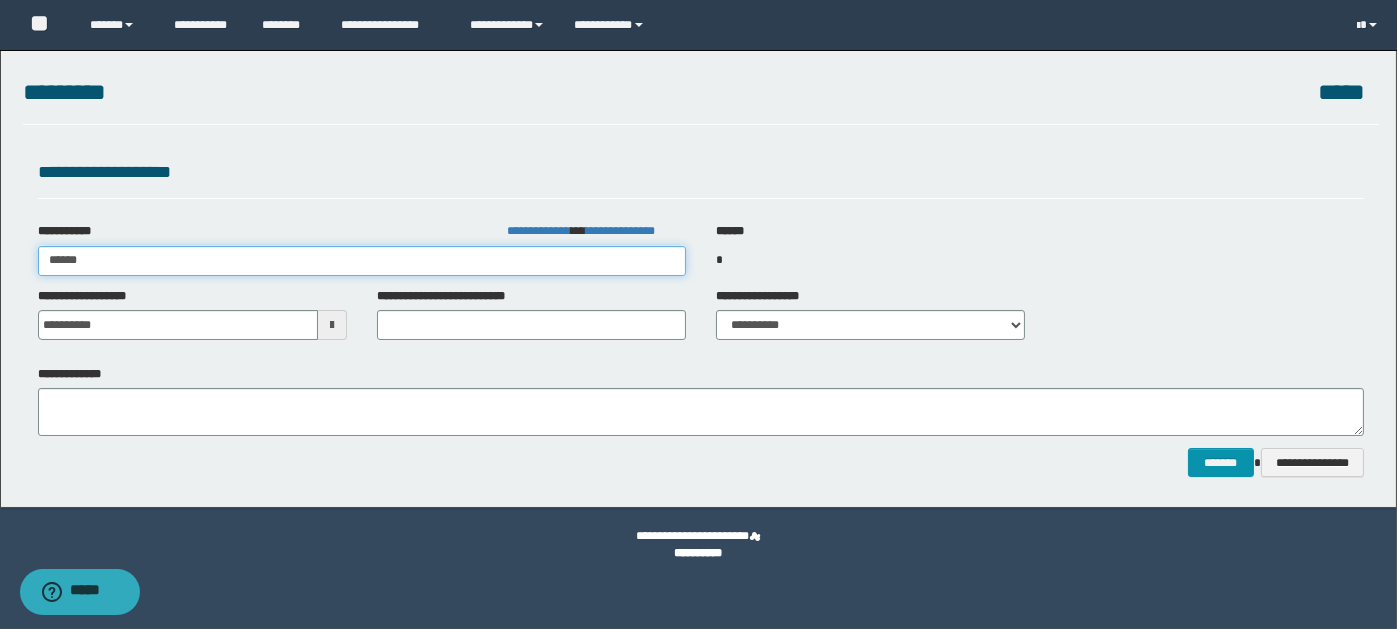 type on "******" 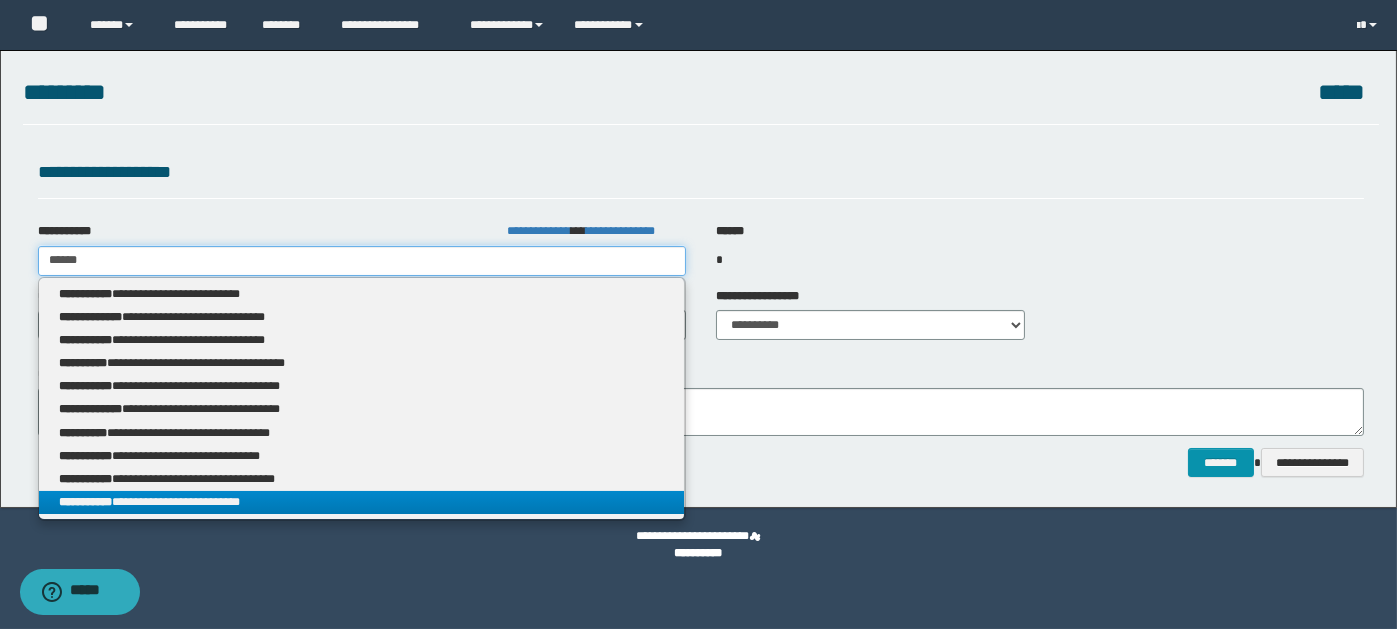 type on "******" 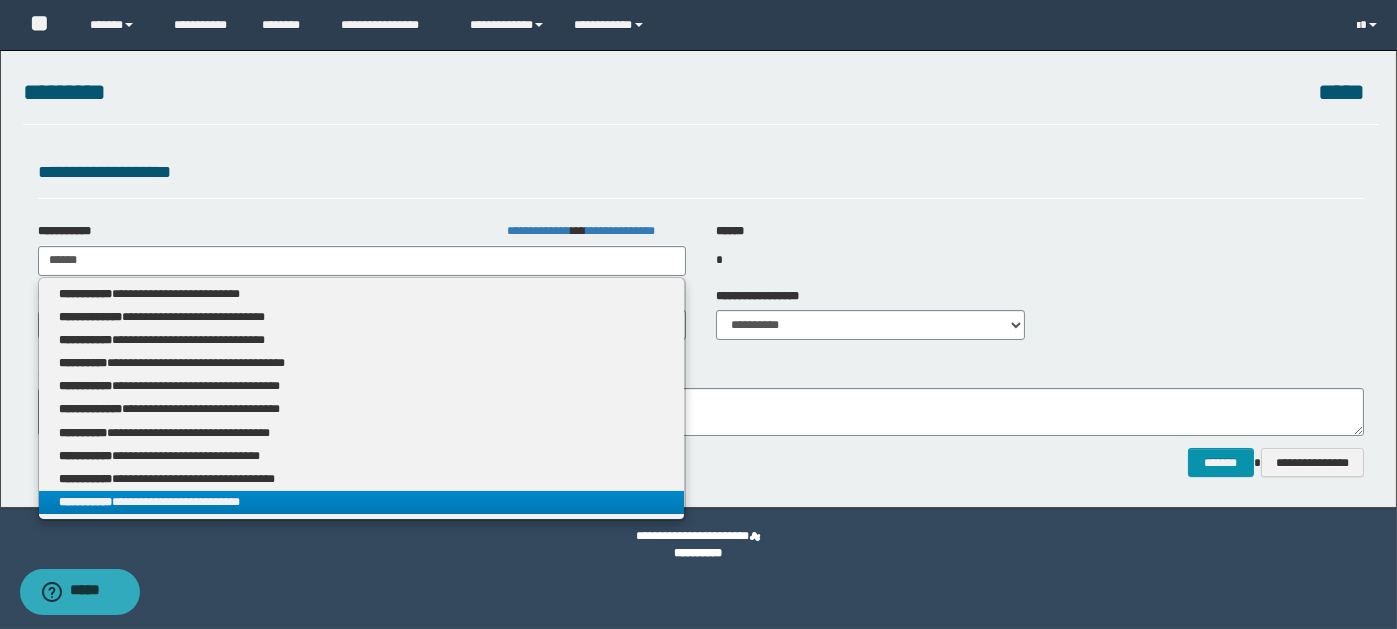 click on "**********" at bounding box center [362, 502] 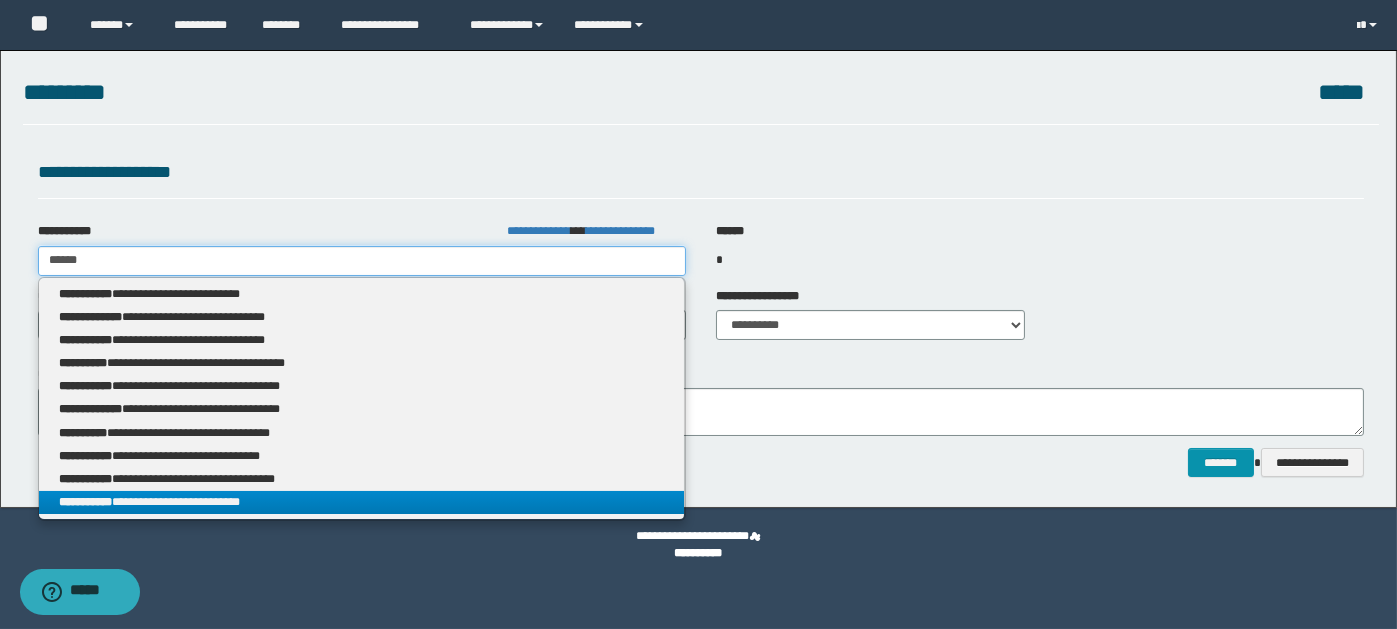 type 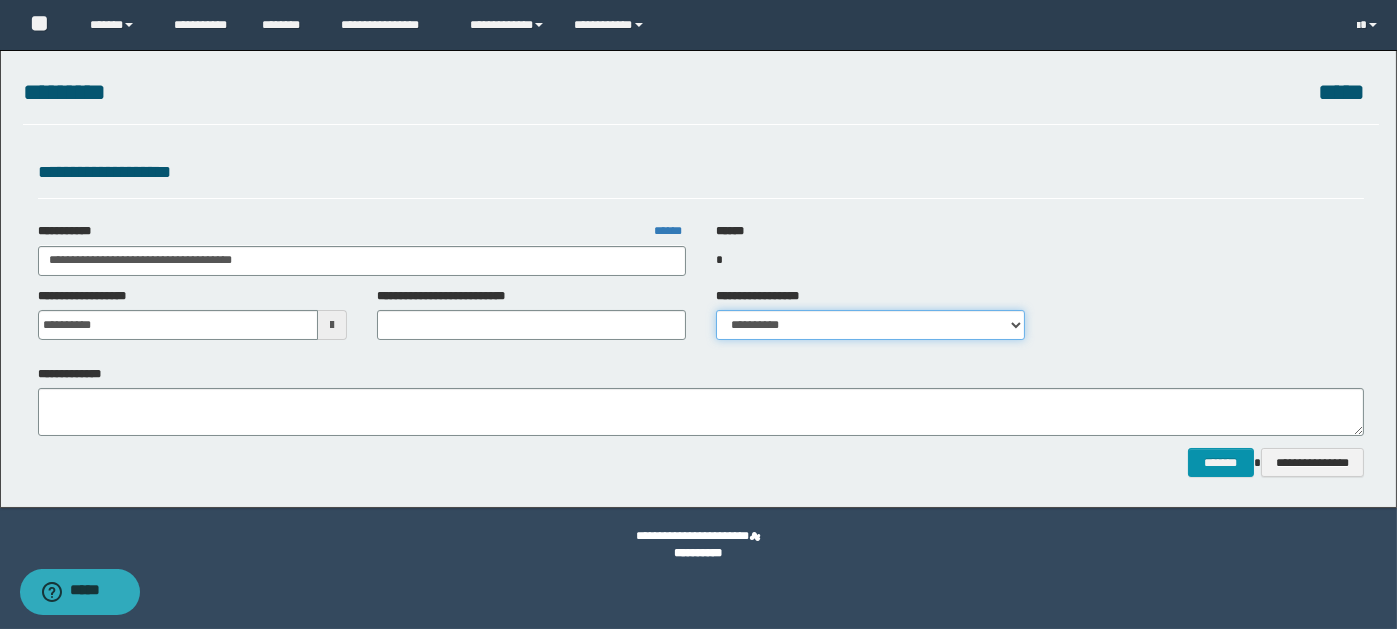 drag, startPoint x: 1011, startPoint y: 319, endPoint x: 998, endPoint y: 324, distance: 13.928389 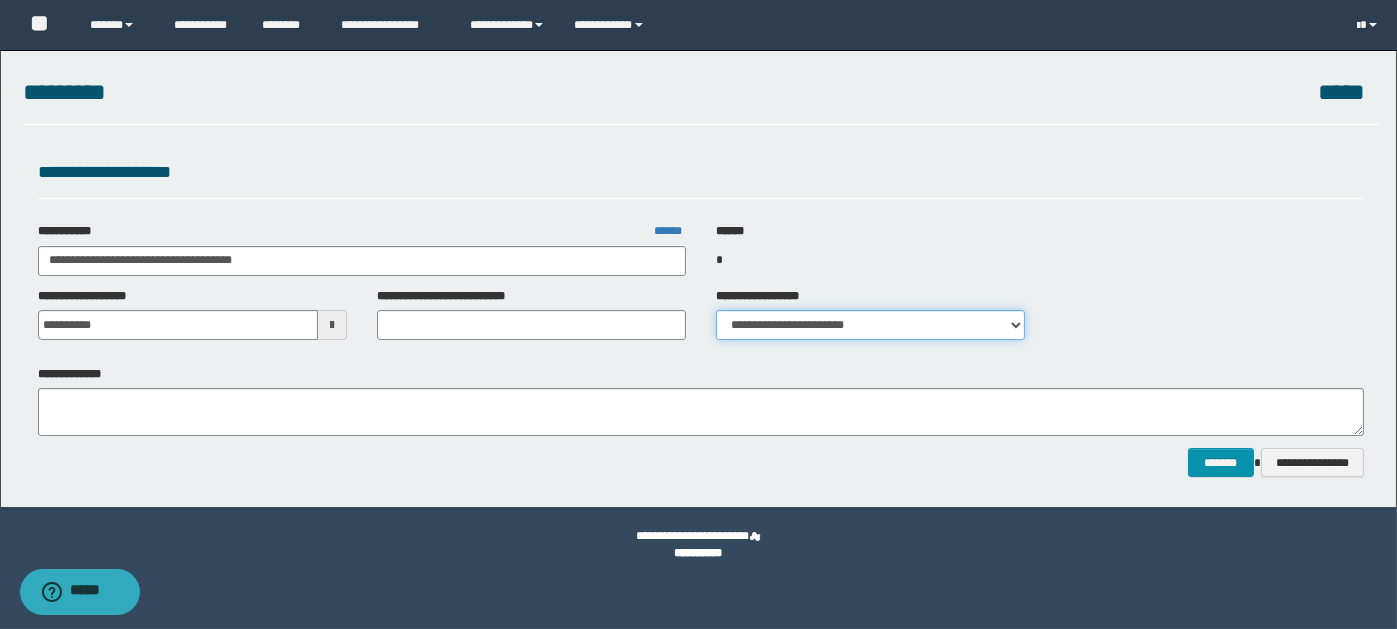 click on "**********" at bounding box center [870, 325] 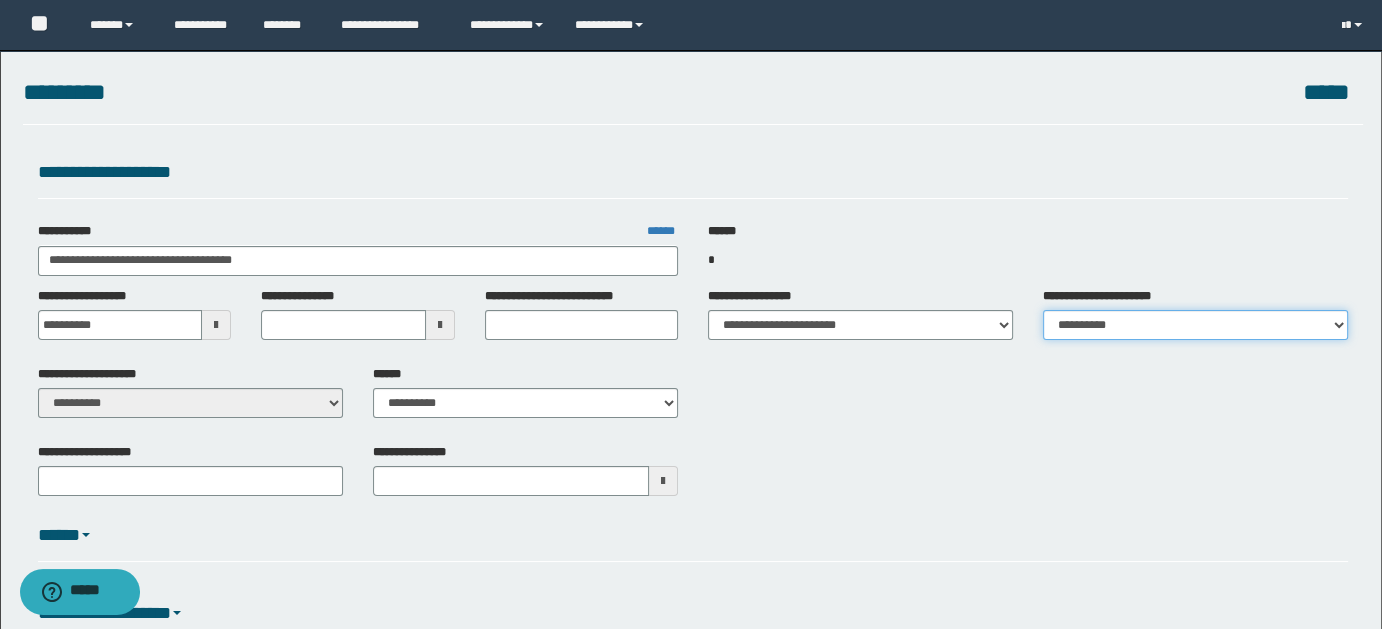 click on "**********" at bounding box center [1195, 325] 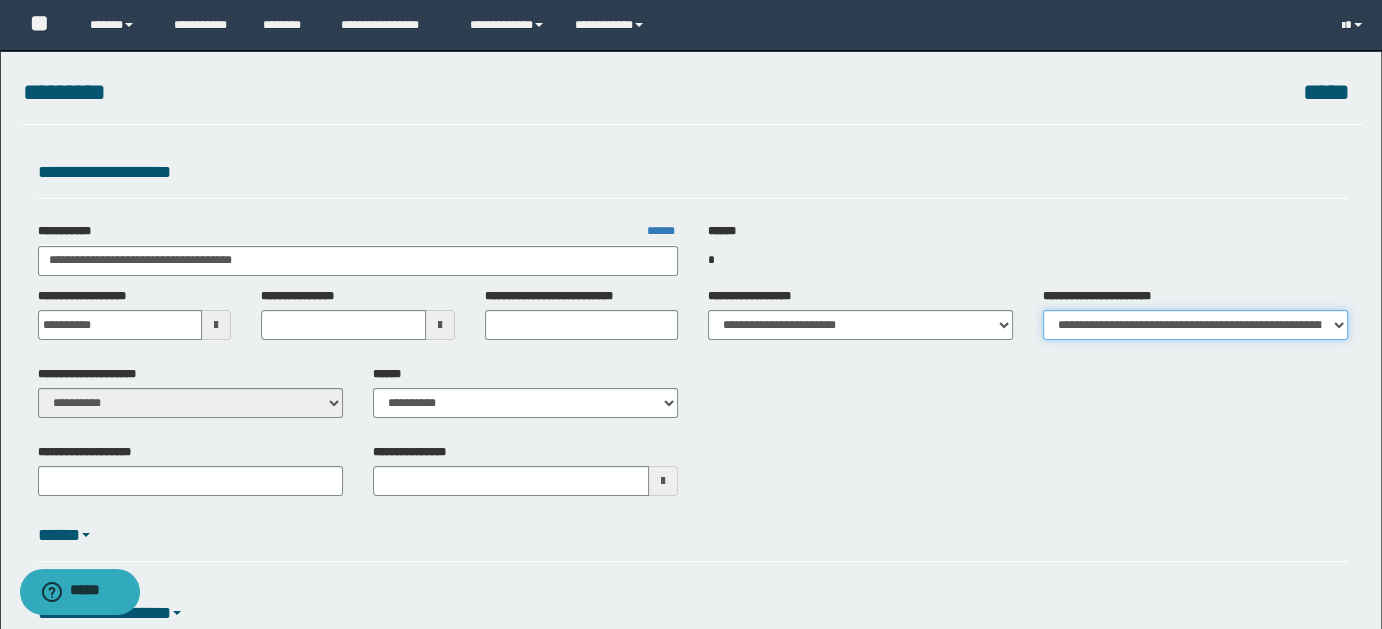 click on "**********" at bounding box center (1195, 325) 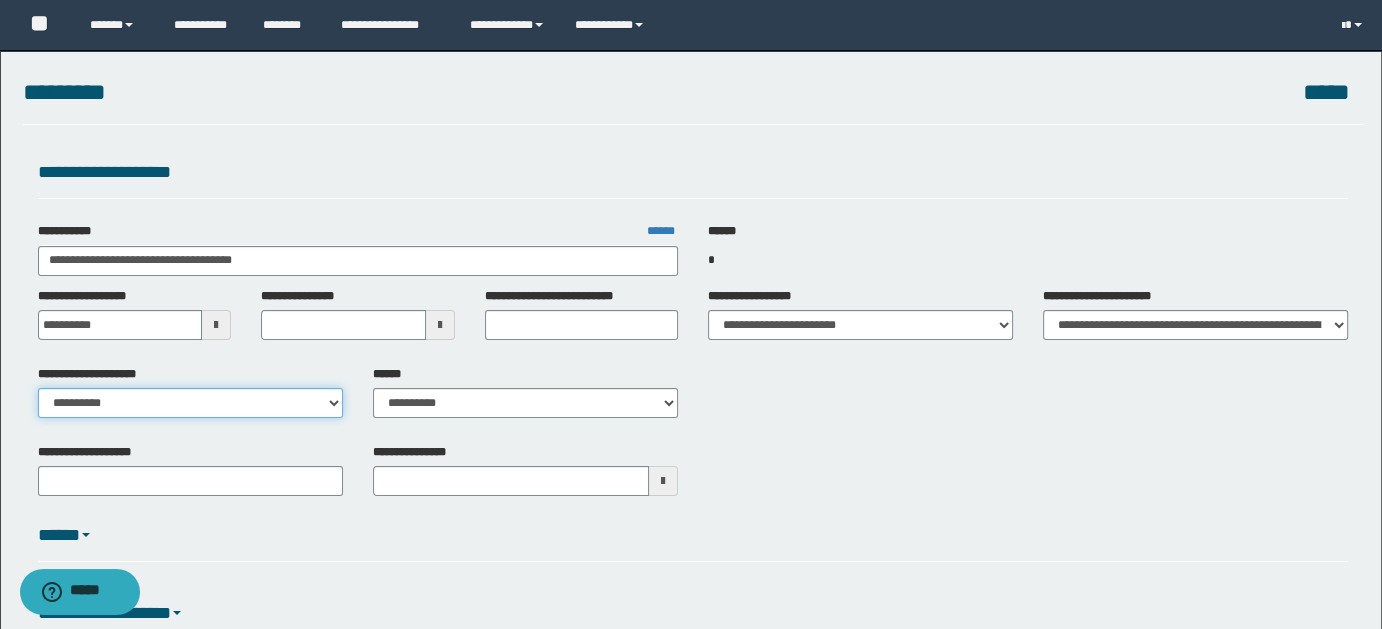click on "**********" at bounding box center [190, 403] 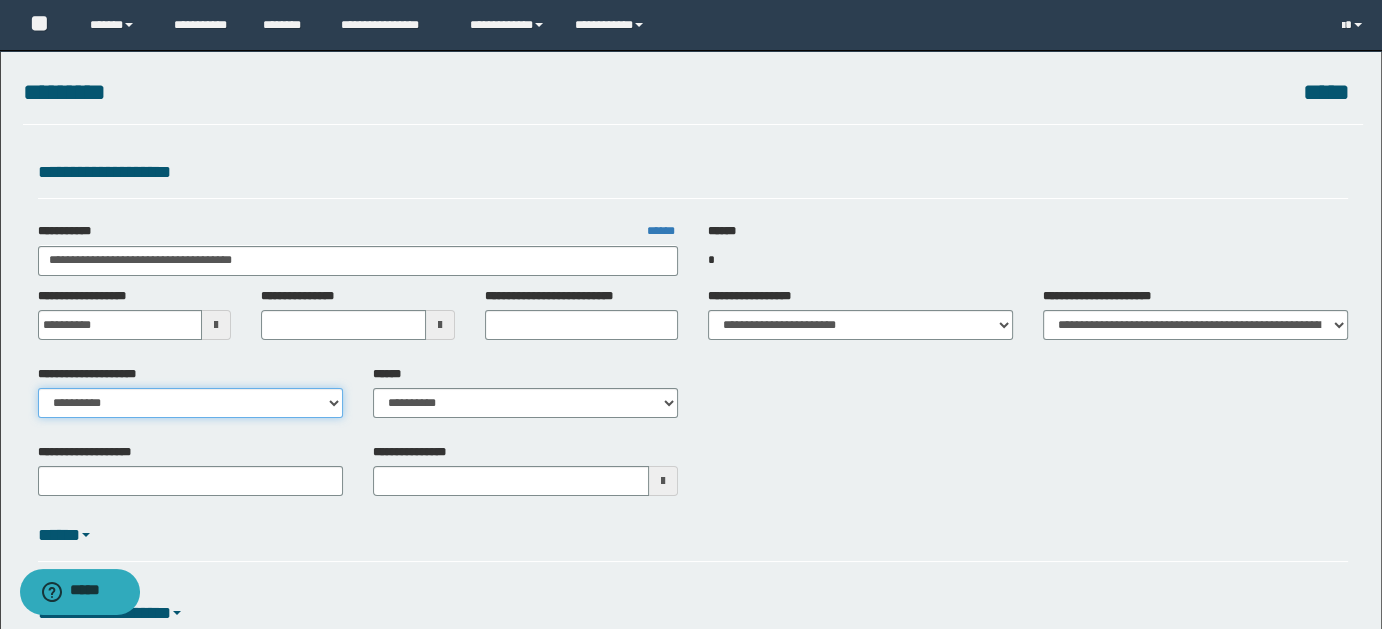 select on "**" 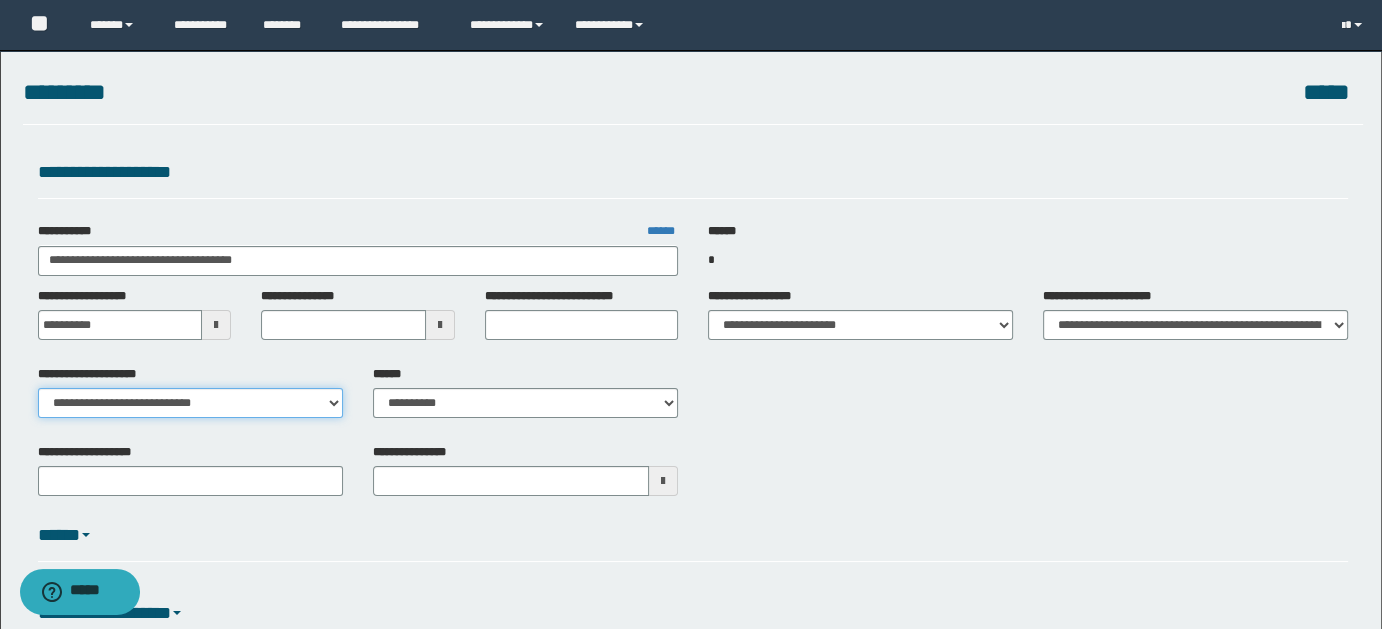 click on "**********" at bounding box center [190, 403] 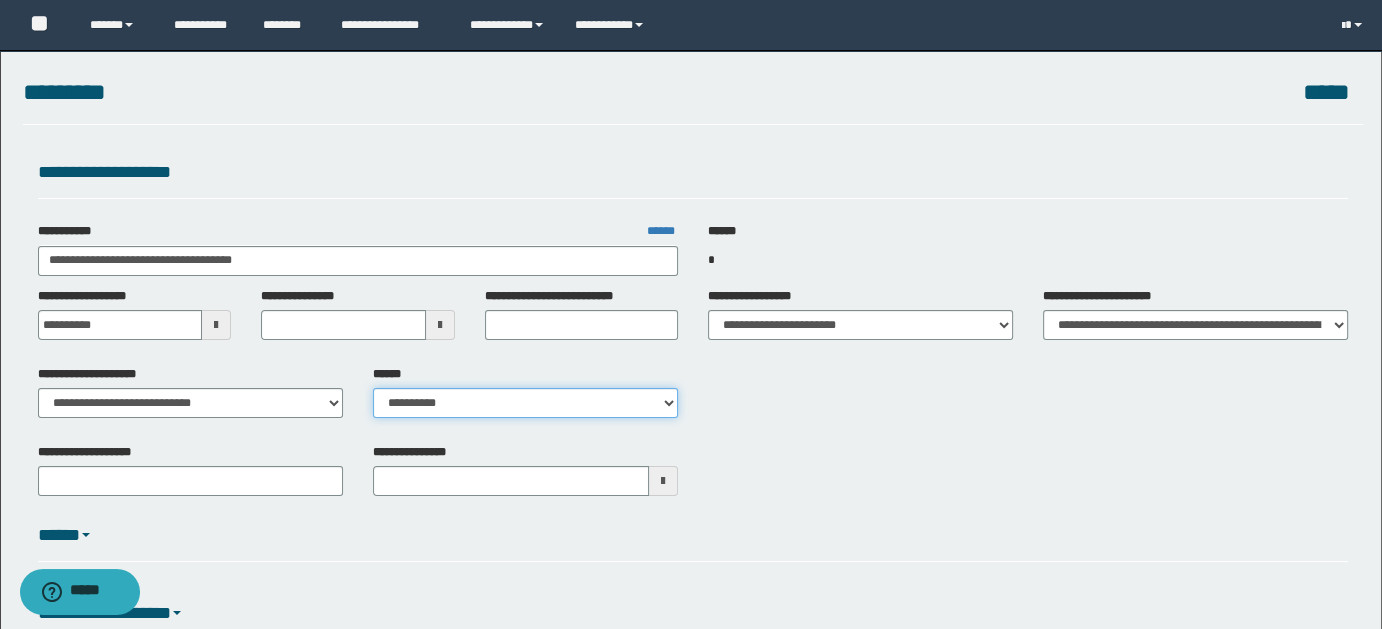 drag, startPoint x: 667, startPoint y: 397, endPoint x: 652, endPoint y: 403, distance: 16.155495 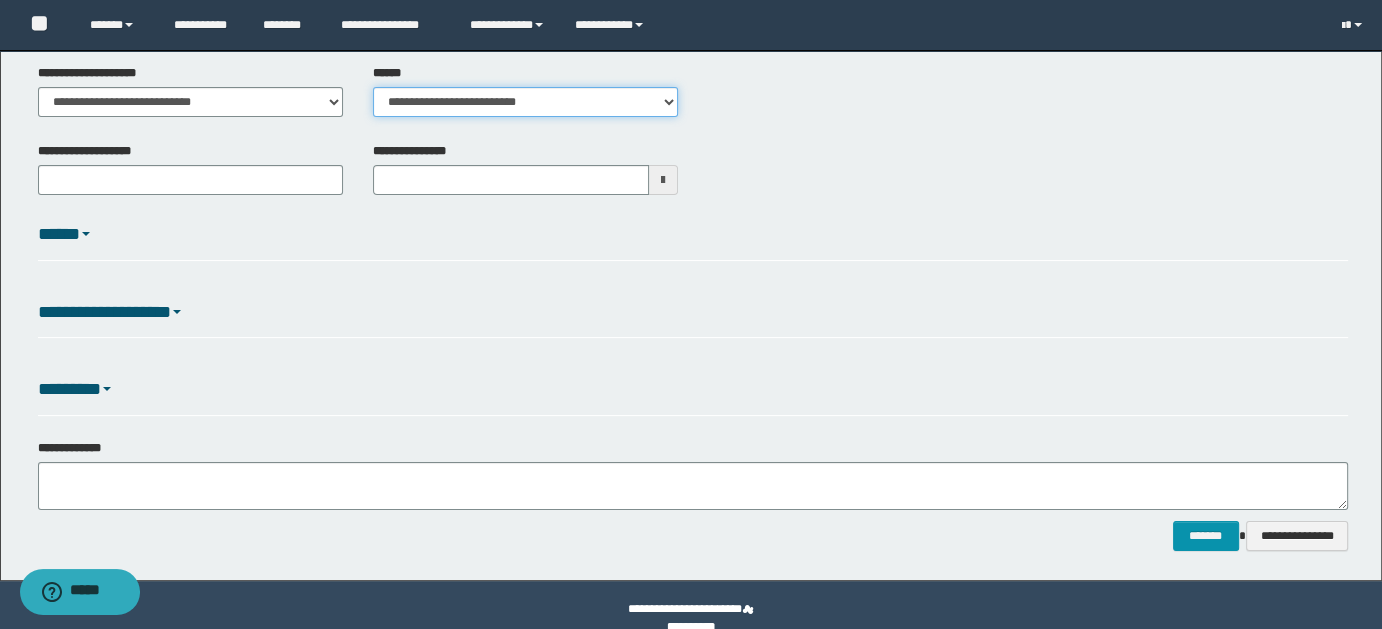 scroll, scrollTop: 327, scrollLeft: 0, axis: vertical 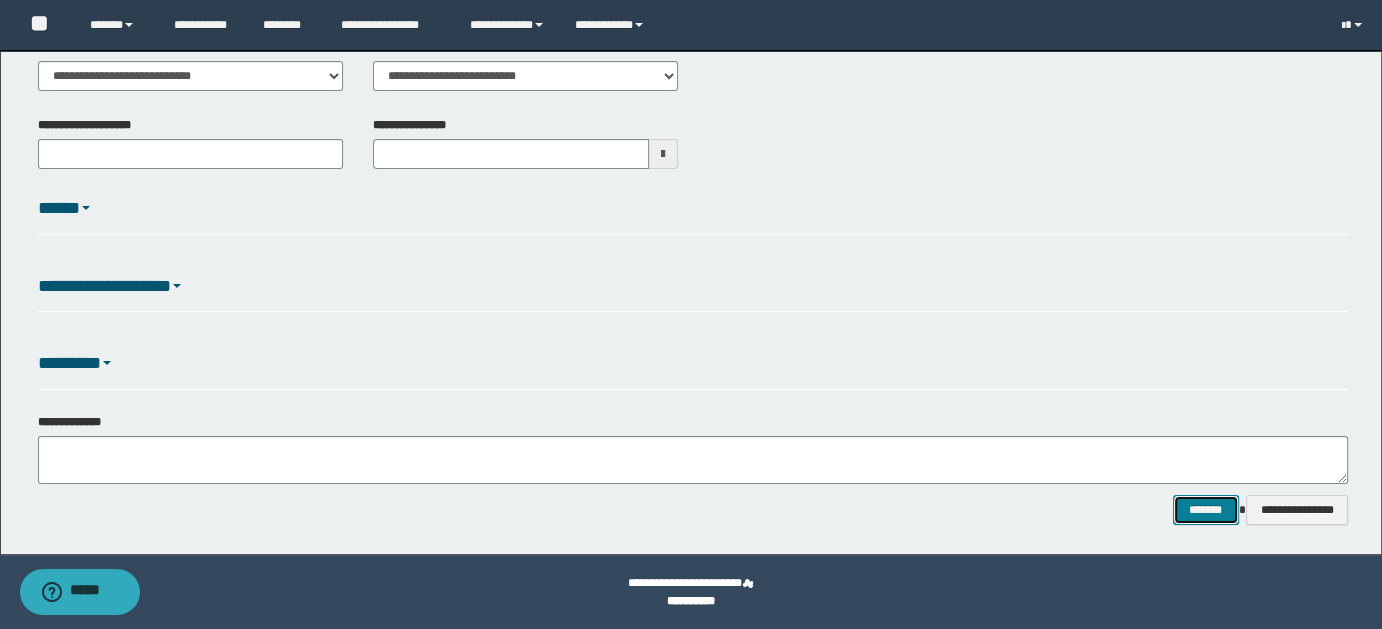 click on "*******" at bounding box center [1205, 509] 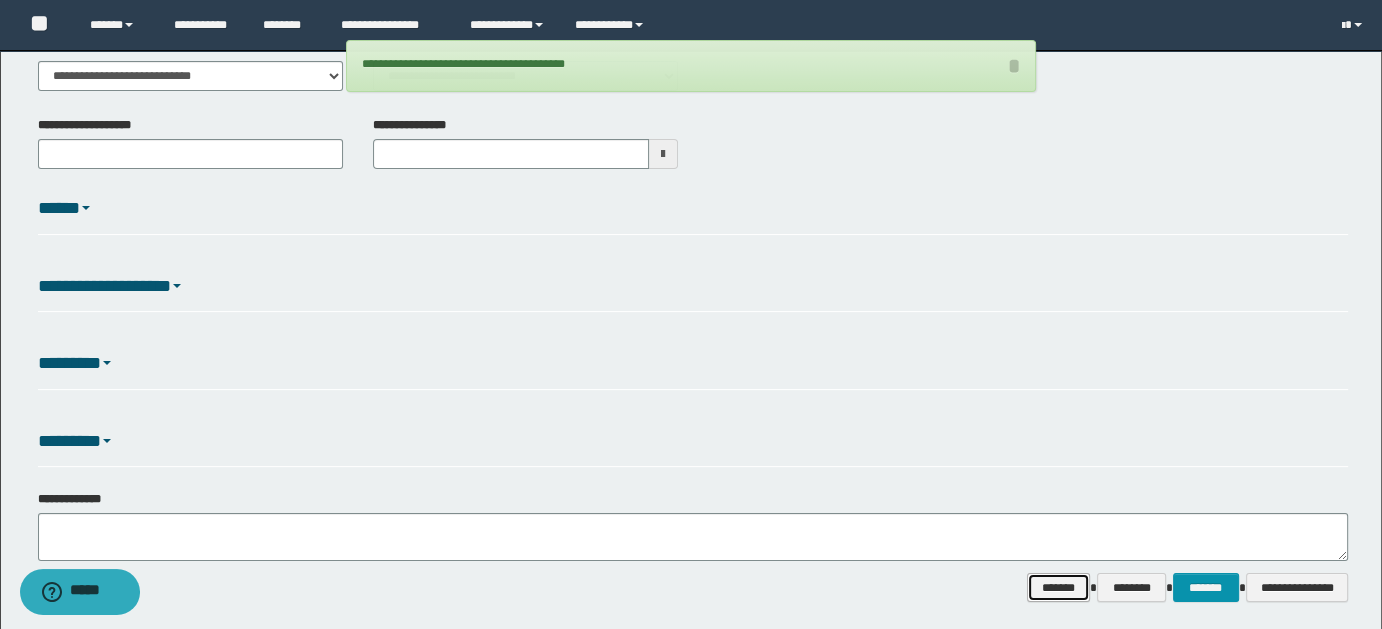 click on "*******" at bounding box center [1058, 587] 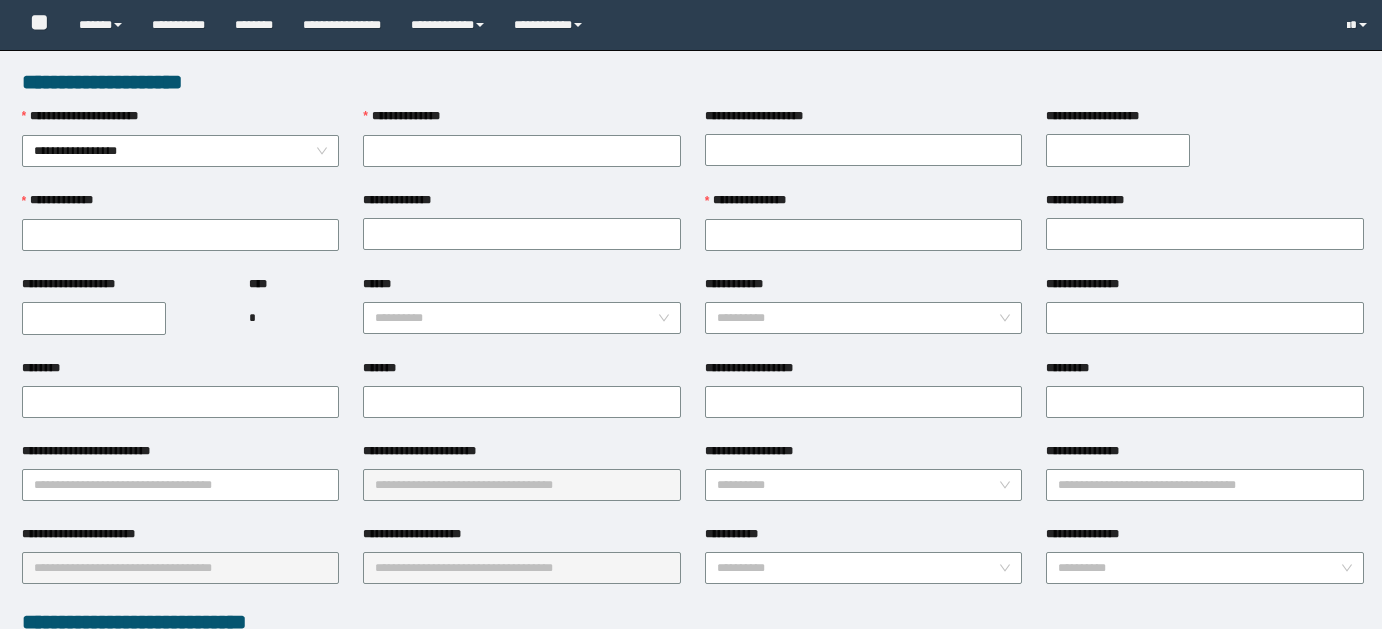 scroll, scrollTop: 0, scrollLeft: 0, axis: both 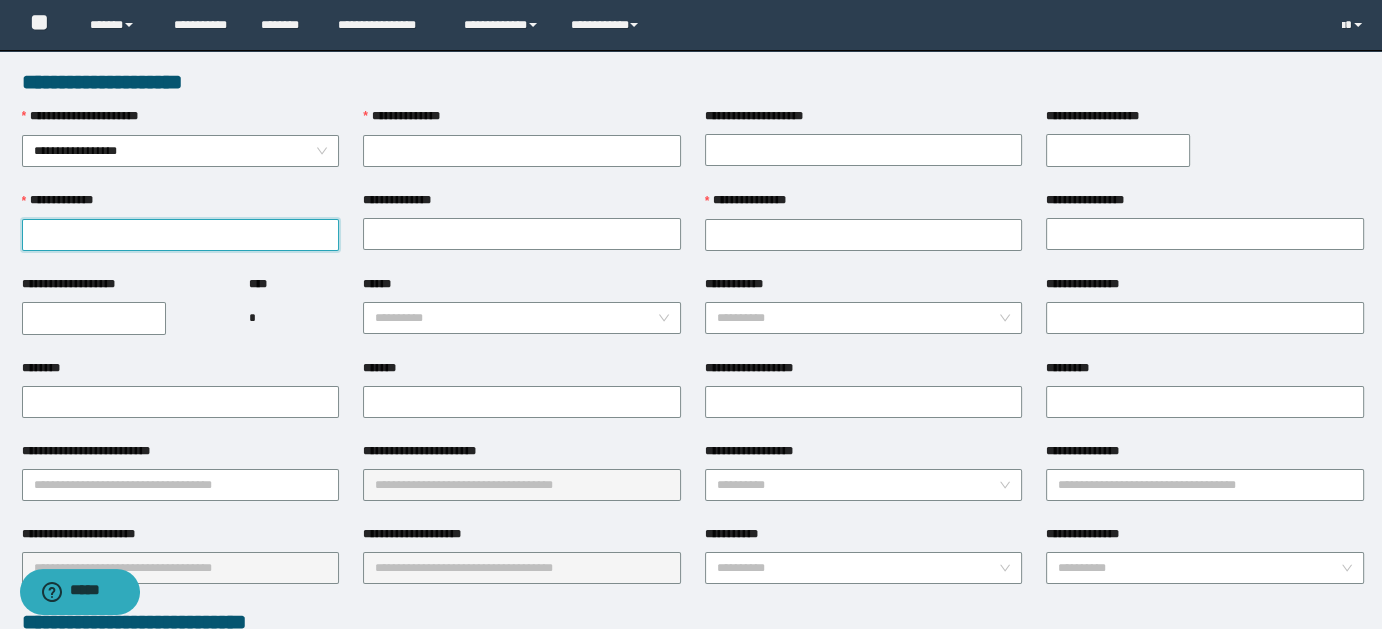 paste on "**********" 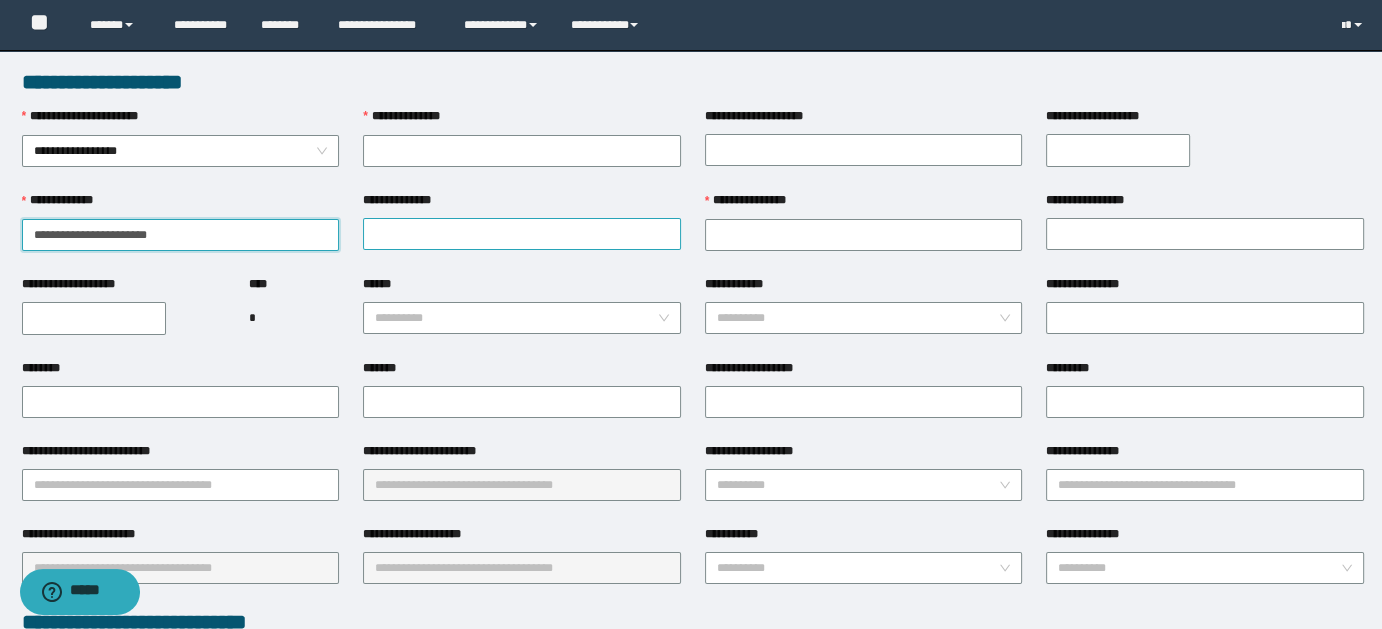 type on "**********" 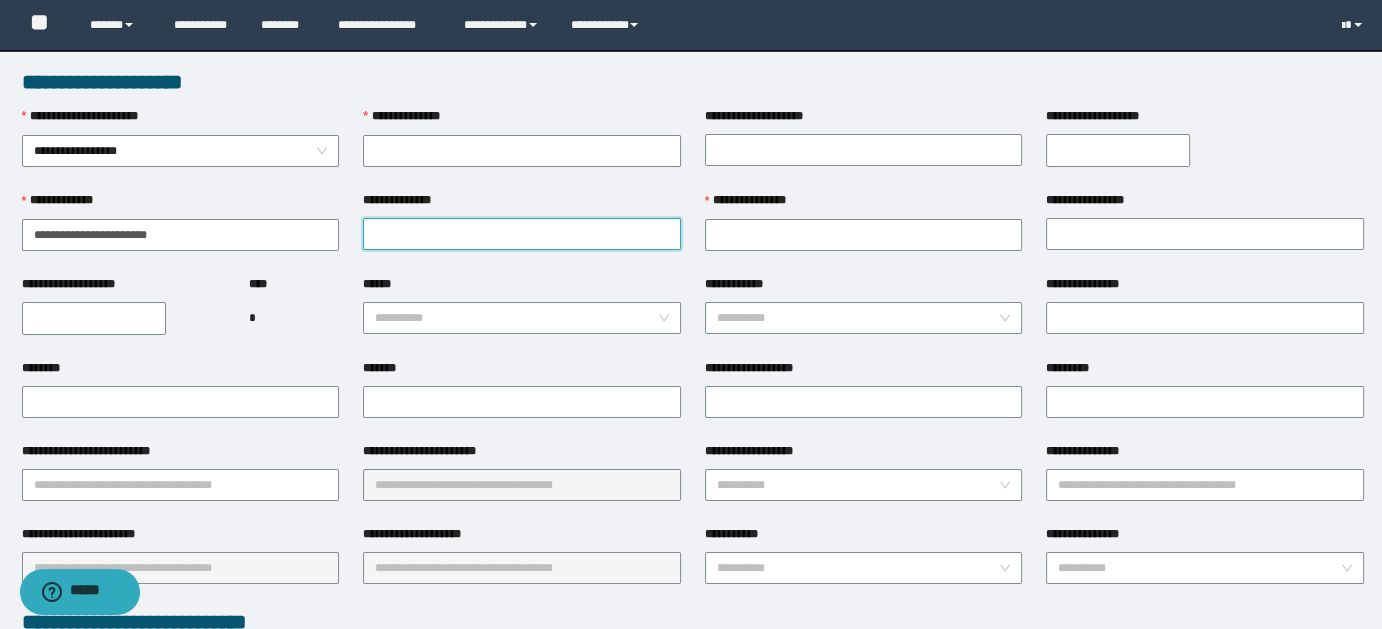 paste on "**********" 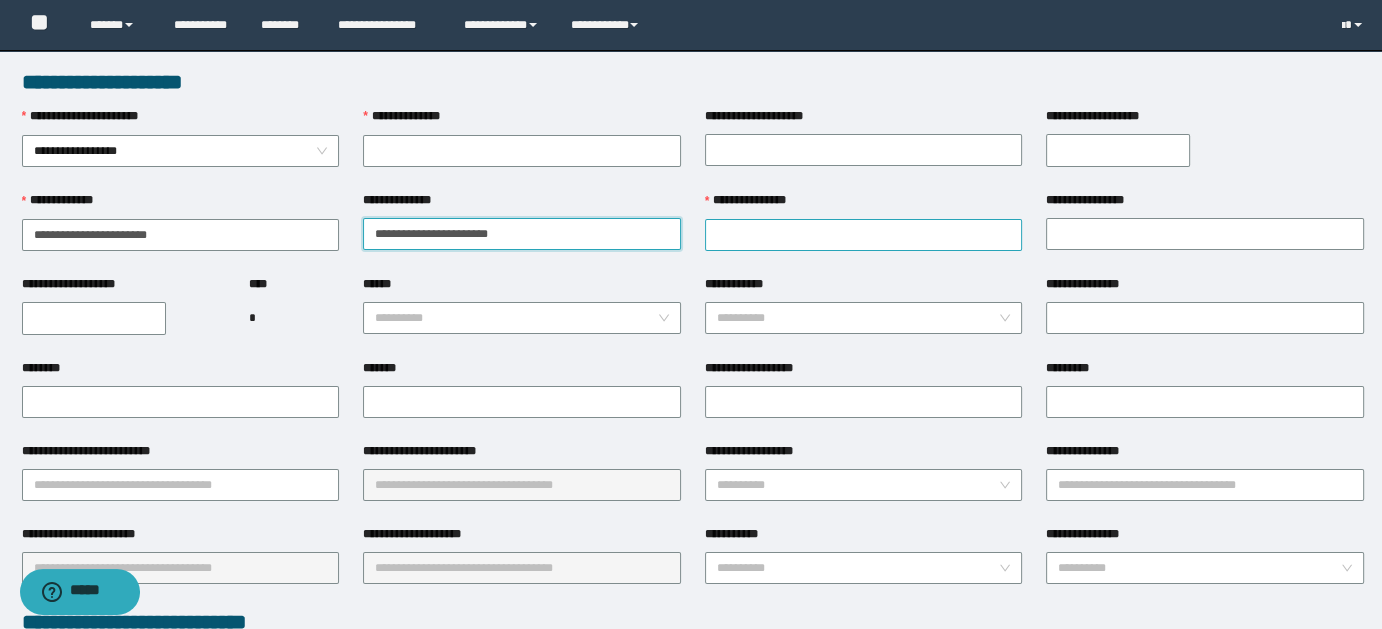 type on "**********" 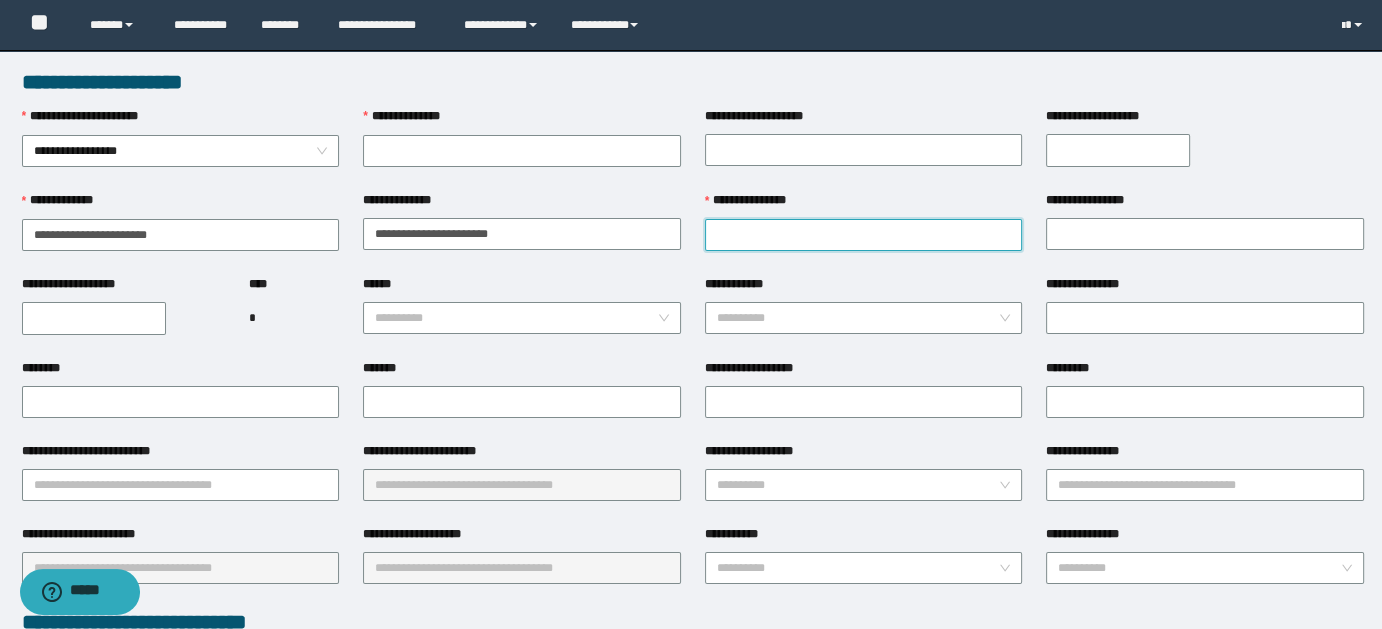 paste on "**********" 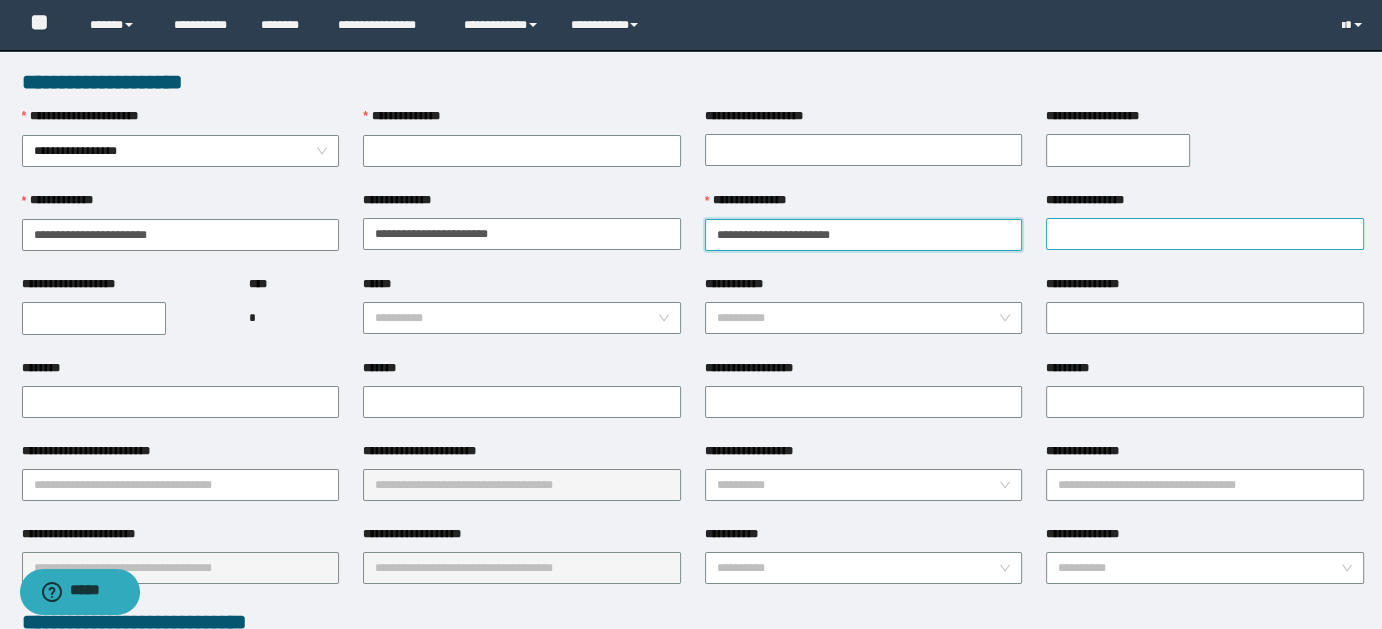 type on "**********" 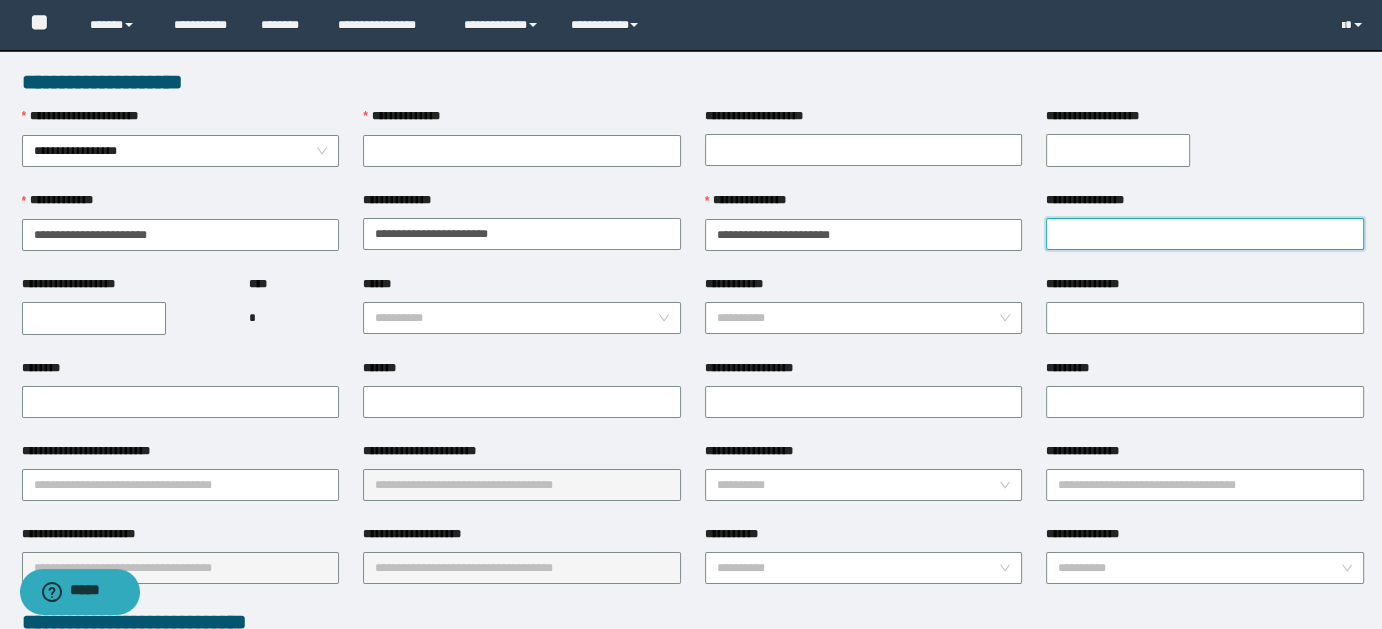 paste on "**********" 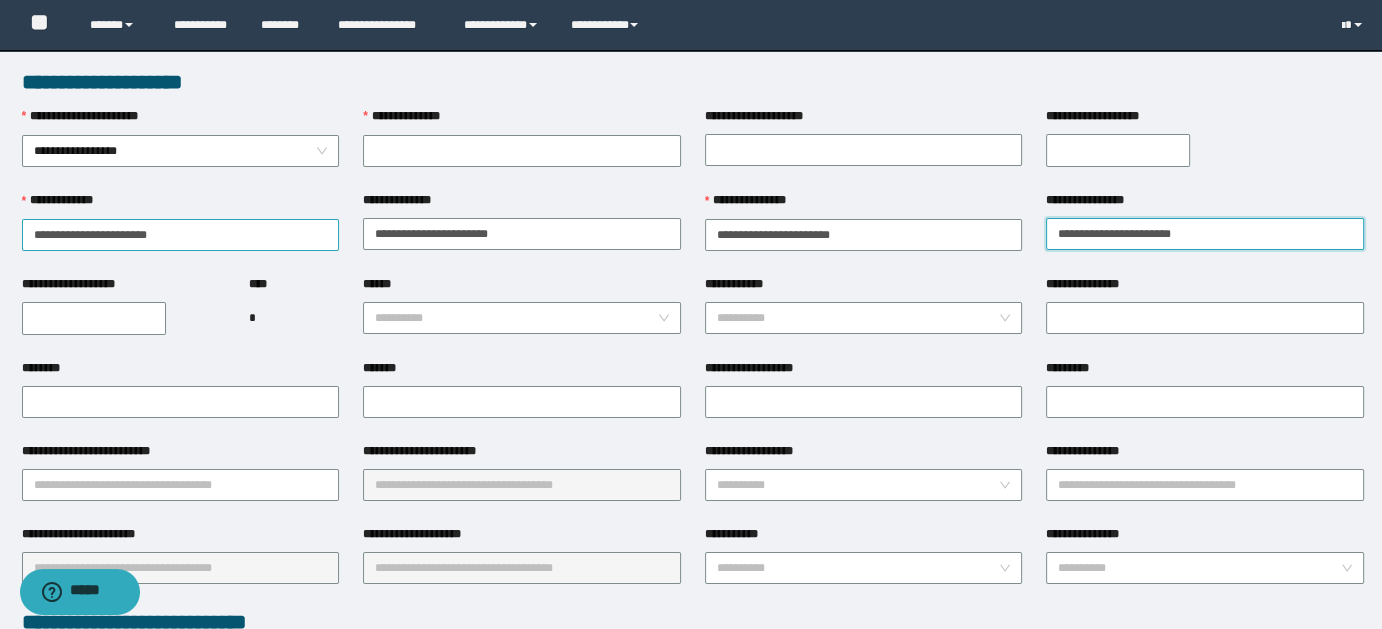 type on "**********" 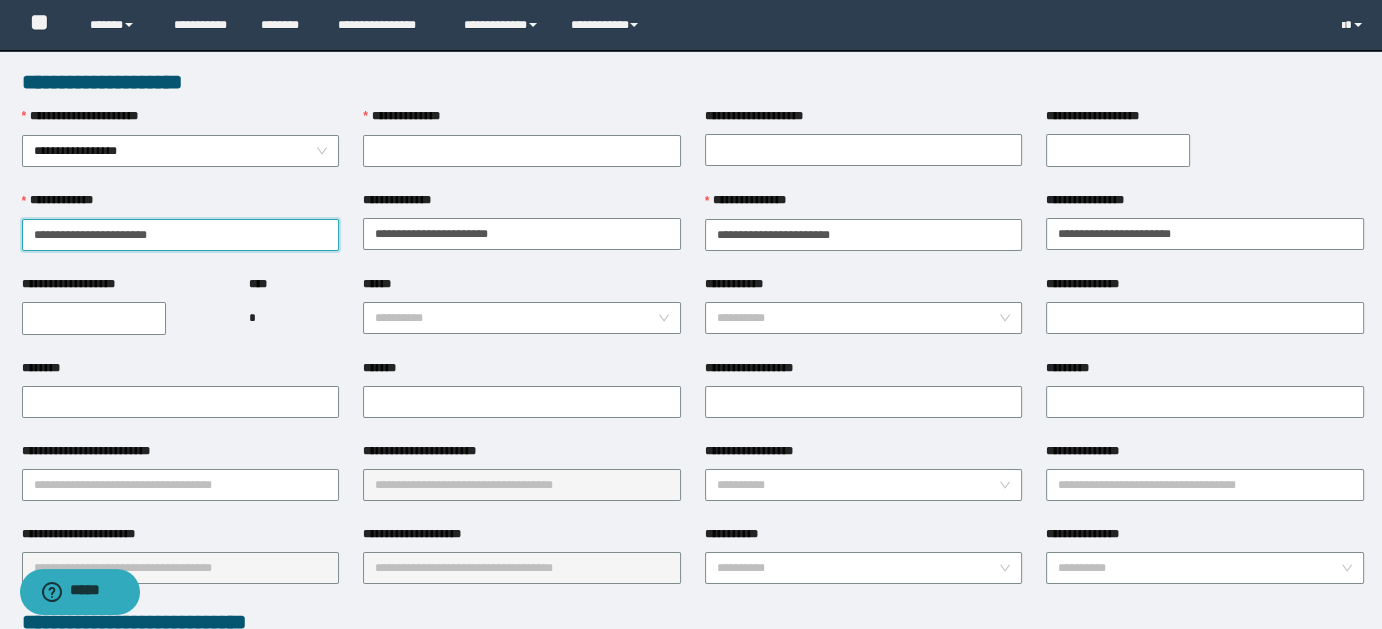 click on "**********" at bounding box center [181, 235] 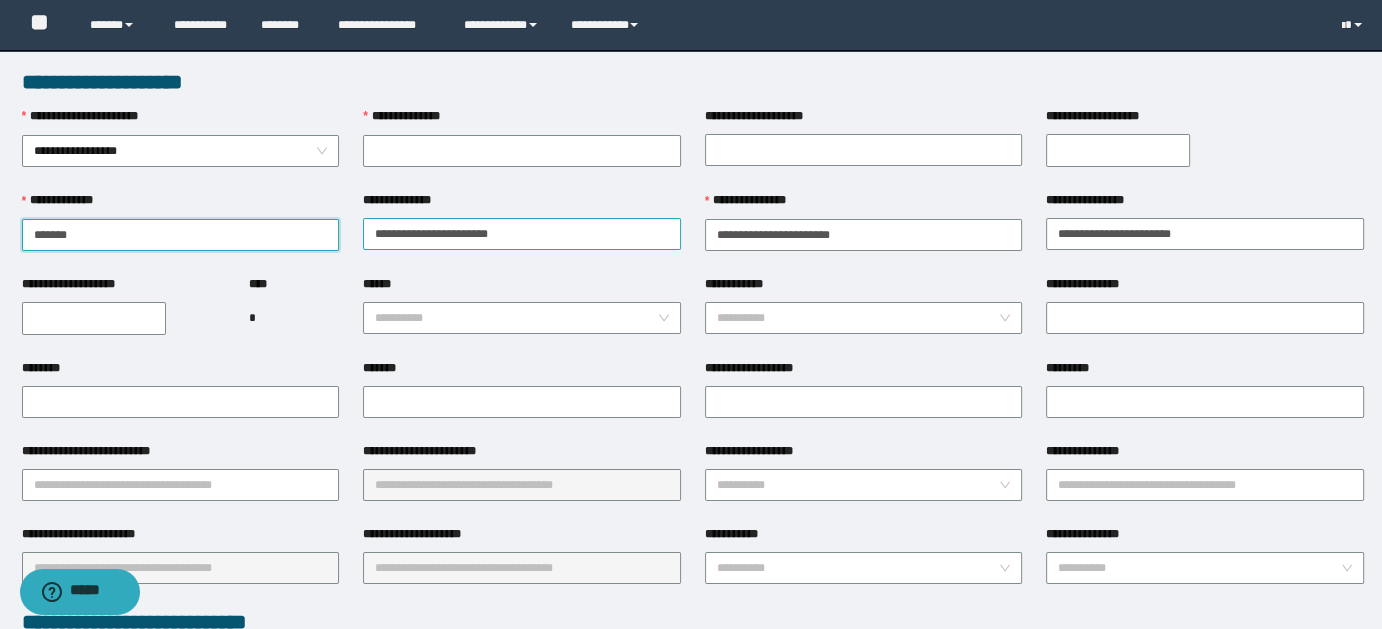 type on "******" 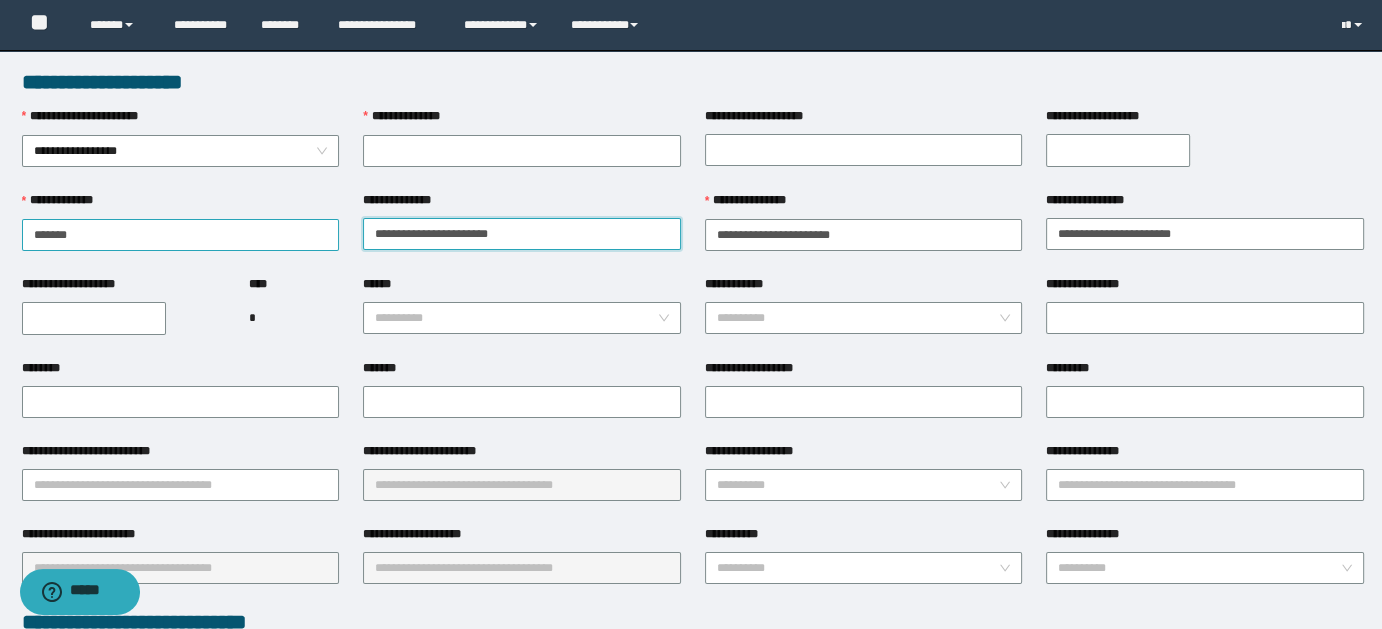 drag, startPoint x: 411, startPoint y: 231, endPoint x: 333, endPoint y: 231, distance: 78 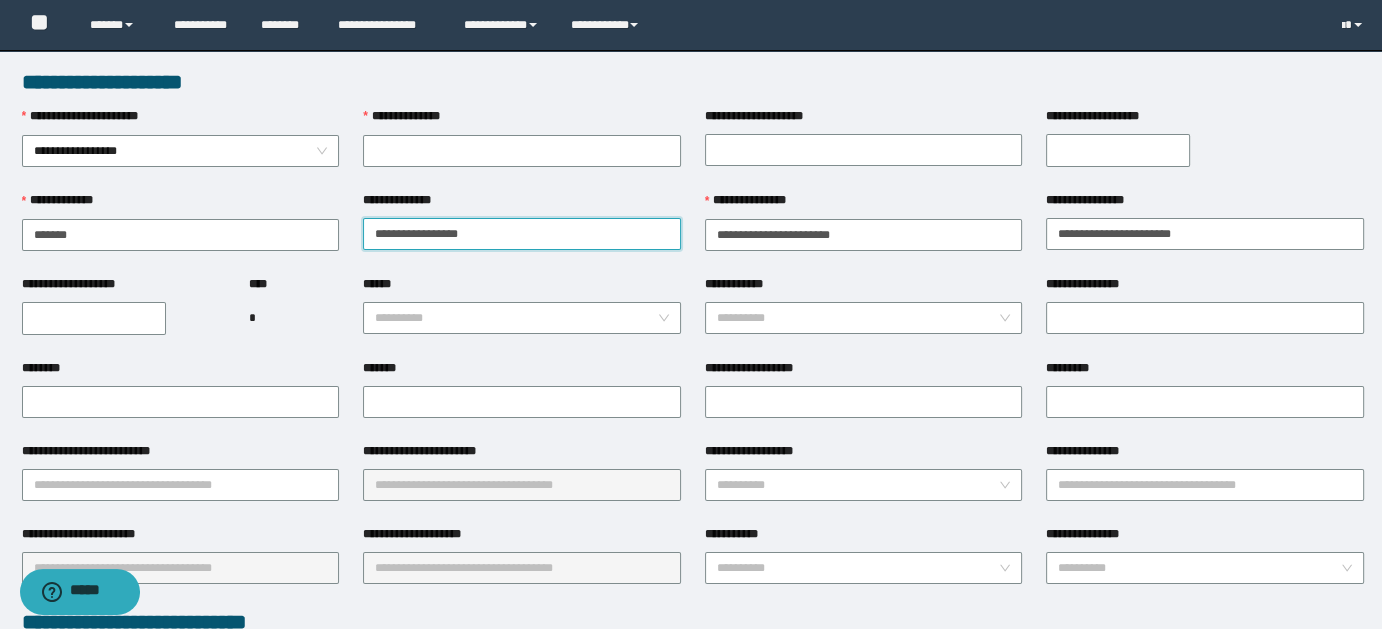 drag, startPoint x: 405, startPoint y: 232, endPoint x: 528, endPoint y: 242, distance: 123.40584 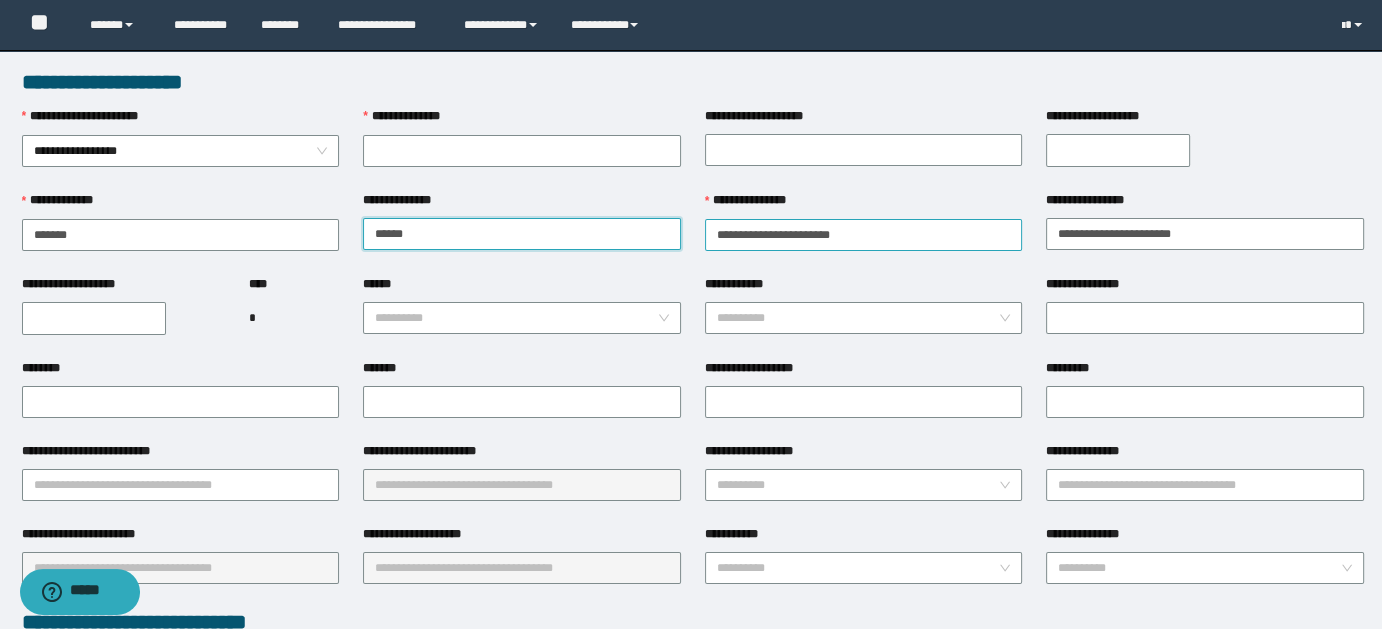 type on "****" 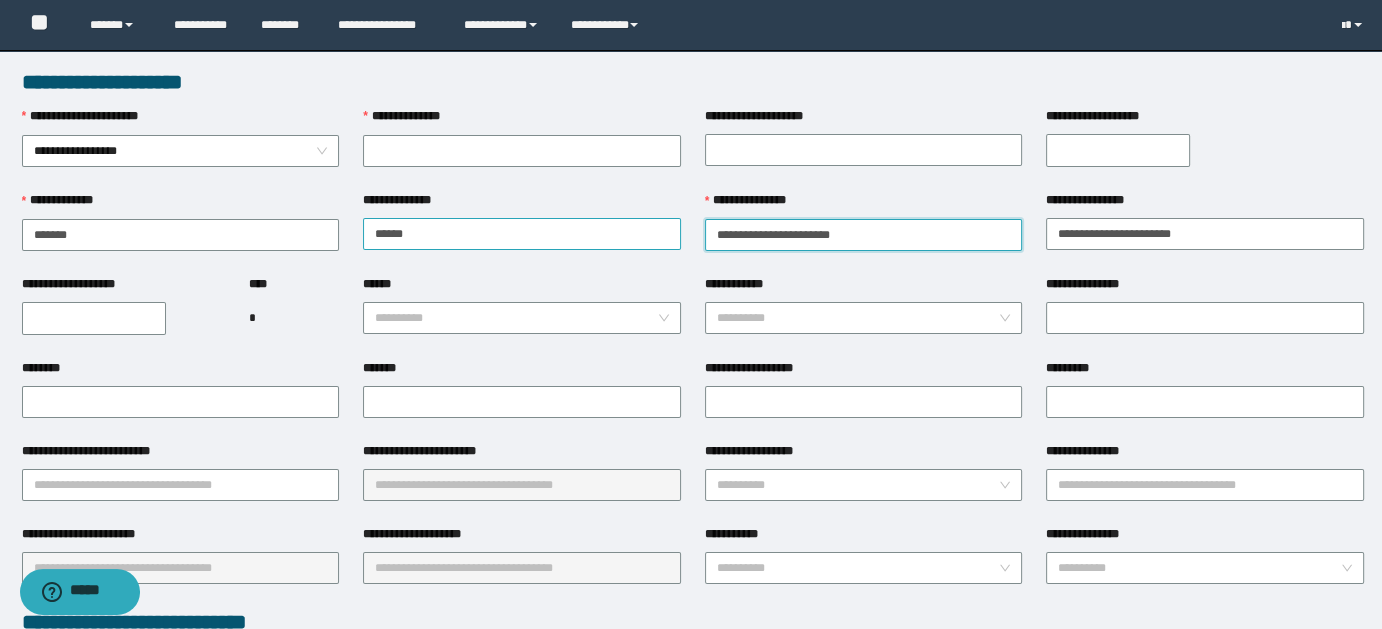 drag, startPoint x: 777, startPoint y: 231, endPoint x: 633, endPoint y: 236, distance: 144.08678 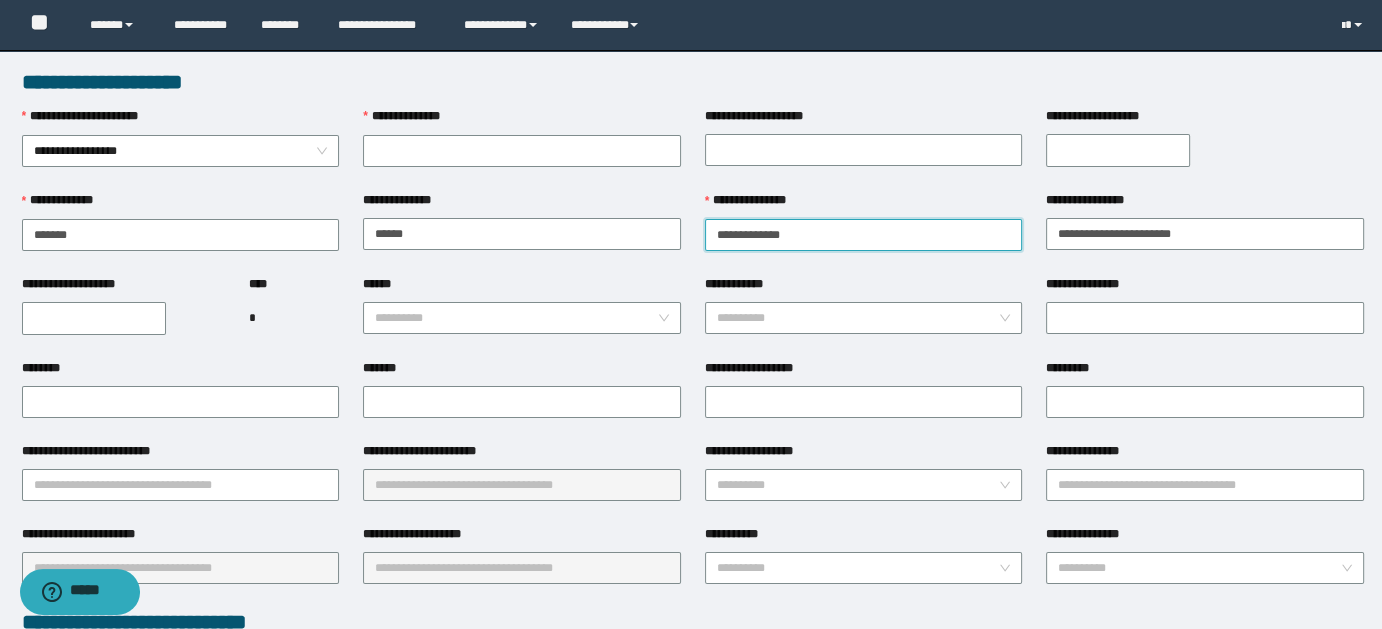 drag, startPoint x: 723, startPoint y: 233, endPoint x: 704, endPoint y: 234, distance: 19.026299 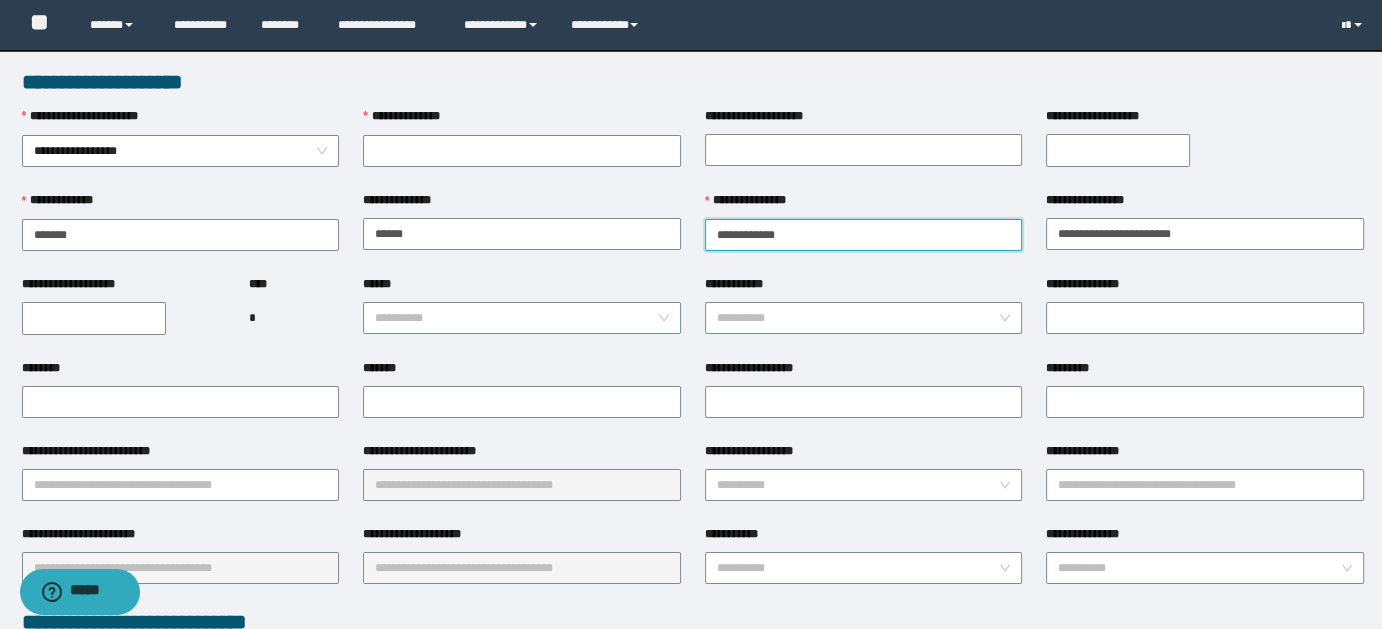 drag, startPoint x: 754, startPoint y: 232, endPoint x: 1066, endPoint y: 208, distance: 312.92172 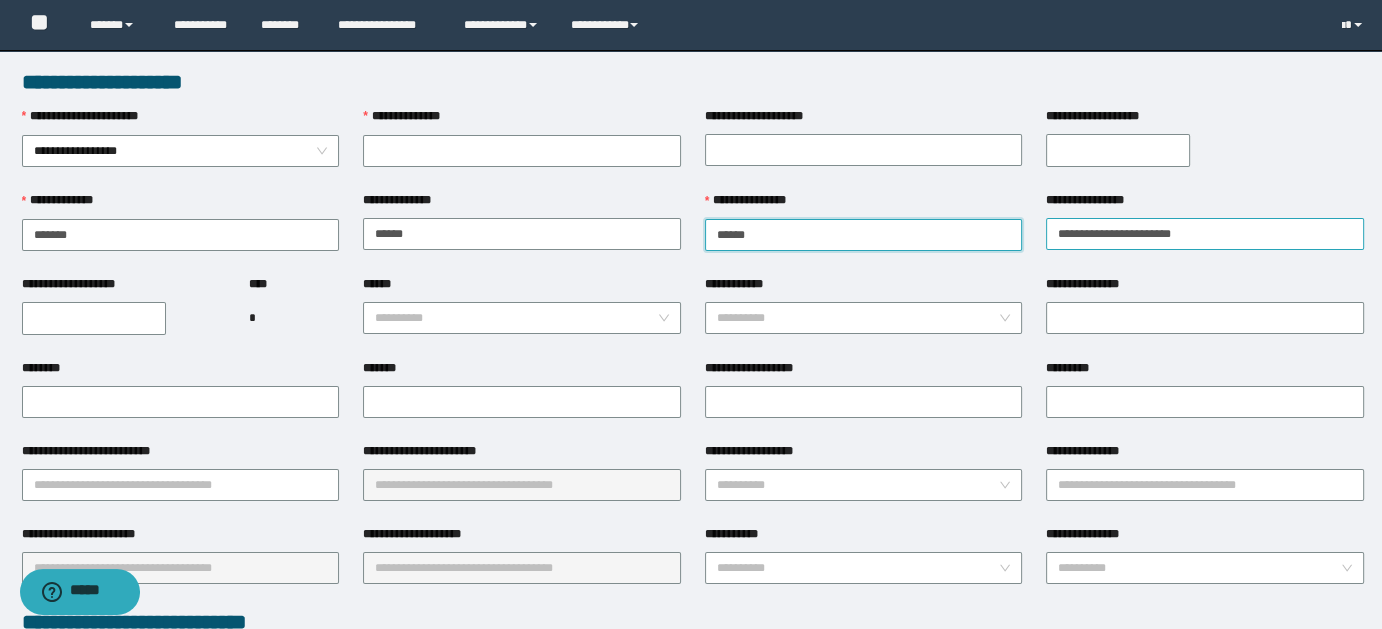 type on "****" 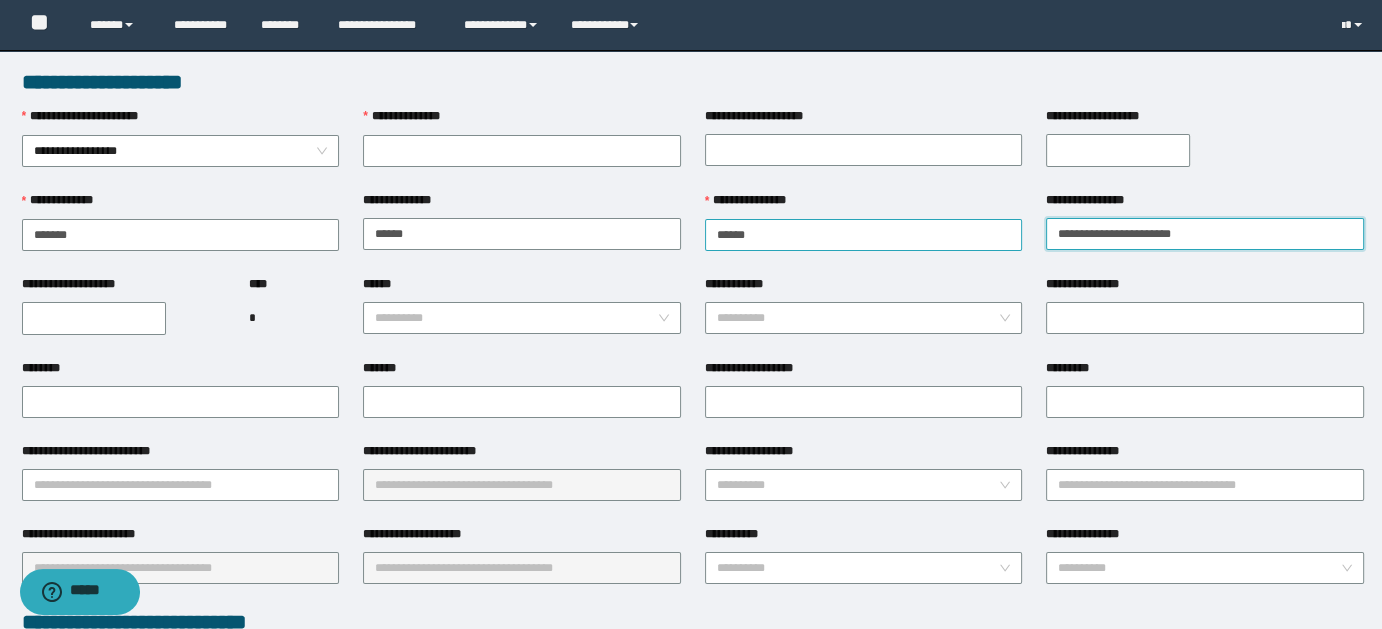 drag, startPoint x: 1156, startPoint y: 231, endPoint x: 1299, endPoint y: 260, distance: 145.91093 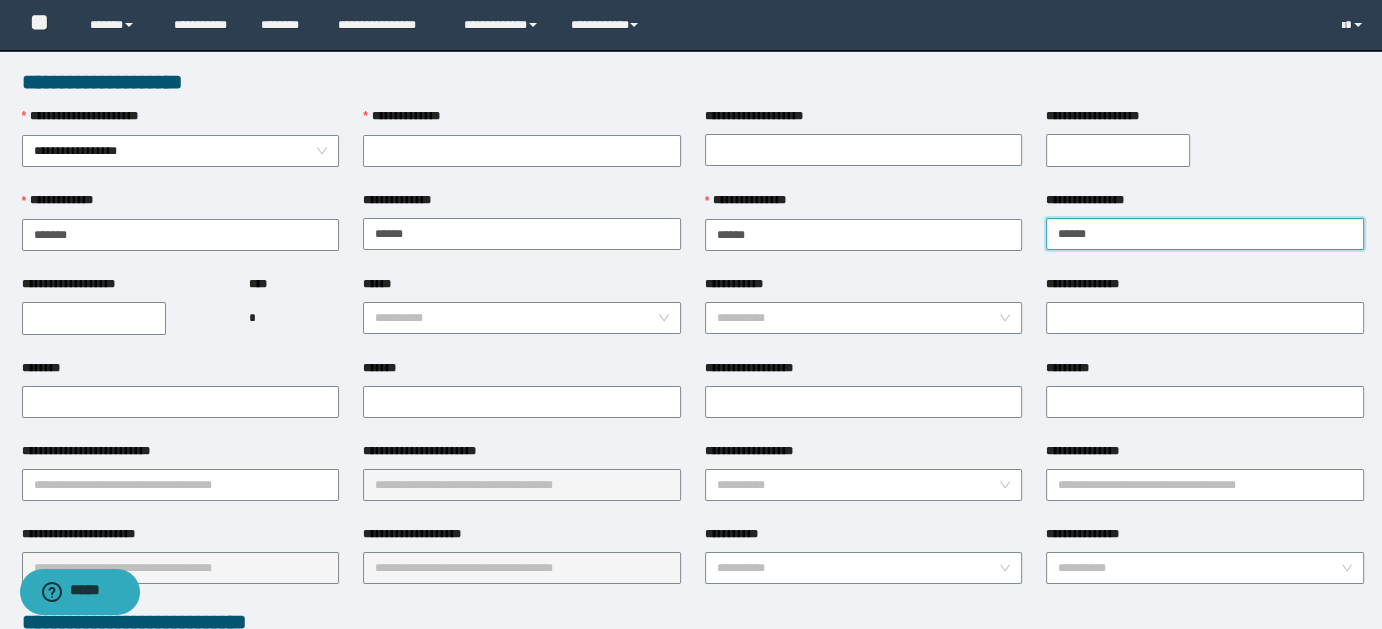 type on "******" 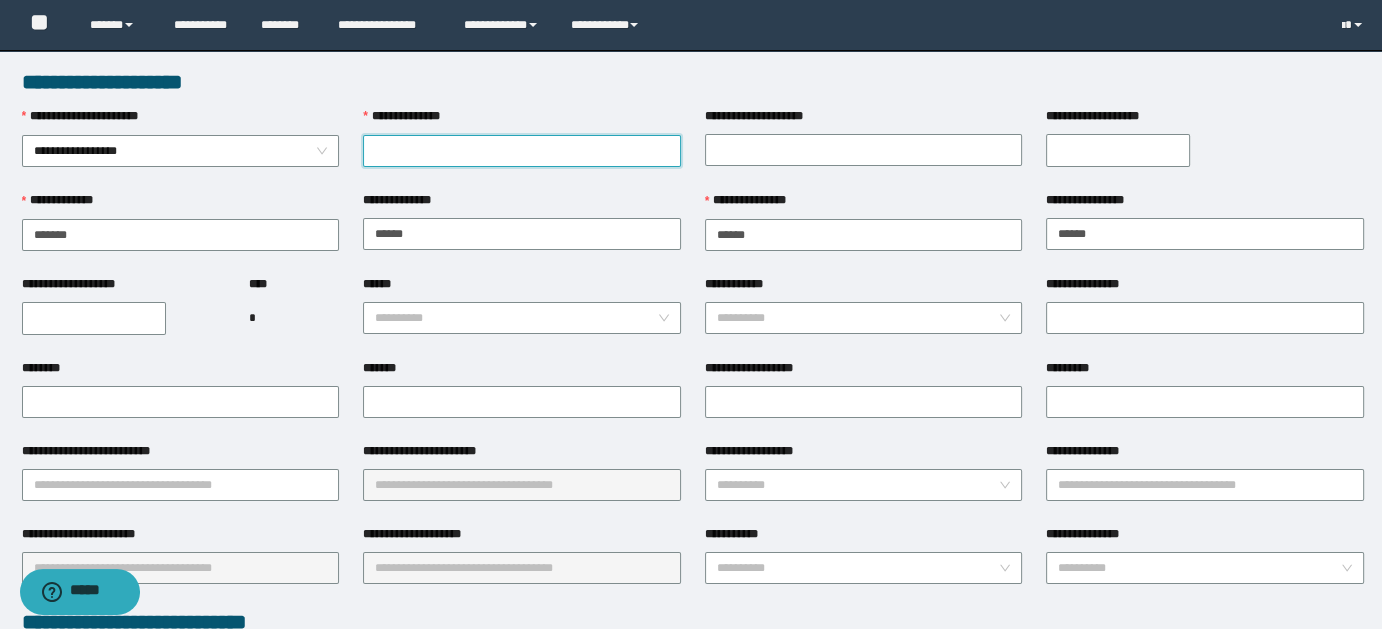paste on "********" 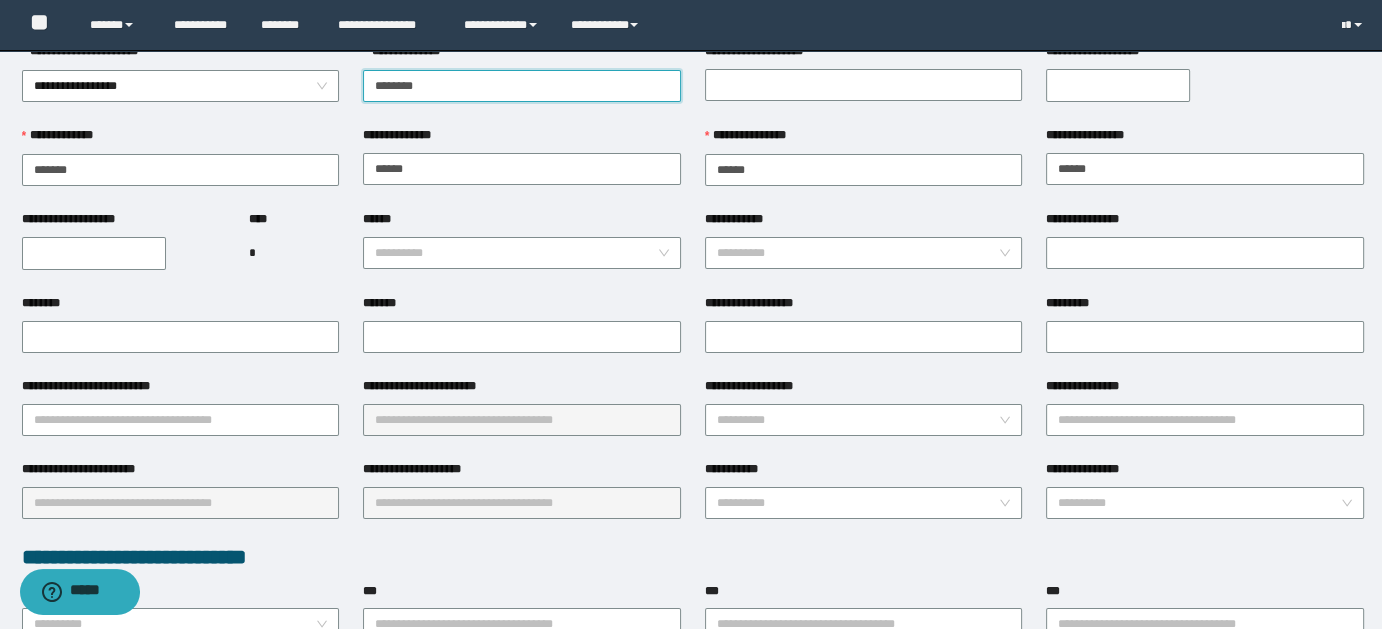 scroll, scrollTop: 77, scrollLeft: 0, axis: vertical 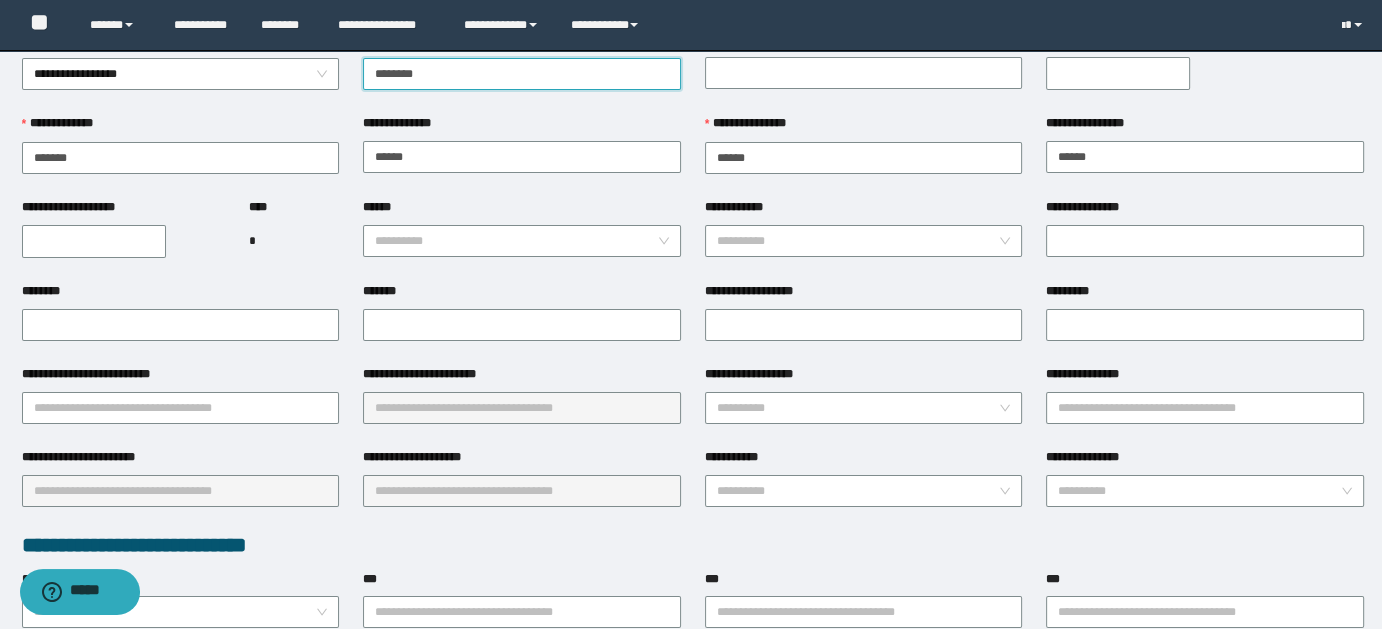 type on "********" 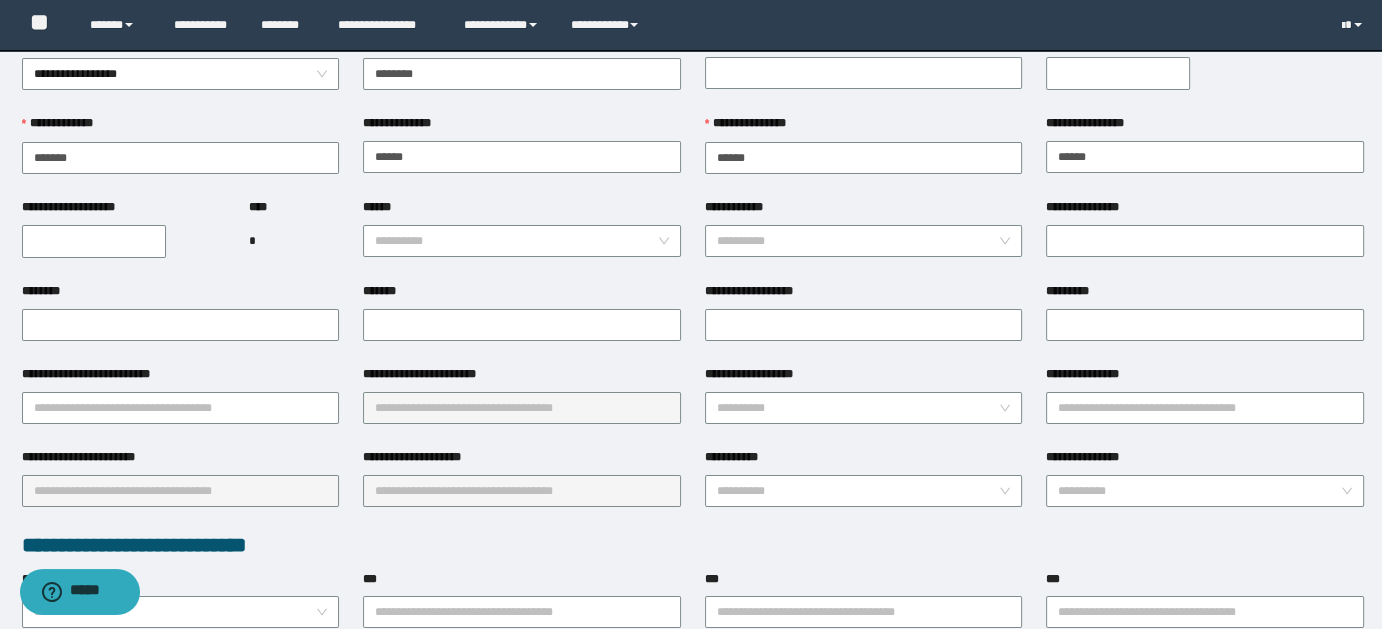 click on "**********" at bounding box center (94, 241) 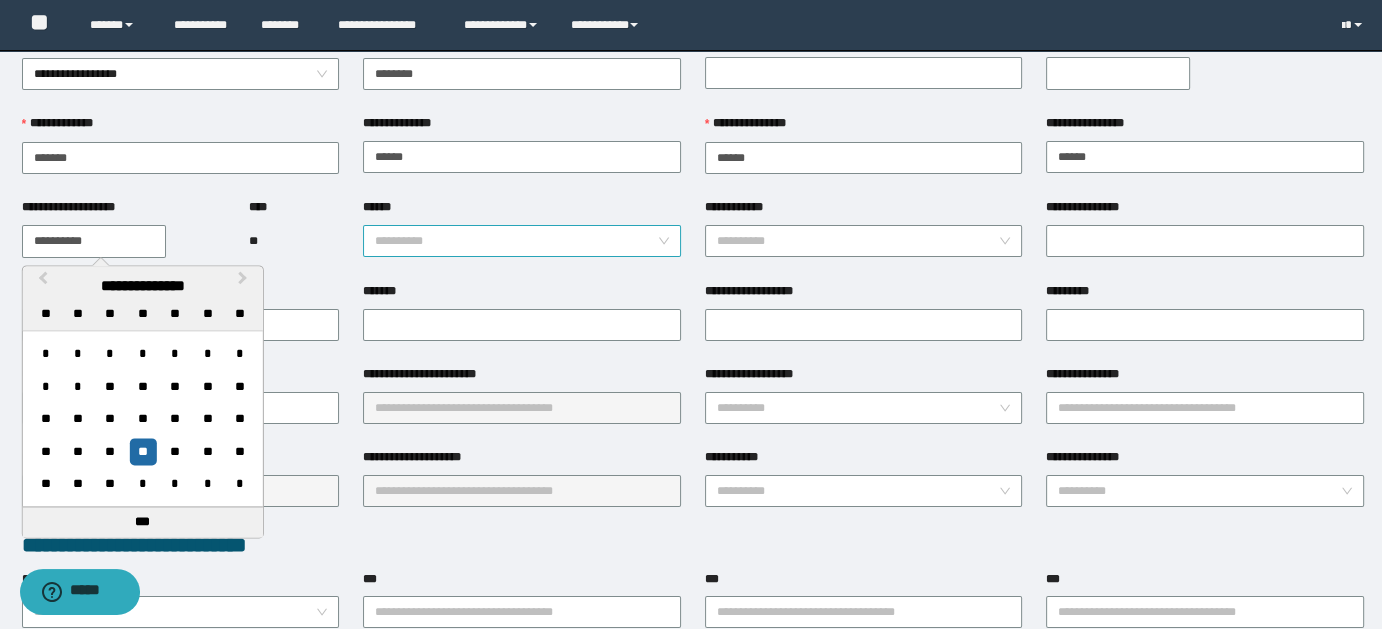 type on "**********" 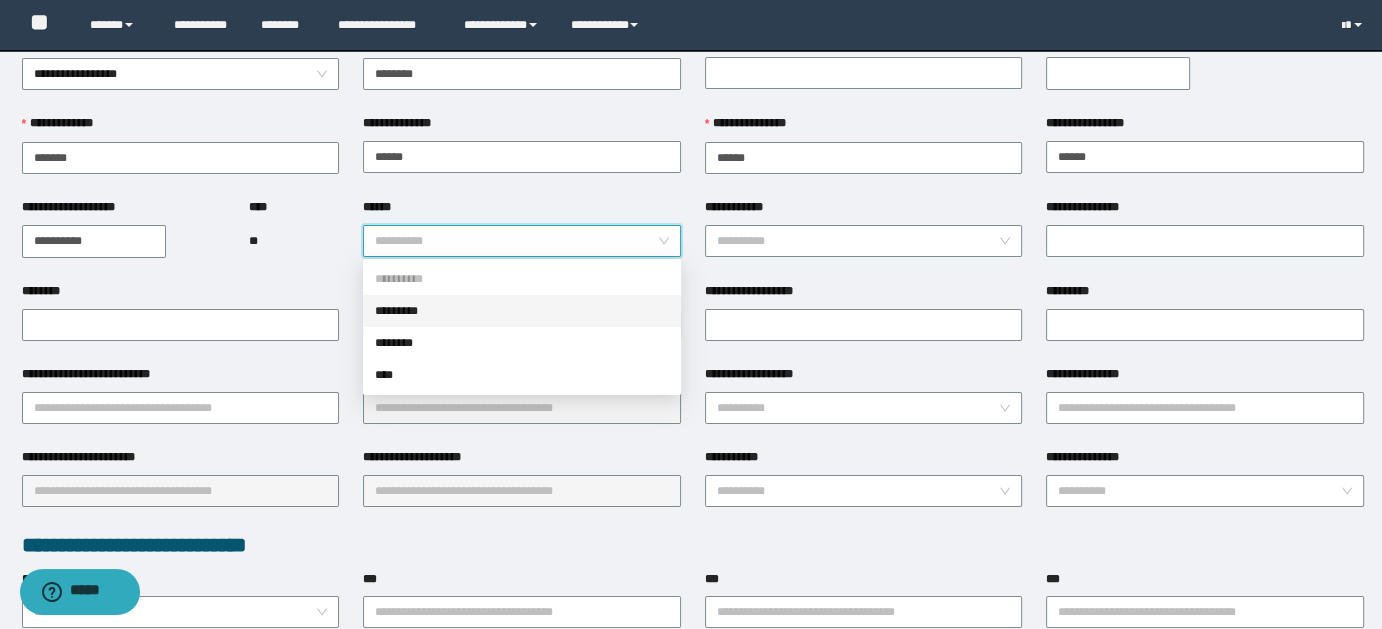 click on "*********" at bounding box center [522, 311] 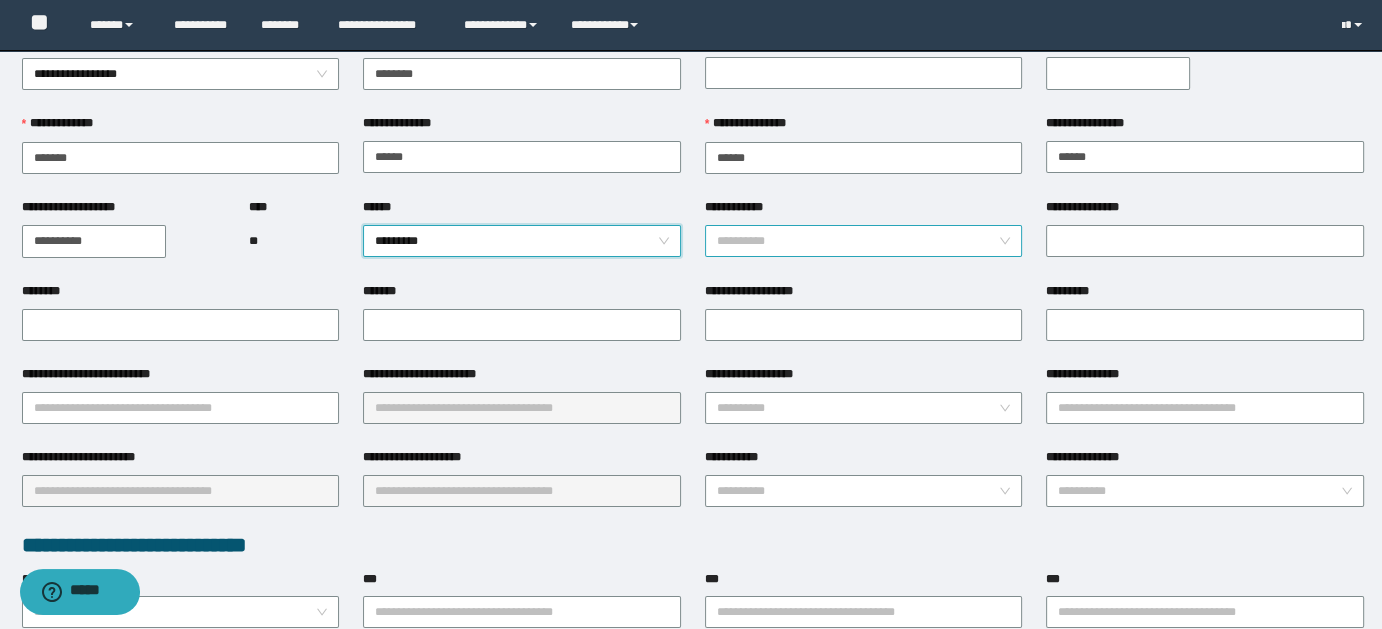 click on "**********" at bounding box center (864, 241) 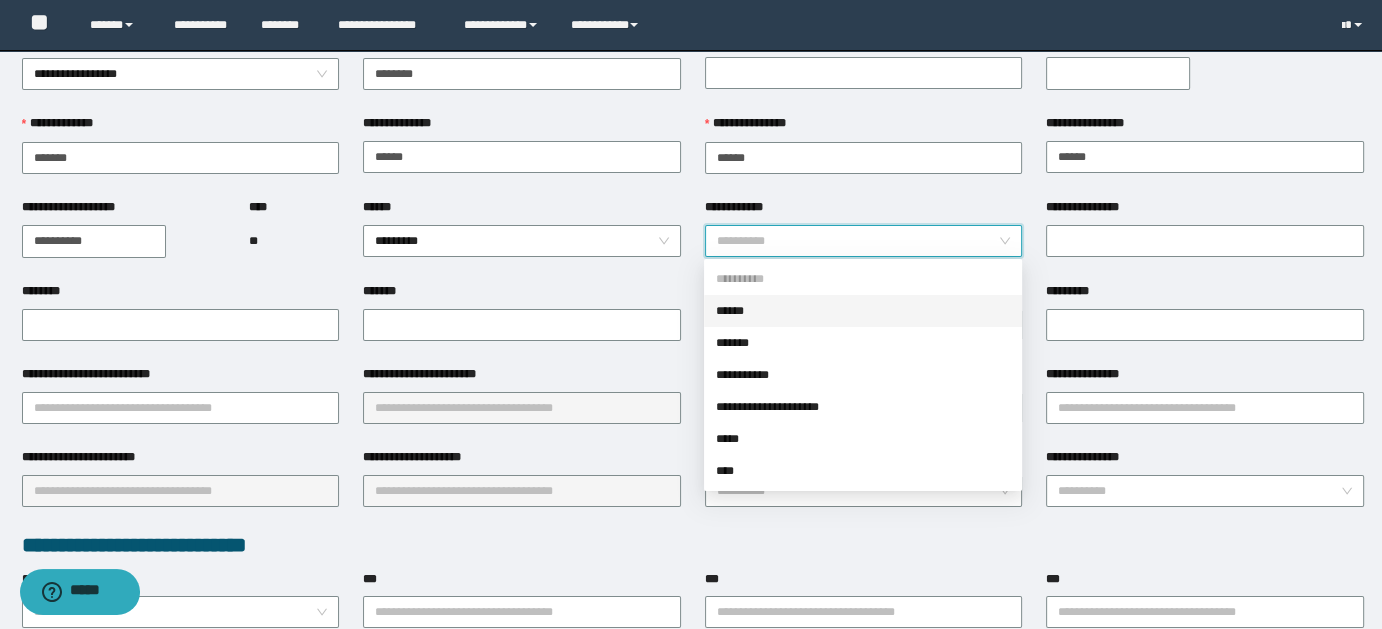 click on "******" at bounding box center [863, 311] 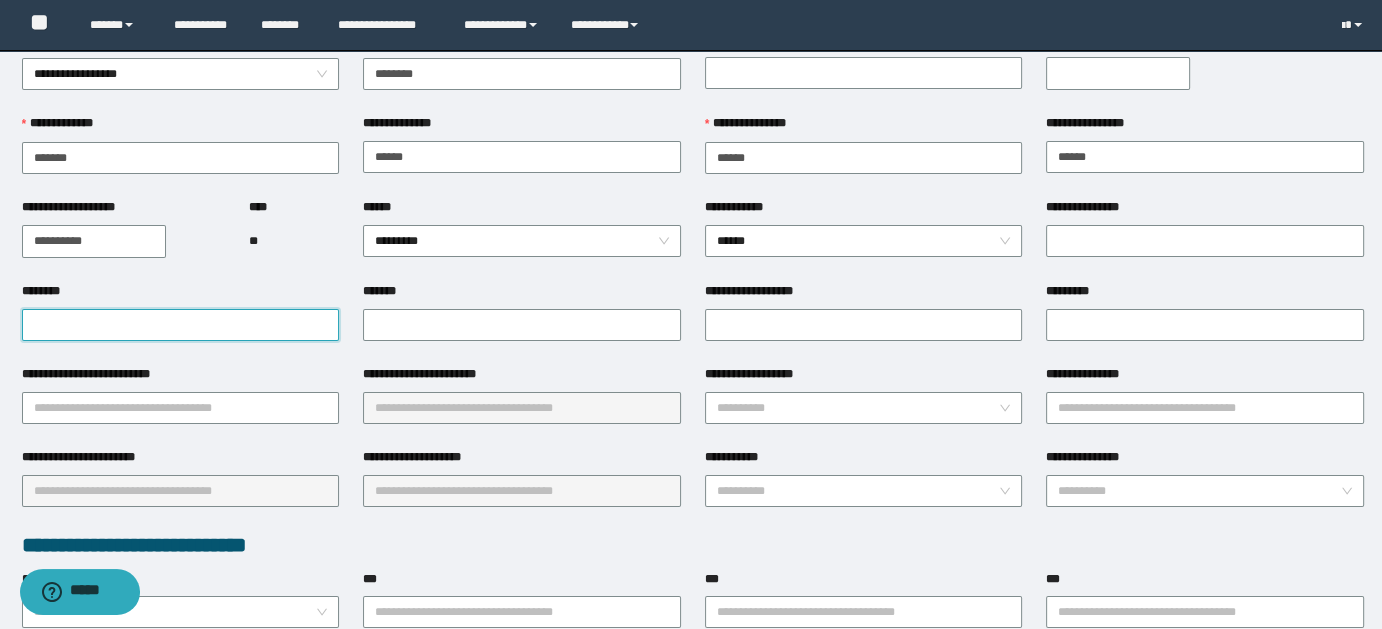 paste on "**********" 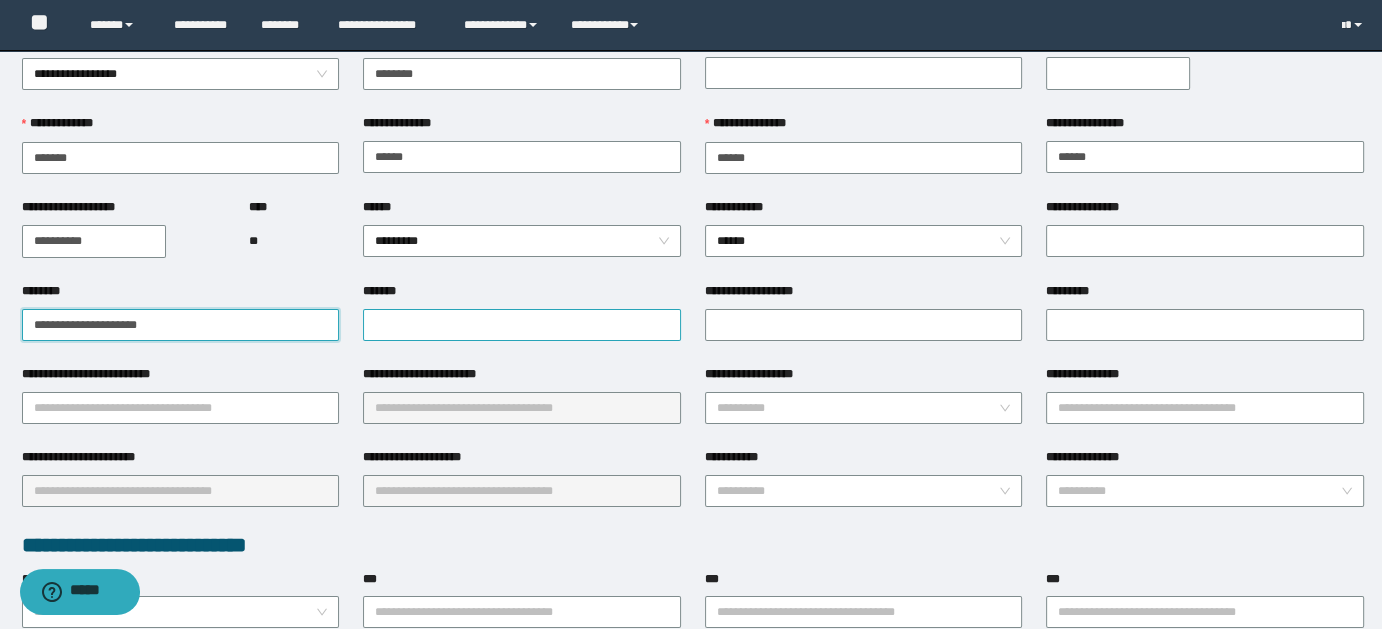 type on "**********" 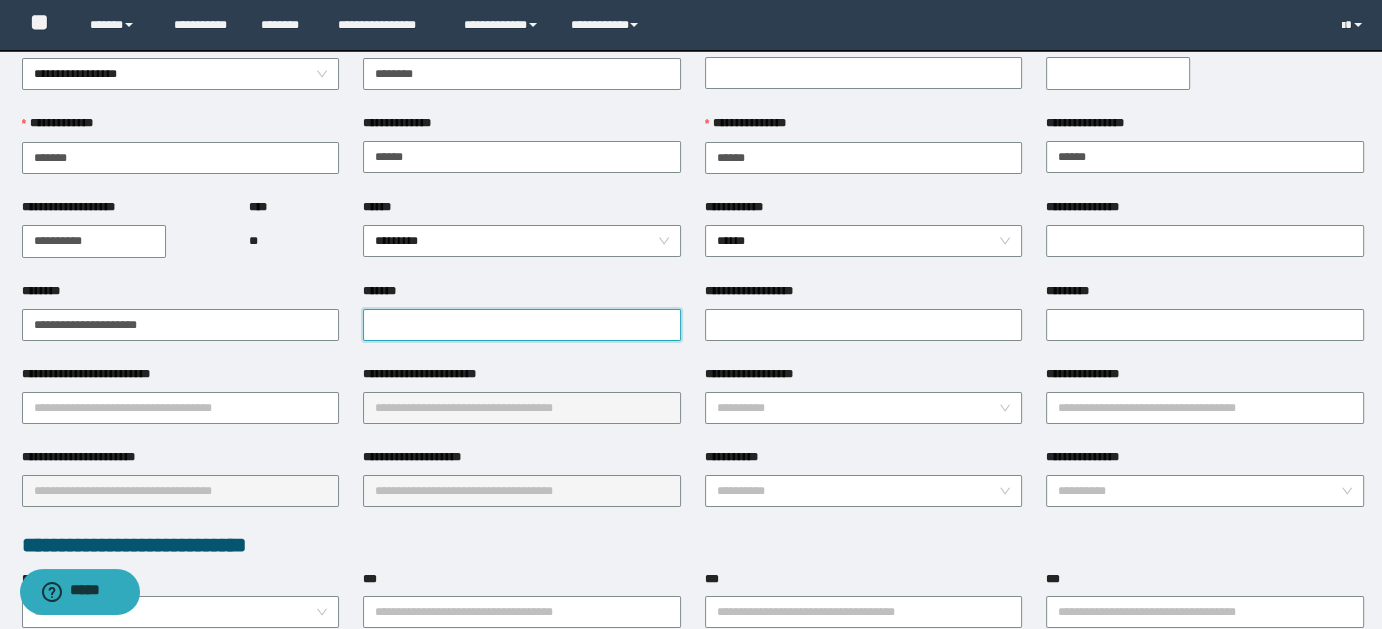 paste on "**********" 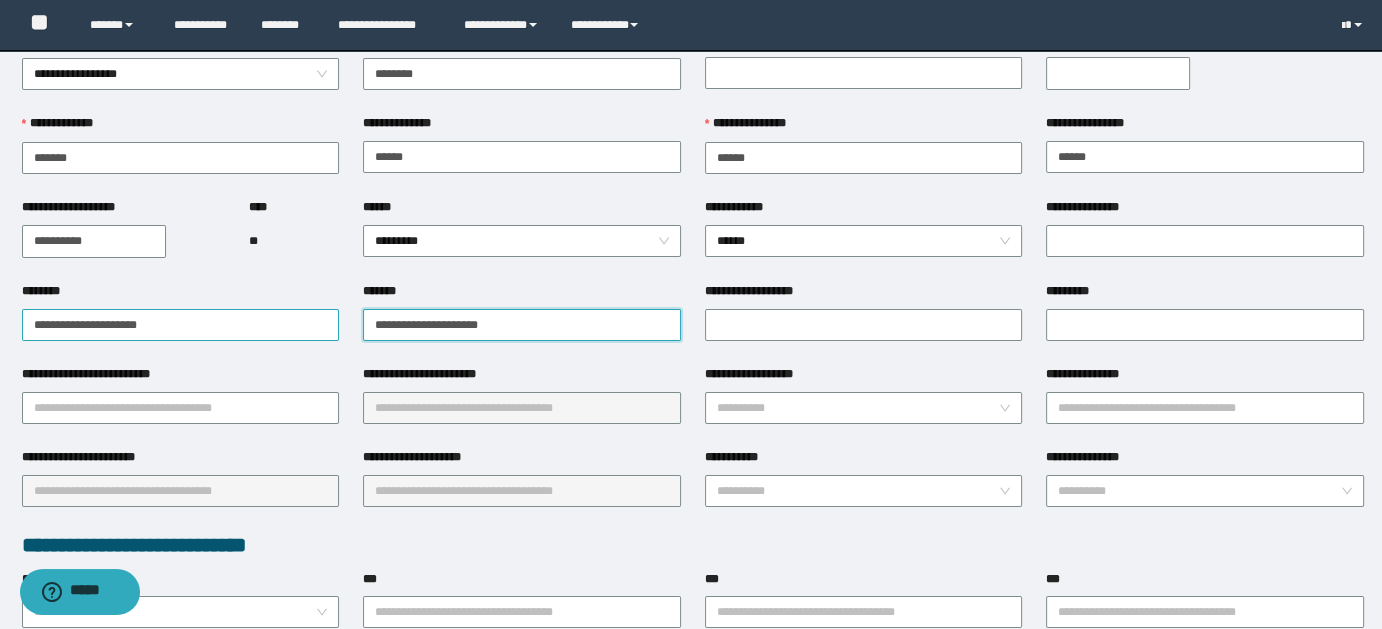 type on "**********" 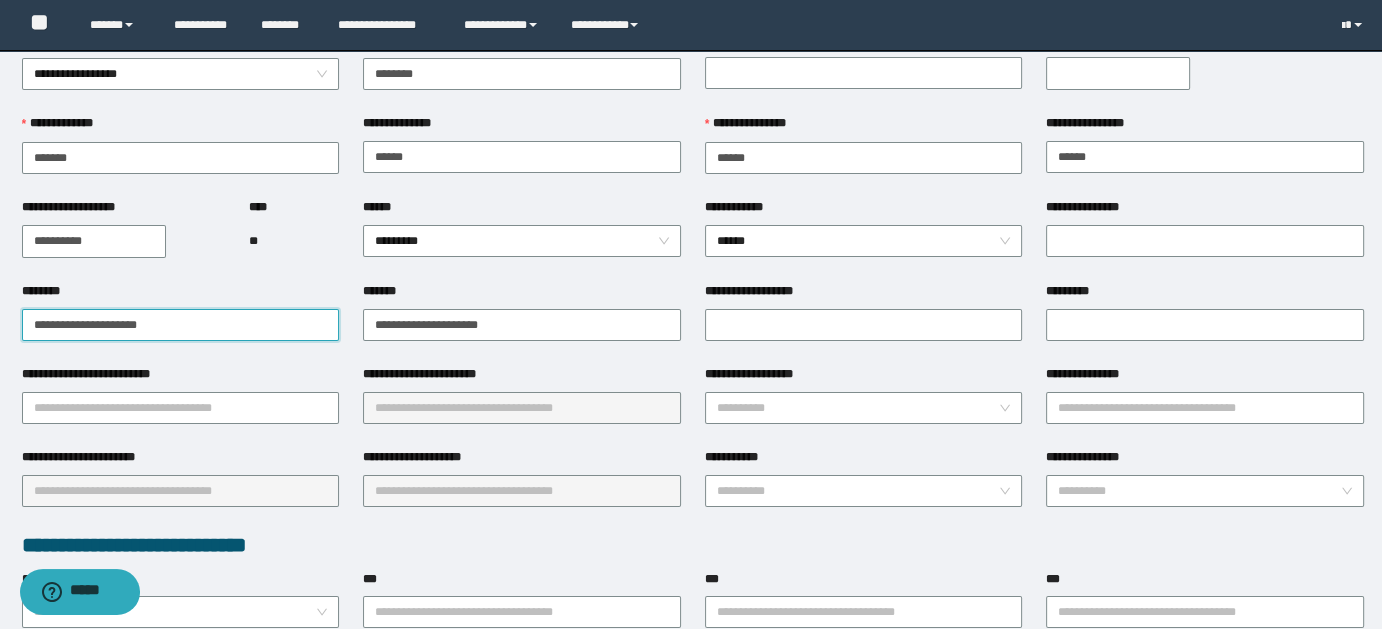 drag, startPoint x: 101, startPoint y: 321, endPoint x: 323, endPoint y: 321, distance: 222 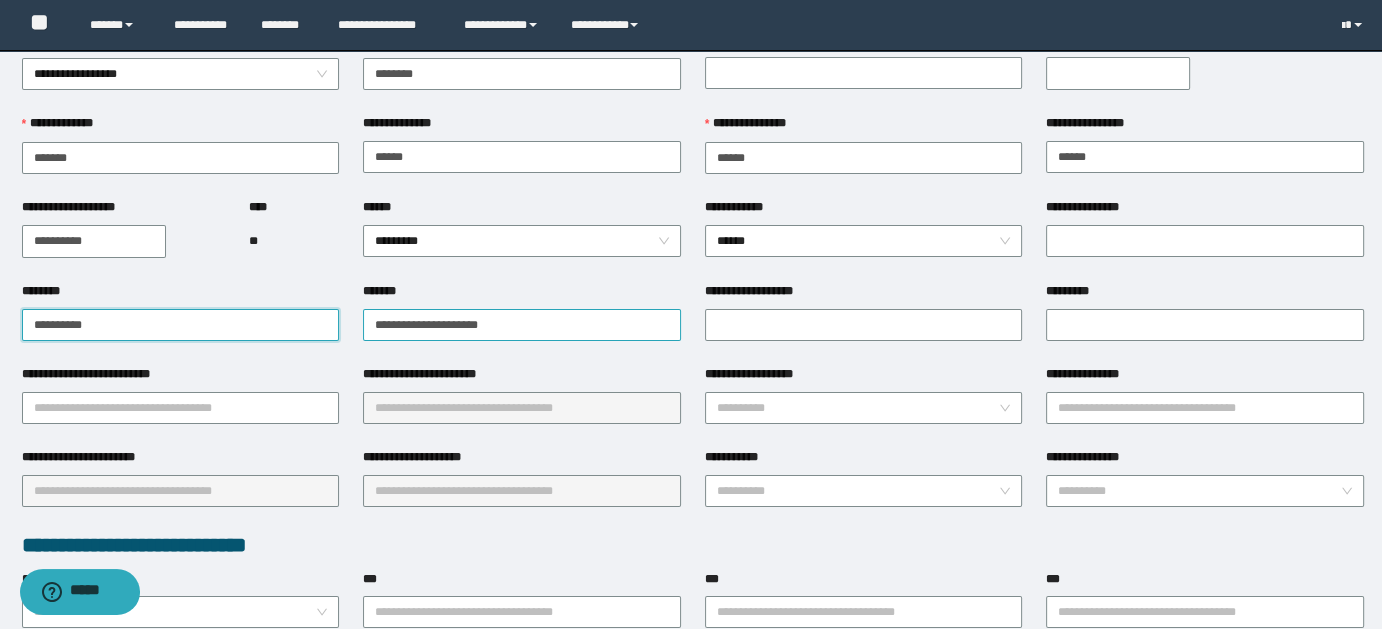 type on "**********" 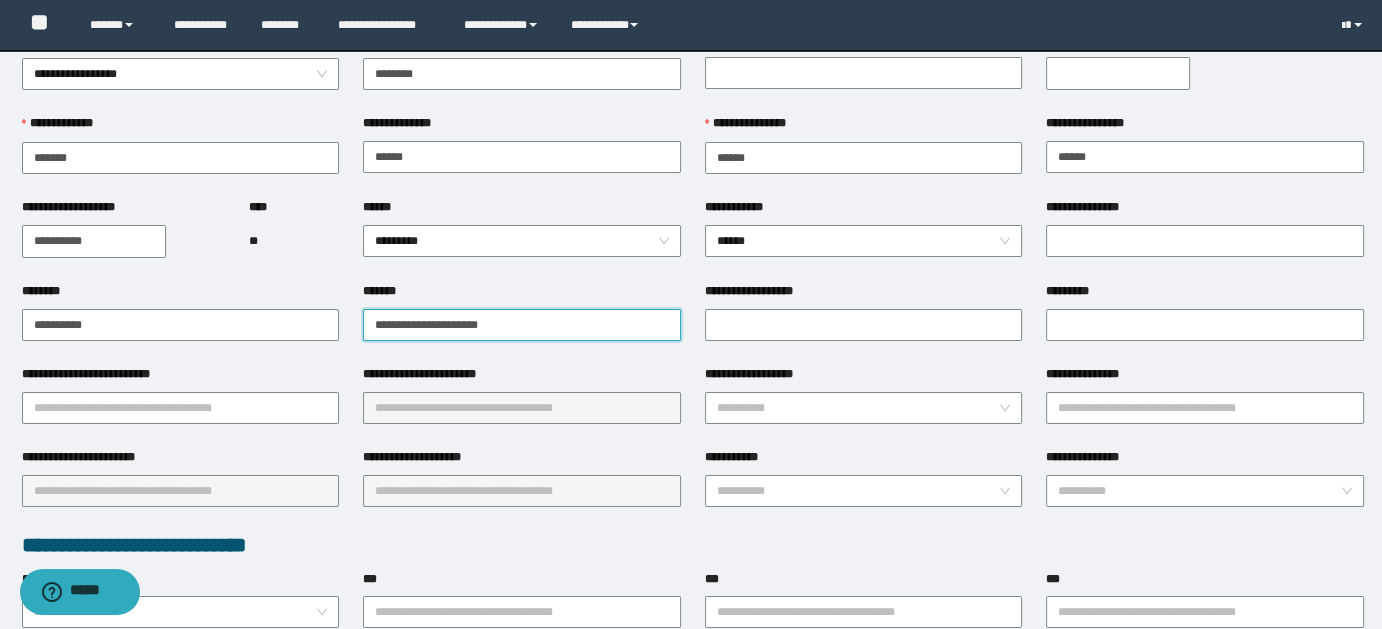 drag, startPoint x: 445, startPoint y: 321, endPoint x: 350, endPoint y: 328, distance: 95.257545 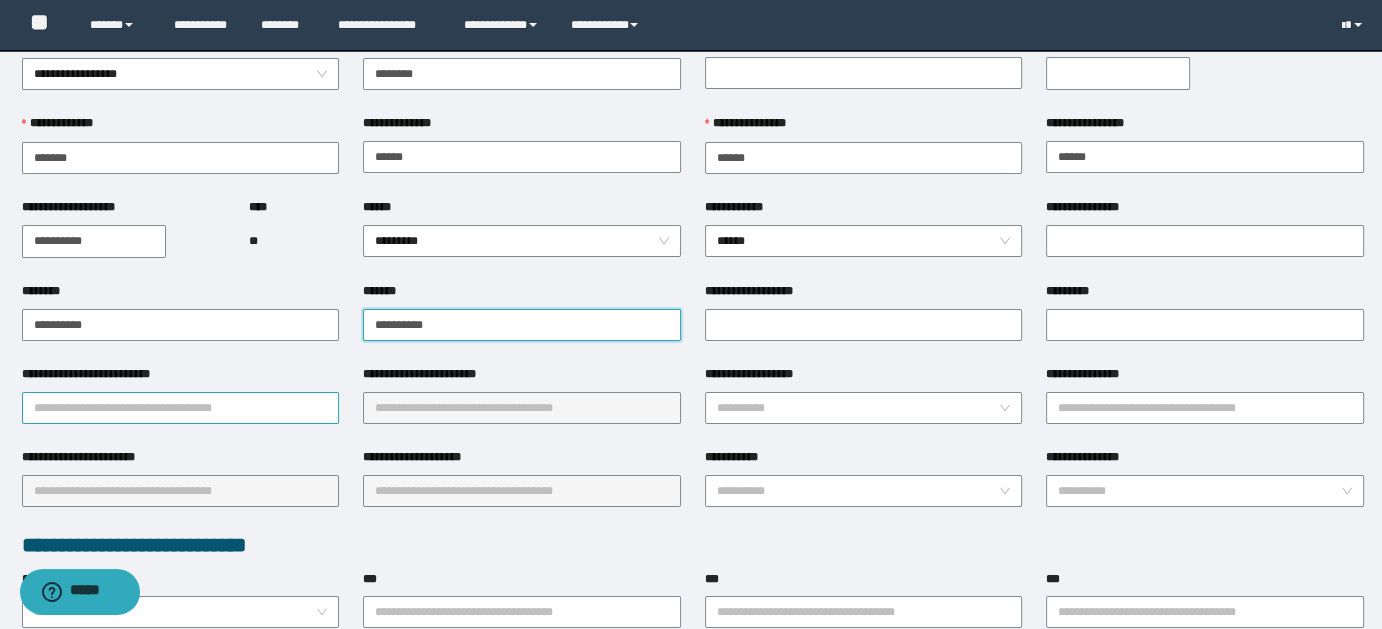 type on "**********" 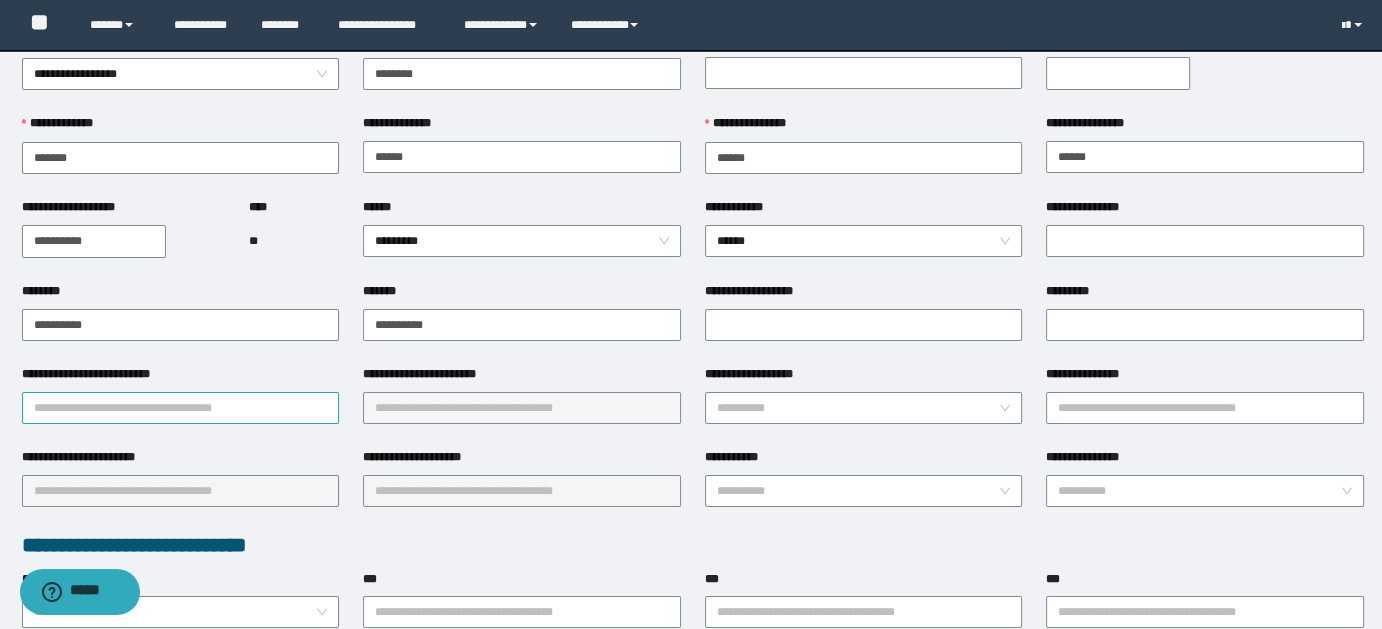 click on "**********" at bounding box center (181, 408) 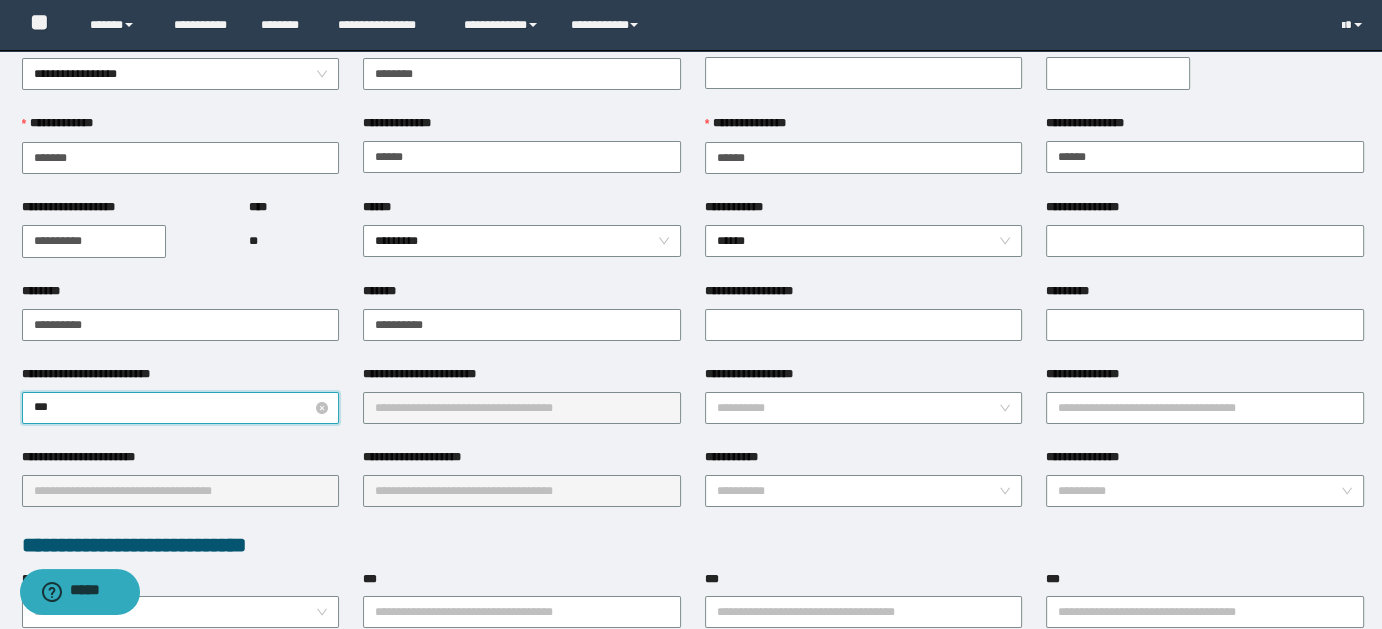 type on "****" 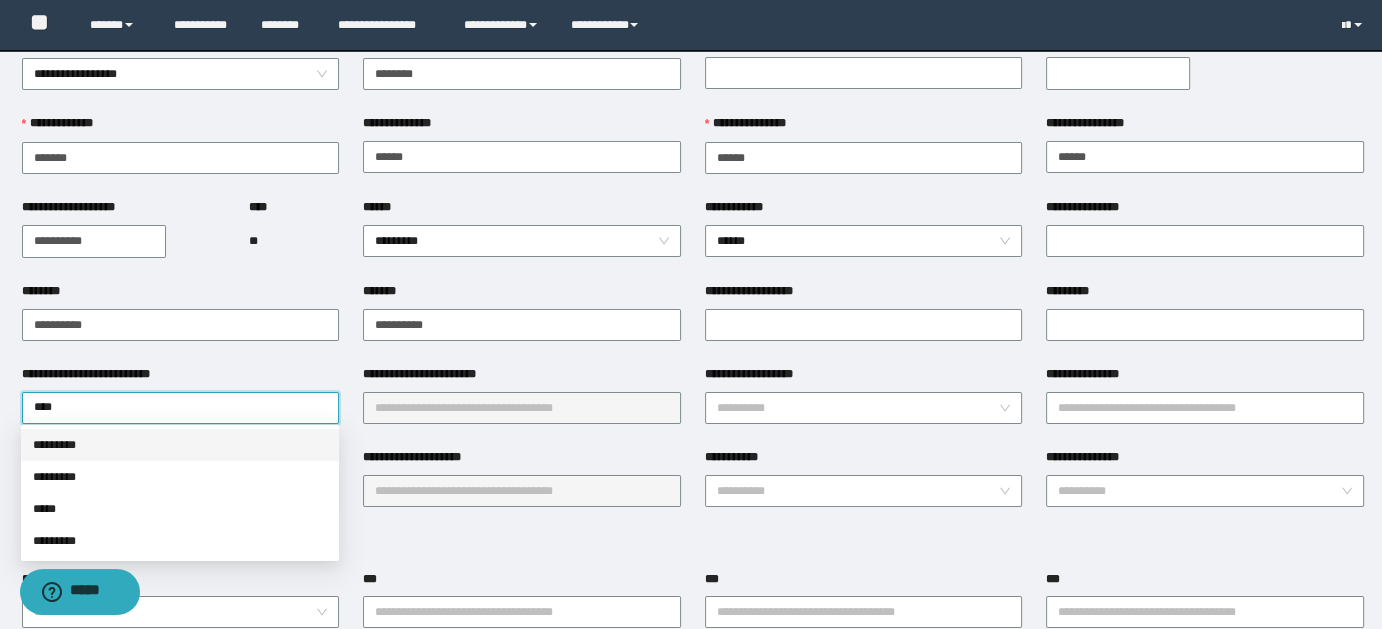 click on "*********" at bounding box center [180, 445] 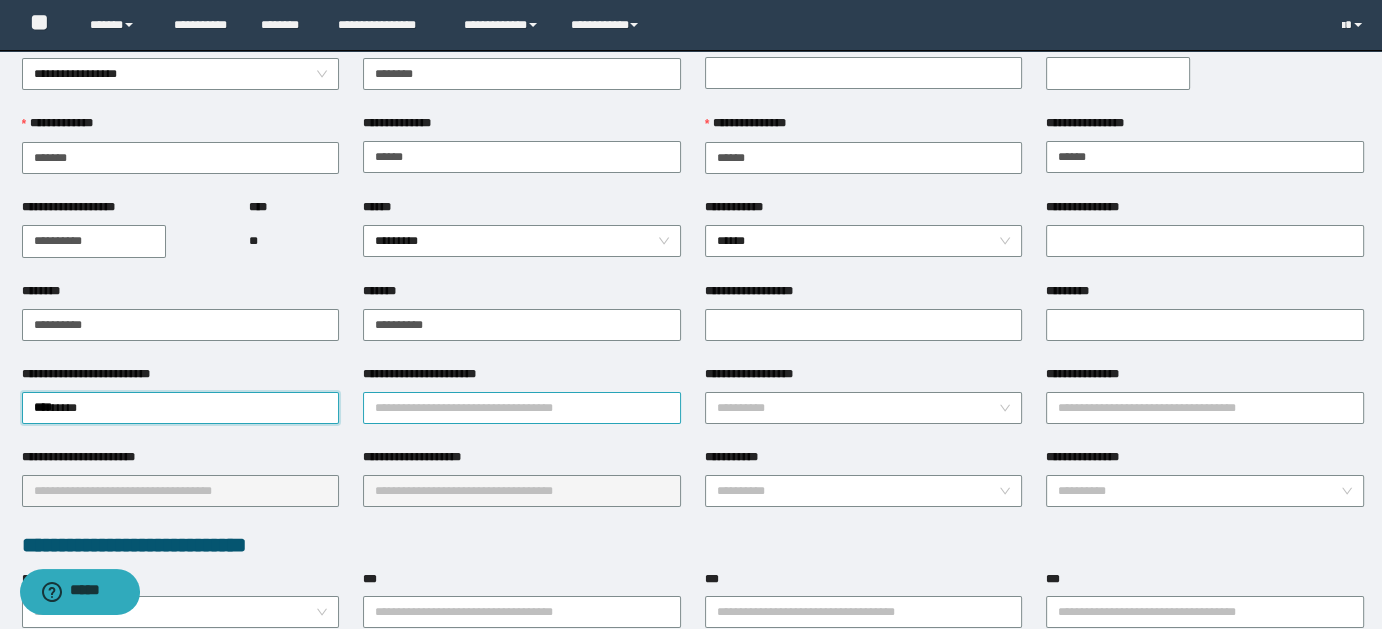 click on "**********" at bounding box center (522, 408) 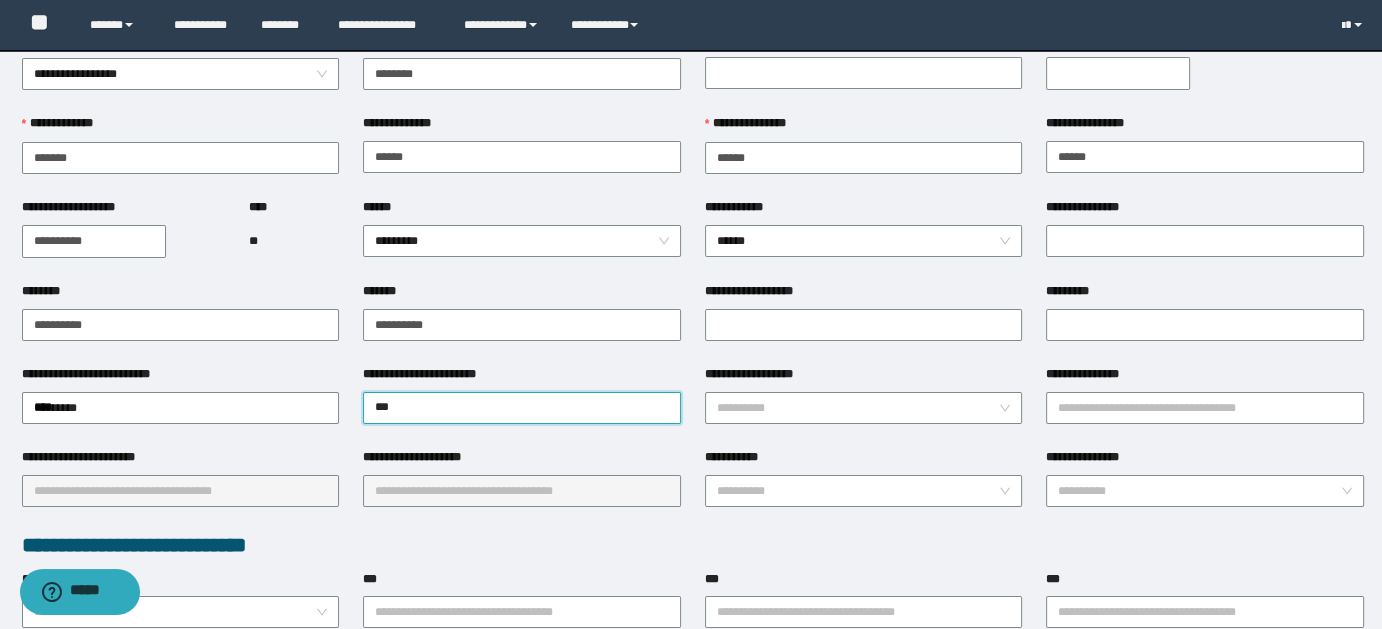 type on "****" 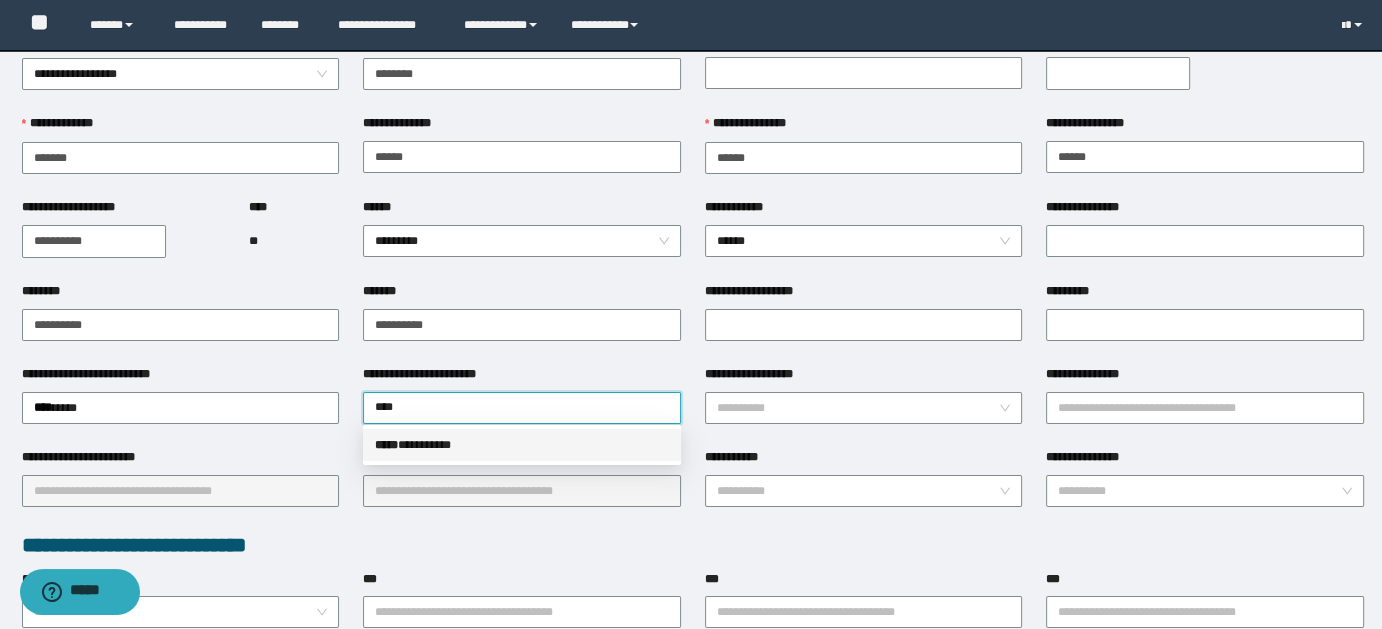 click on "***** * ********" at bounding box center (522, 445) 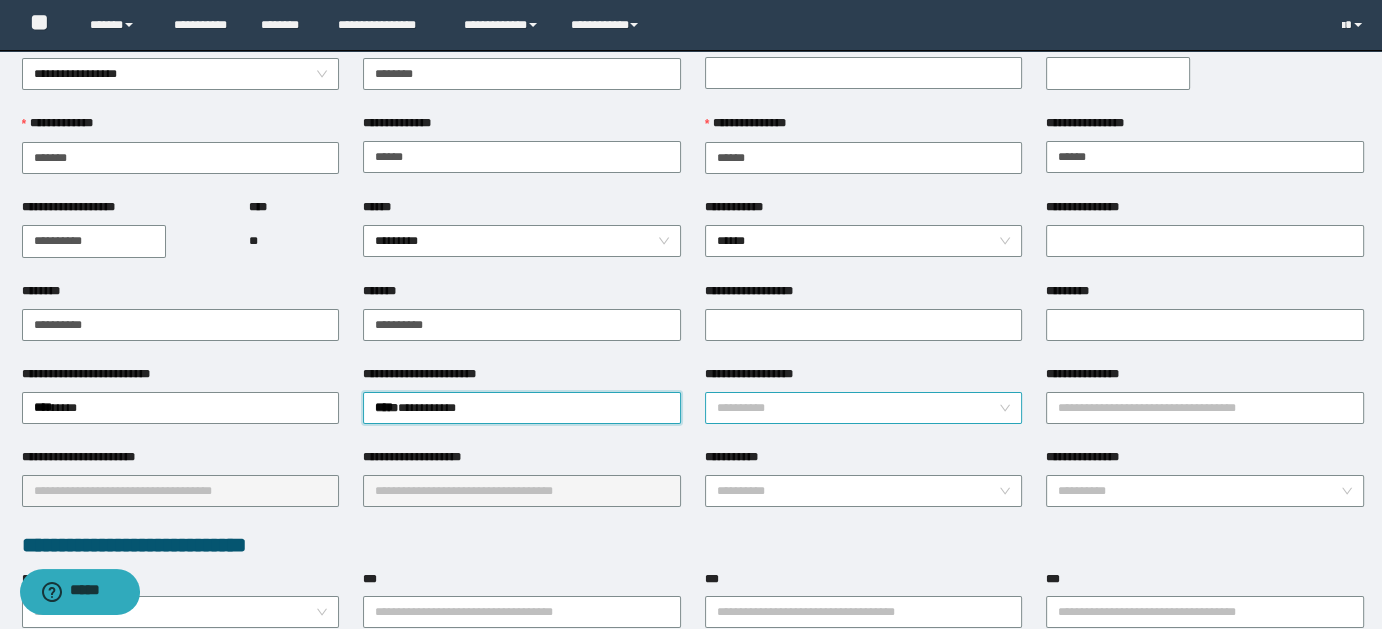 click on "**********" at bounding box center (864, 408) 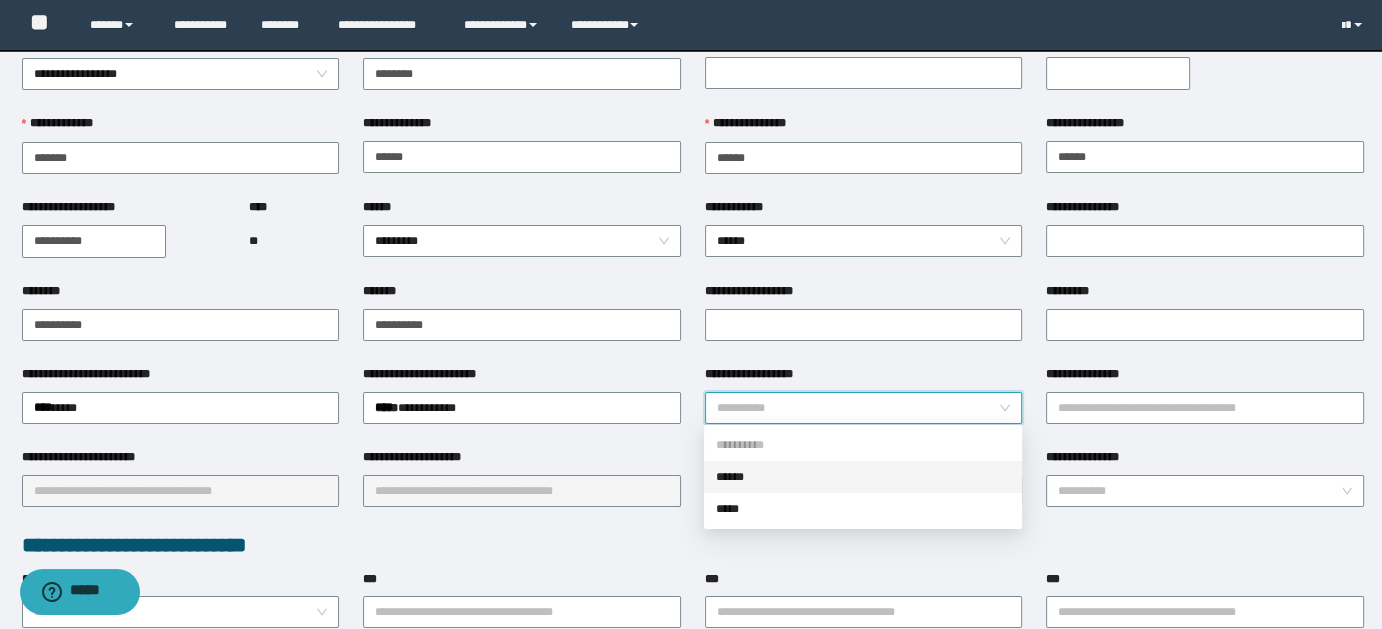 click on "******" at bounding box center [863, 477] 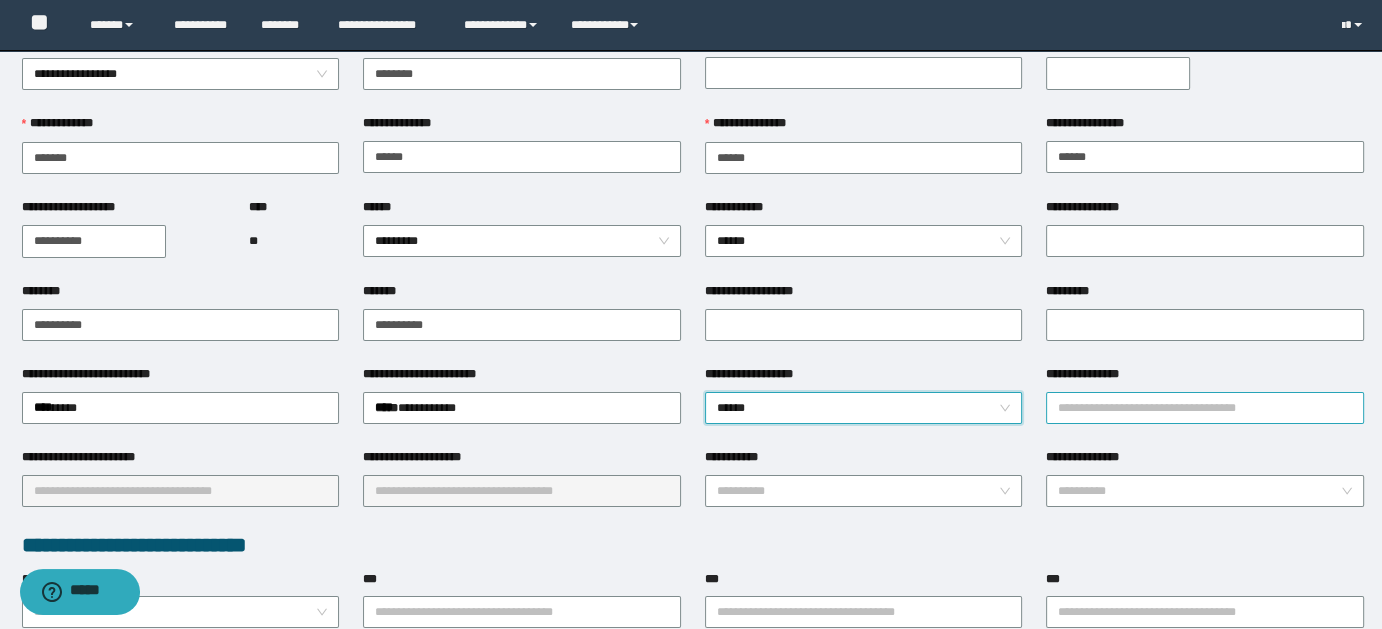 click on "**********" at bounding box center (1205, 408) 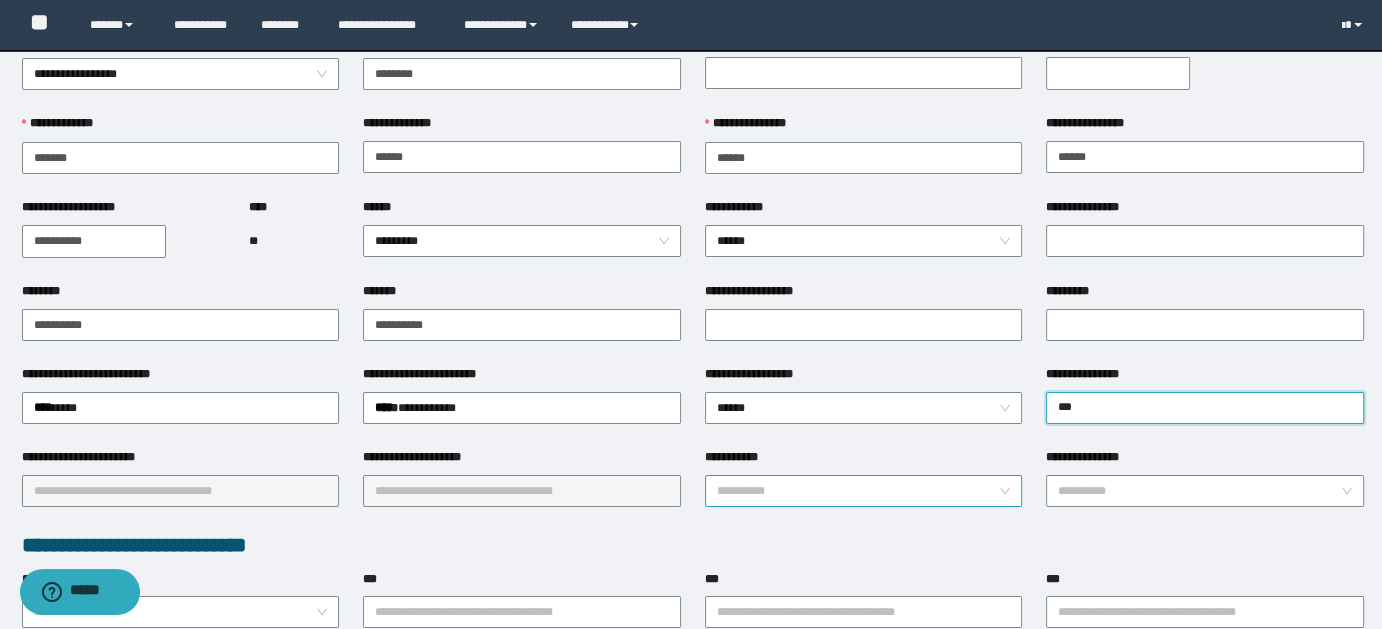 type on "****" 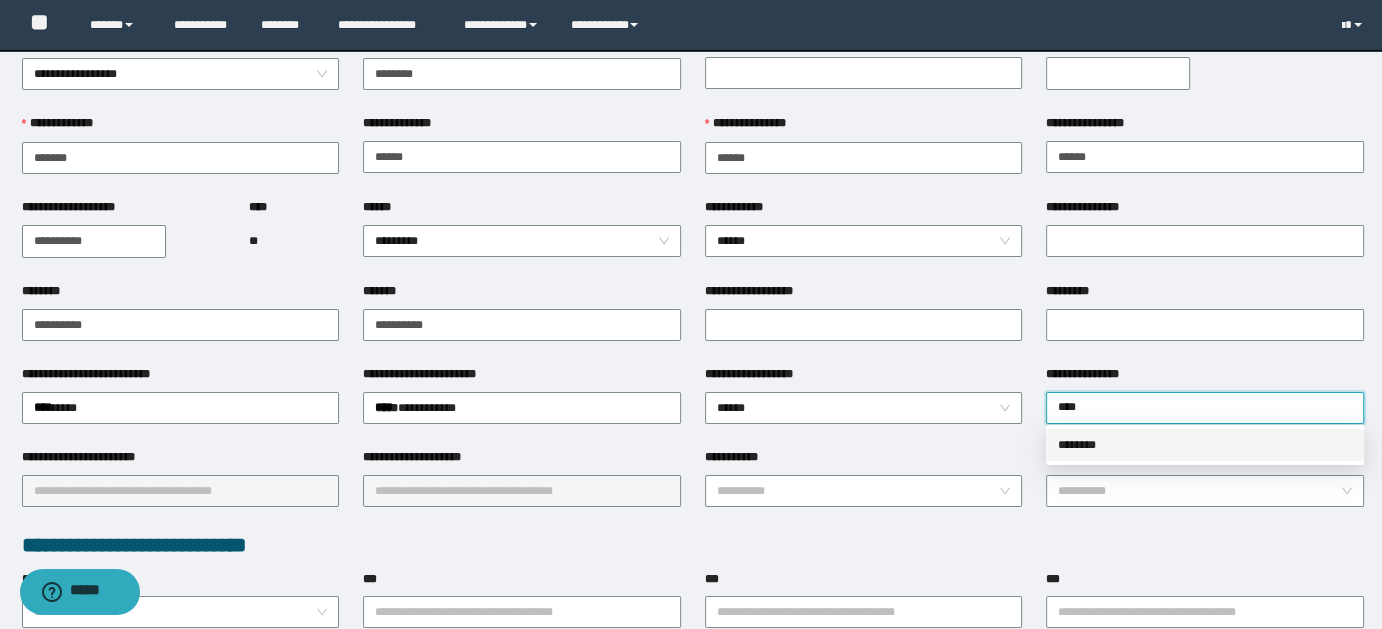 click on "********" at bounding box center [1205, 445] 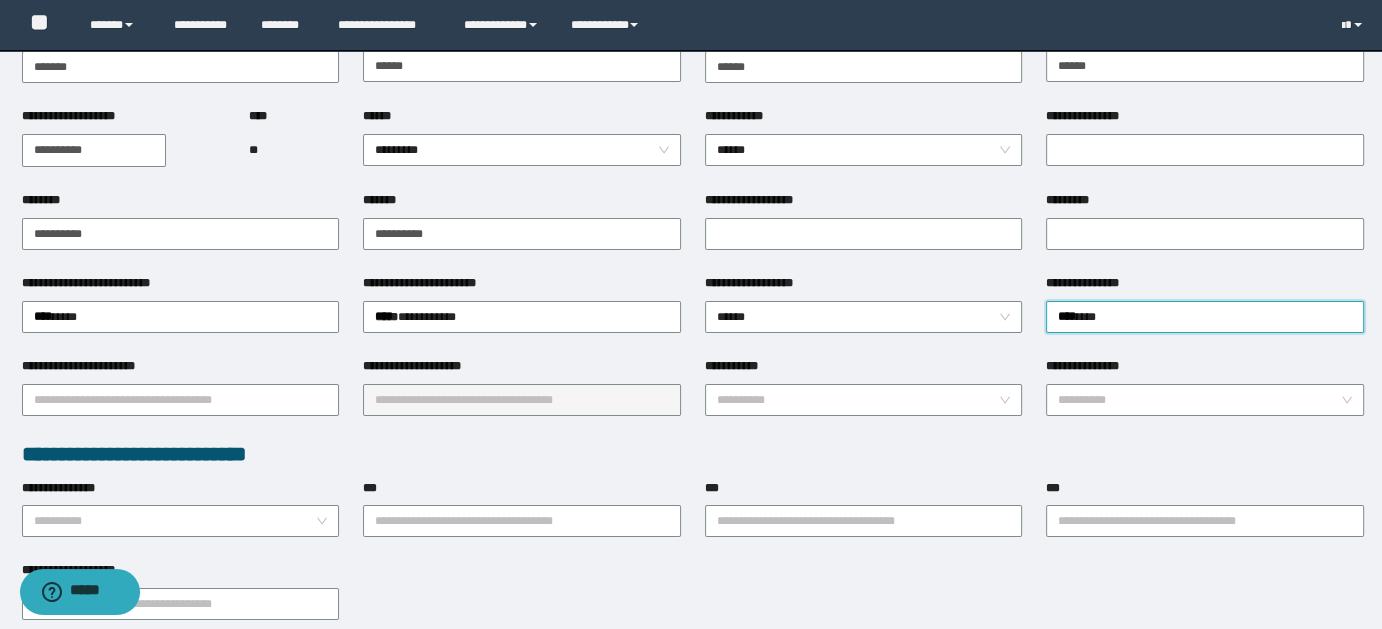 scroll, scrollTop: 293, scrollLeft: 0, axis: vertical 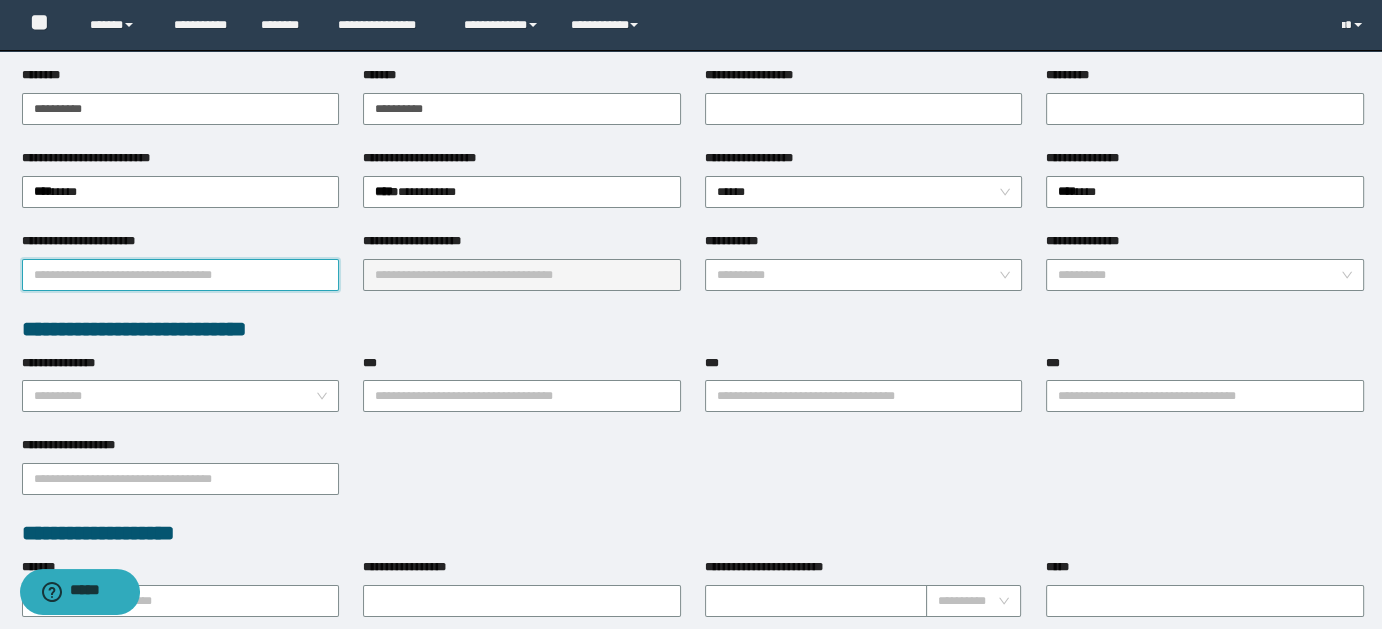 click on "**********" at bounding box center (181, 275) 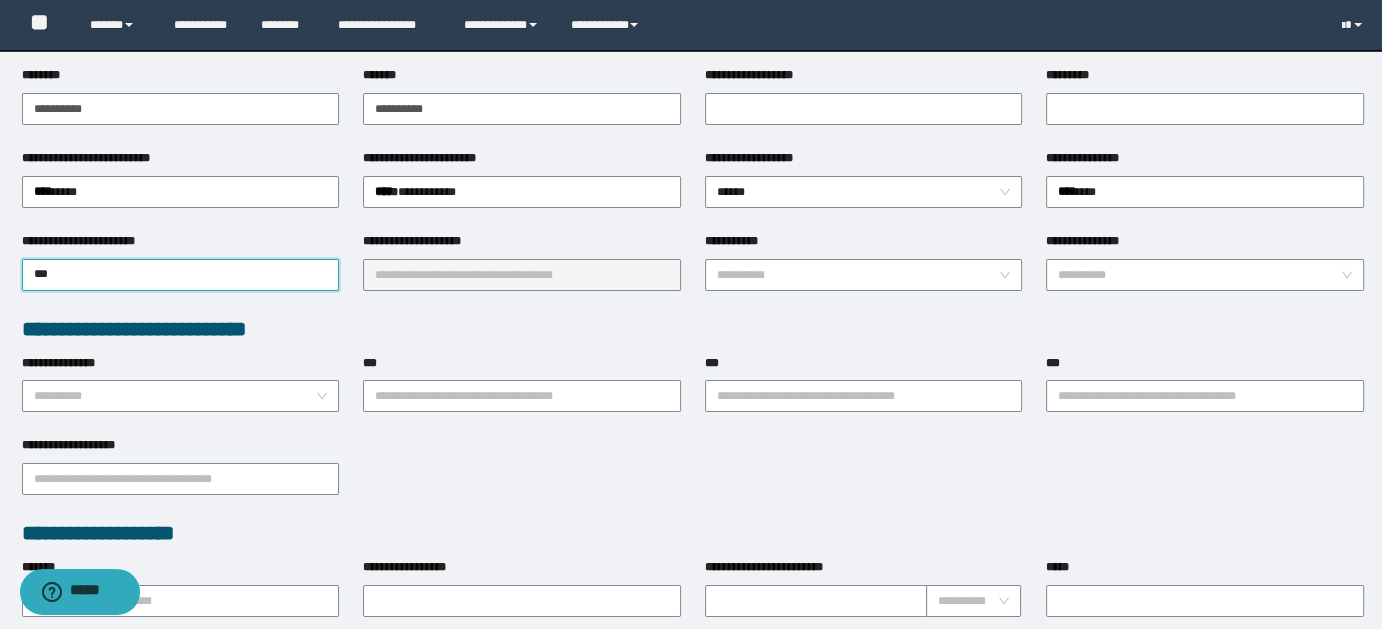 type on "****" 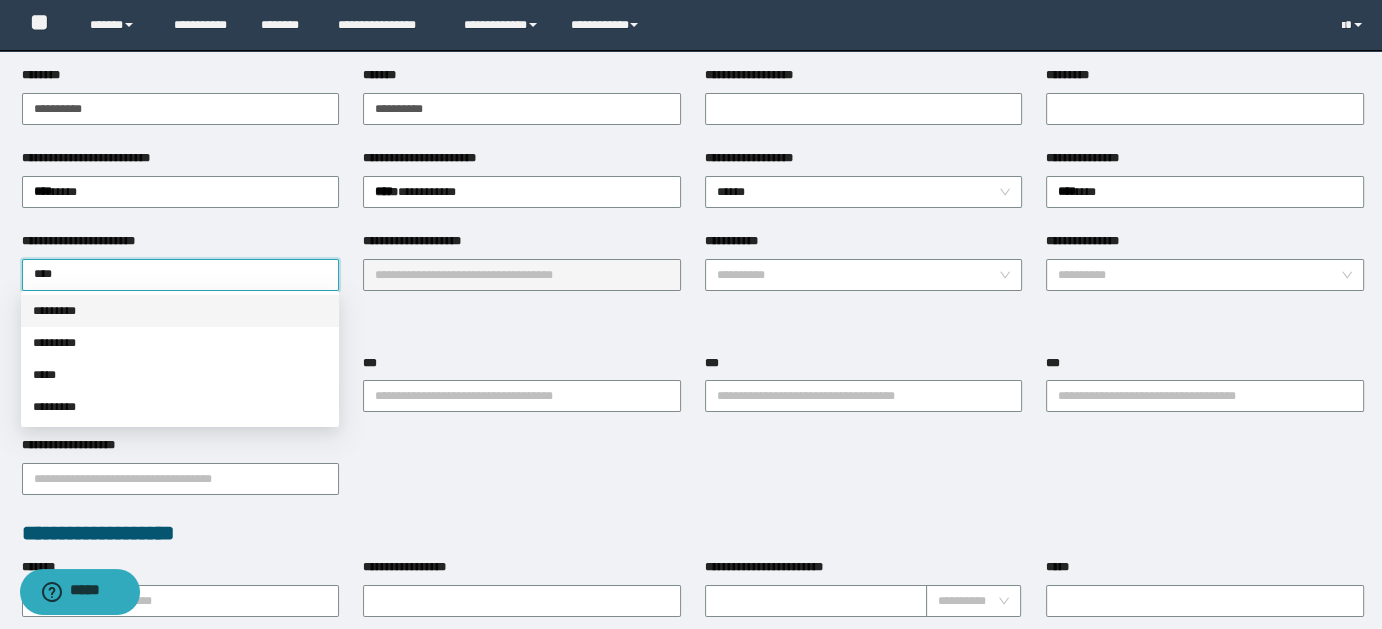 click on "*********" at bounding box center (180, 311) 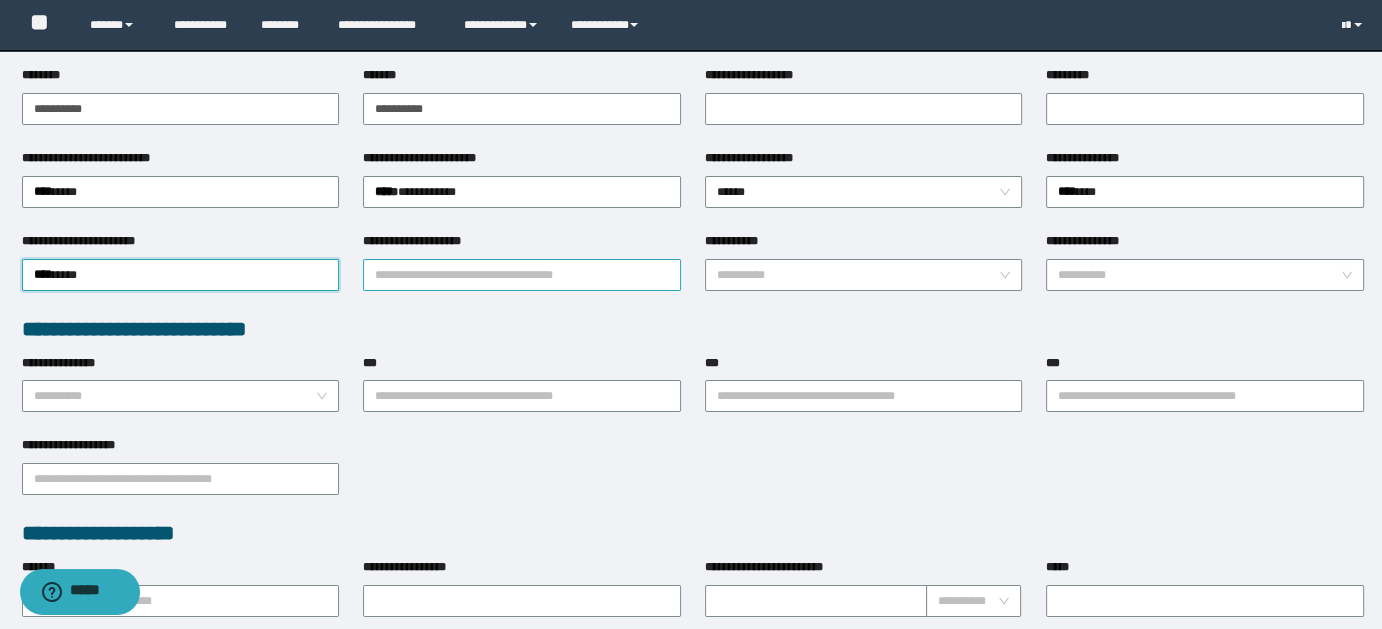 click on "**********" at bounding box center [522, 275] 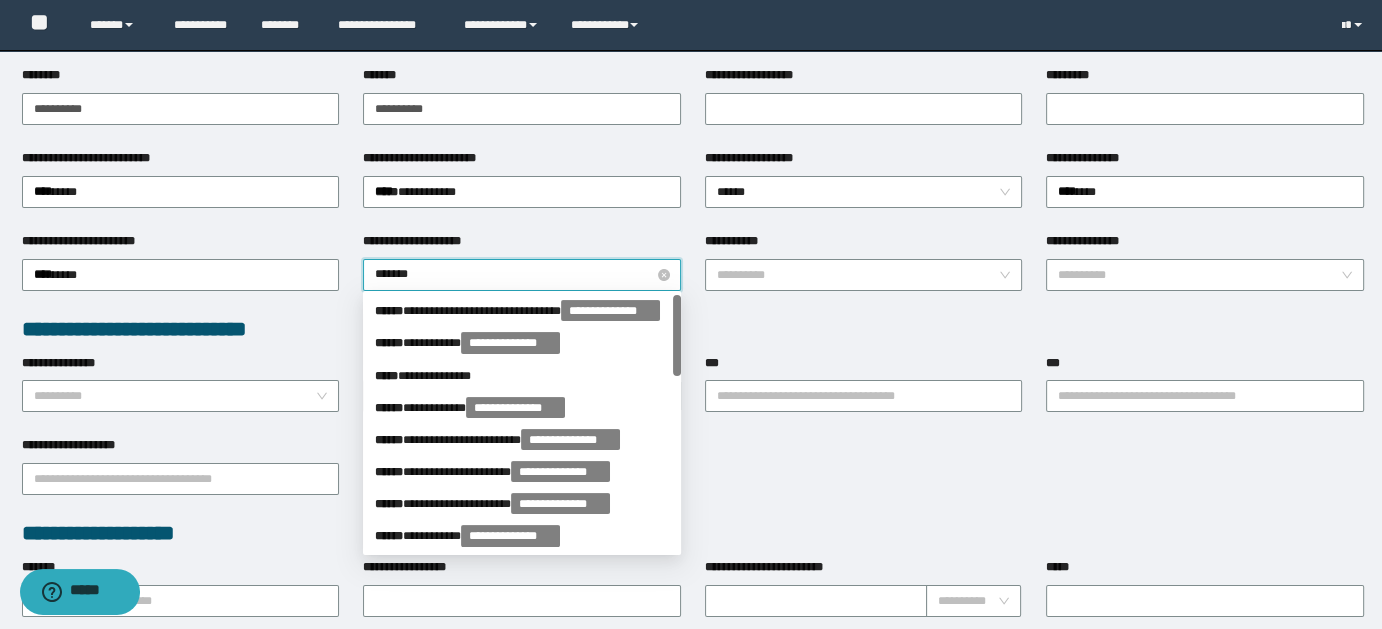 type on "********" 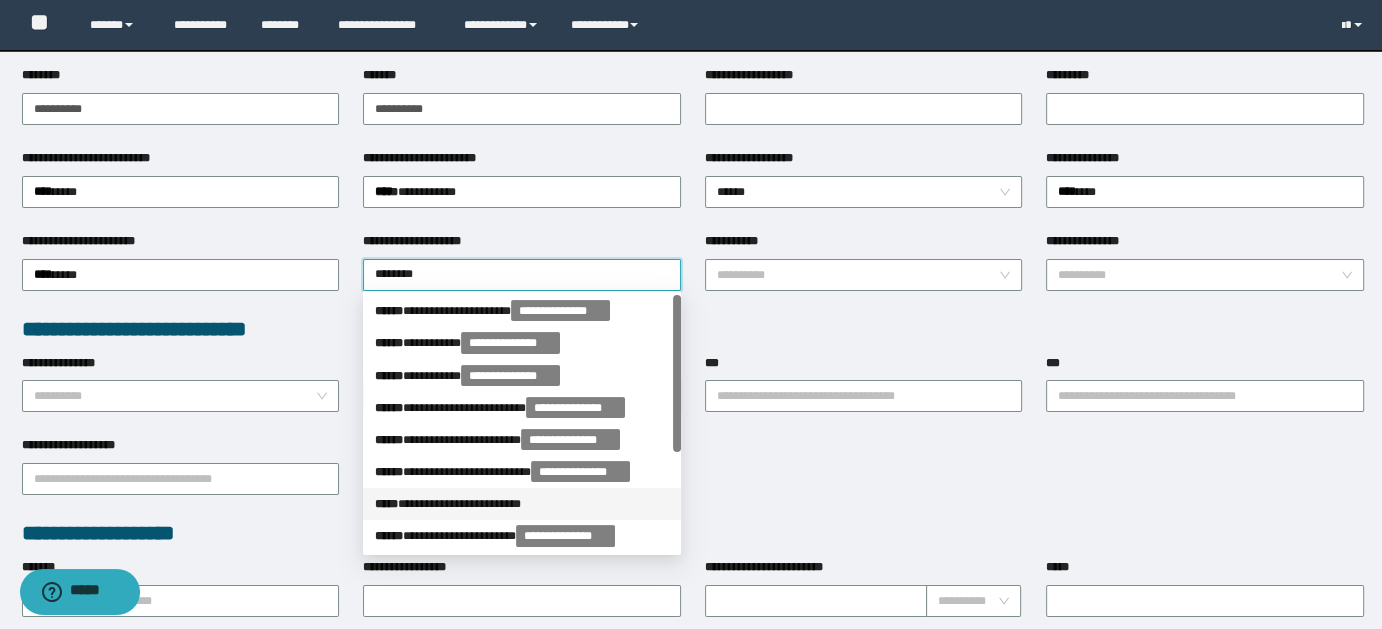 click on "**********" at bounding box center (522, 504) 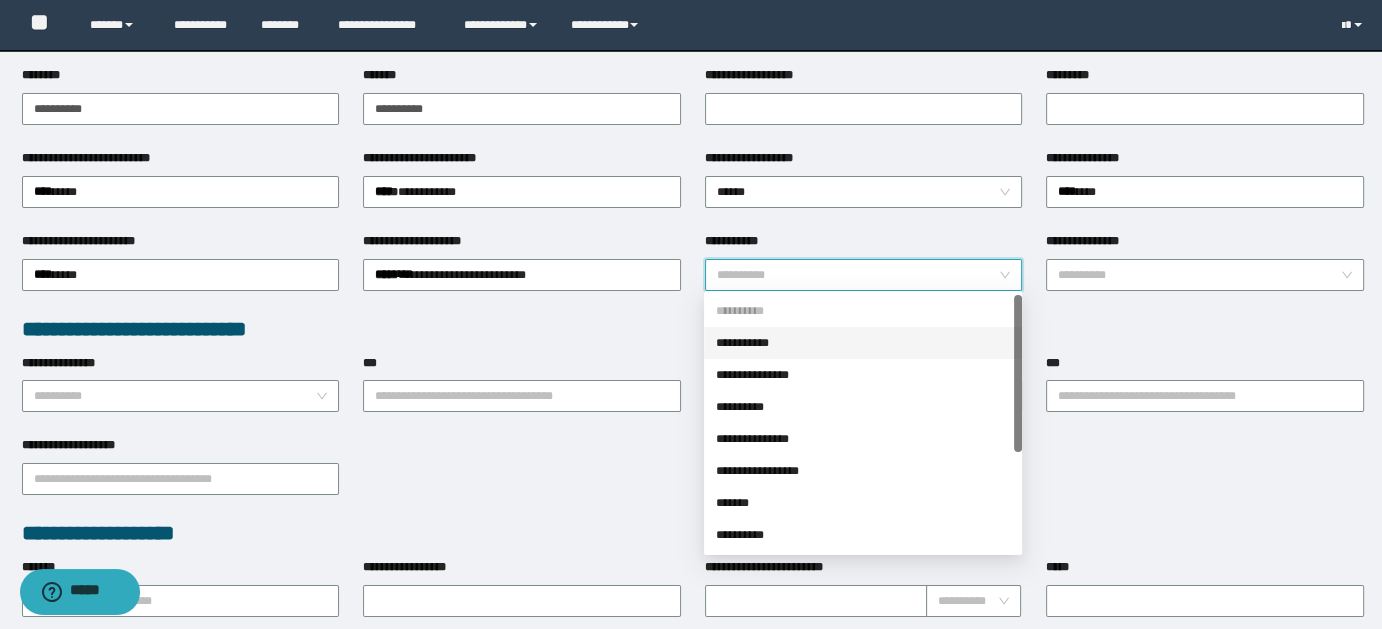 click on "**********" at bounding box center (858, 275) 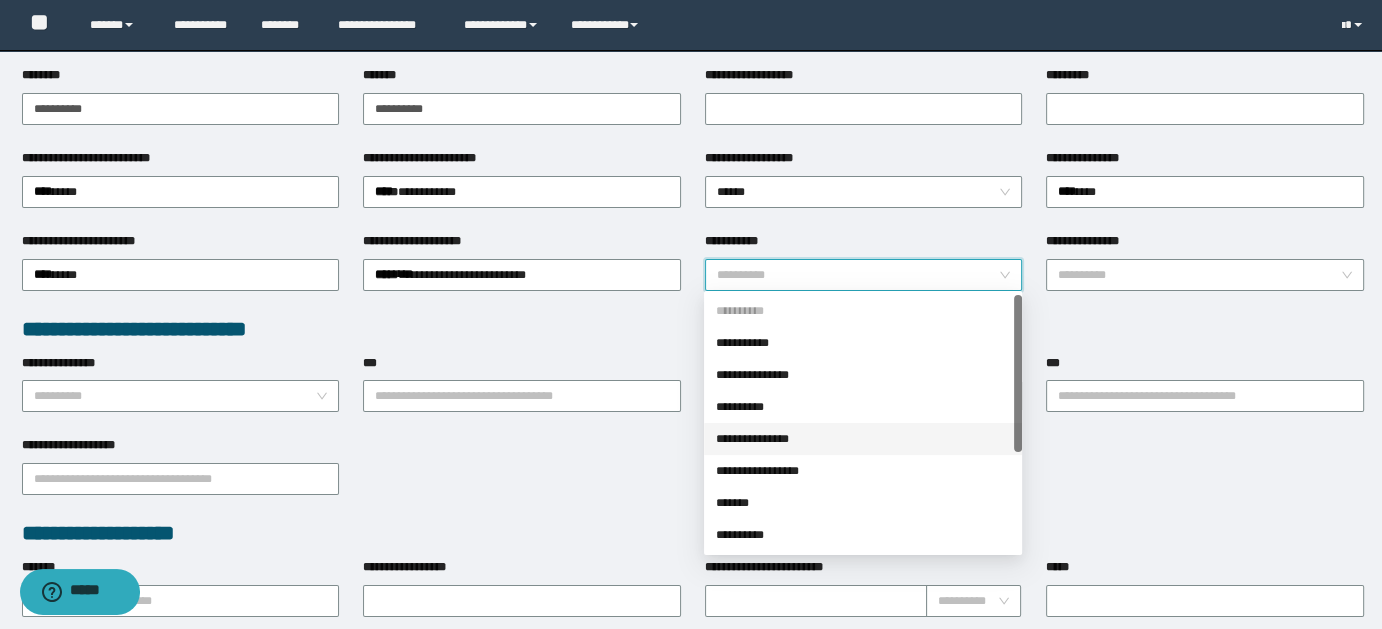 click on "**********" at bounding box center (863, 439) 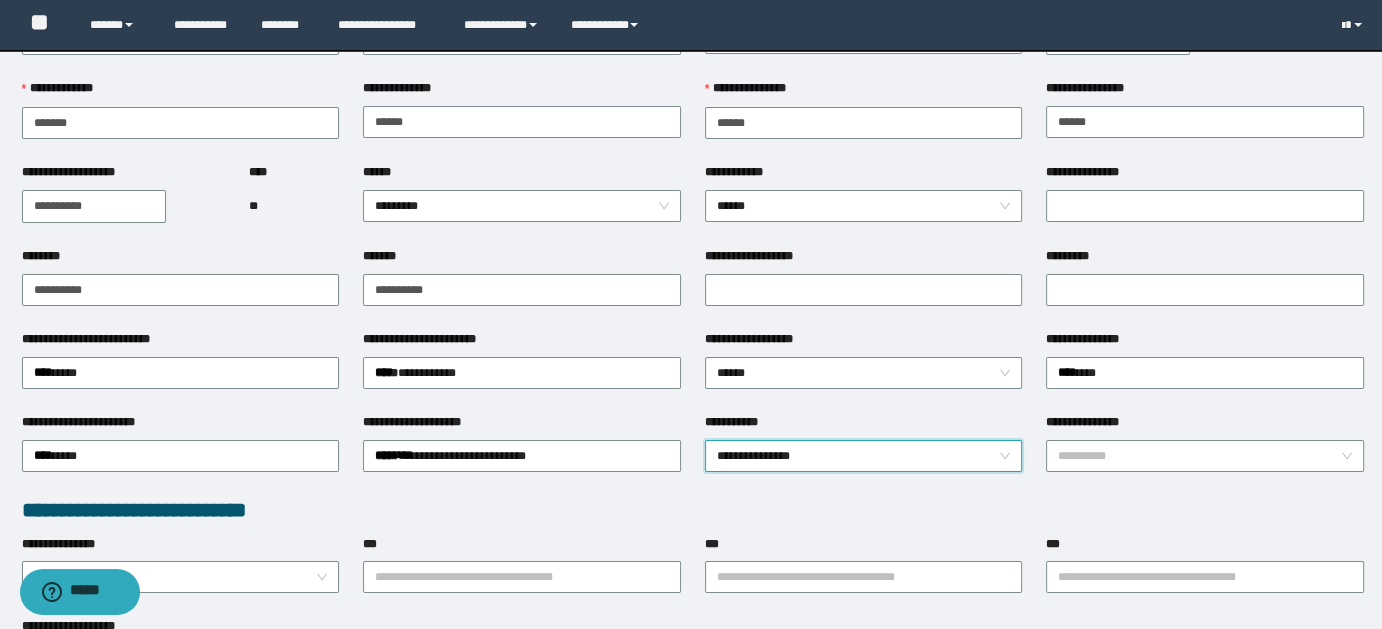 scroll, scrollTop: 1072, scrollLeft: 0, axis: vertical 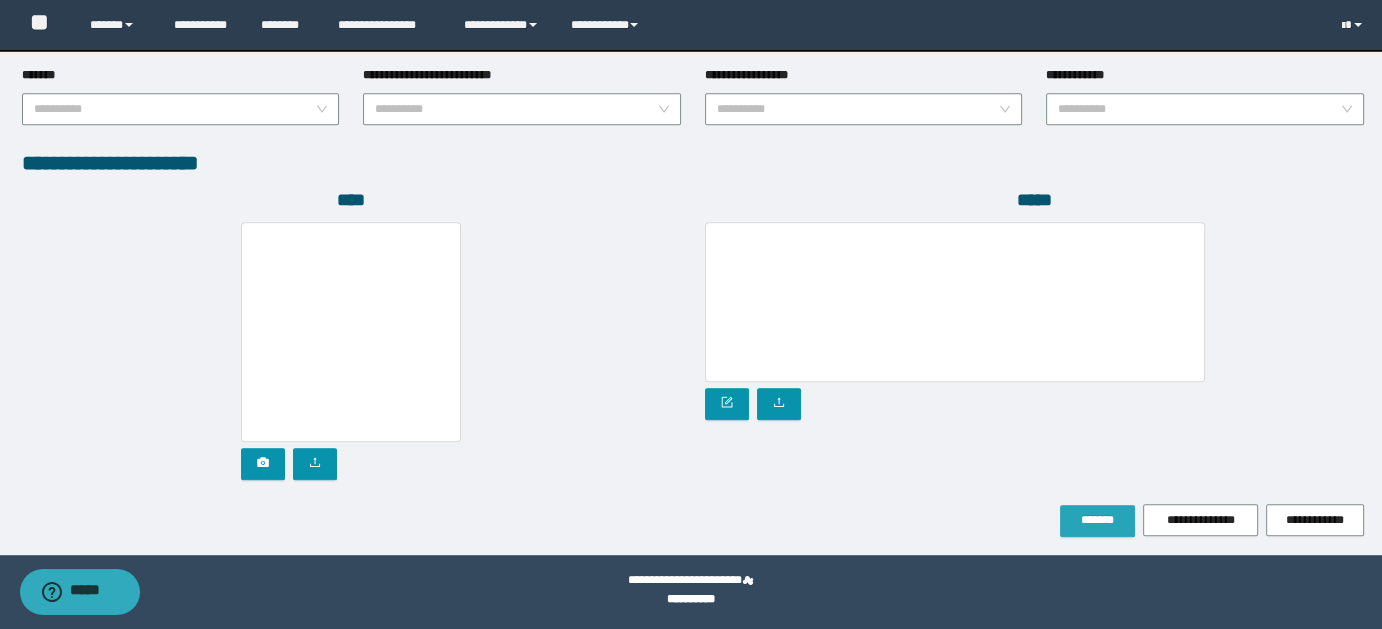 click on "*******" at bounding box center (1097, 520) 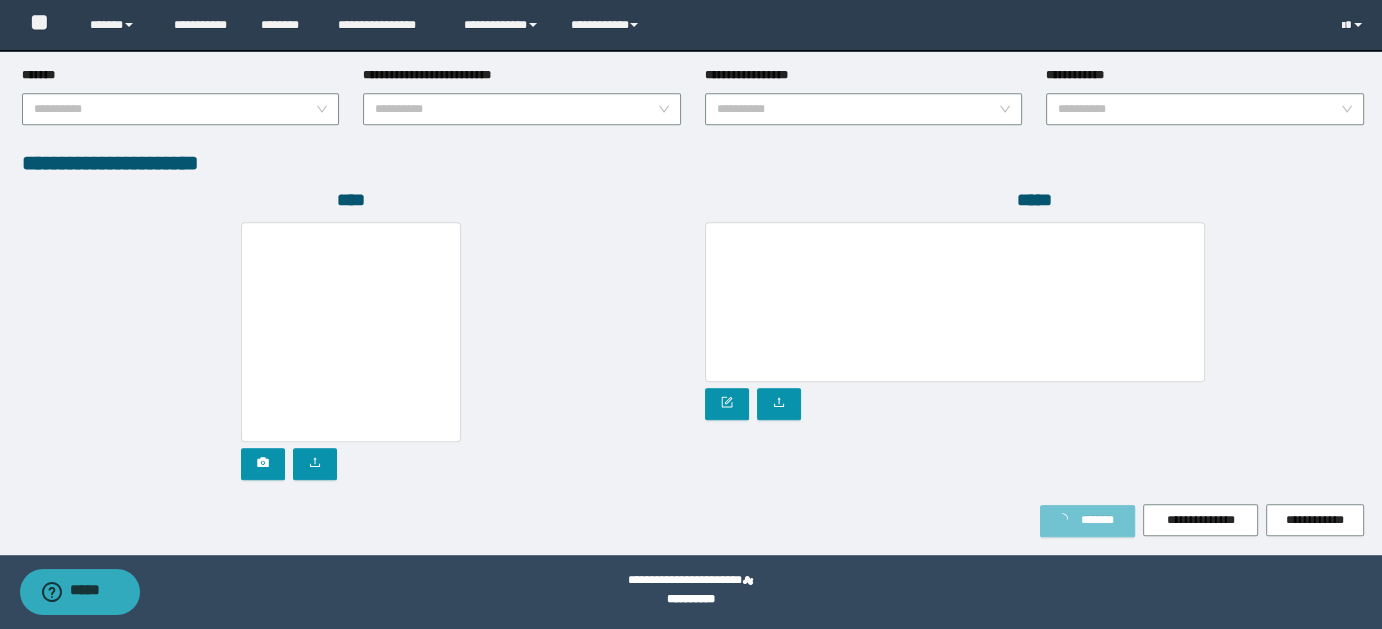 scroll, scrollTop: 1124, scrollLeft: 0, axis: vertical 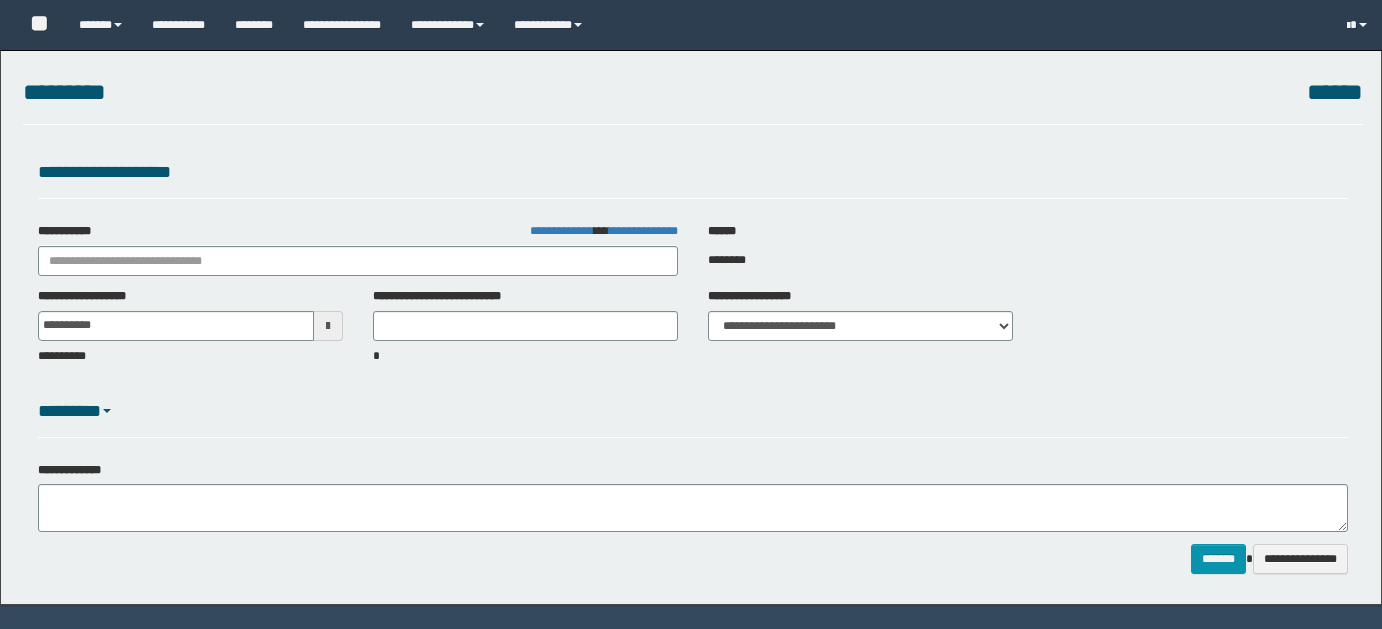 select on "**" 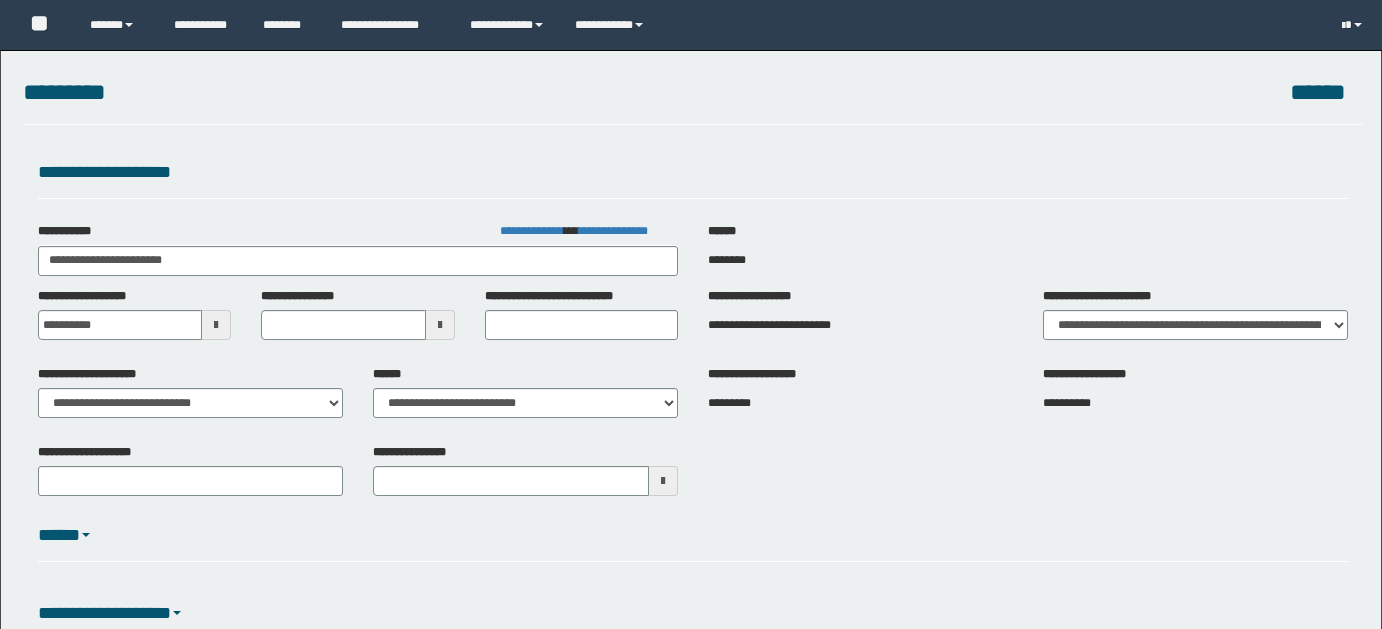 scroll, scrollTop: 30, scrollLeft: 0, axis: vertical 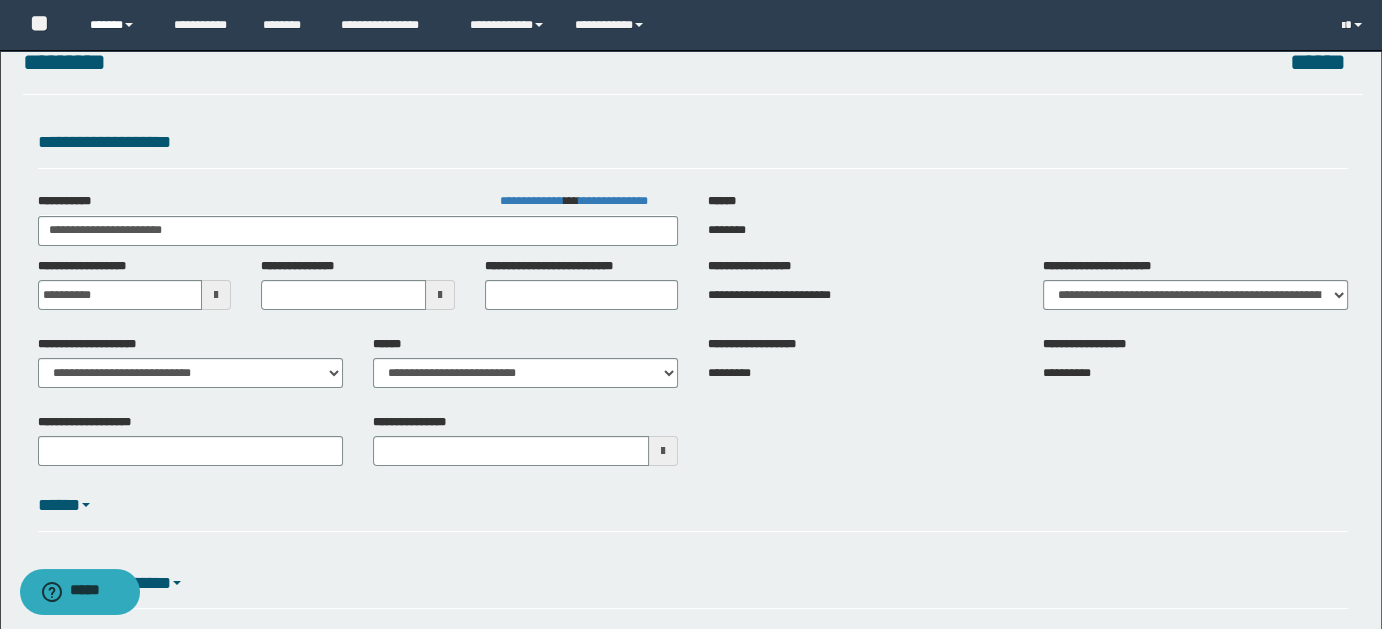 click on "******" at bounding box center (117, 25) 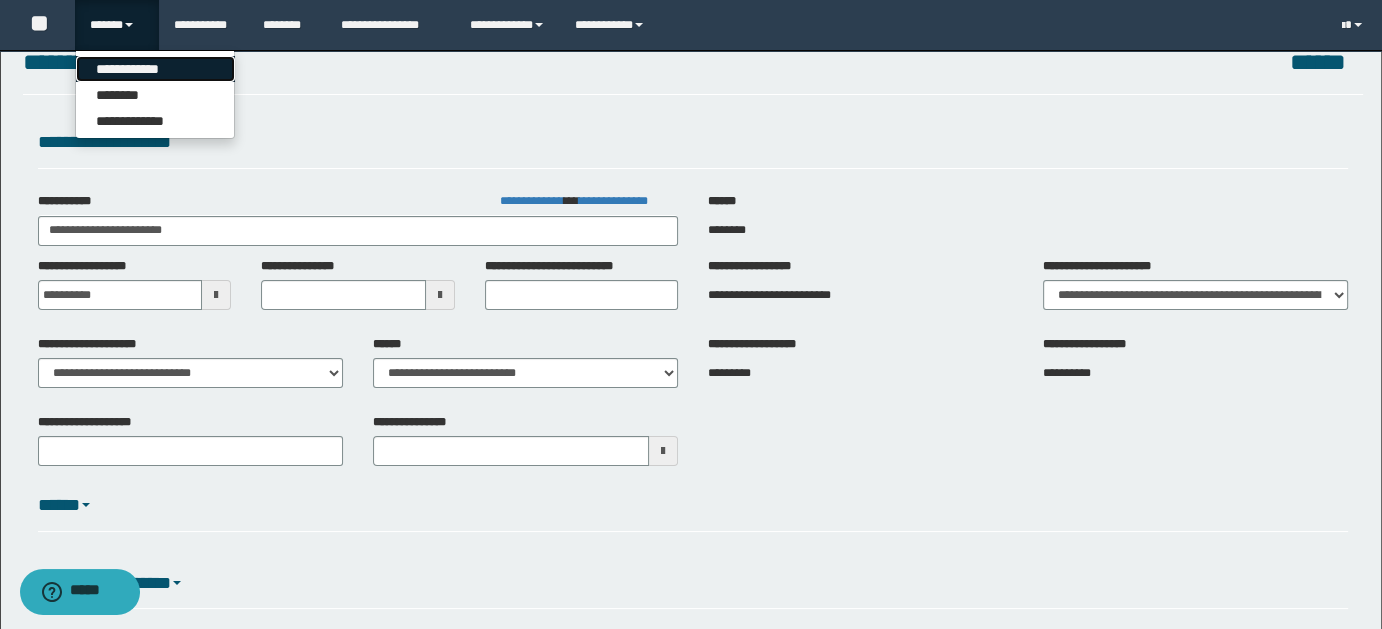 click on "**********" at bounding box center [155, 69] 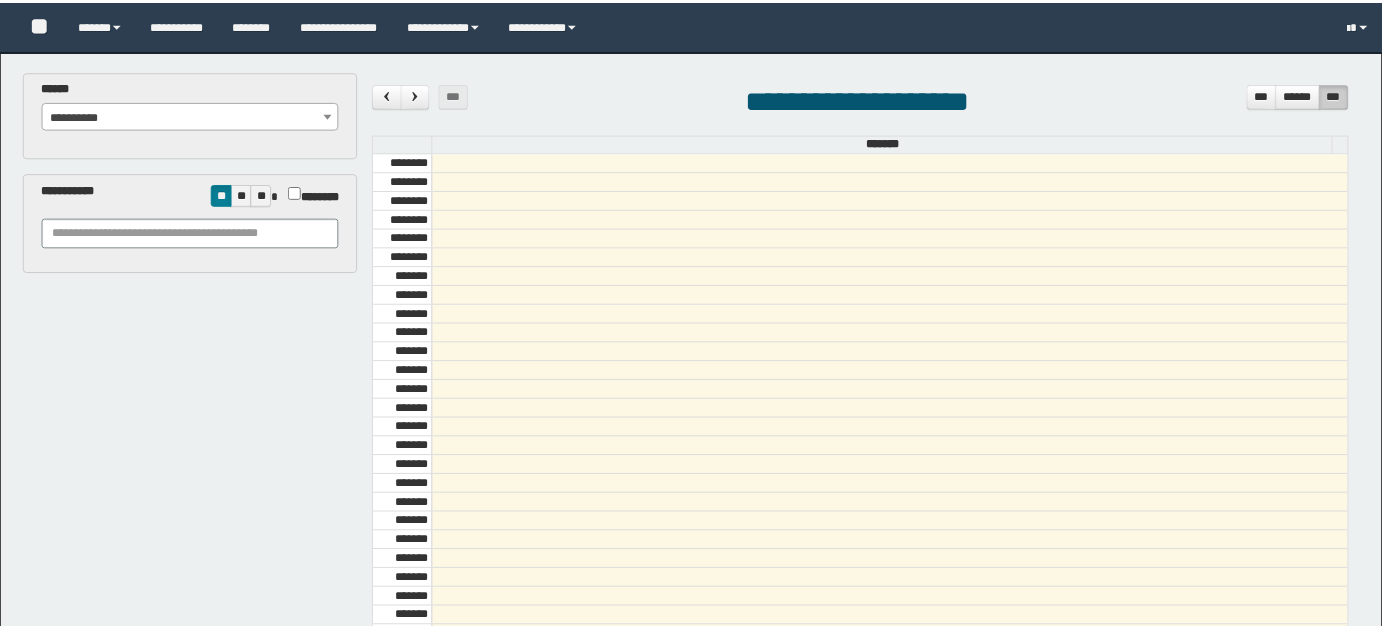 scroll, scrollTop: 0, scrollLeft: 0, axis: both 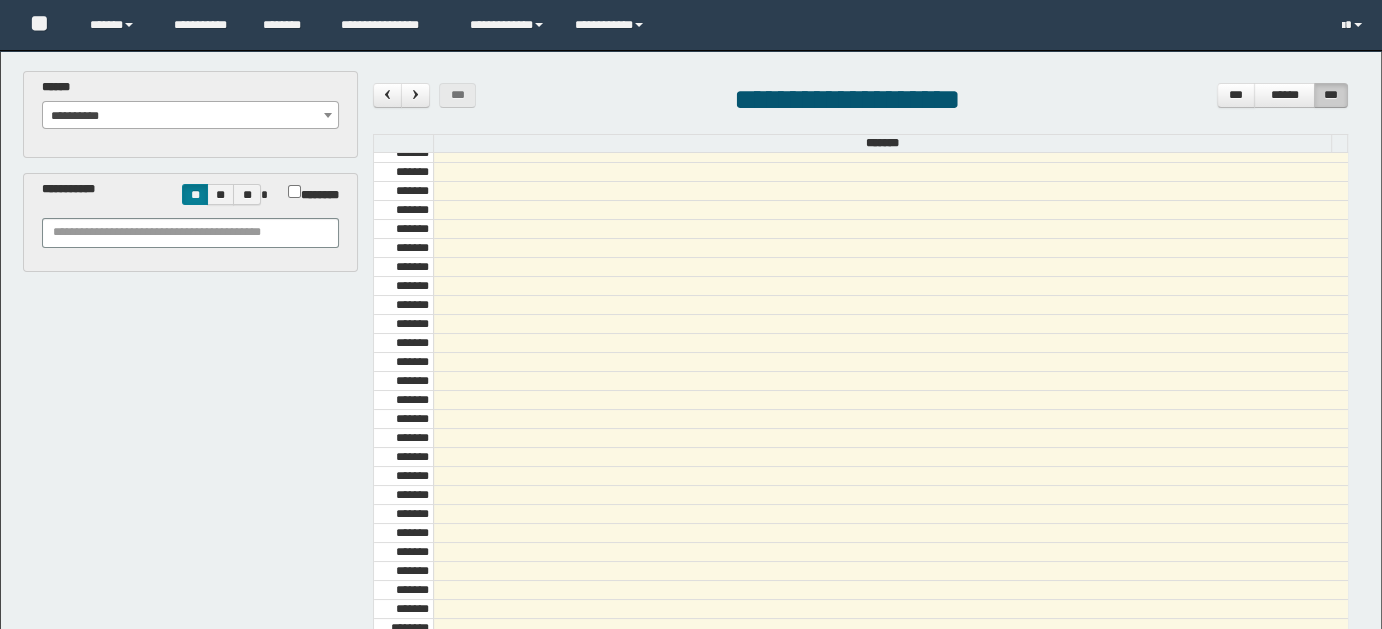 select on "******" 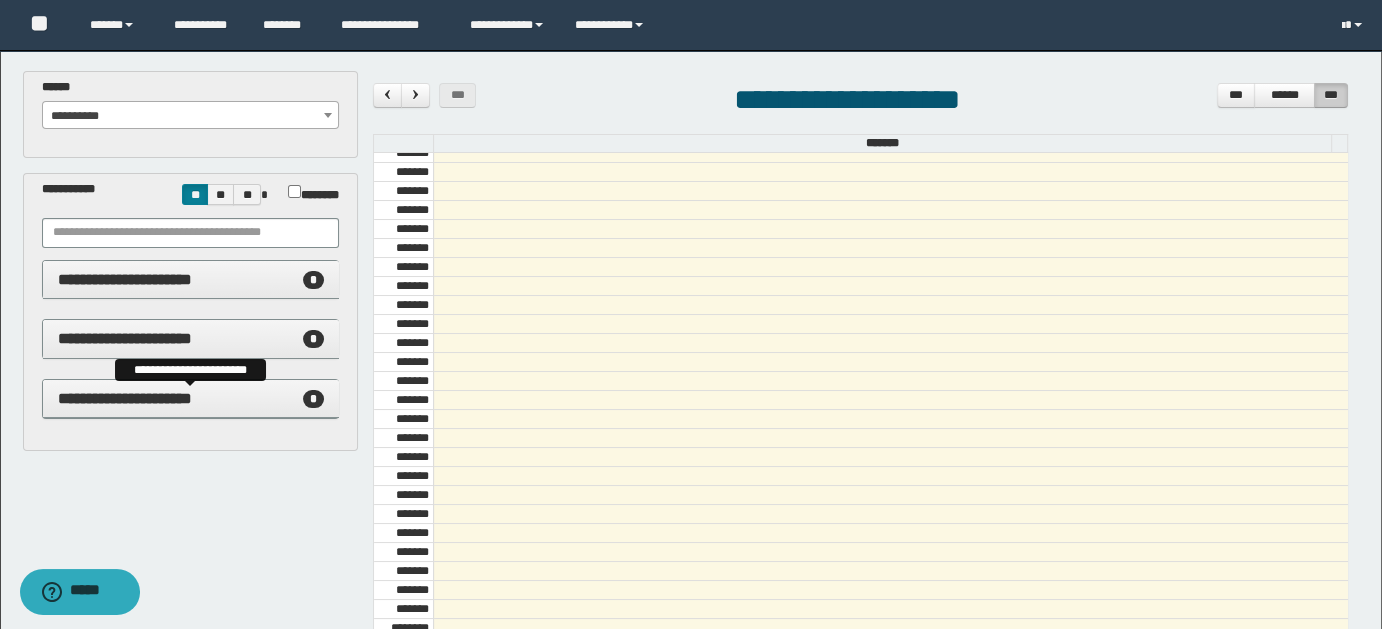 click on "**********" at bounding box center (125, 398) 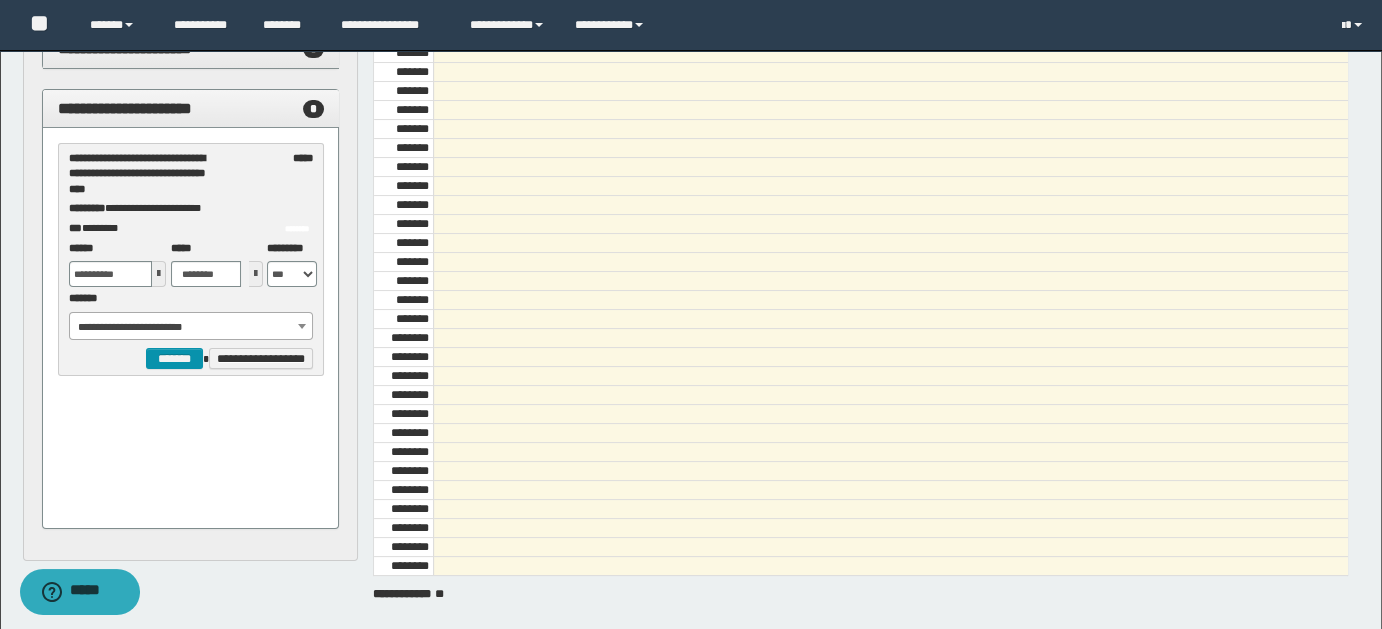 scroll, scrollTop: 344, scrollLeft: 0, axis: vertical 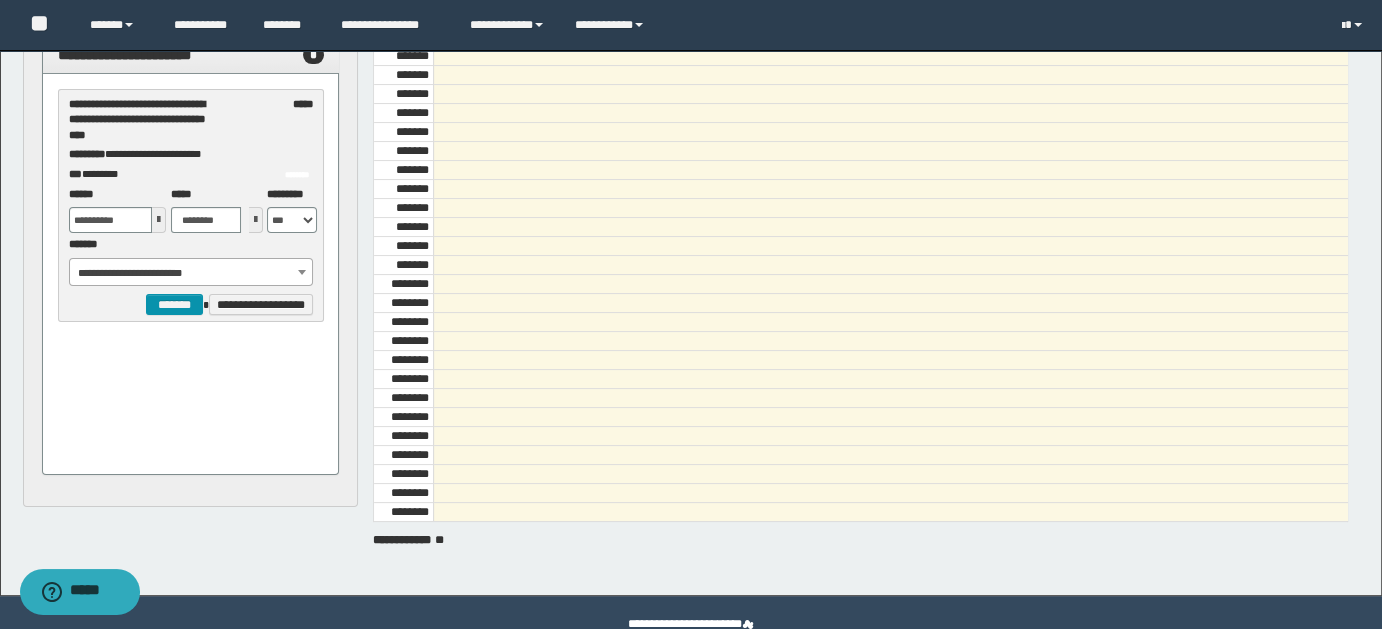 click at bounding box center (159, 220) 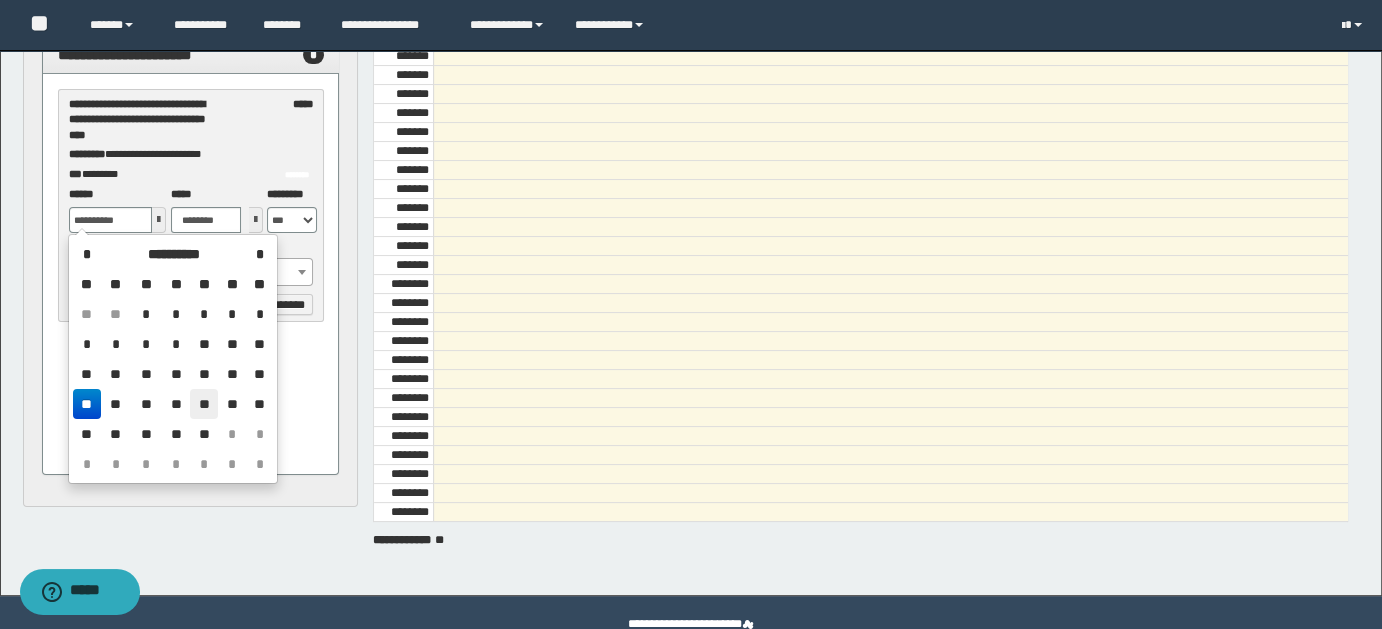 click on "**" at bounding box center (204, 404) 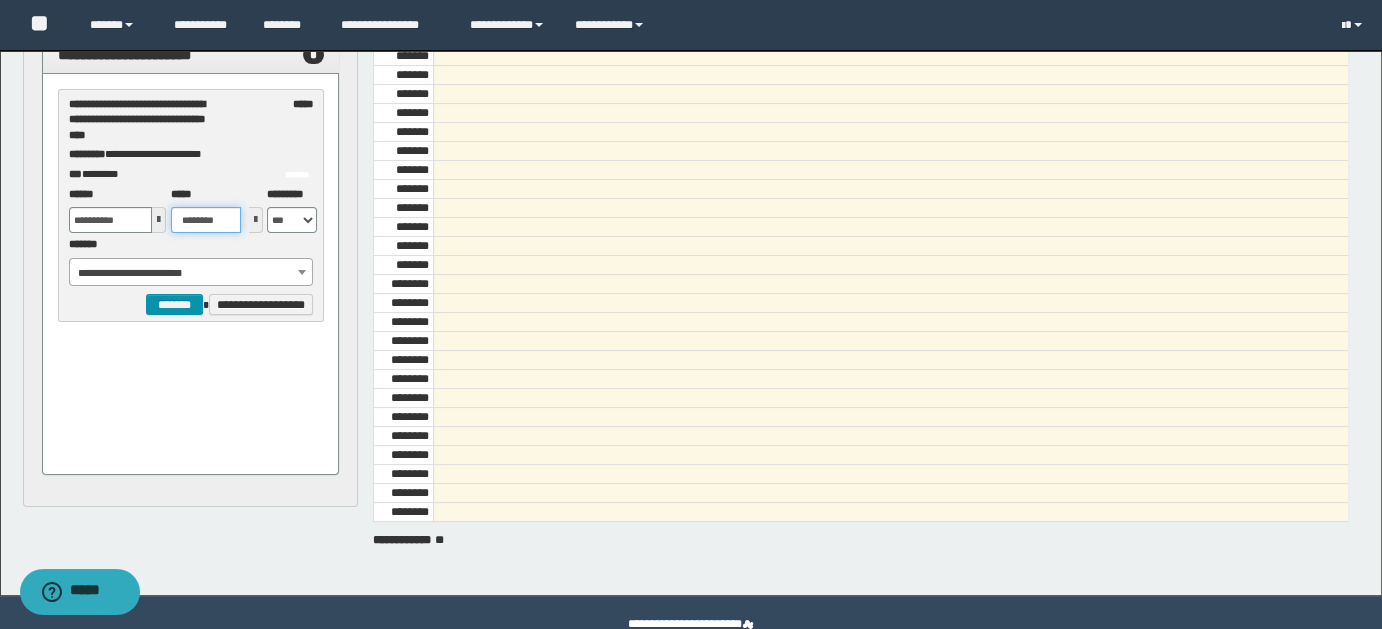 click on "********" at bounding box center (206, 220) 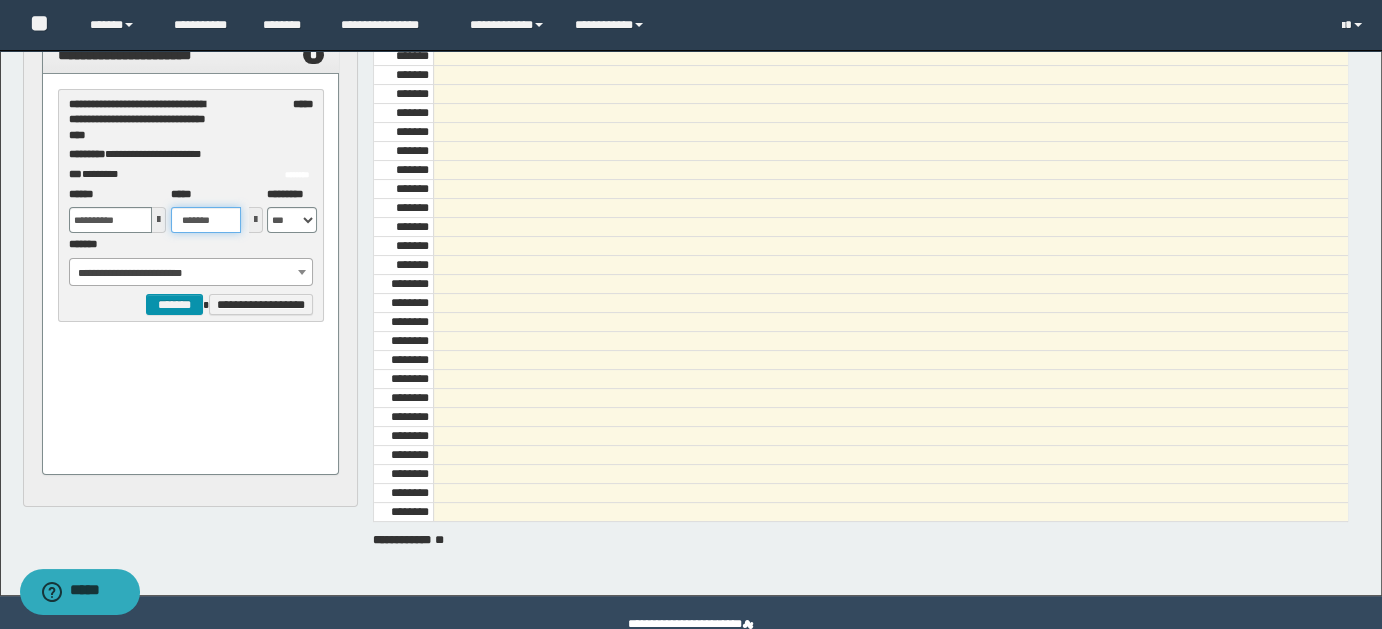 drag, startPoint x: 196, startPoint y: 221, endPoint x: 233, endPoint y: 221, distance: 37 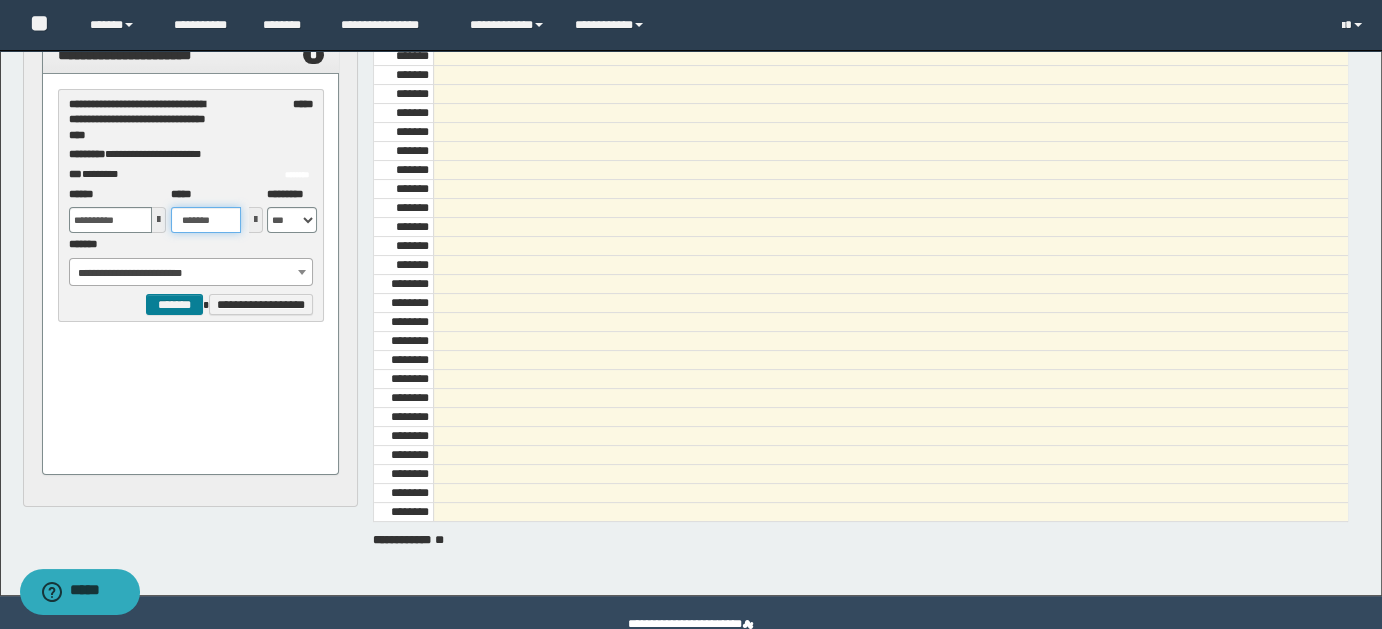 type on "*******" 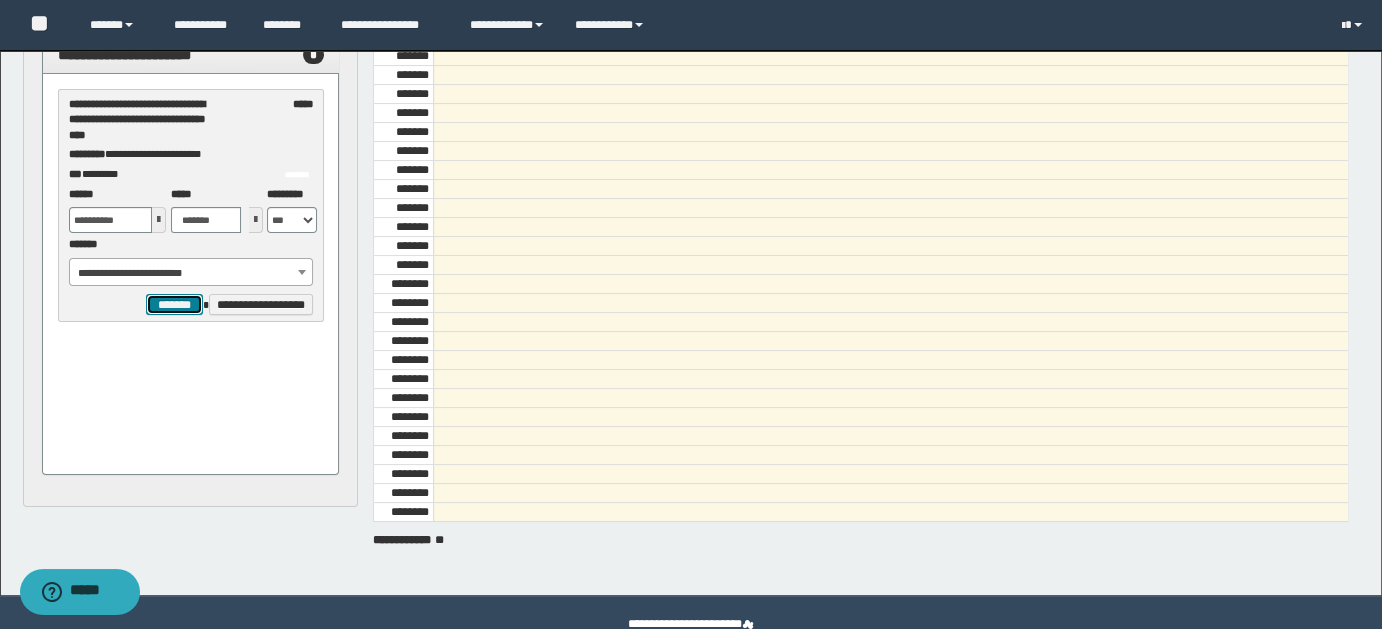 click on "*******" at bounding box center [174, 304] 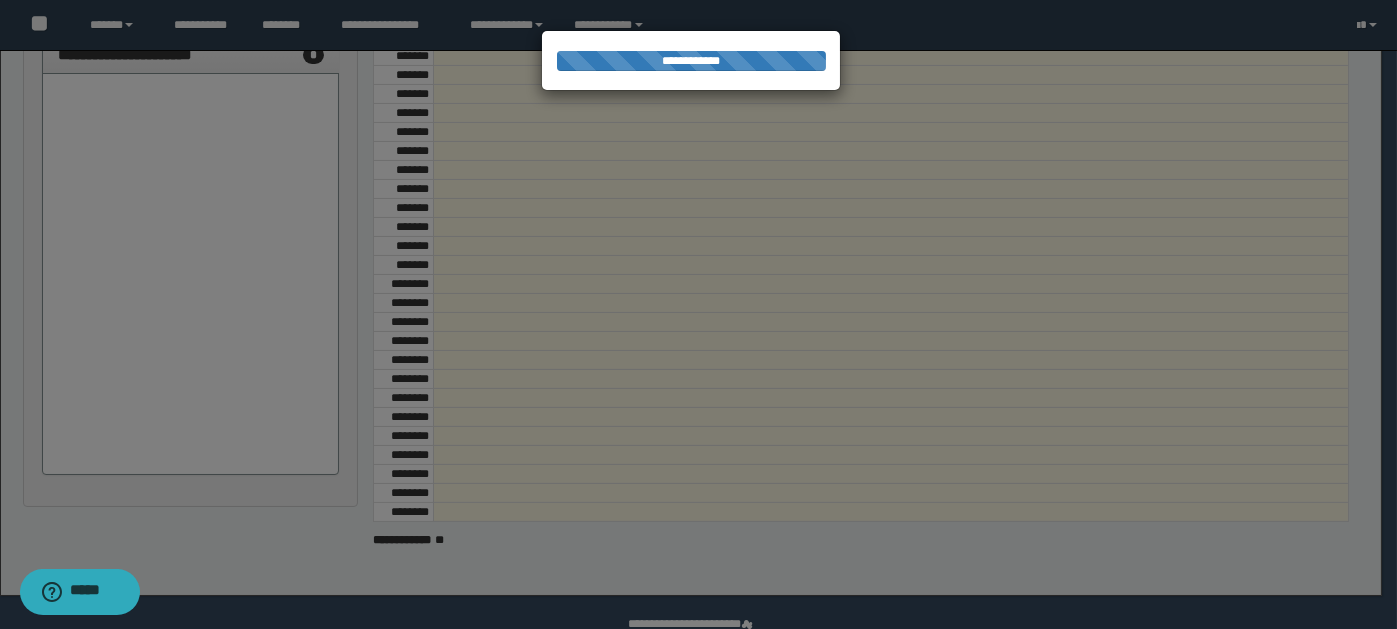 select on "******" 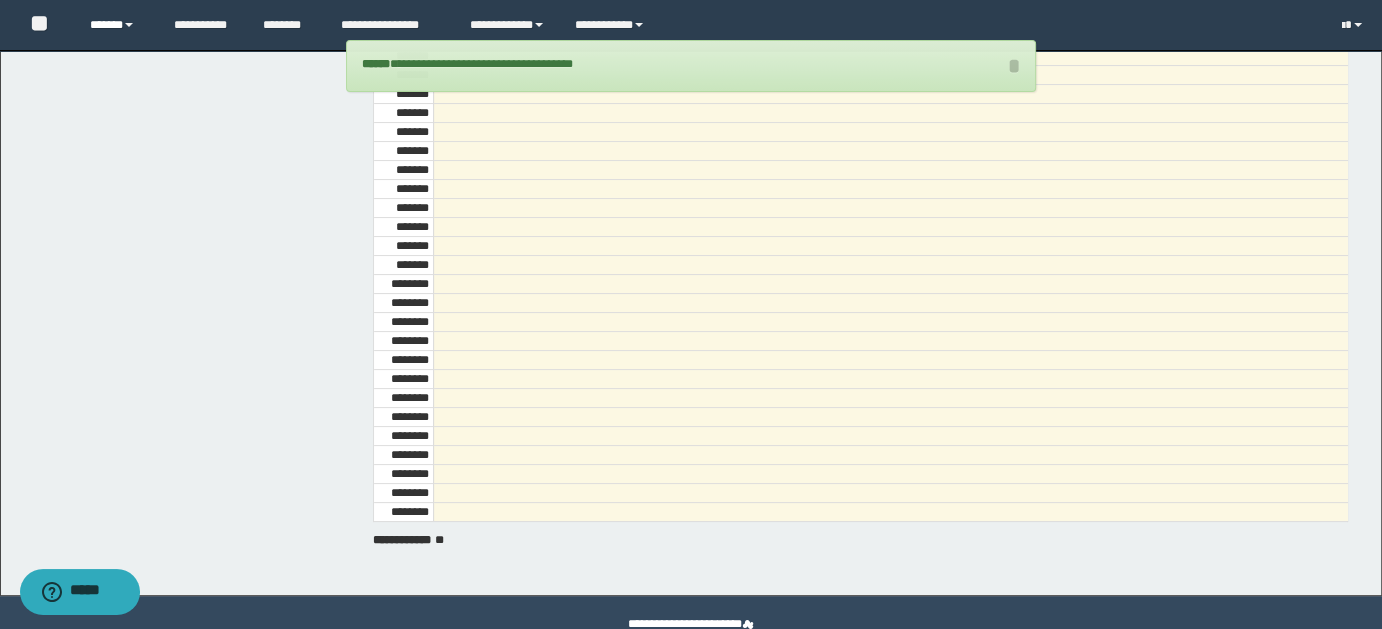 click on "******" at bounding box center [117, 25] 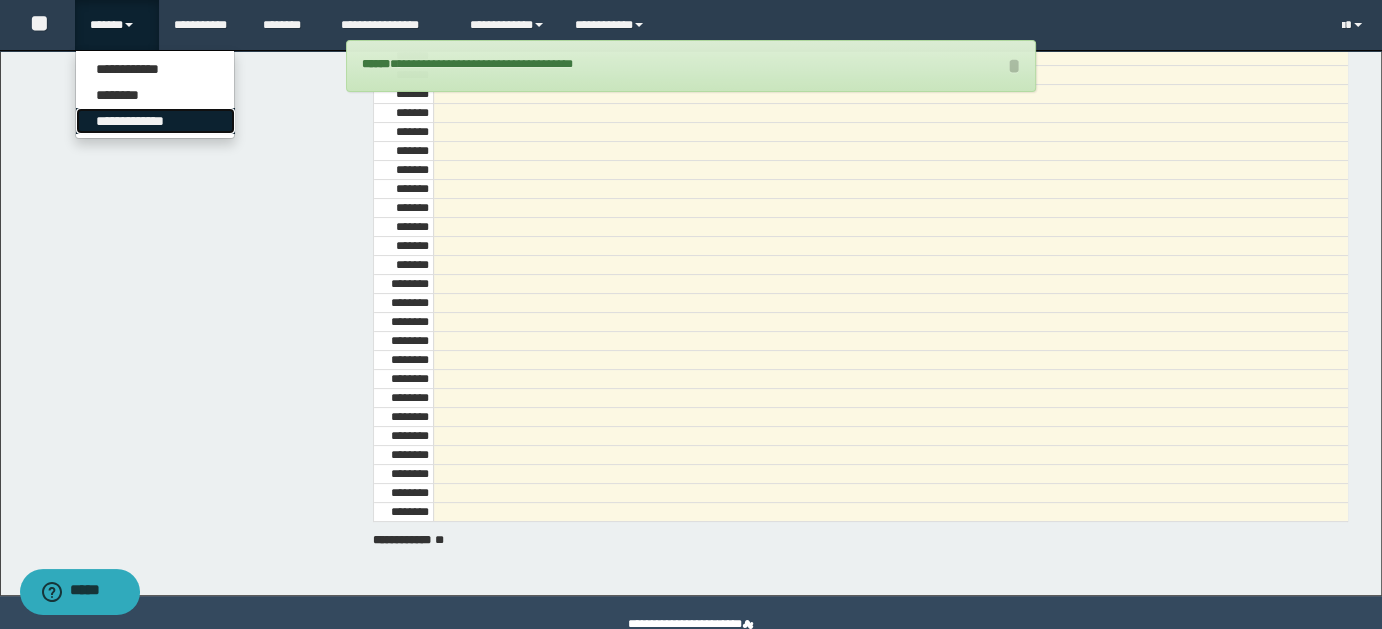 click on "**********" at bounding box center (155, 121) 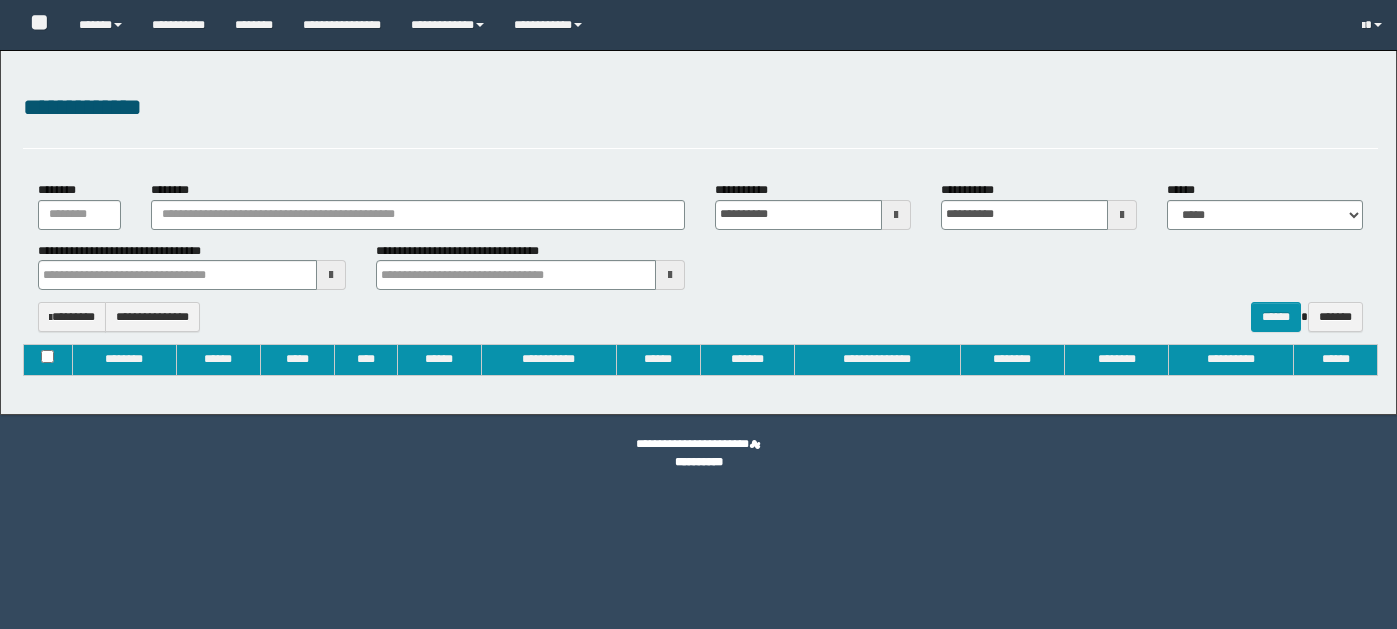 type on "**********" 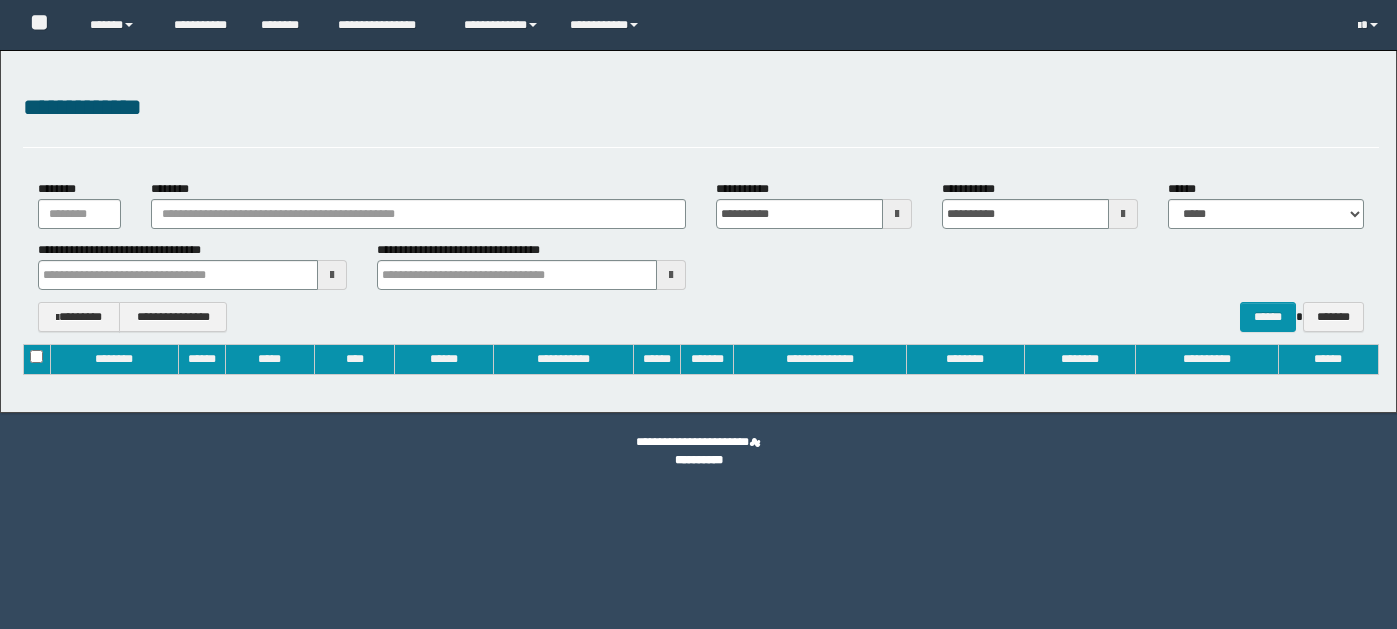 scroll, scrollTop: 0, scrollLeft: 0, axis: both 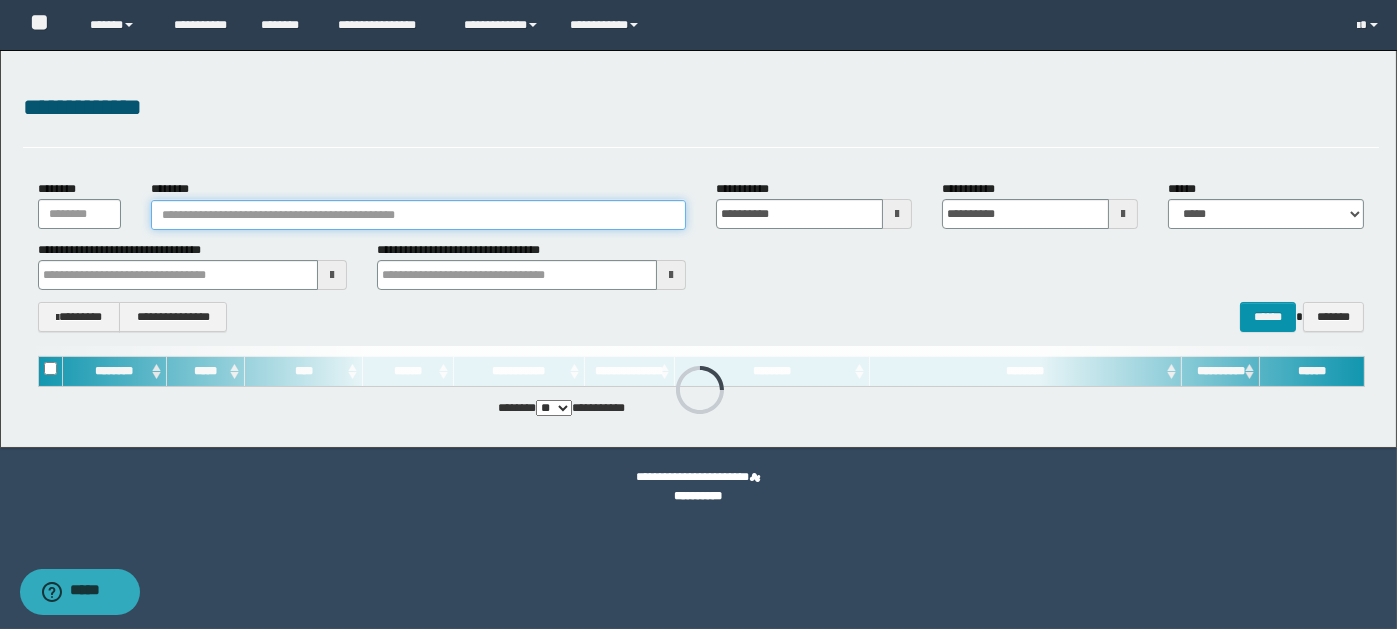 click on "********" at bounding box center [418, 215] 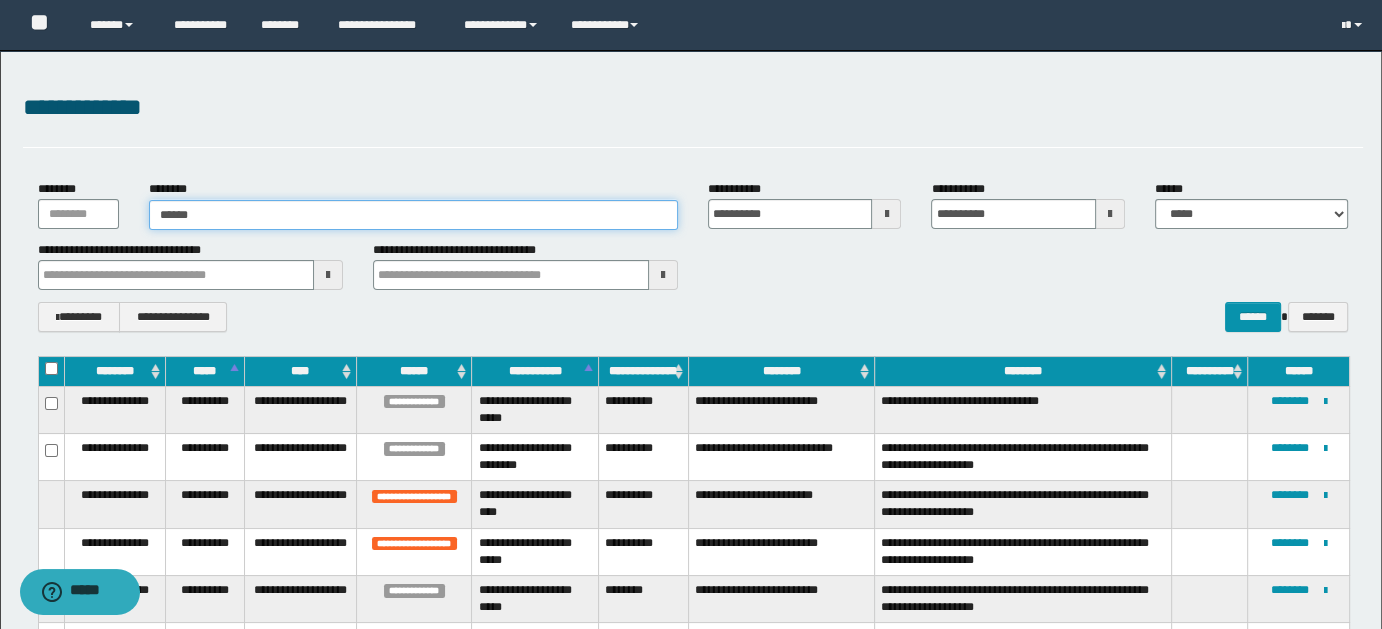 type on "******" 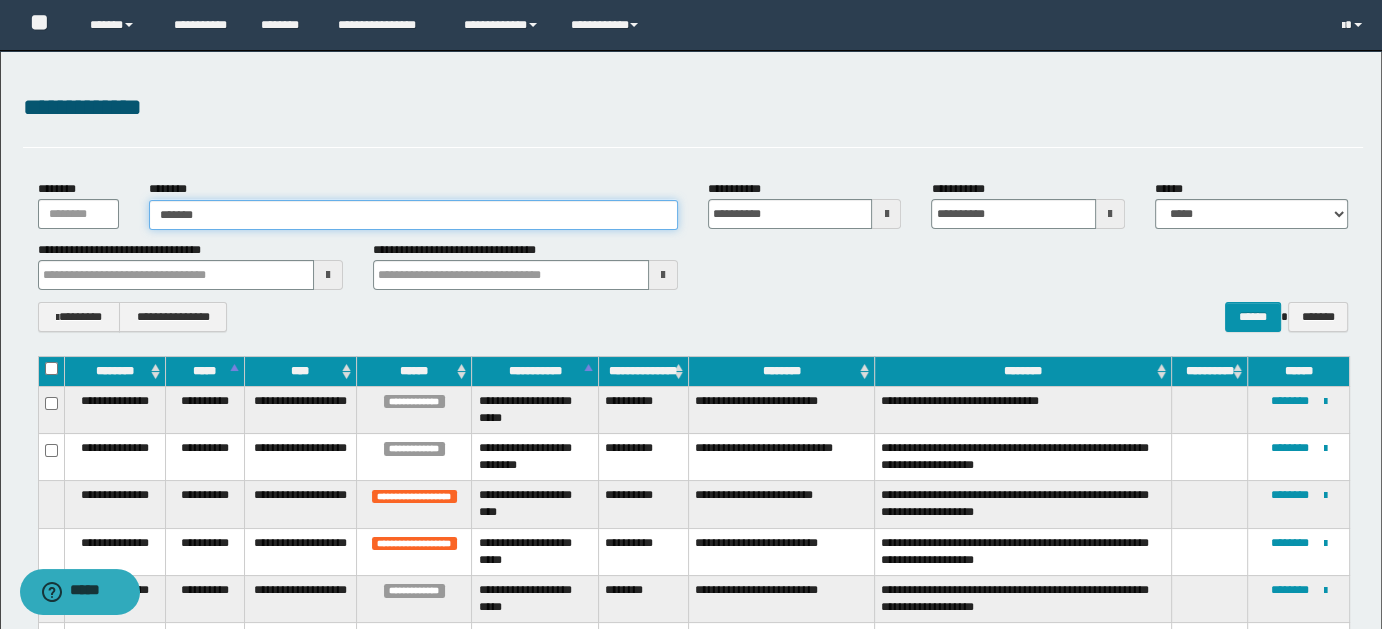 type on "******" 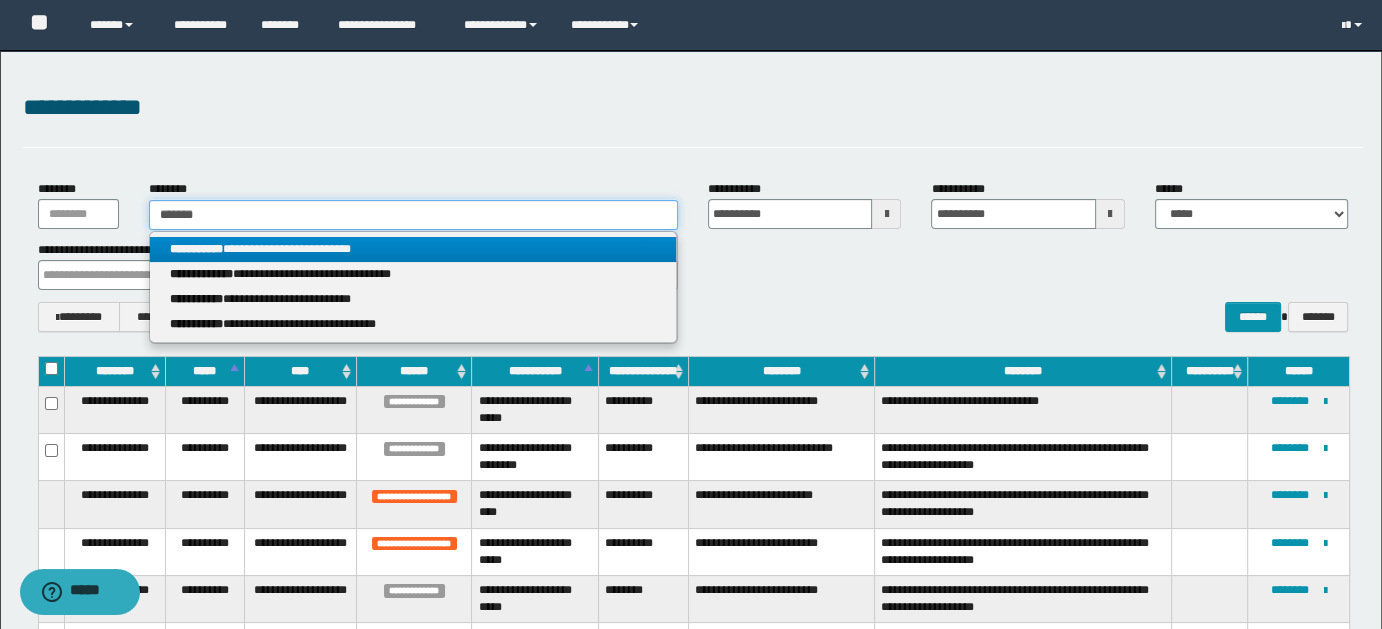type on "******" 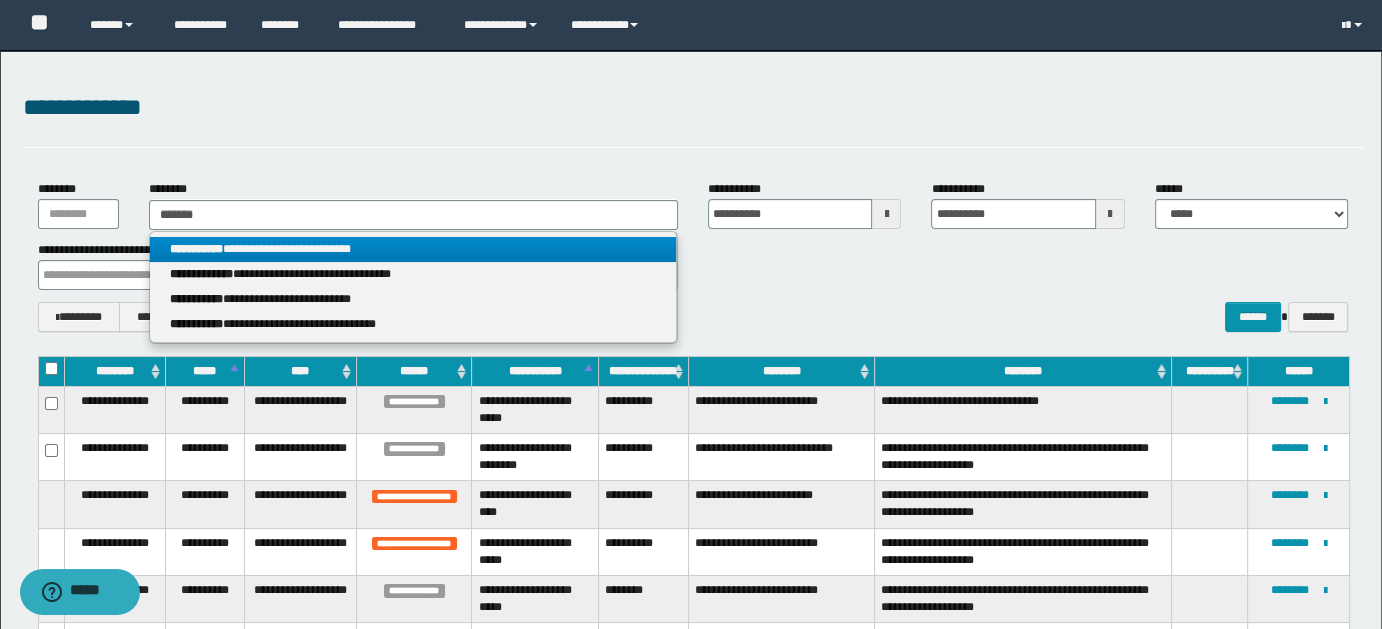 click on "**********" at bounding box center [413, 249] 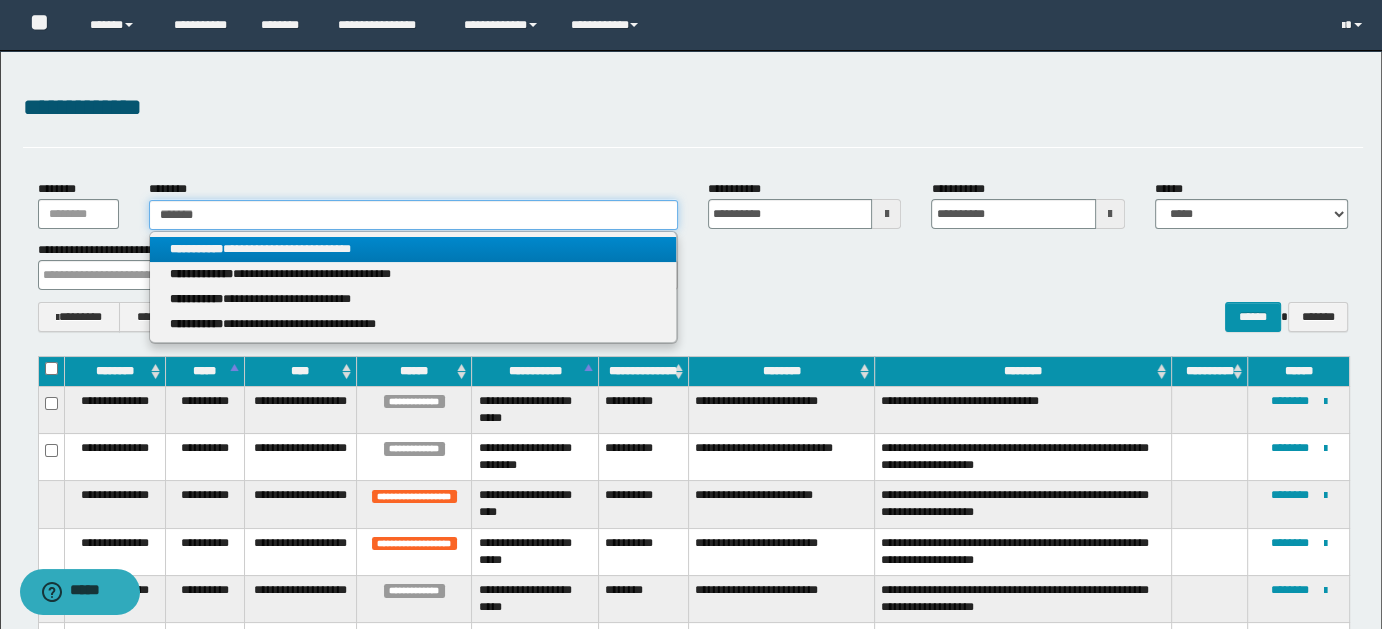 type 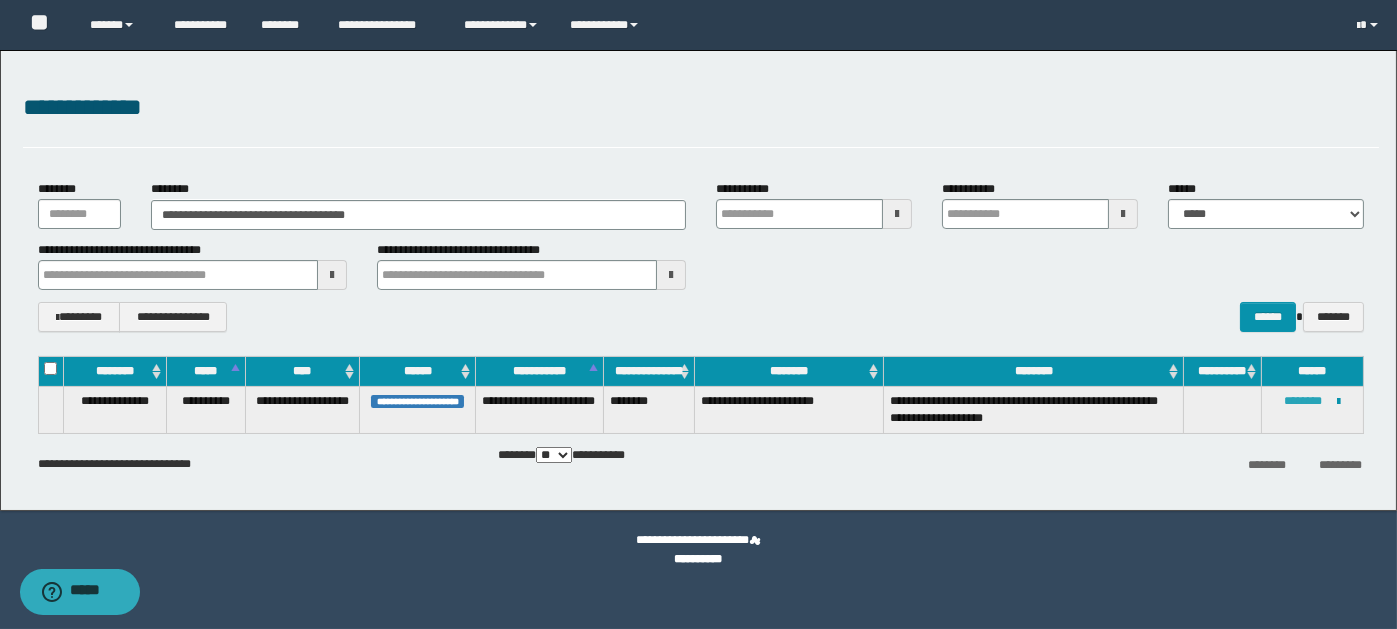 click on "********" at bounding box center [1304, 401] 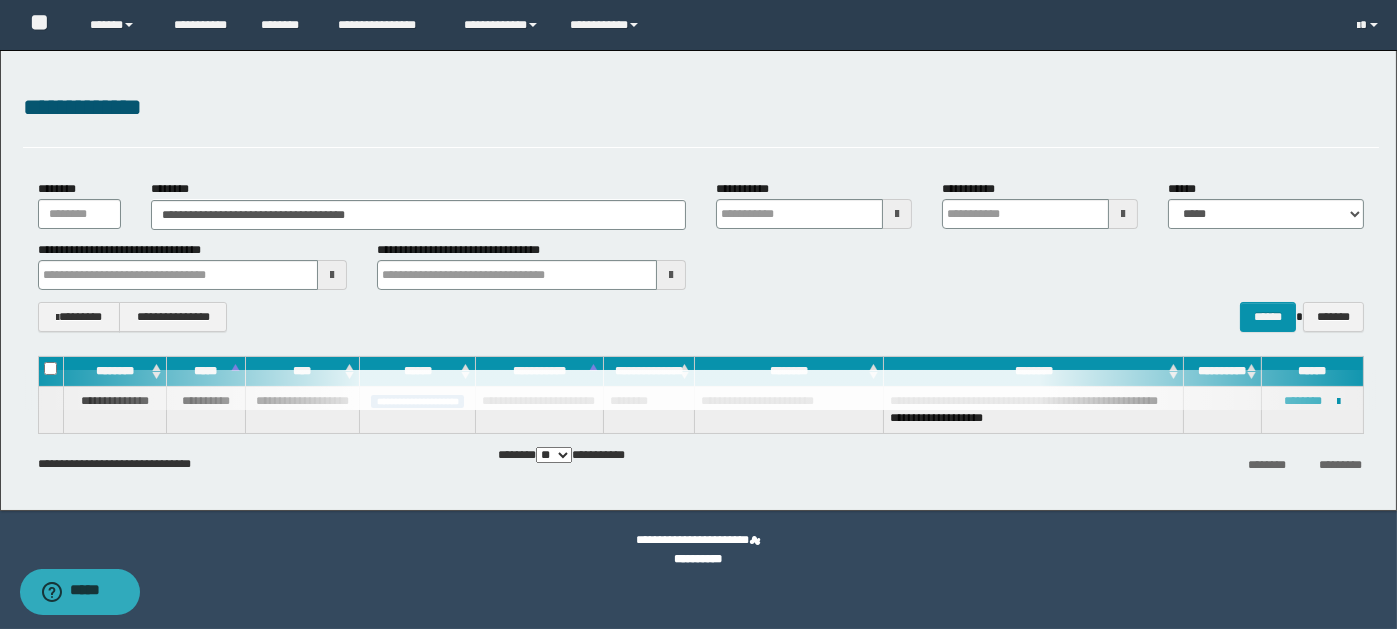 type 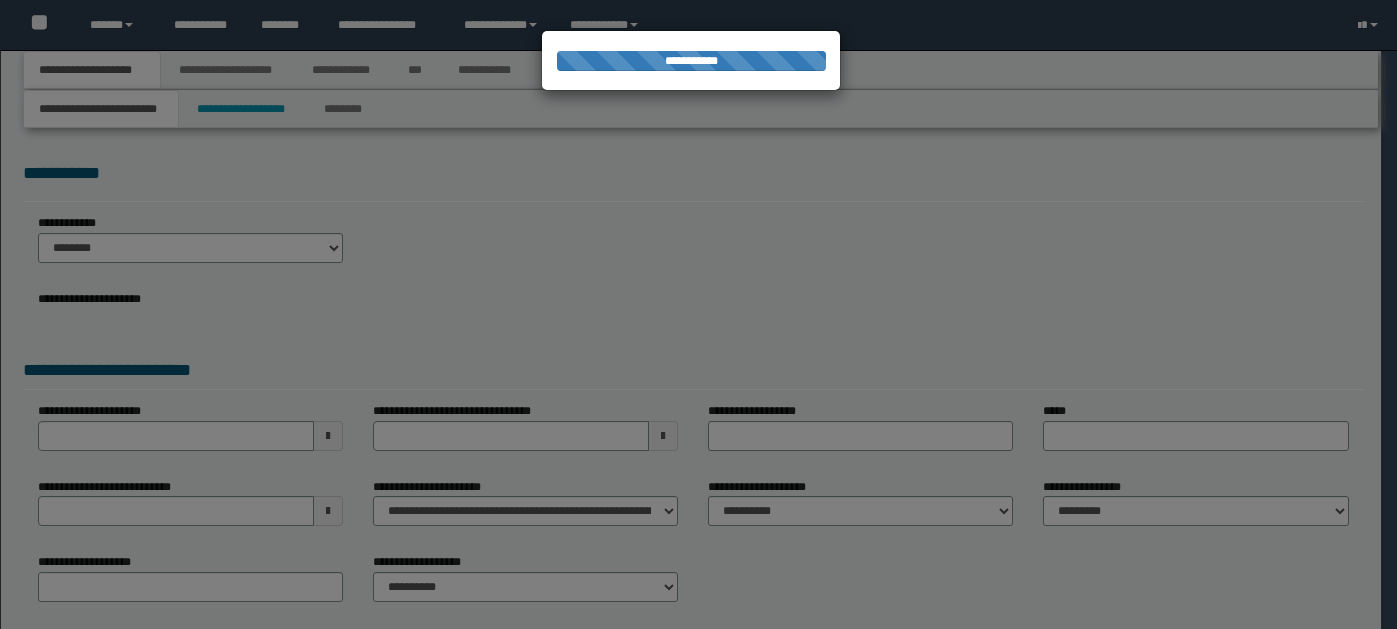 scroll, scrollTop: 0, scrollLeft: 0, axis: both 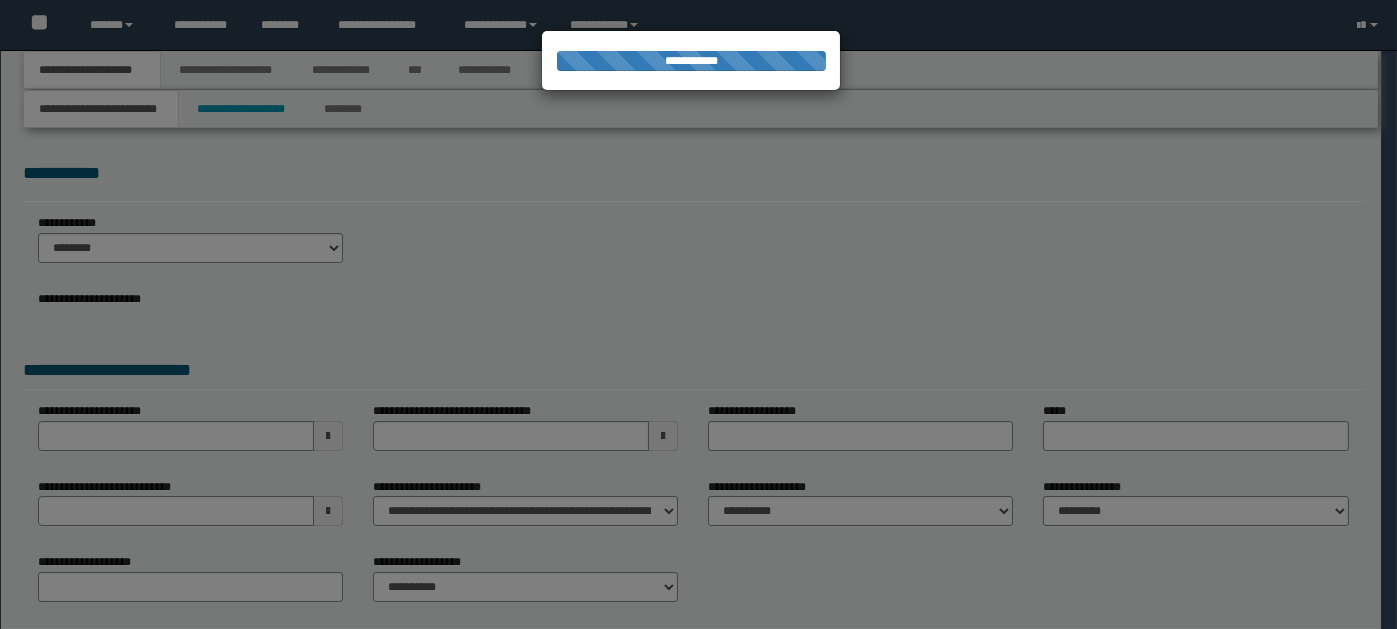 select on "*" 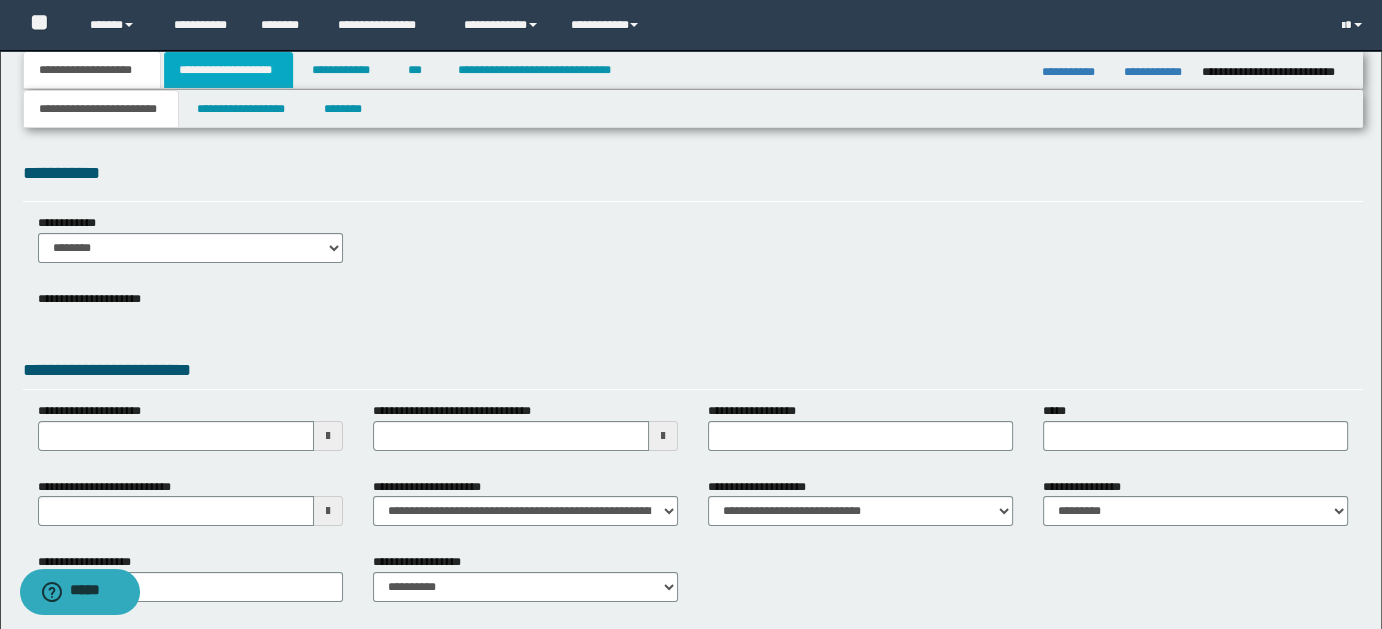 click on "**********" at bounding box center [228, 70] 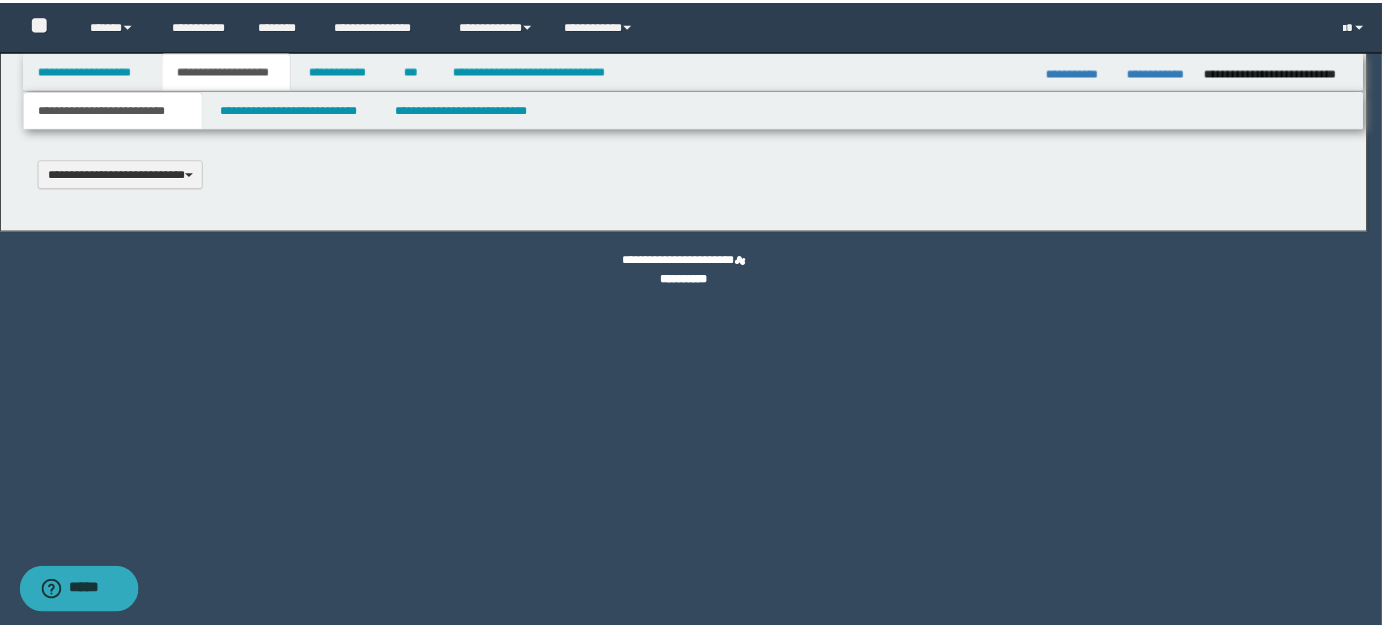 scroll, scrollTop: 0, scrollLeft: 0, axis: both 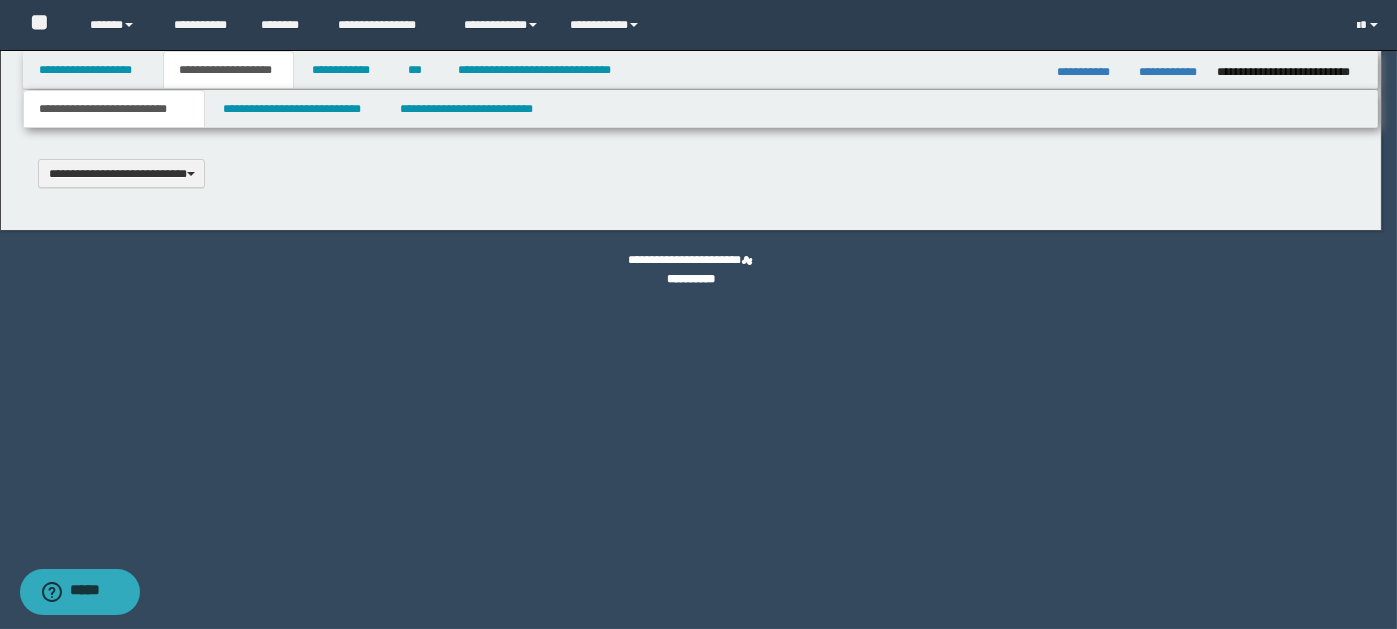 select on "*" 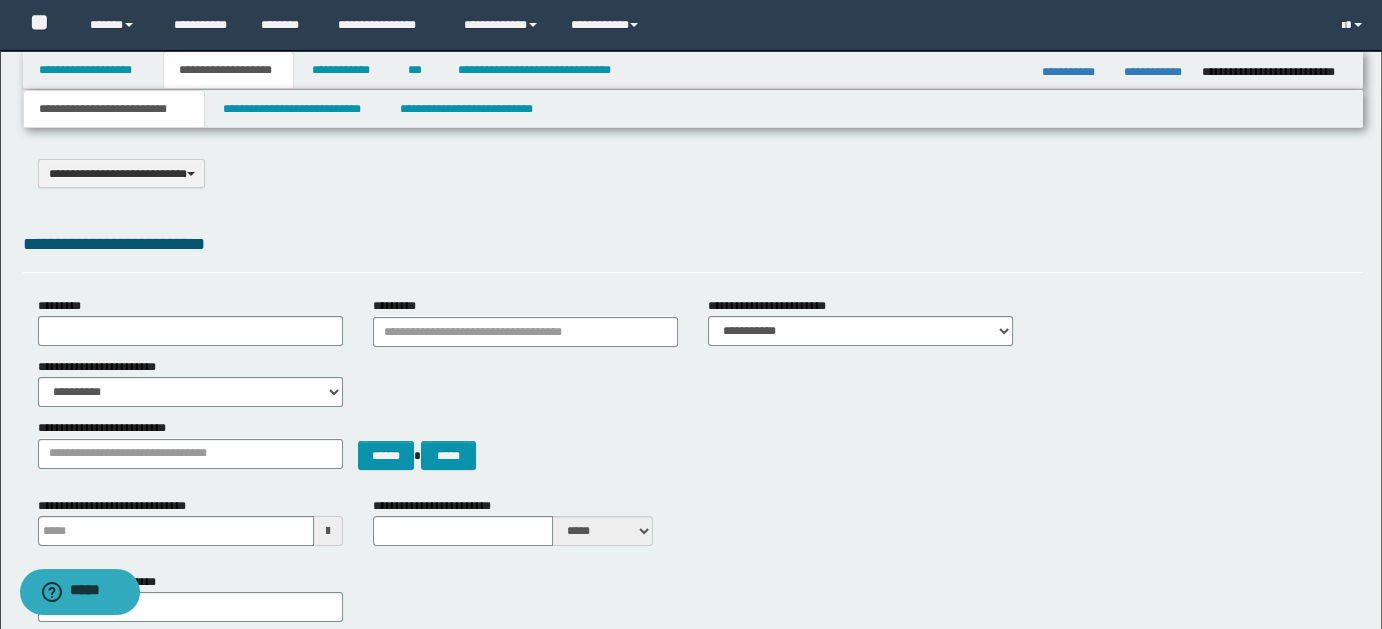 click on "**********" at bounding box center (114, 109) 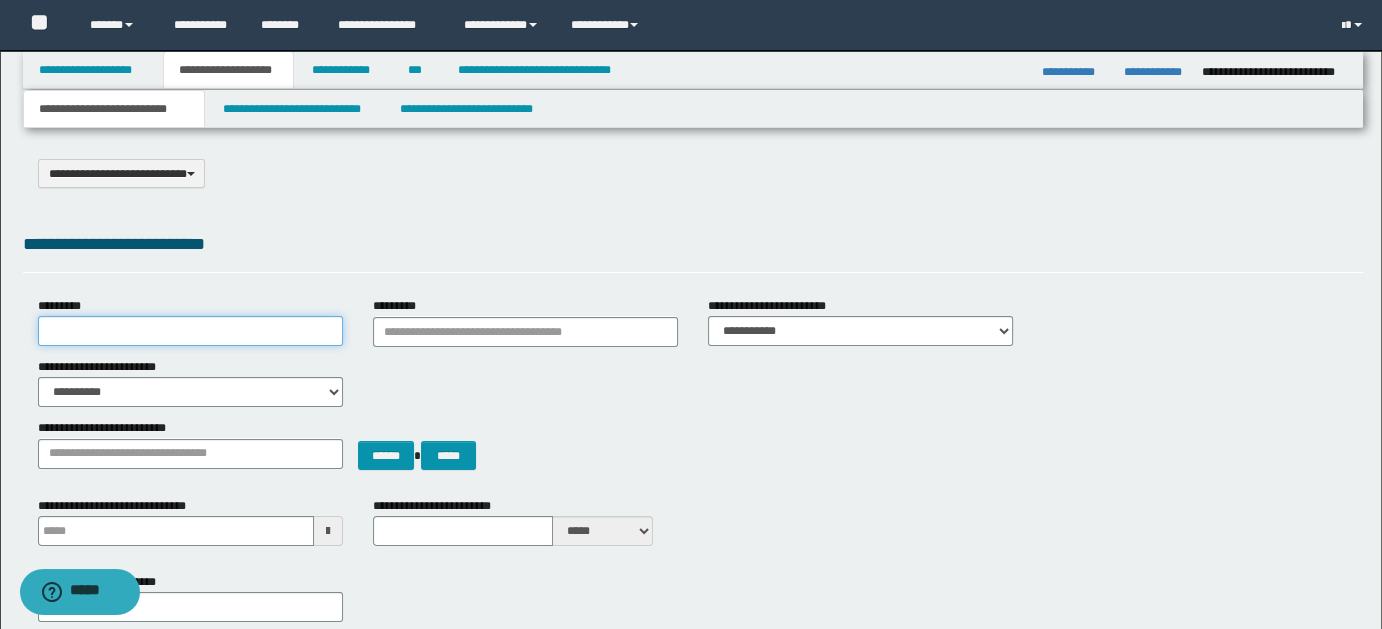click on "*********" at bounding box center (190, 331) 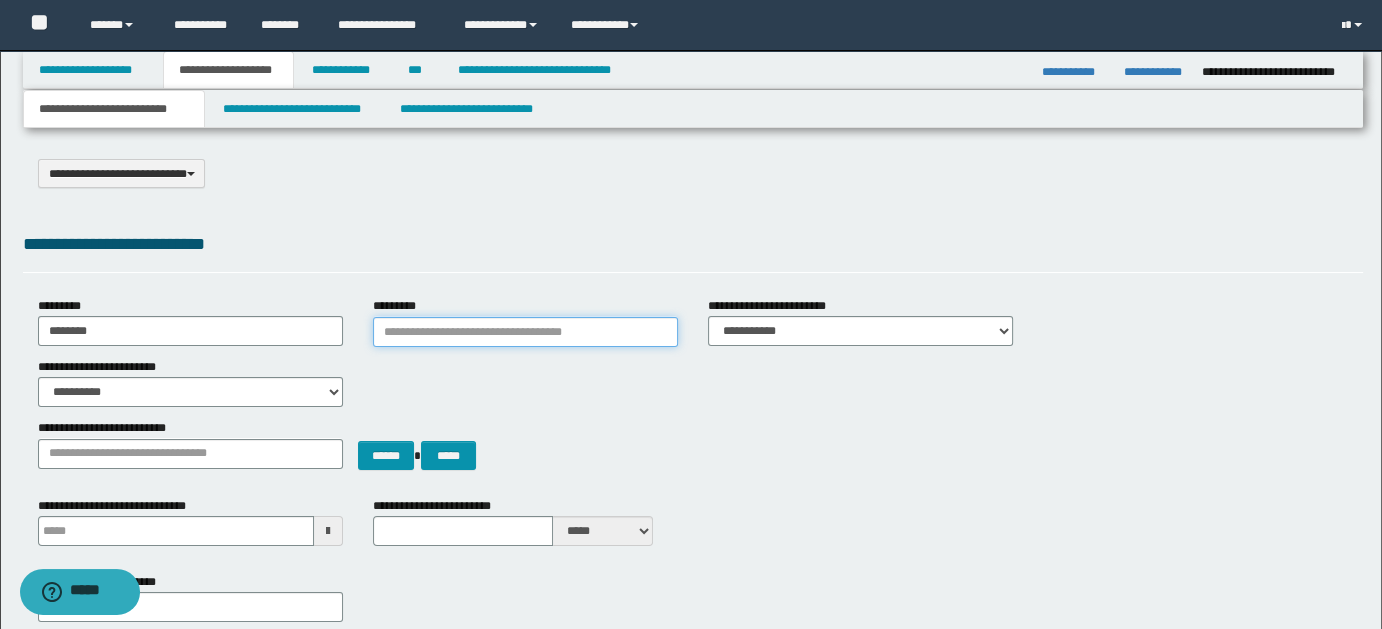 click on "*********" at bounding box center (525, 332) 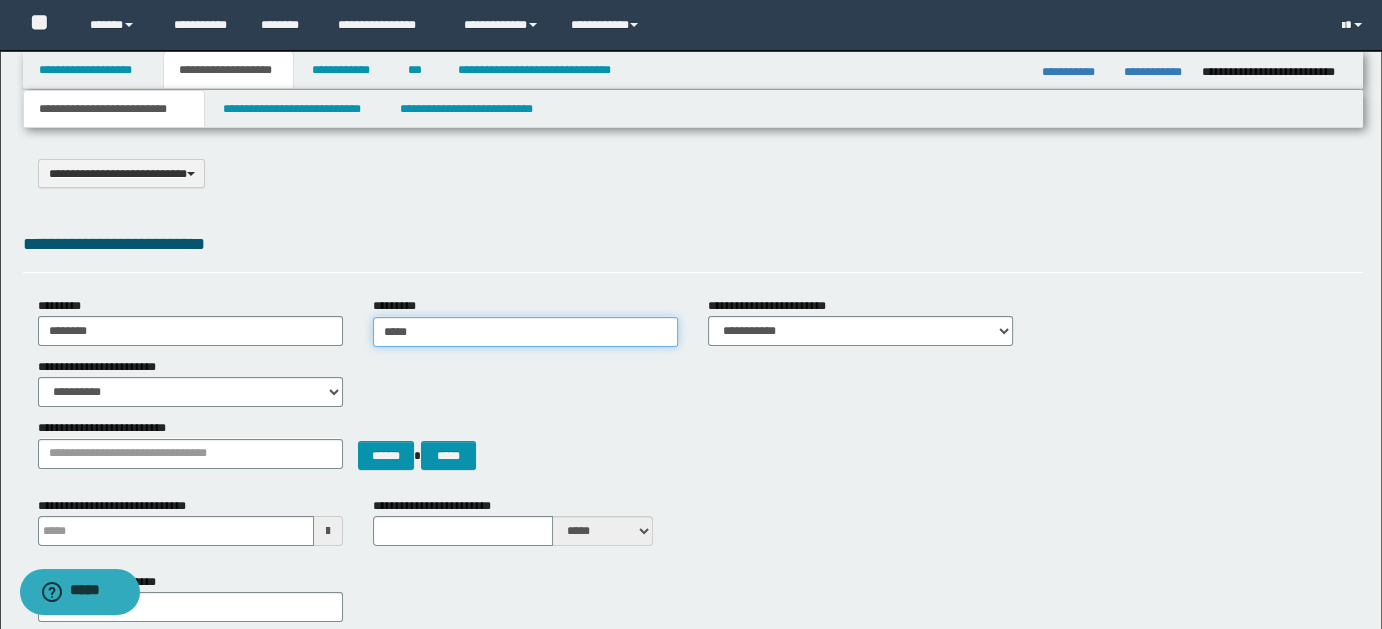 type on "*****" 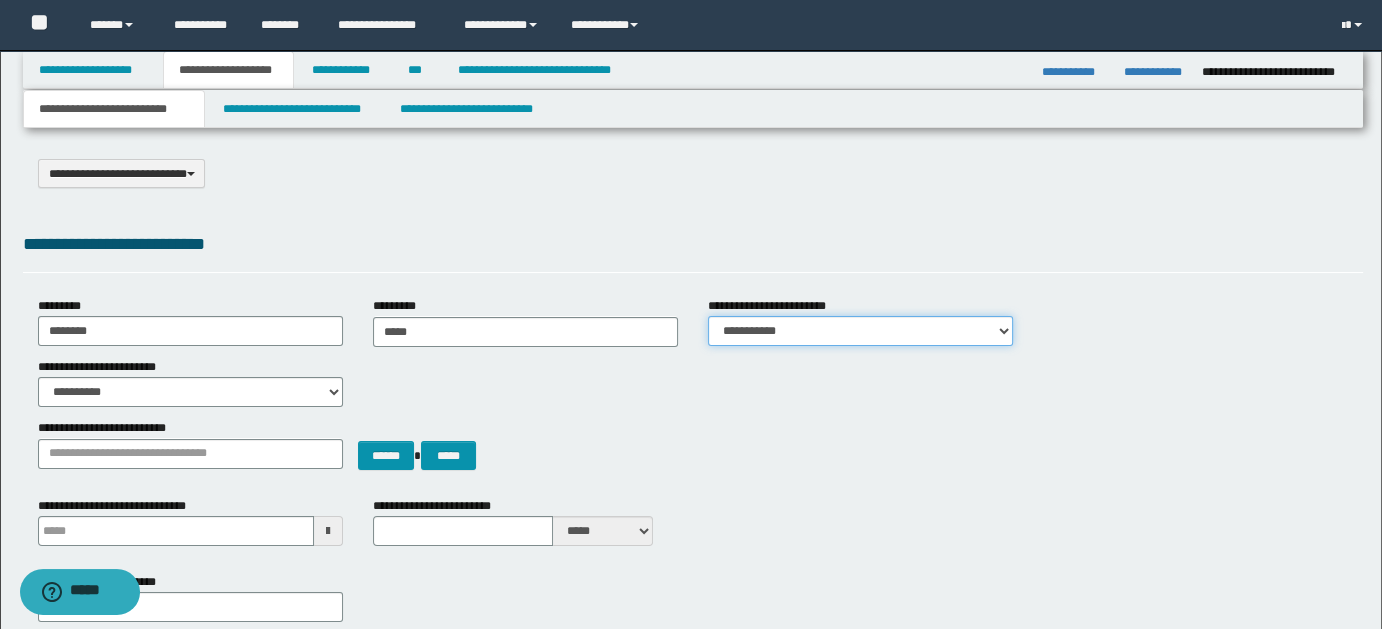 click on "**********" at bounding box center [860, 331] 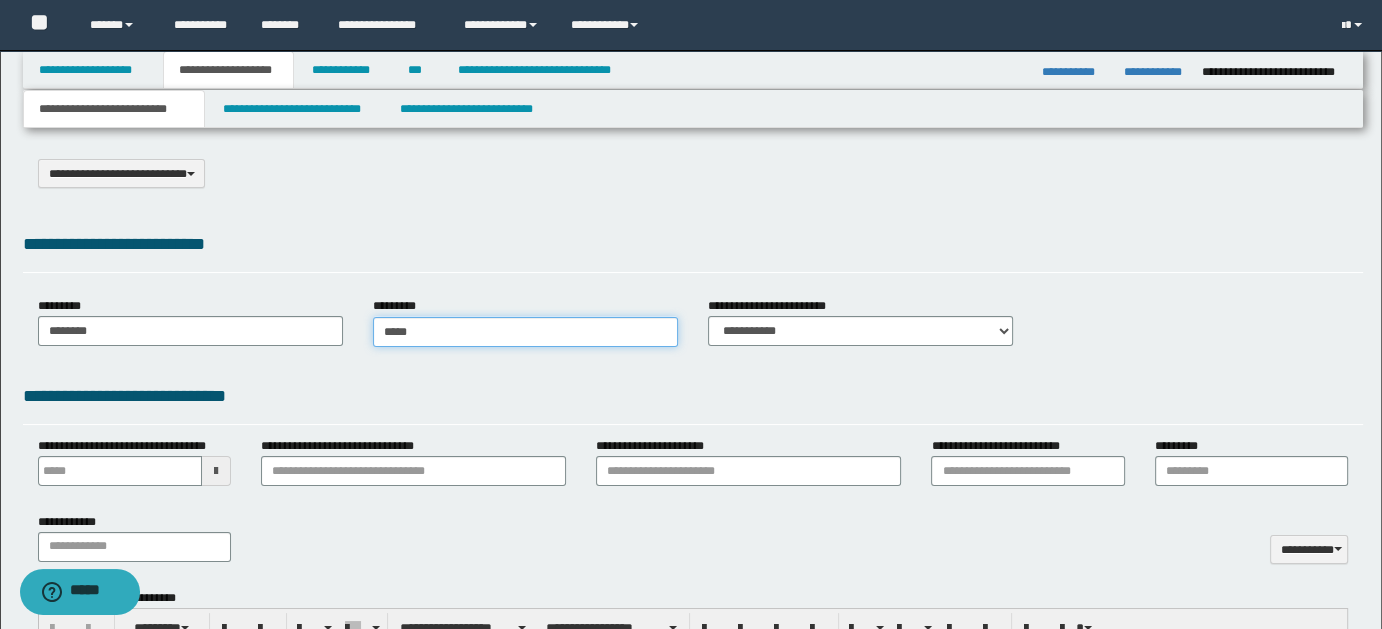 click on "*****" at bounding box center [525, 332] 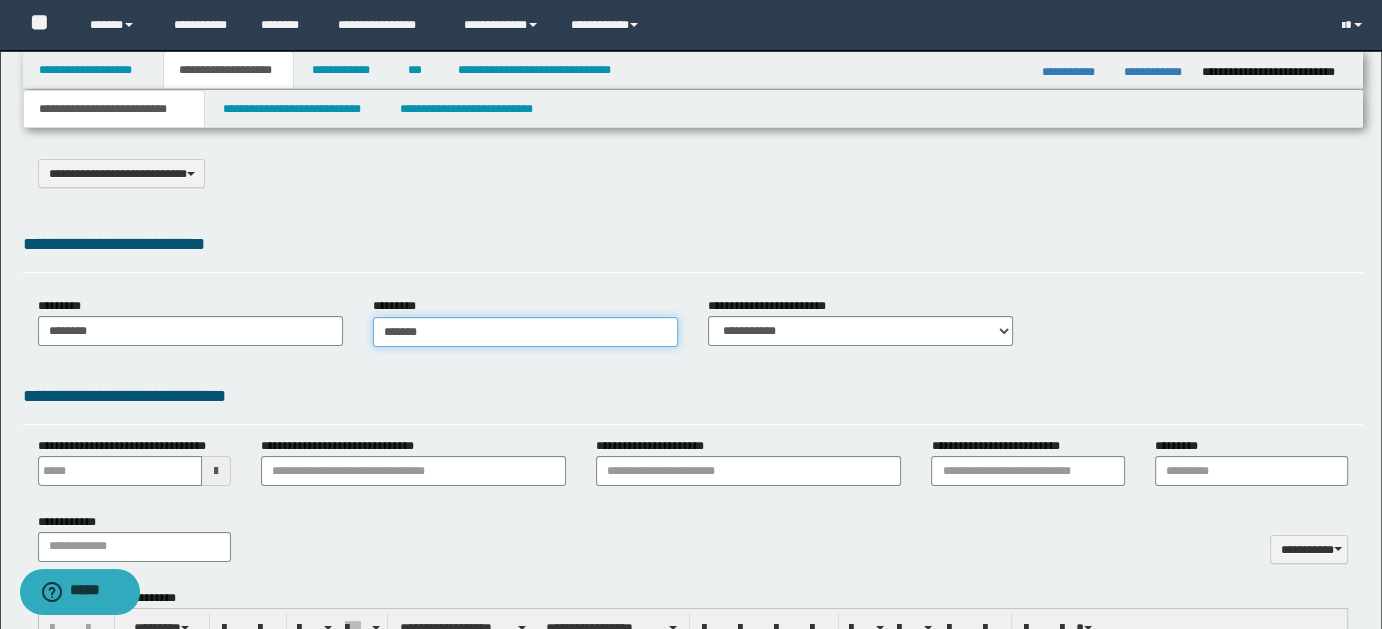 type on "*****" 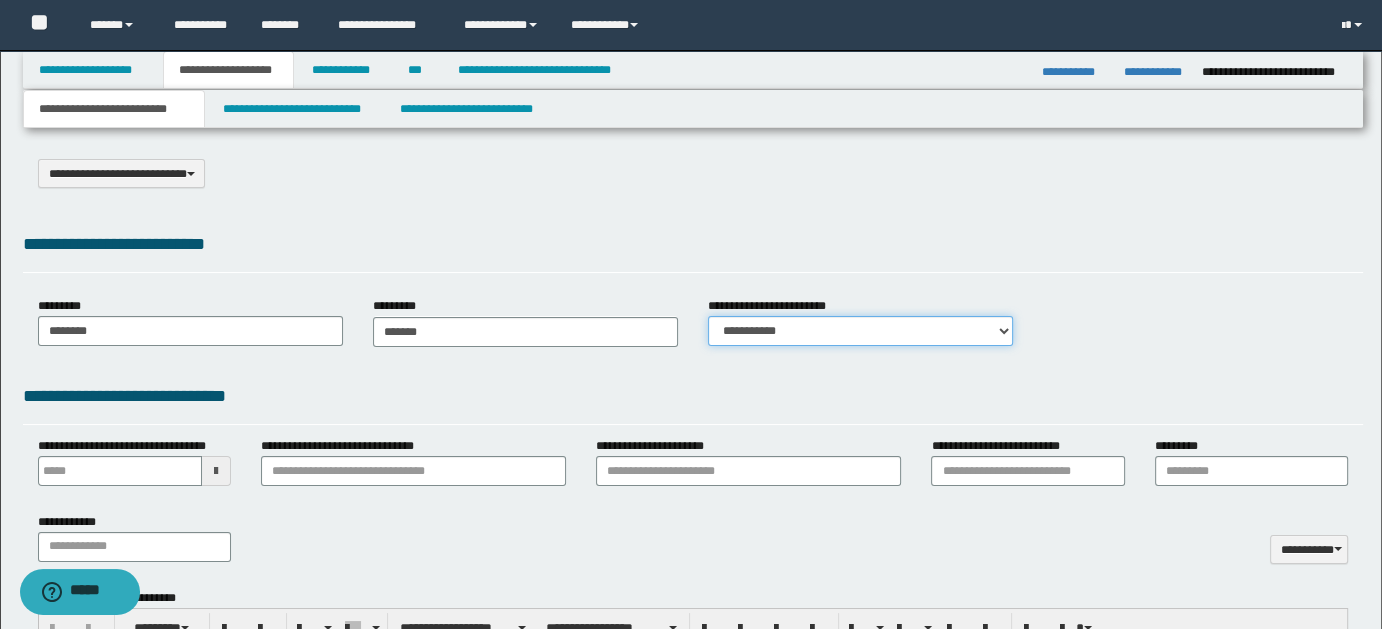 click on "**********" at bounding box center [860, 331] 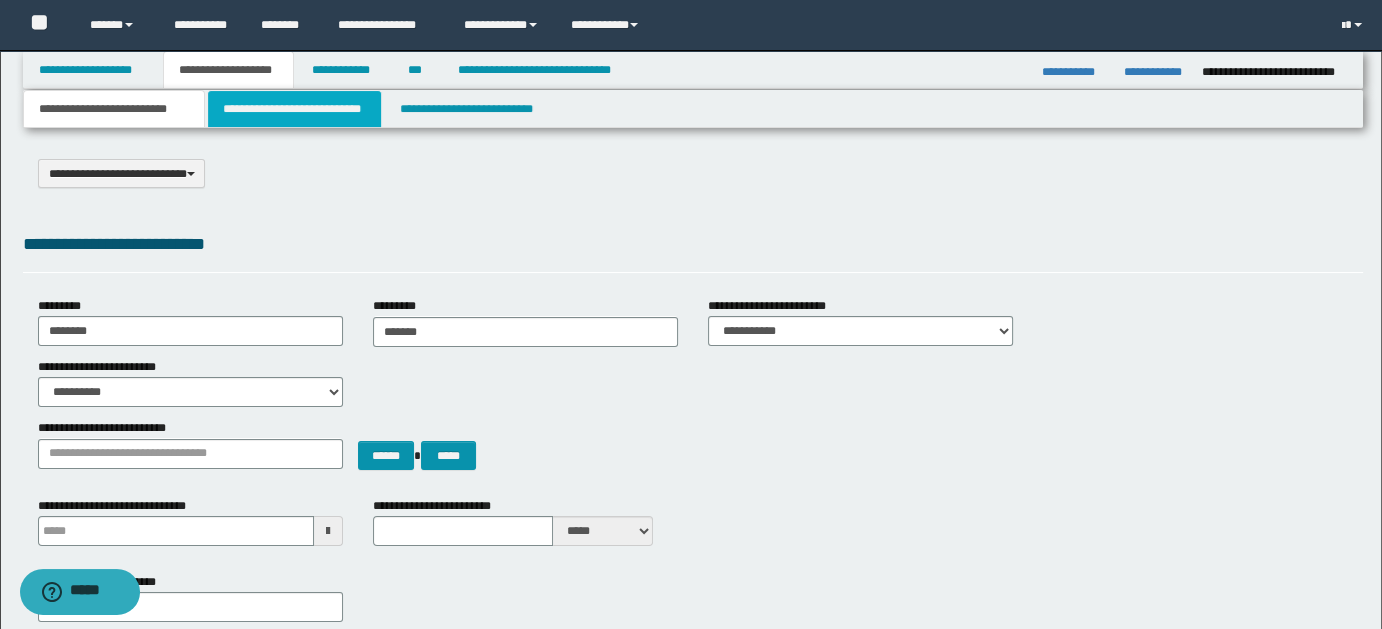 click on "**********" at bounding box center [294, 109] 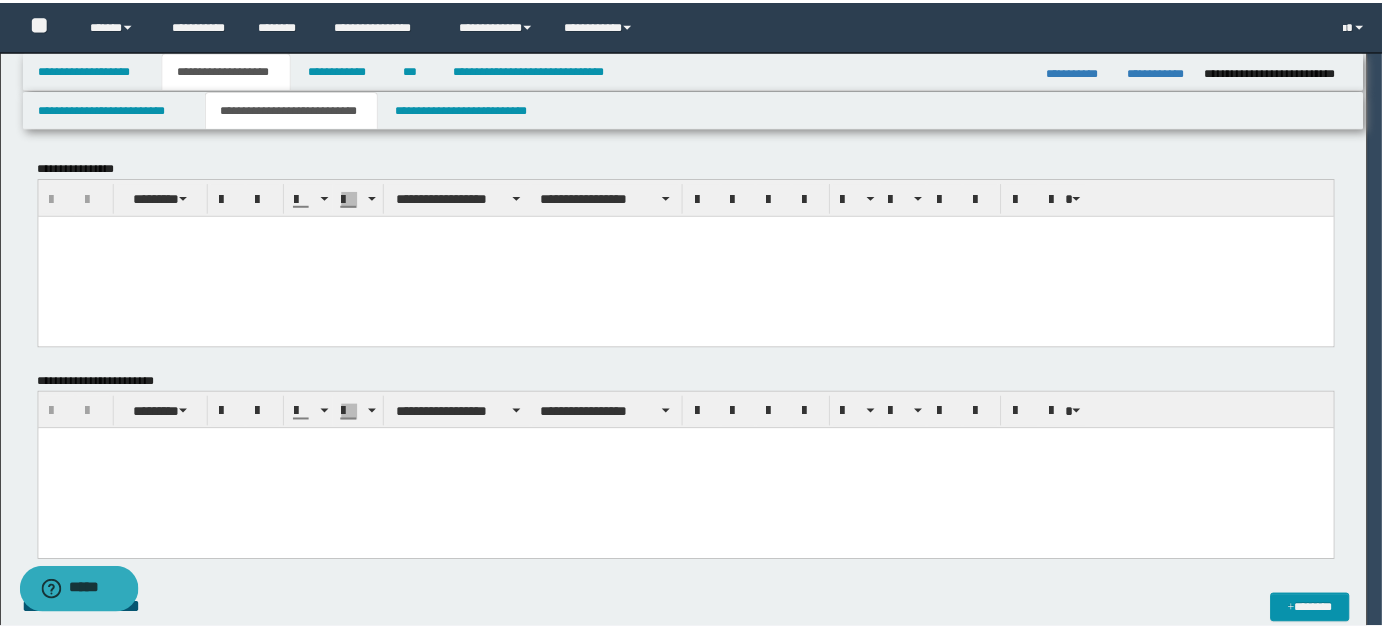 scroll, scrollTop: 0, scrollLeft: 0, axis: both 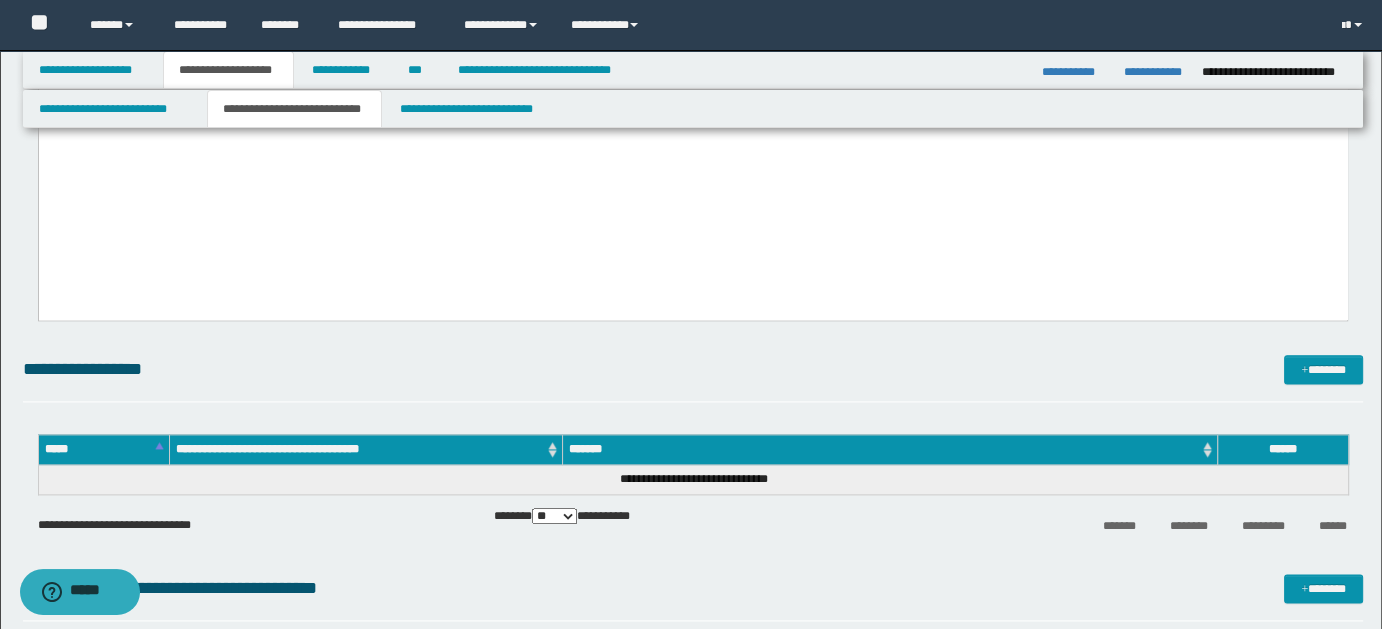 drag, startPoint x: 46, startPoint y: -2057, endPoint x: 955, endPoint y: 528, distance: 2740.1653 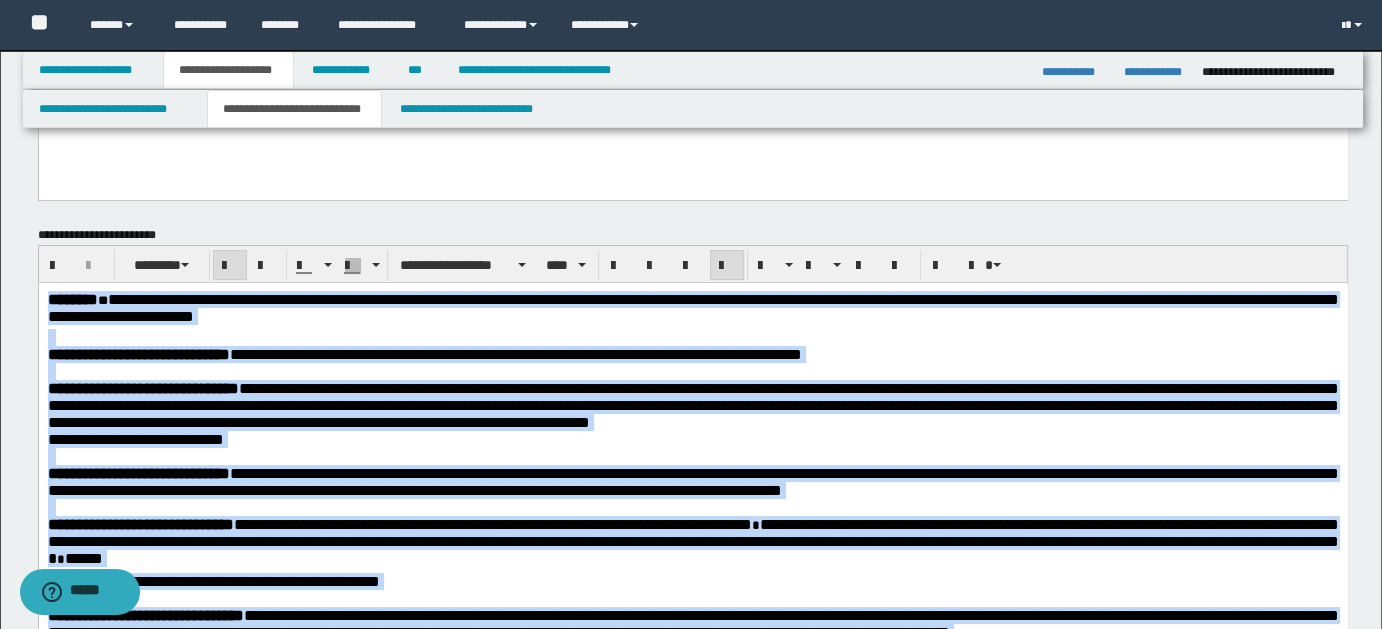 scroll, scrollTop: 0, scrollLeft: 0, axis: both 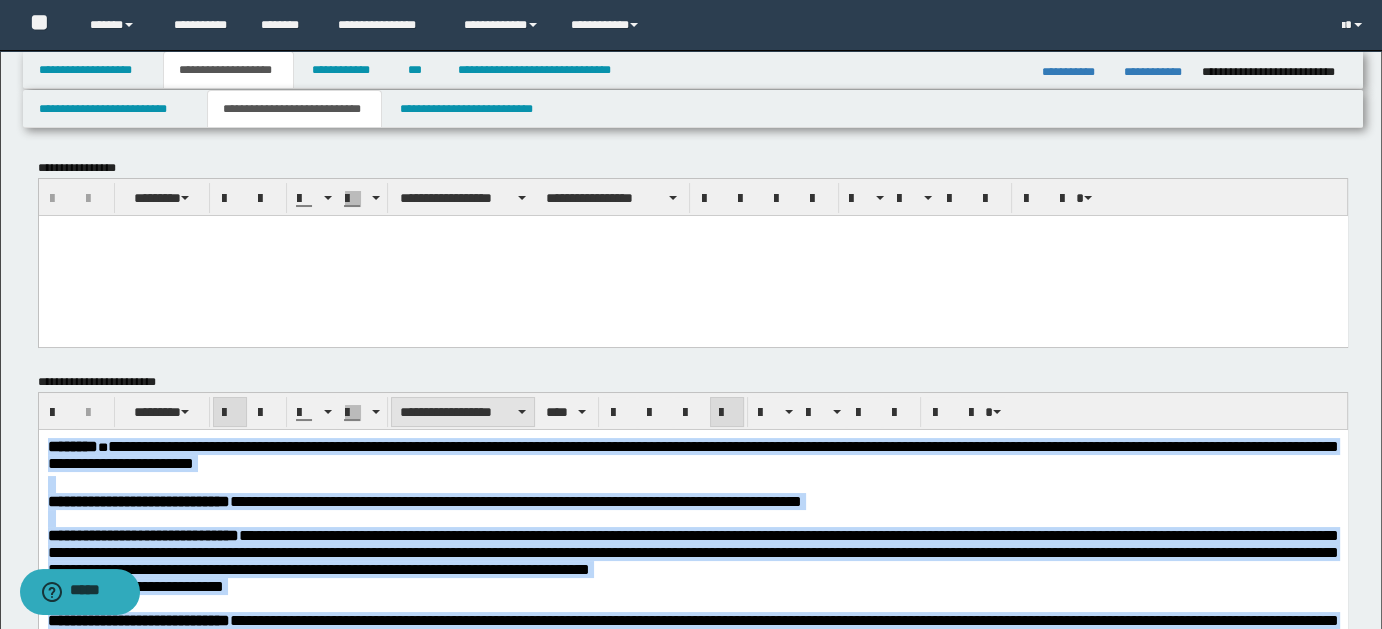 click on "**********" at bounding box center [463, 412] 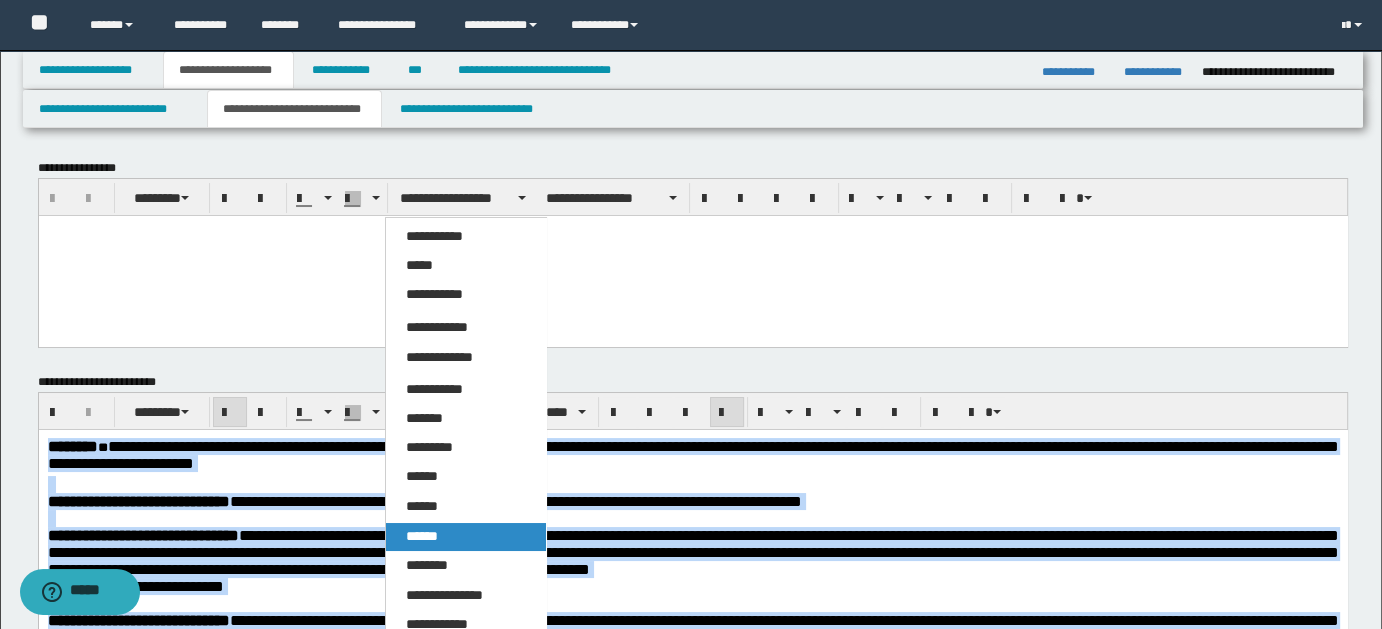 click on "******" at bounding box center (422, 536) 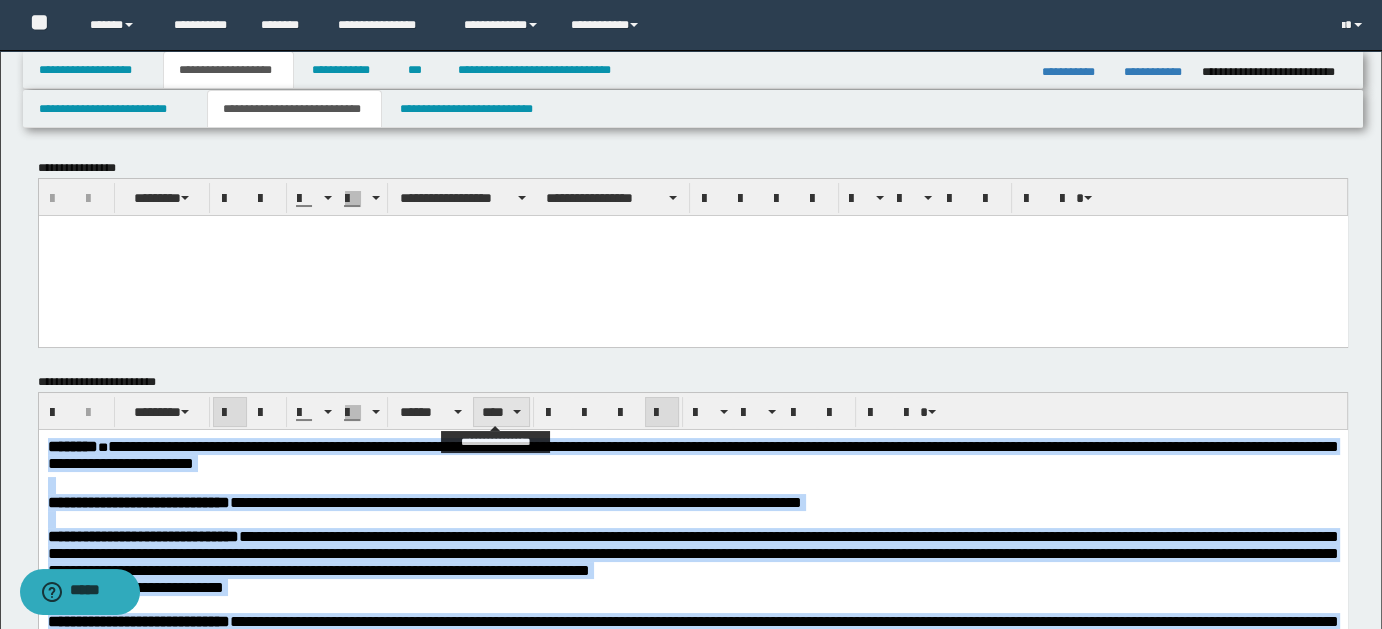 click on "****" at bounding box center (501, 412) 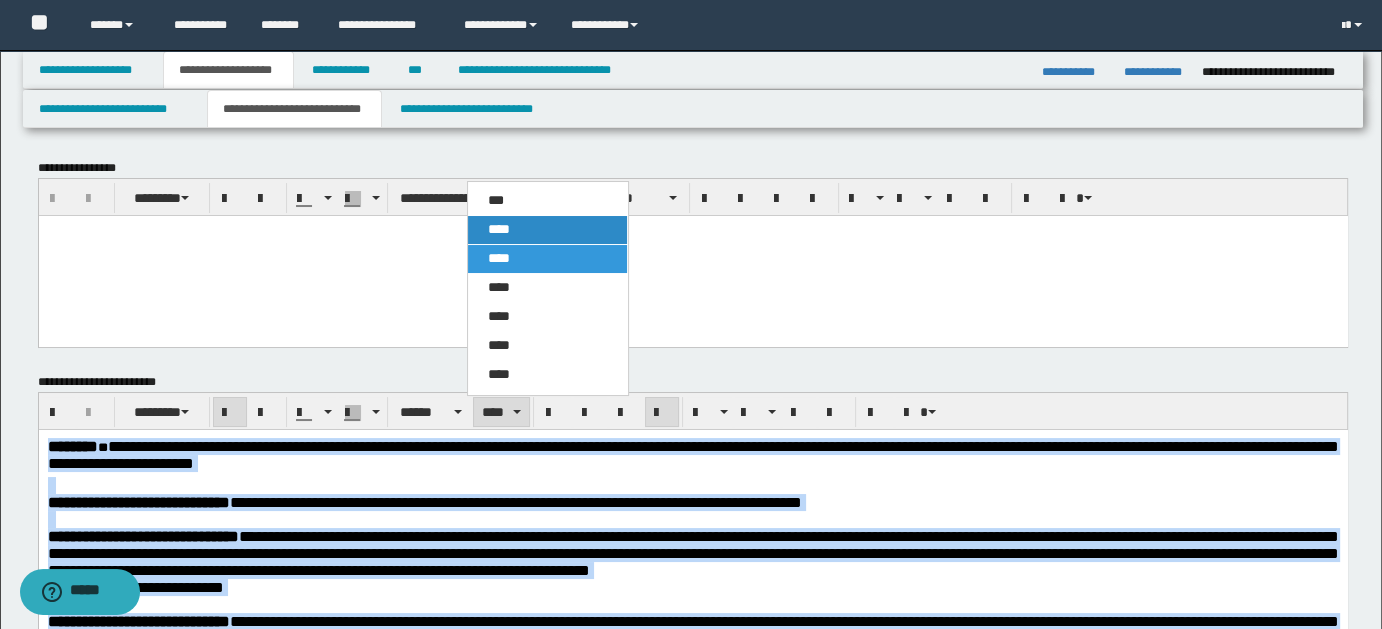 click on "****" at bounding box center [547, 230] 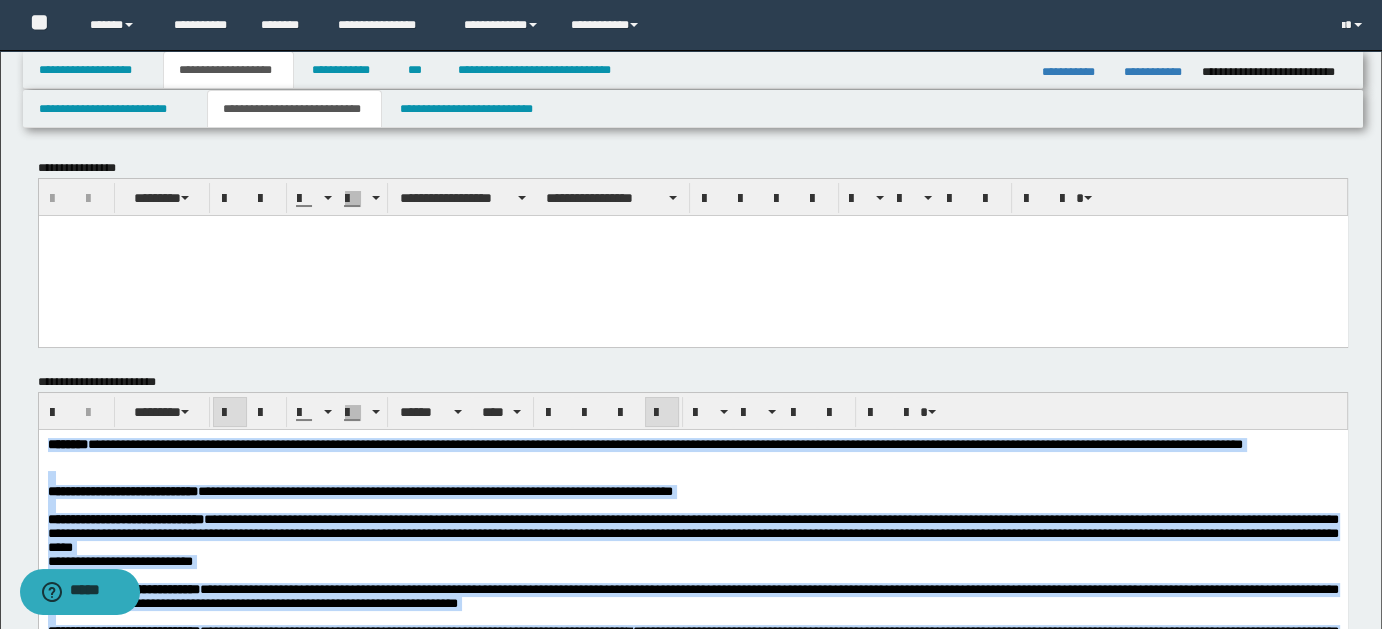 click at bounding box center (692, 478) 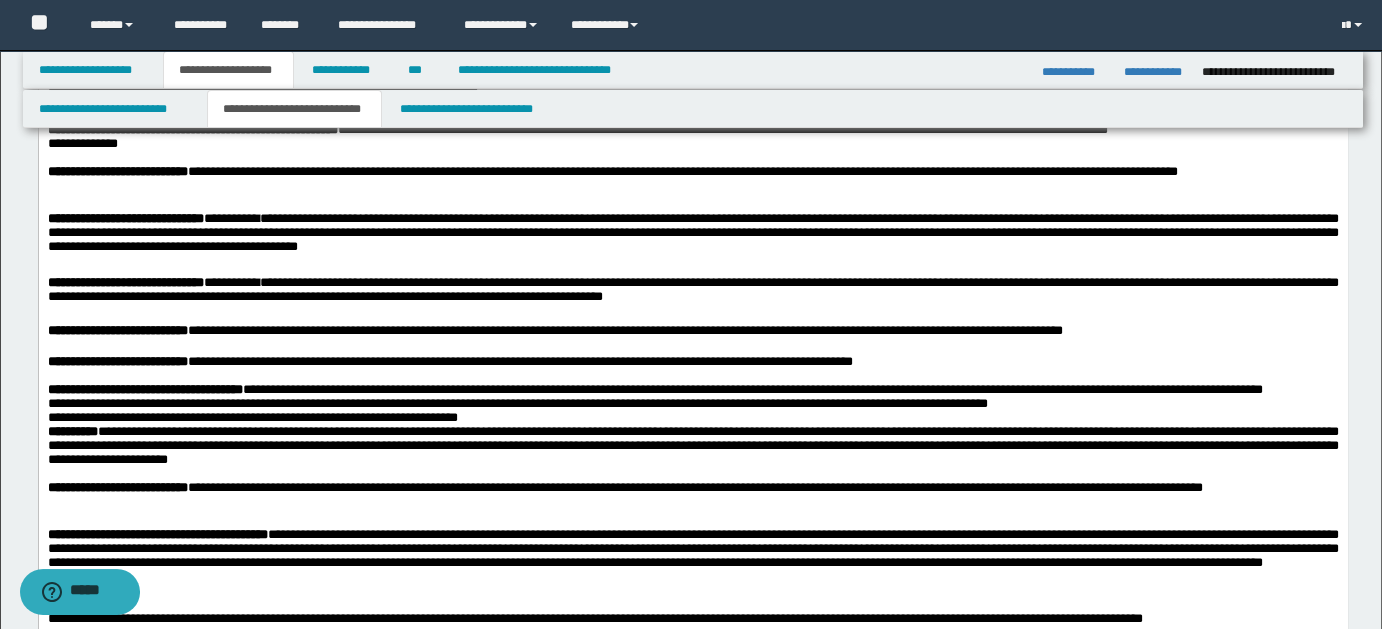 scroll, scrollTop: 1170, scrollLeft: 0, axis: vertical 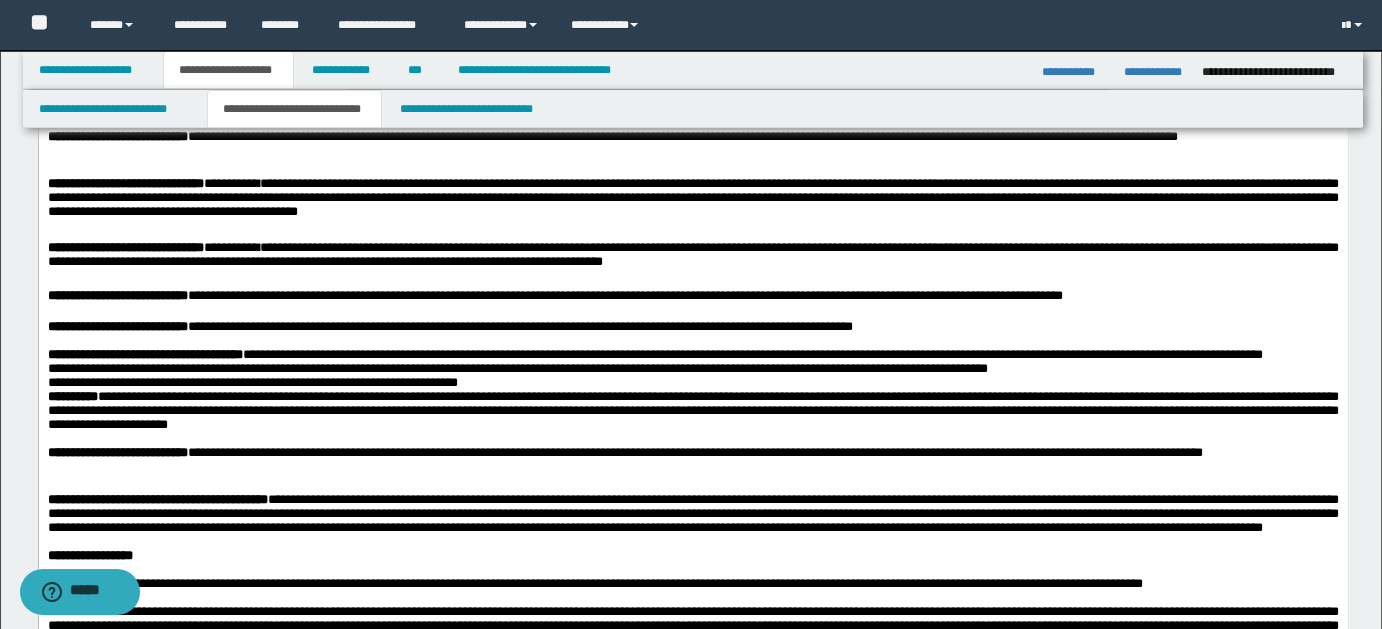 drag, startPoint x: 516, startPoint y: 295, endPoint x: 268, endPoint y: 319, distance: 249.15858 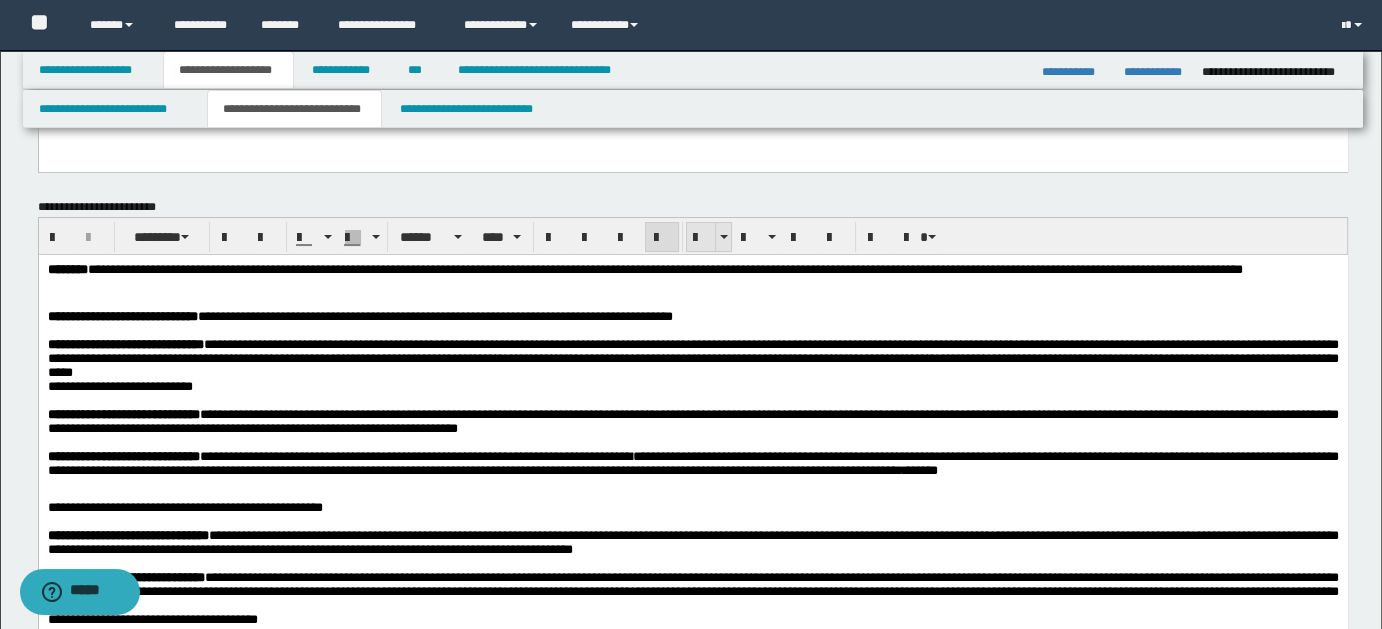 scroll, scrollTop: 144, scrollLeft: 0, axis: vertical 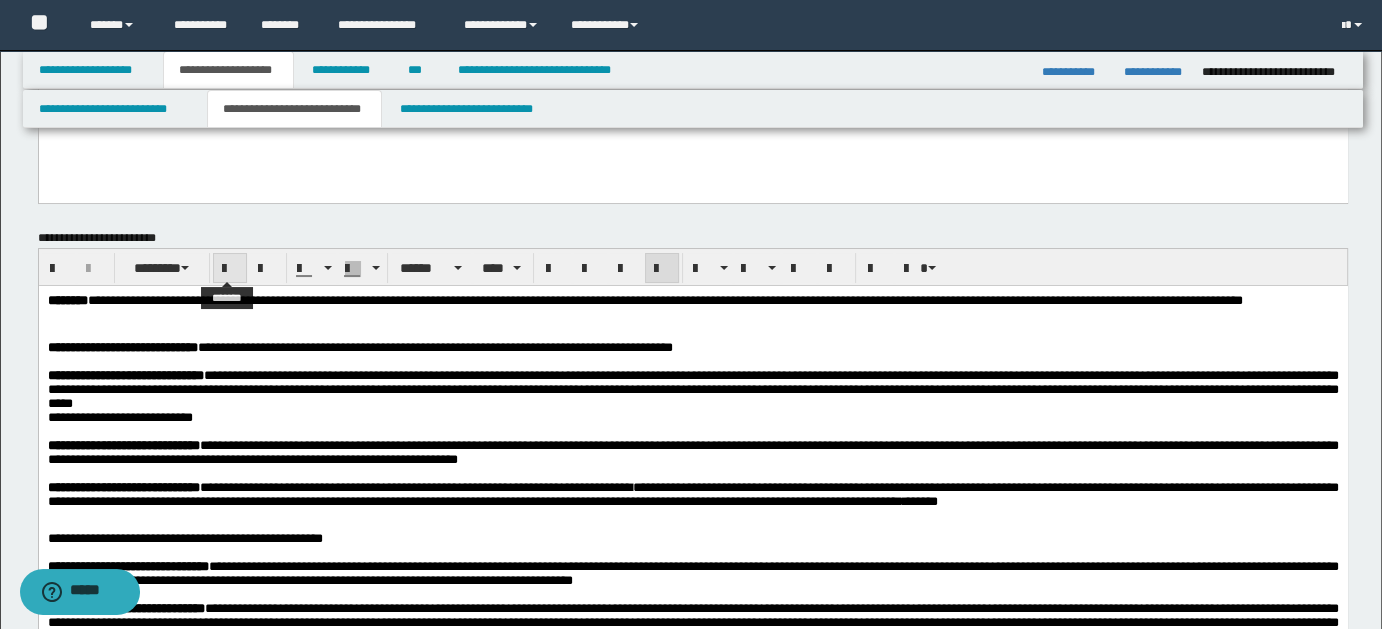click at bounding box center (230, 269) 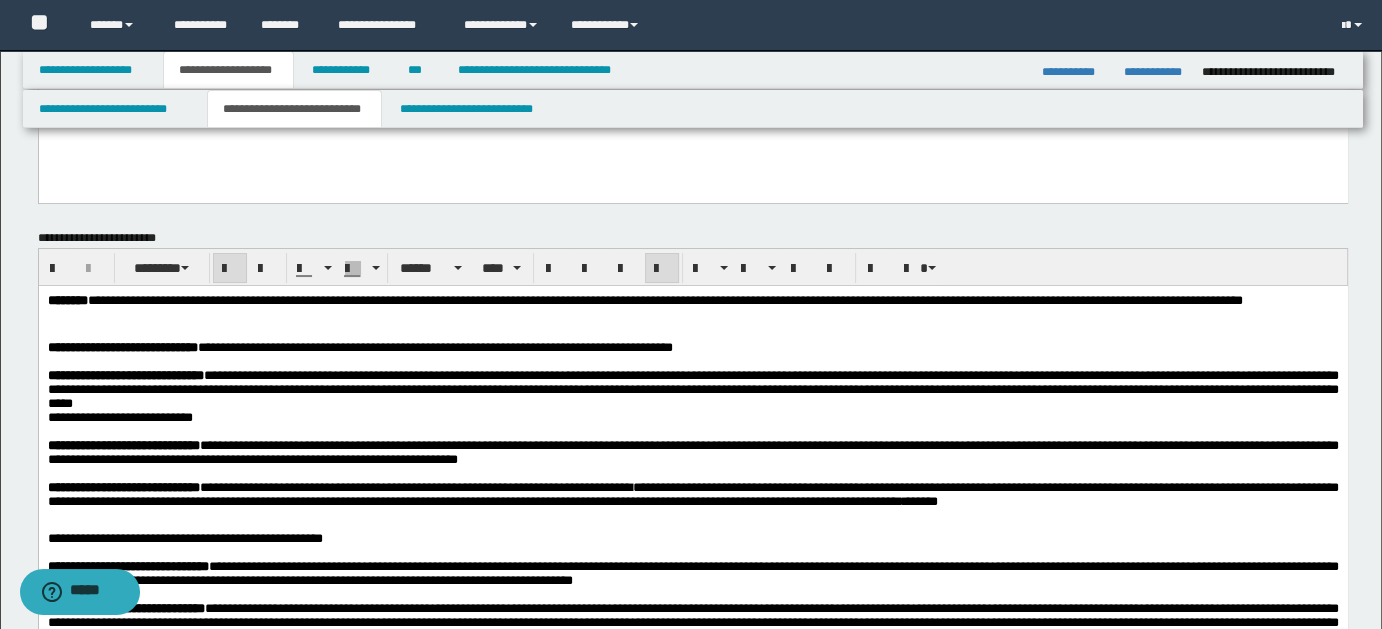 drag, startPoint x: 1378, startPoint y: 106, endPoint x: 1395, endPoint y: 130, distance: 29.410883 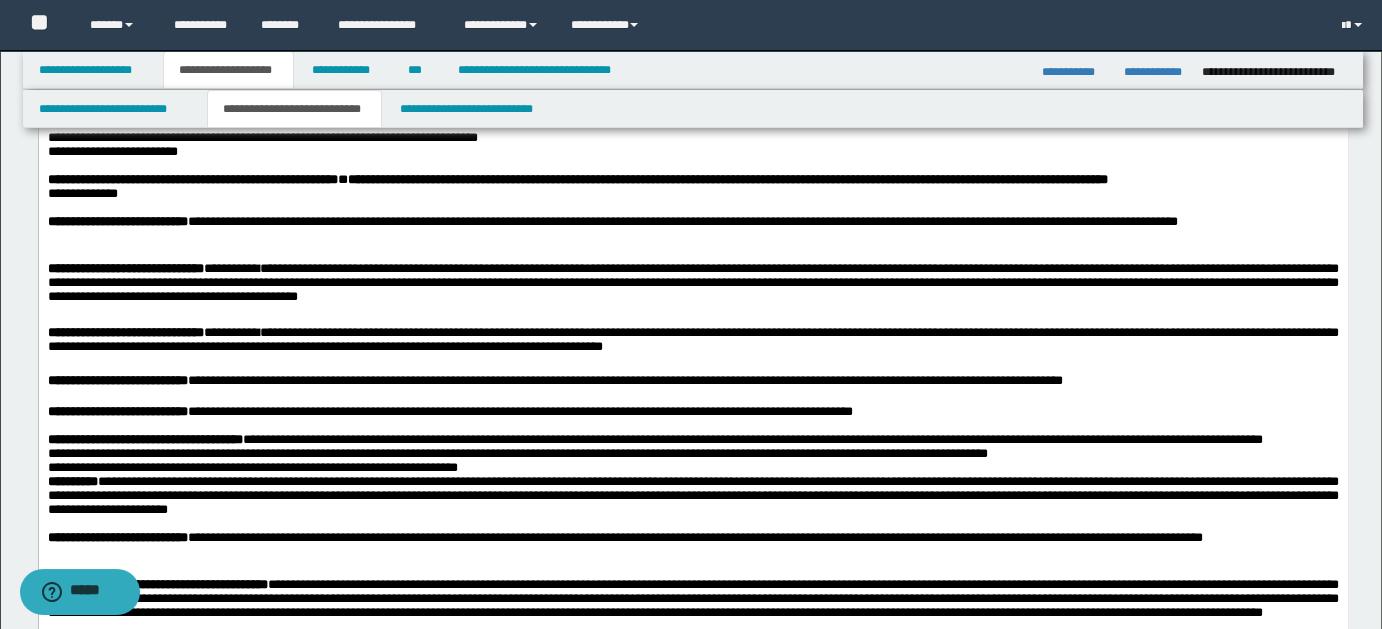 scroll, scrollTop: 1178, scrollLeft: 0, axis: vertical 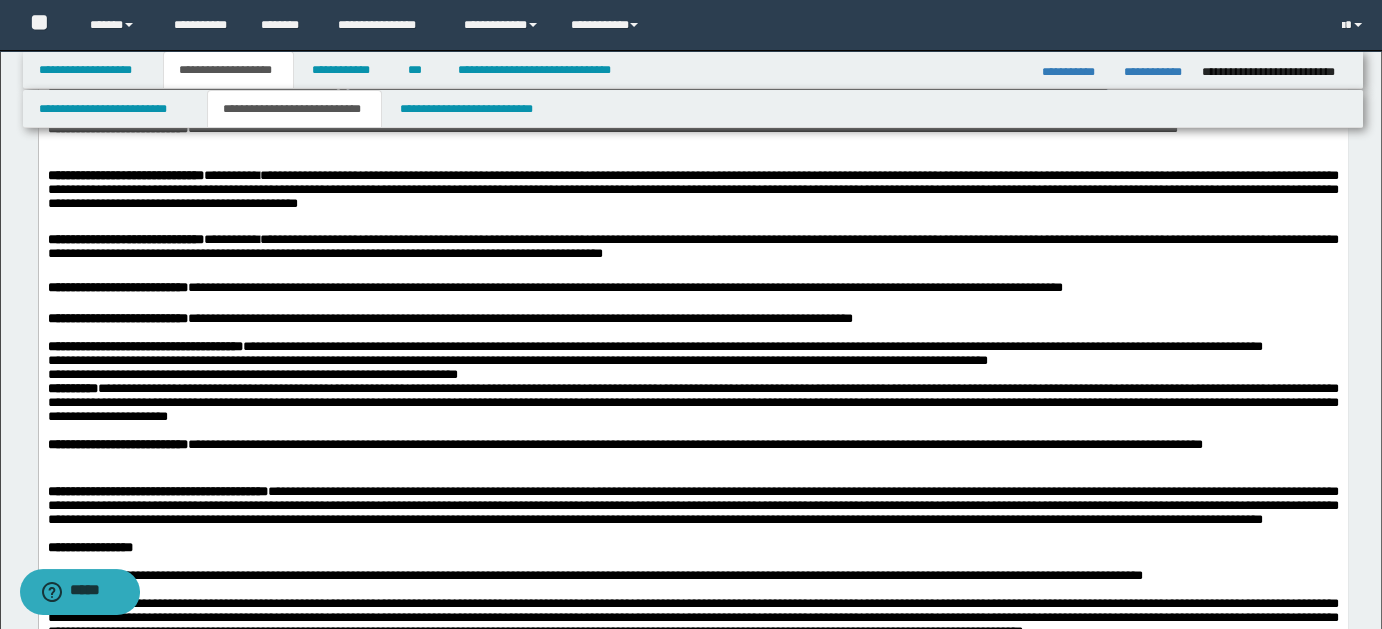 drag, startPoint x: 381, startPoint y: 317, endPoint x: 389, endPoint y: 298, distance: 20.615528 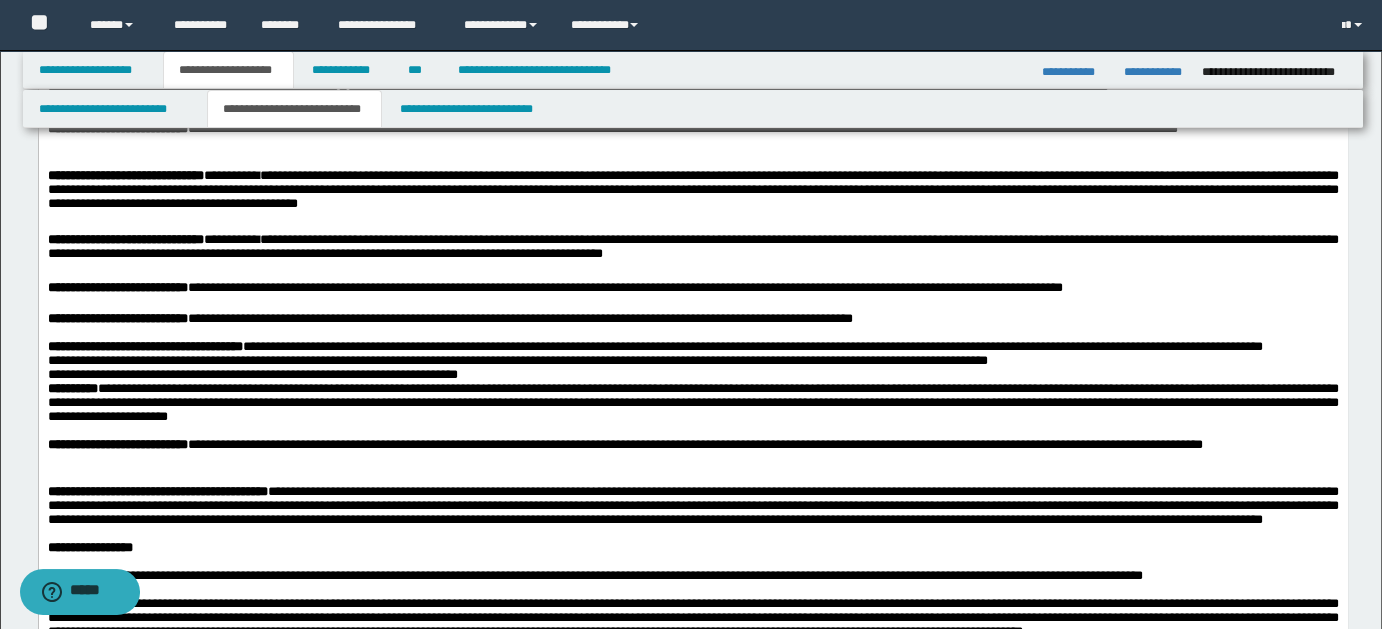 type 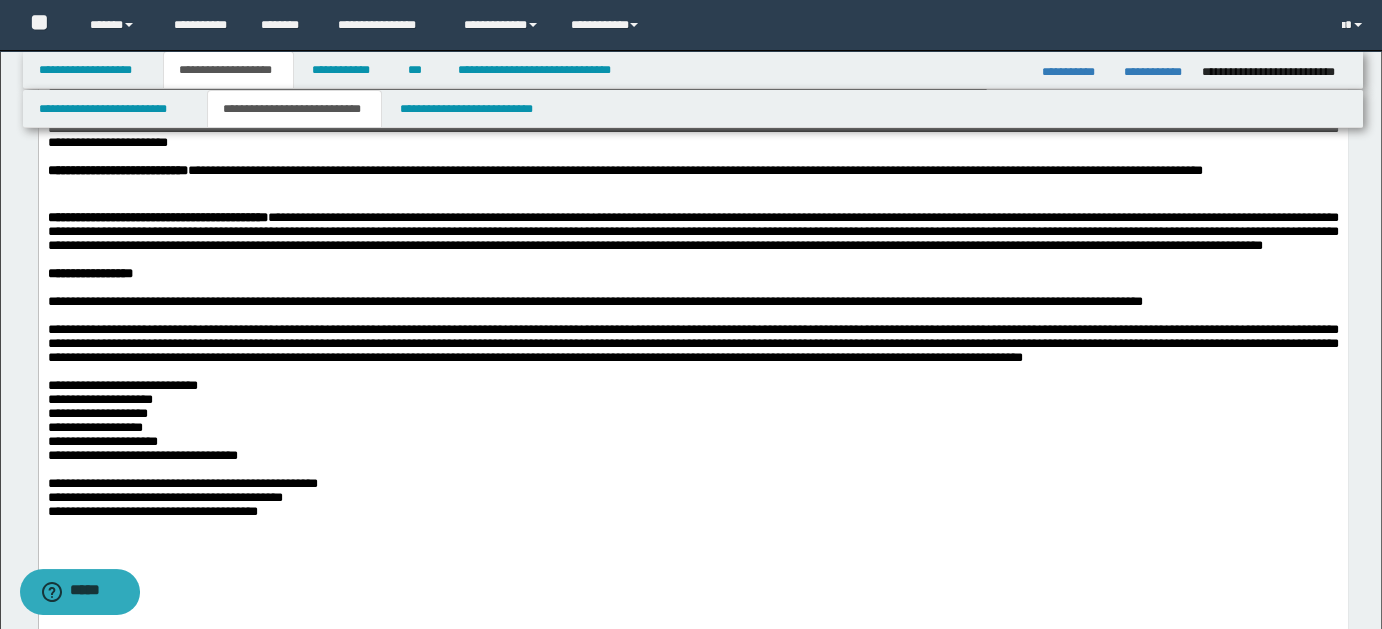 scroll, scrollTop: 1482, scrollLeft: 0, axis: vertical 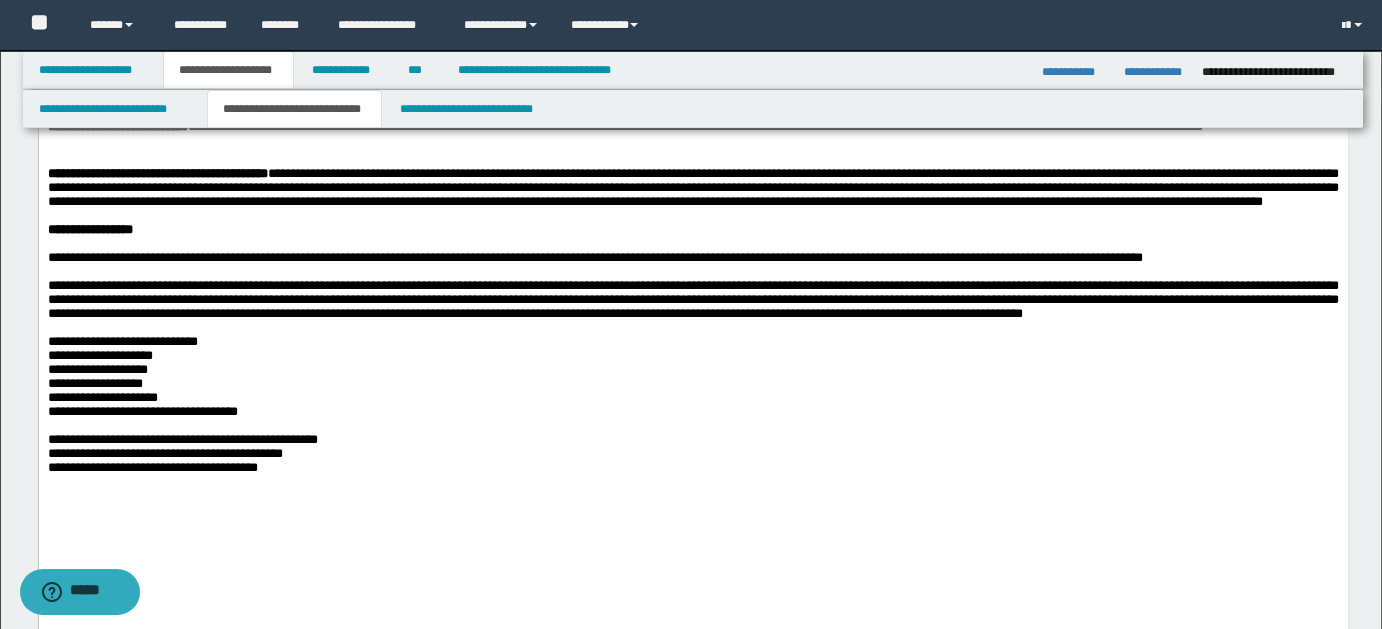 click on "**********" at bounding box center (552, -30) 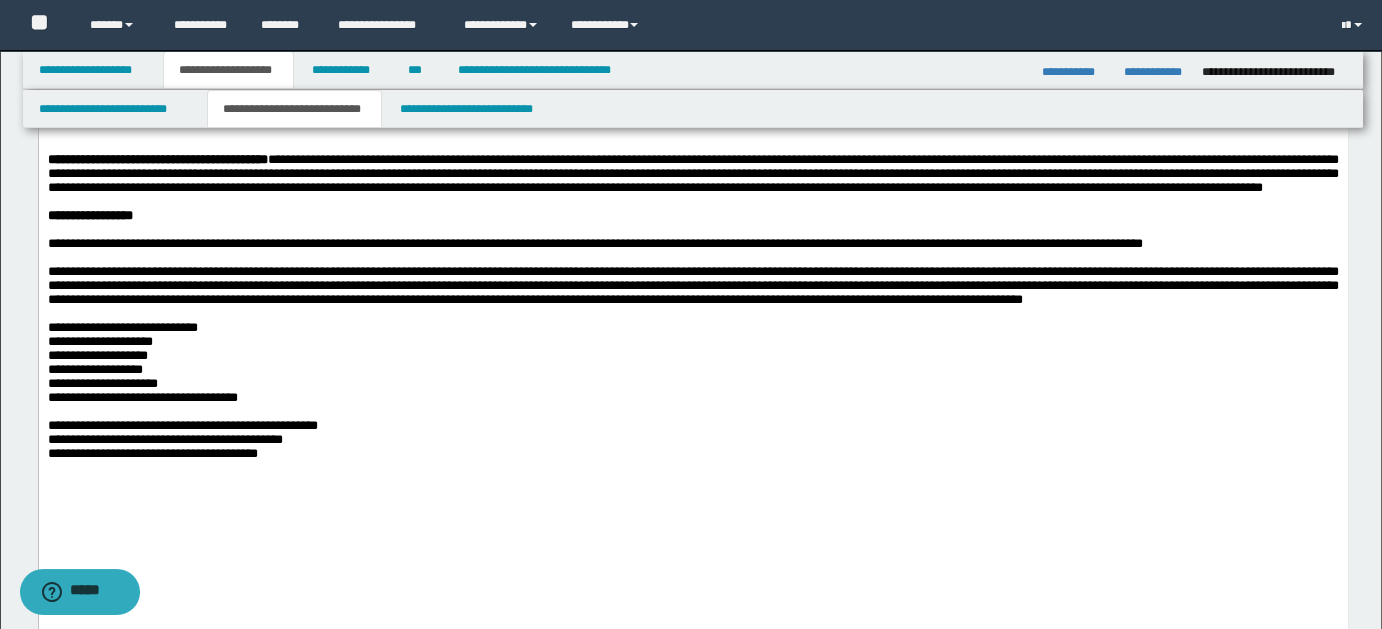 click on "**********" at bounding box center [692, 37] 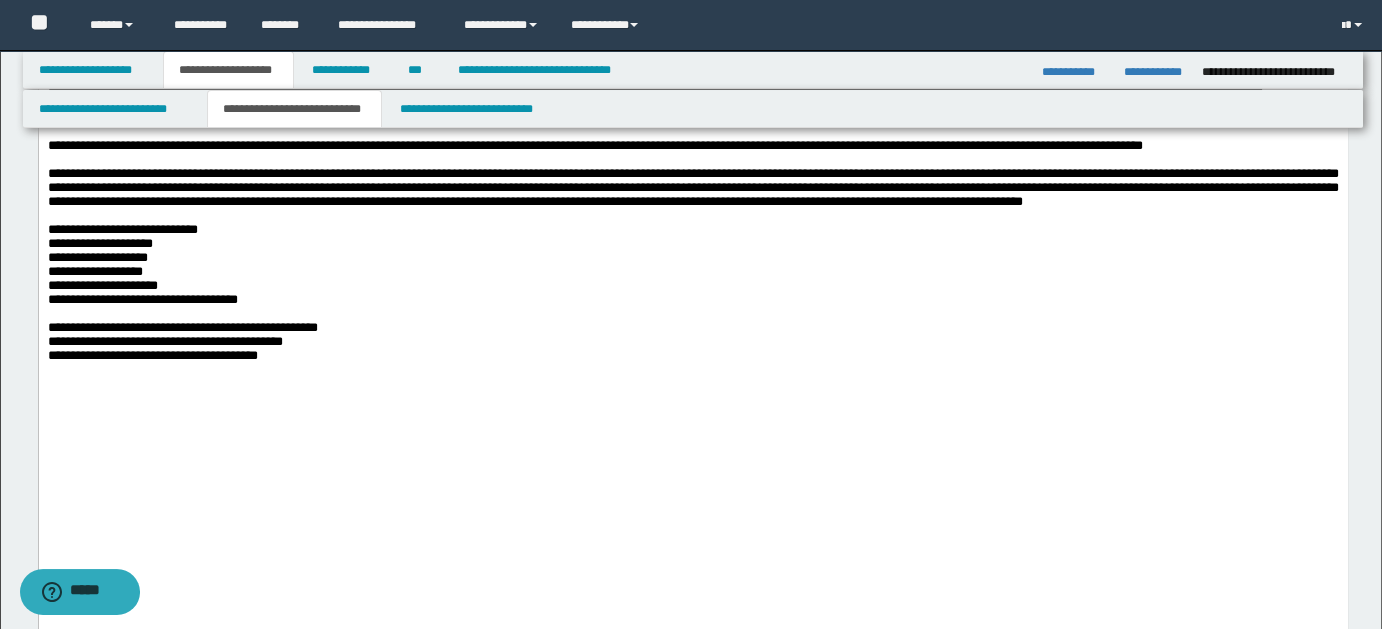scroll, scrollTop: 1701, scrollLeft: 0, axis: vertical 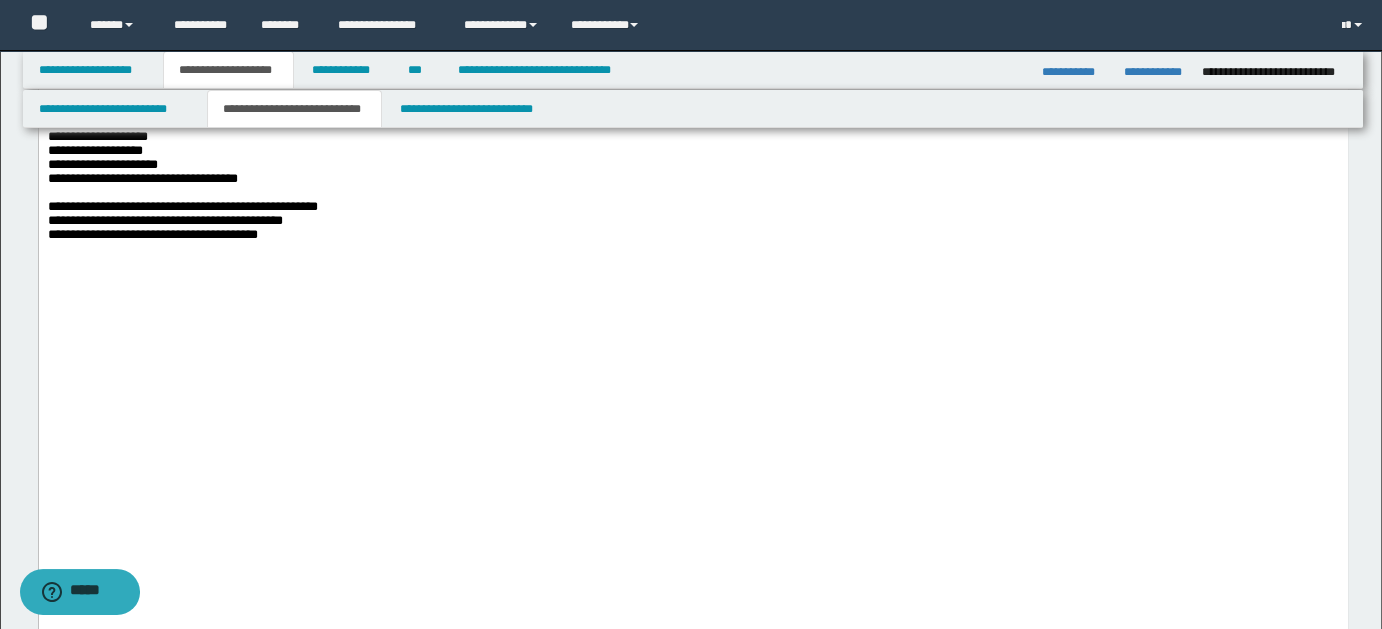 drag, startPoint x: 354, startPoint y: 330, endPoint x: 473, endPoint y: 337, distance: 119.2057 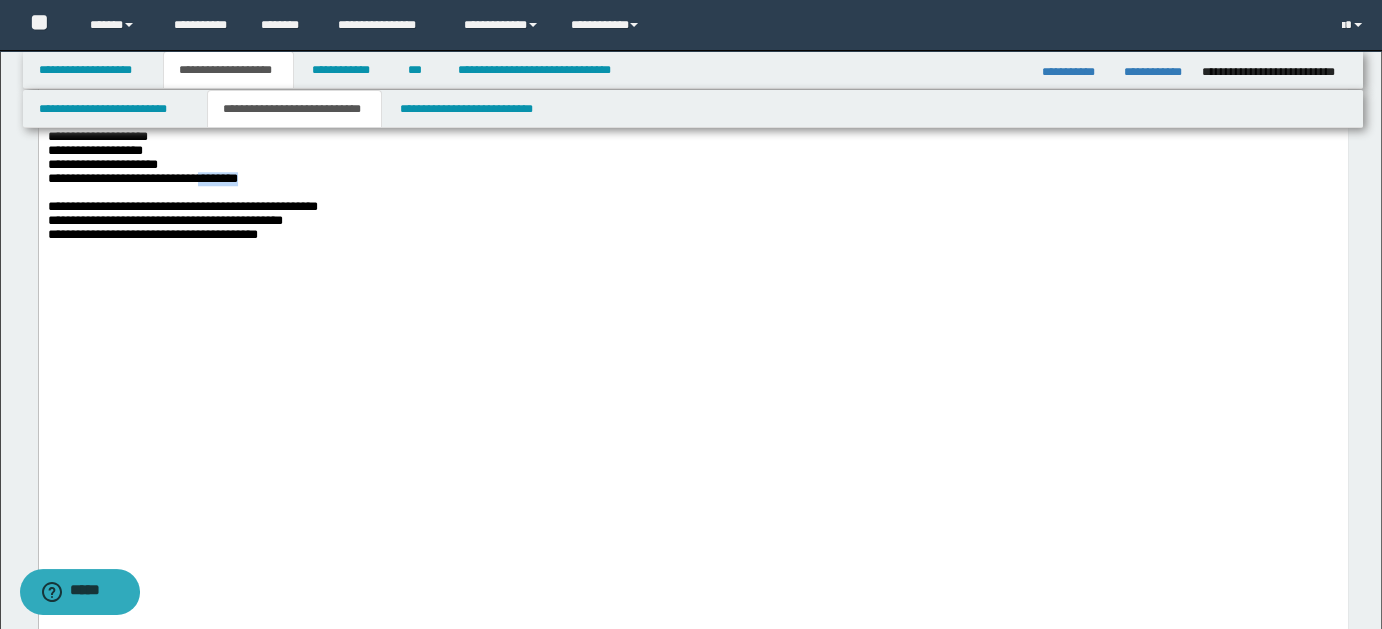 drag, startPoint x: 279, startPoint y: 539, endPoint x: 416, endPoint y: 507, distance: 140.68759 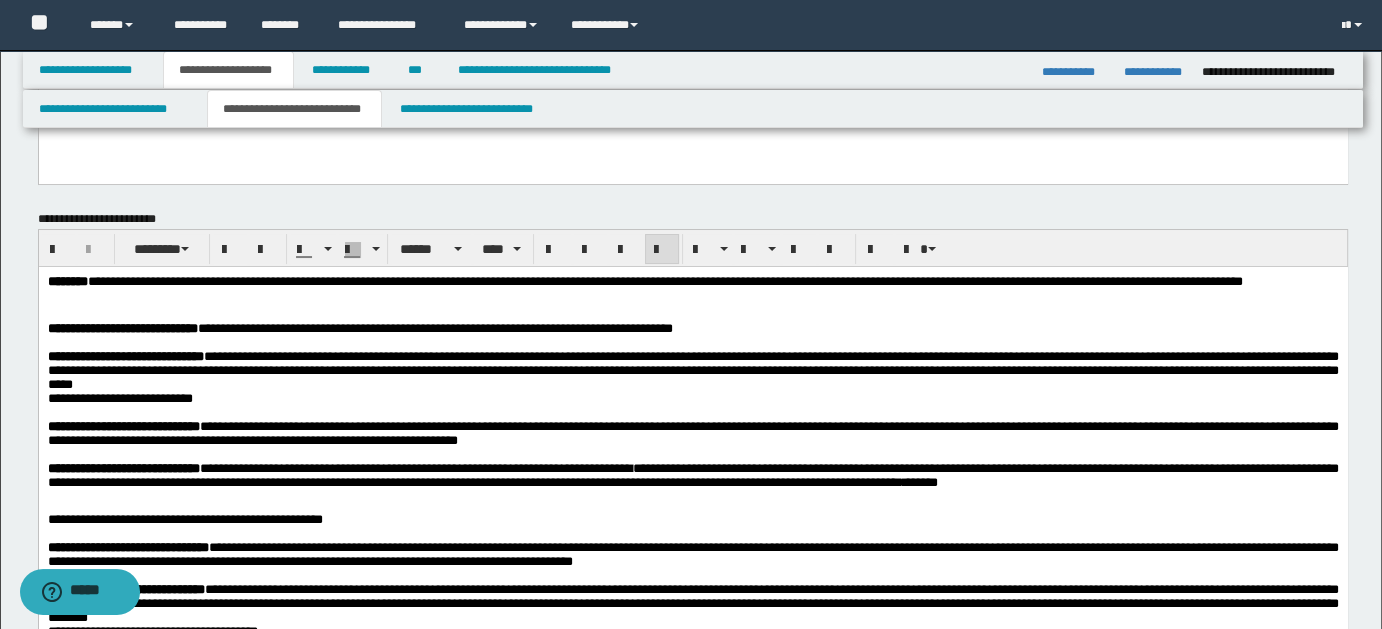 scroll, scrollTop: 0, scrollLeft: 0, axis: both 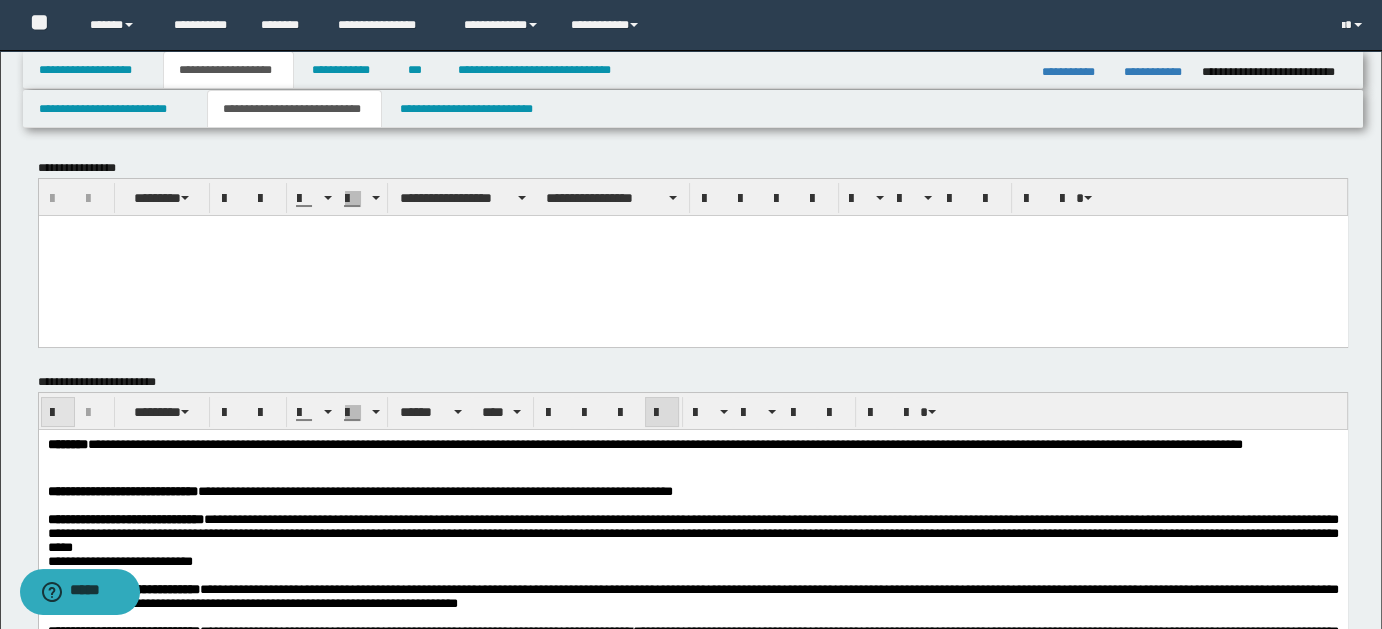 click at bounding box center [58, 413] 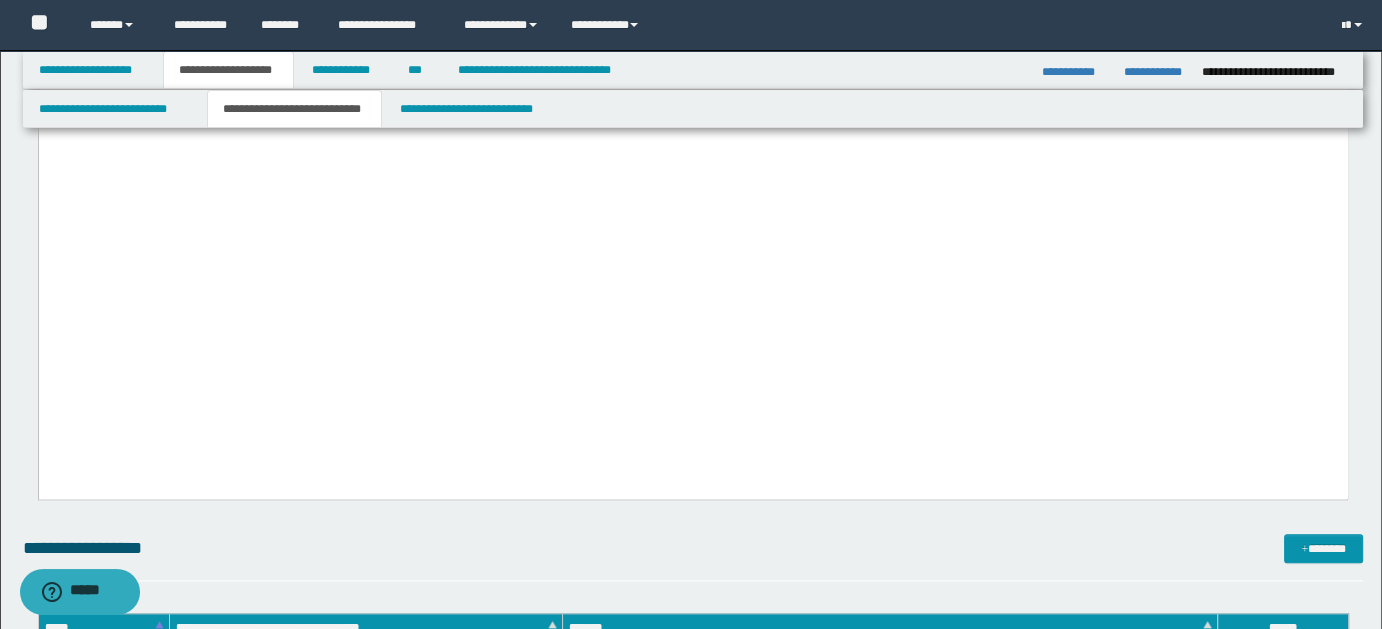 scroll, scrollTop: 1889, scrollLeft: 0, axis: vertical 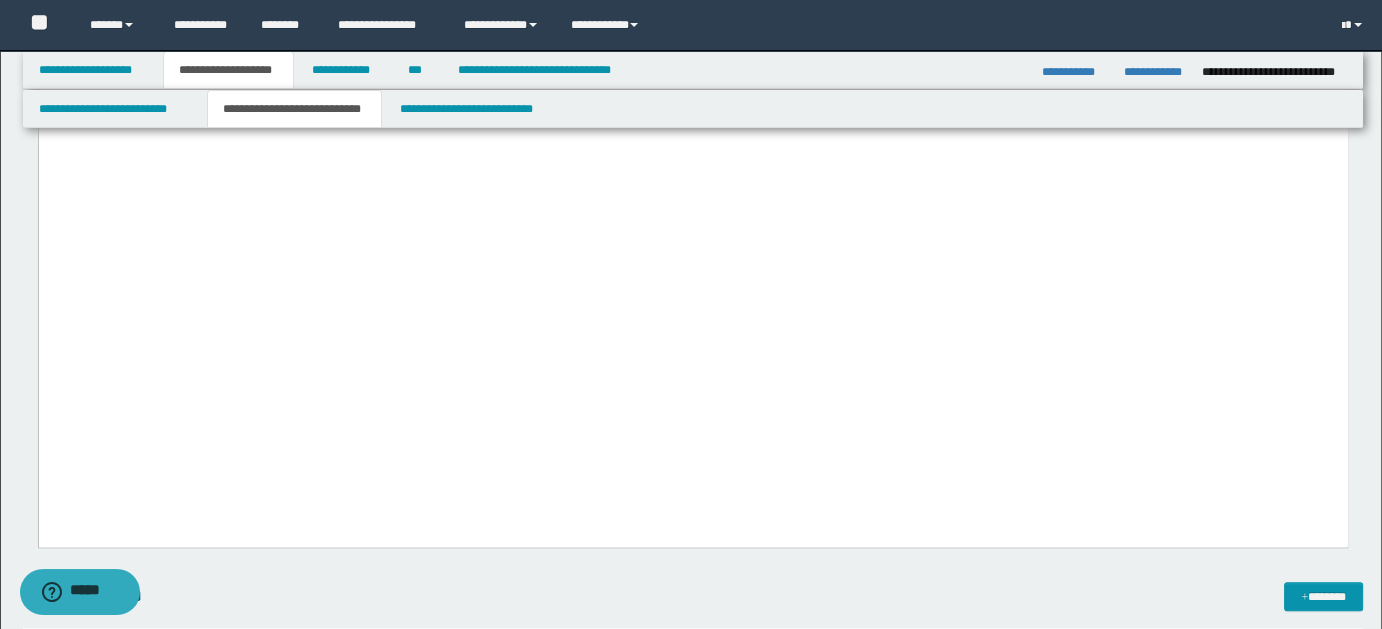 drag, startPoint x: 271, startPoint y: 348, endPoint x: 343, endPoint y: 341, distance: 72.33948 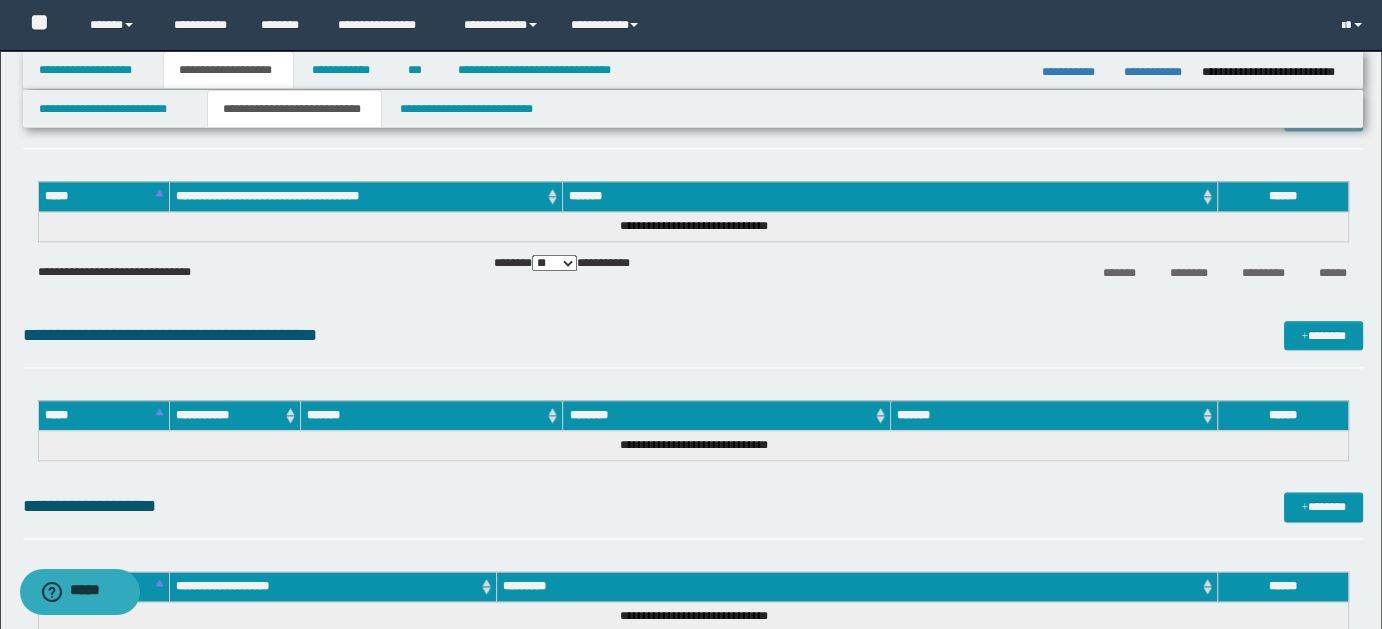scroll, scrollTop: 2630, scrollLeft: 0, axis: vertical 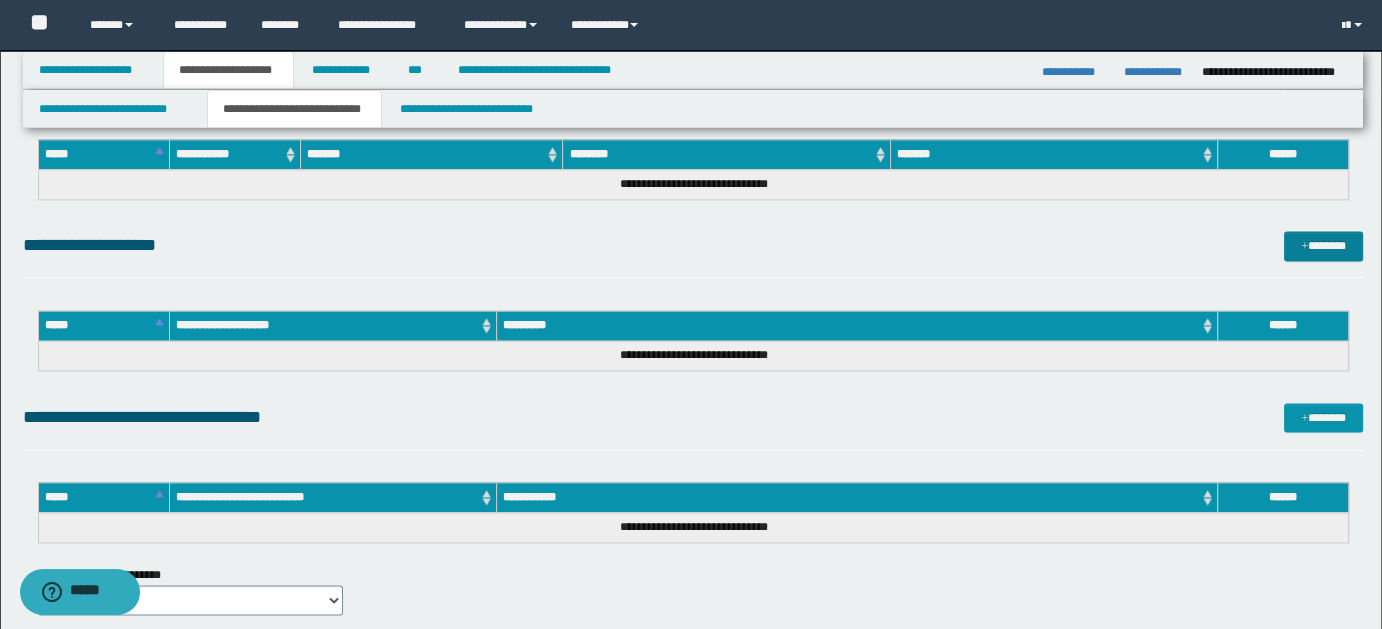 click on "*******" at bounding box center [1323, 245] 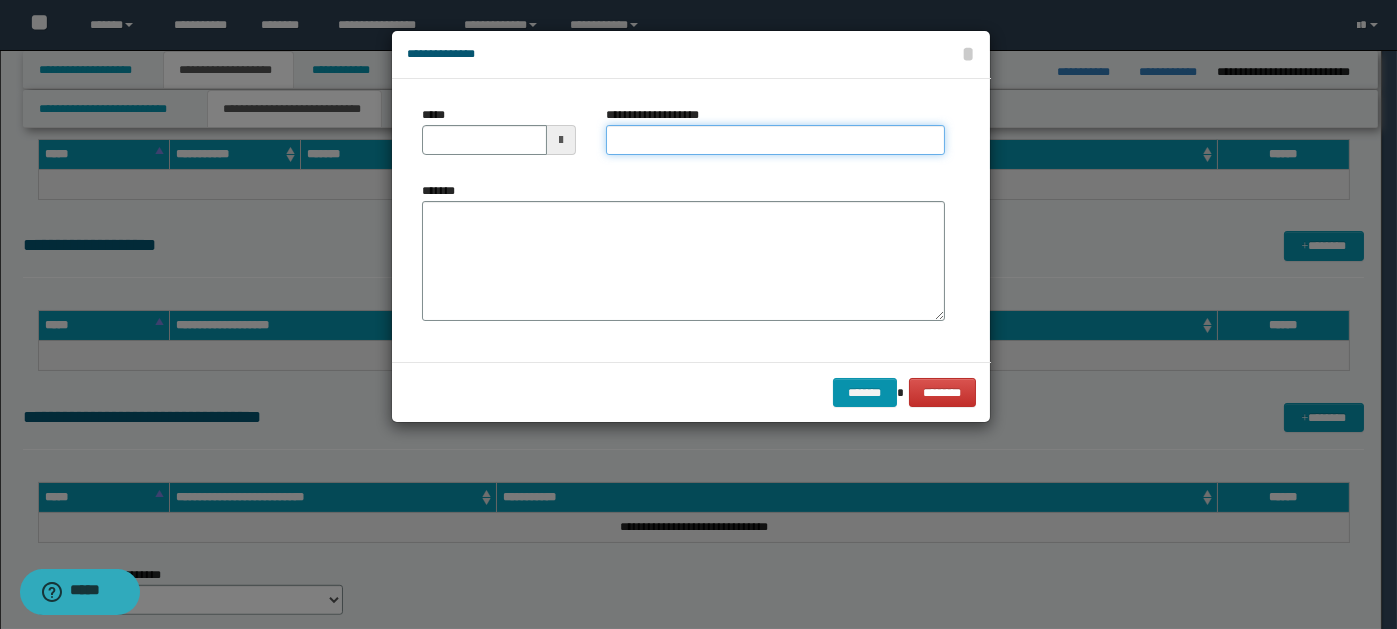 paste on "**********" 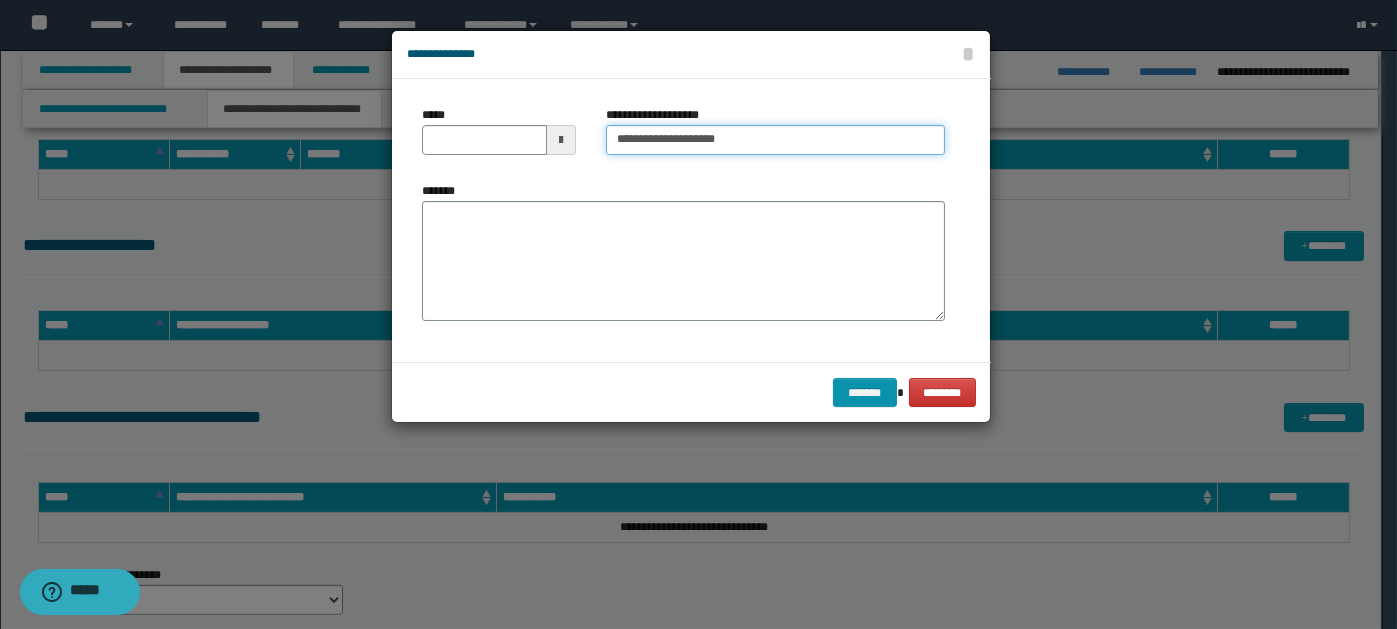 type on "**********" 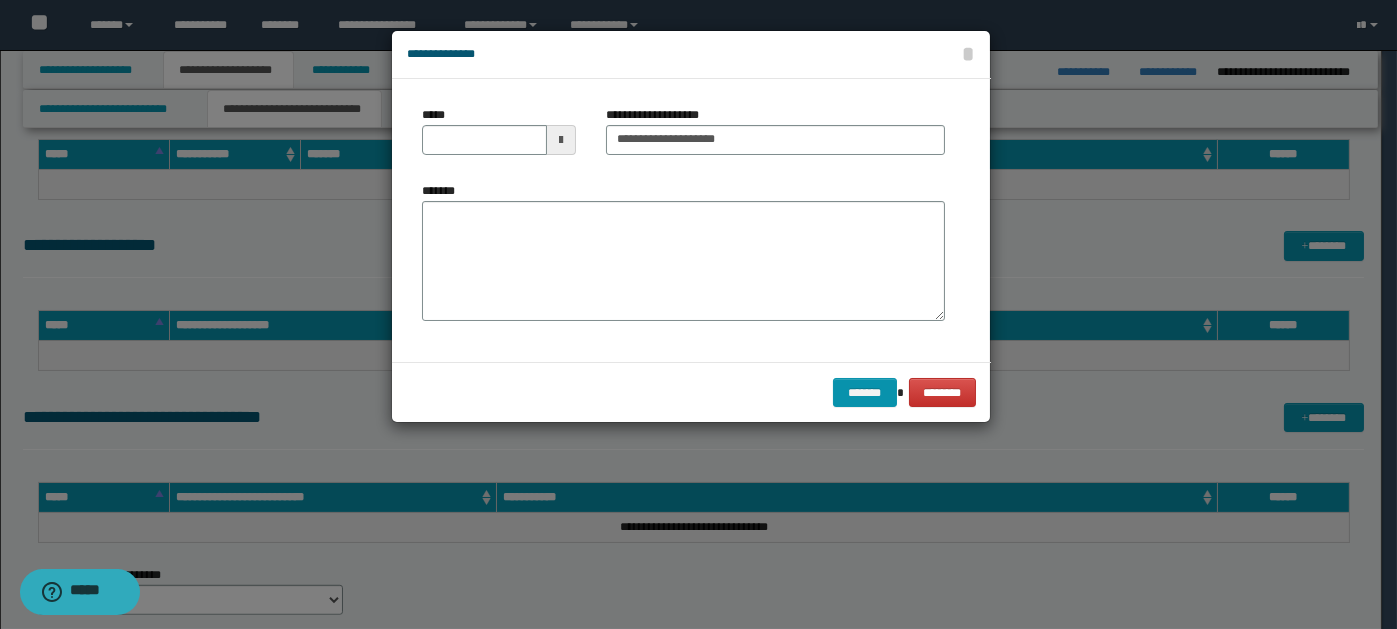 click at bounding box center [561, 140] 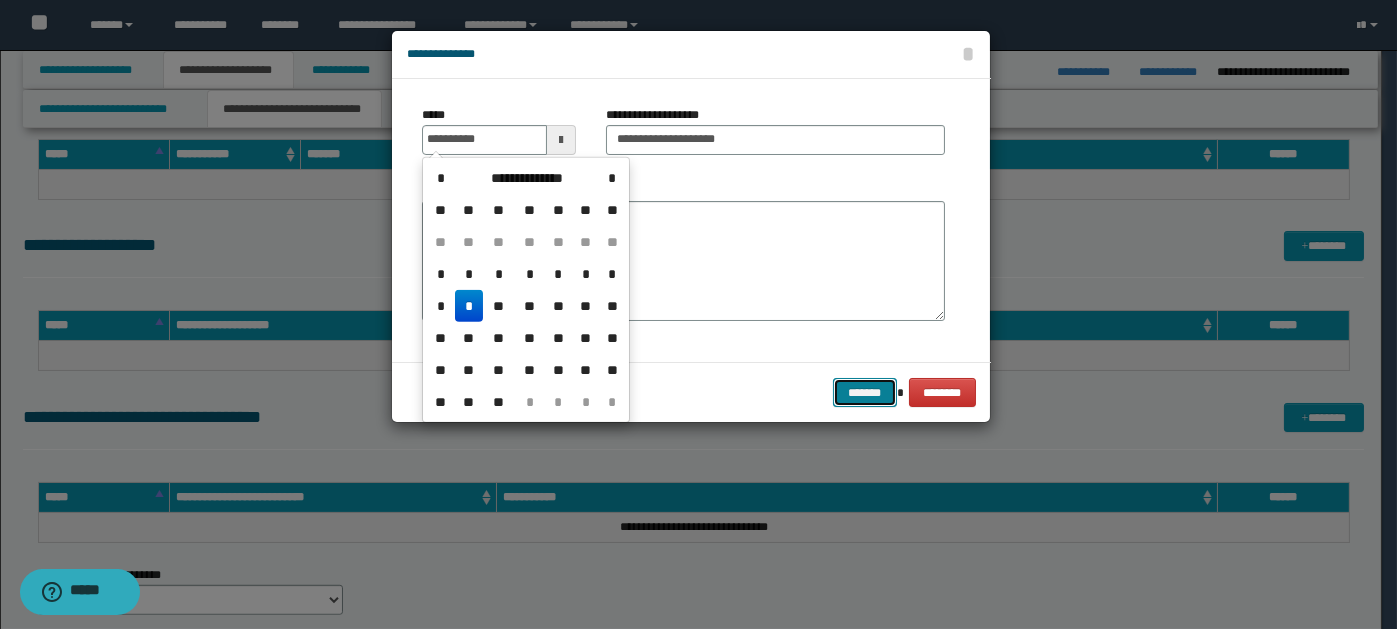 type on "**********" 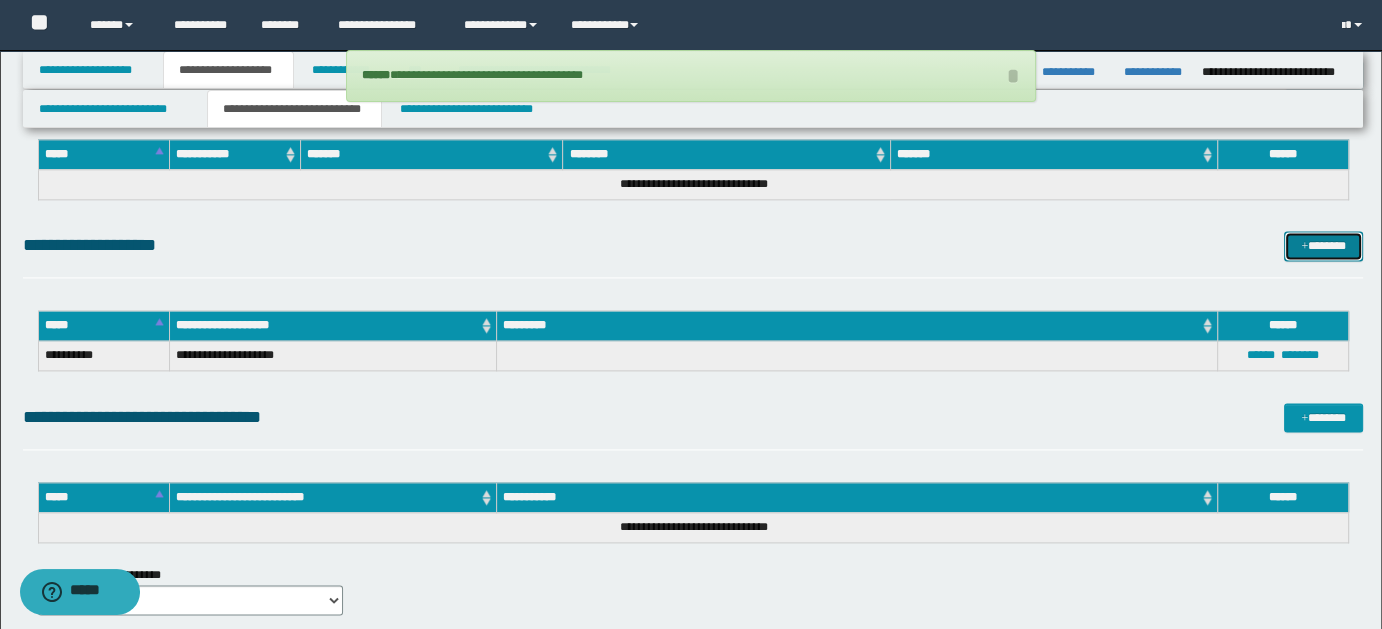click on "*******" at bounding box center [1323, 245] 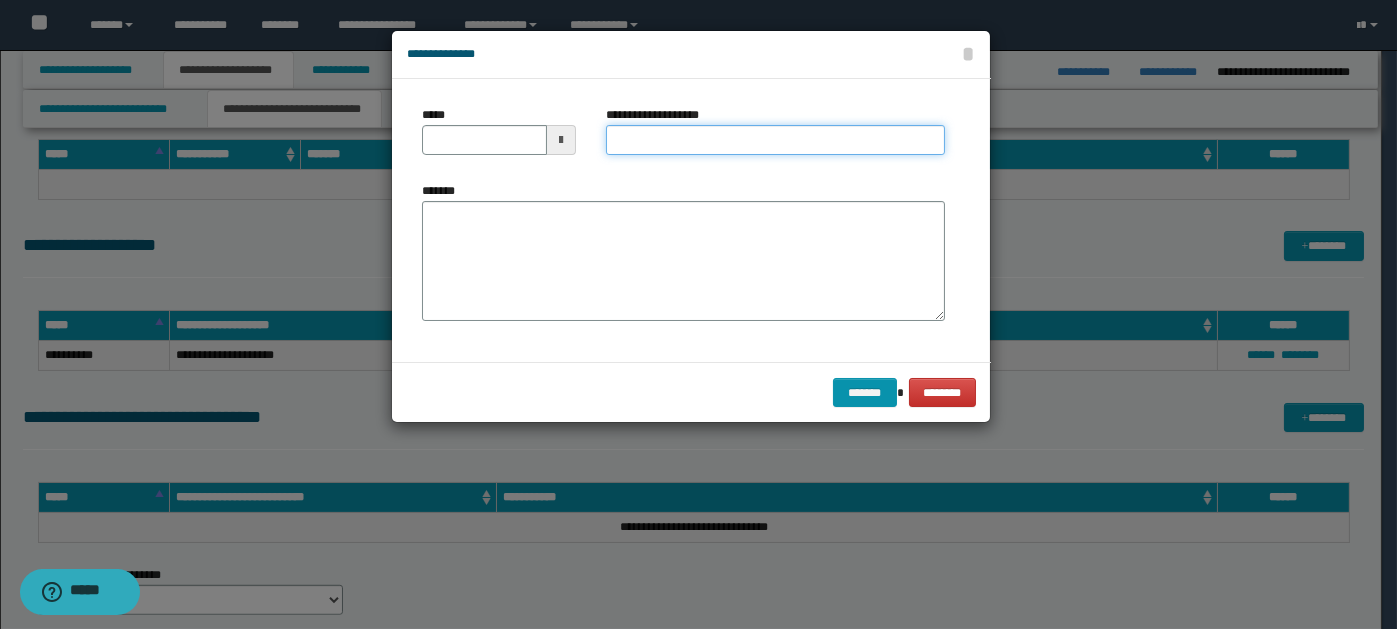 paste on "**********" 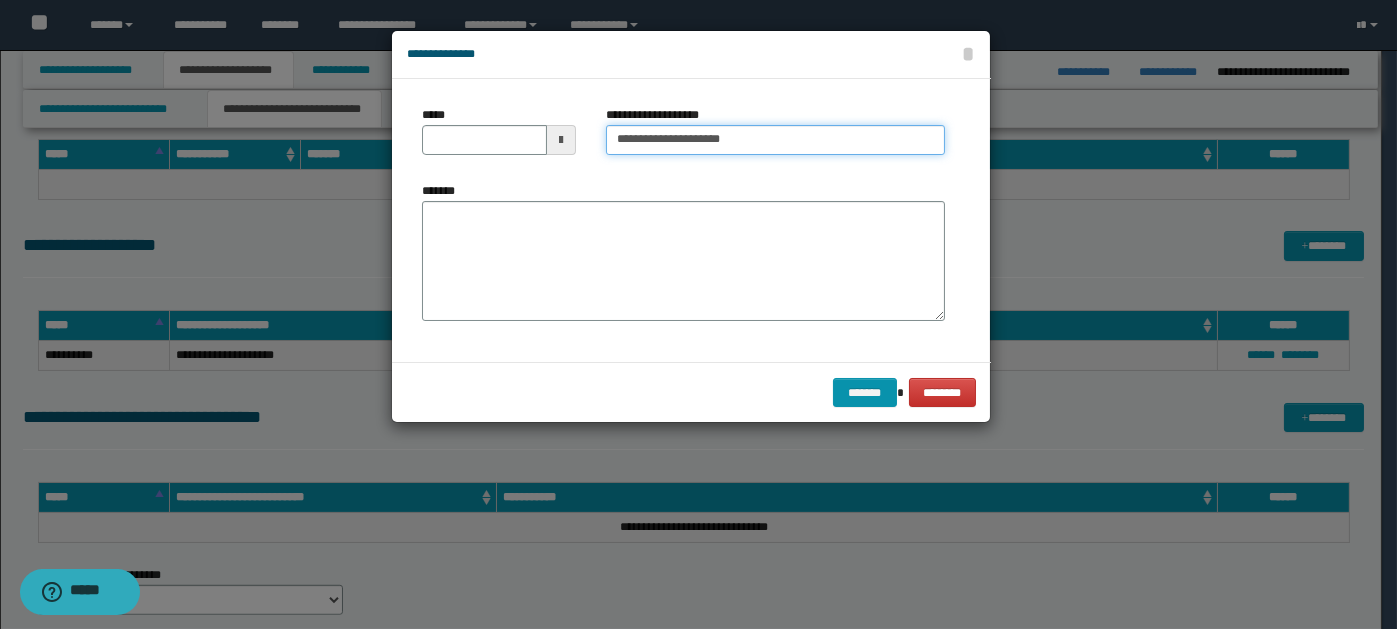 type on "**********" 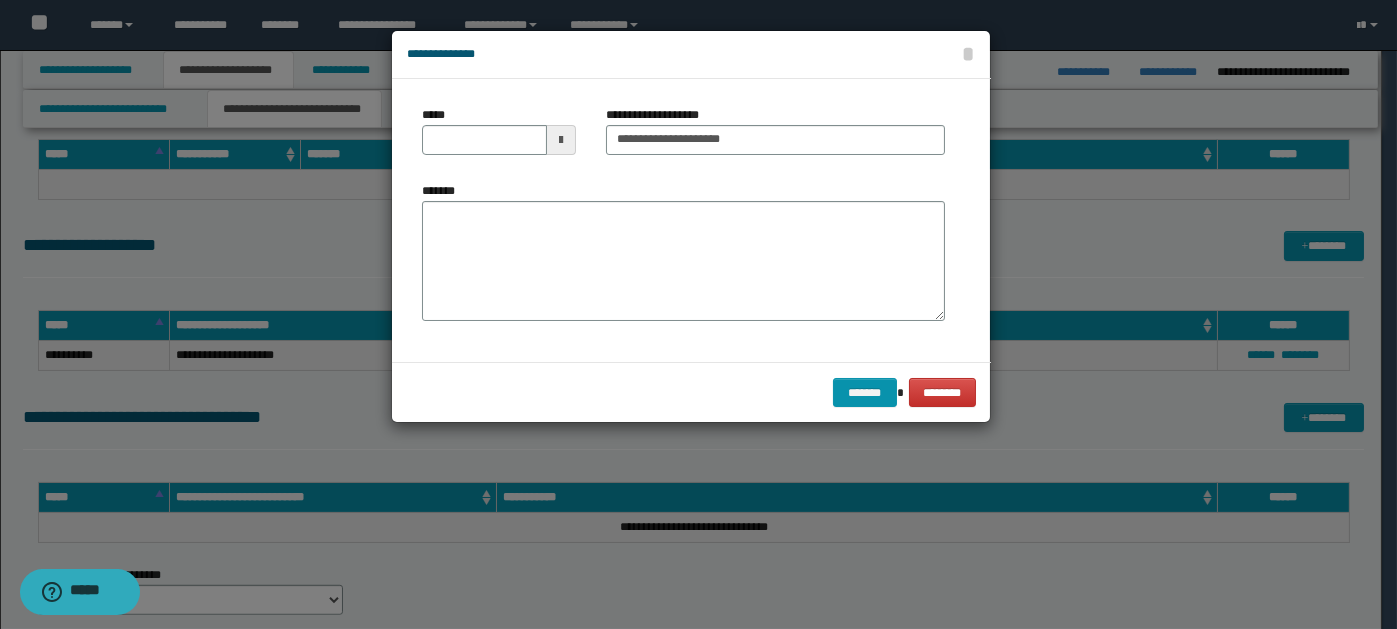 click at bounding box center [561, 140] 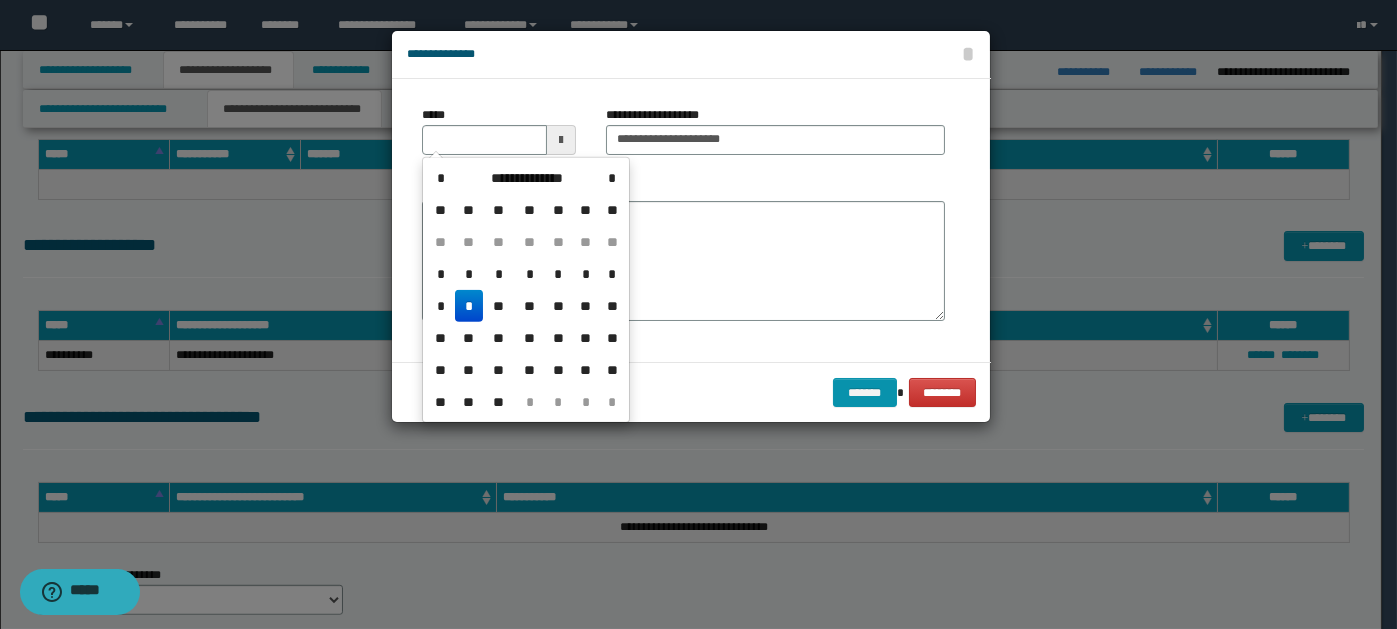 click on "*" at bounding box center (469, 306) 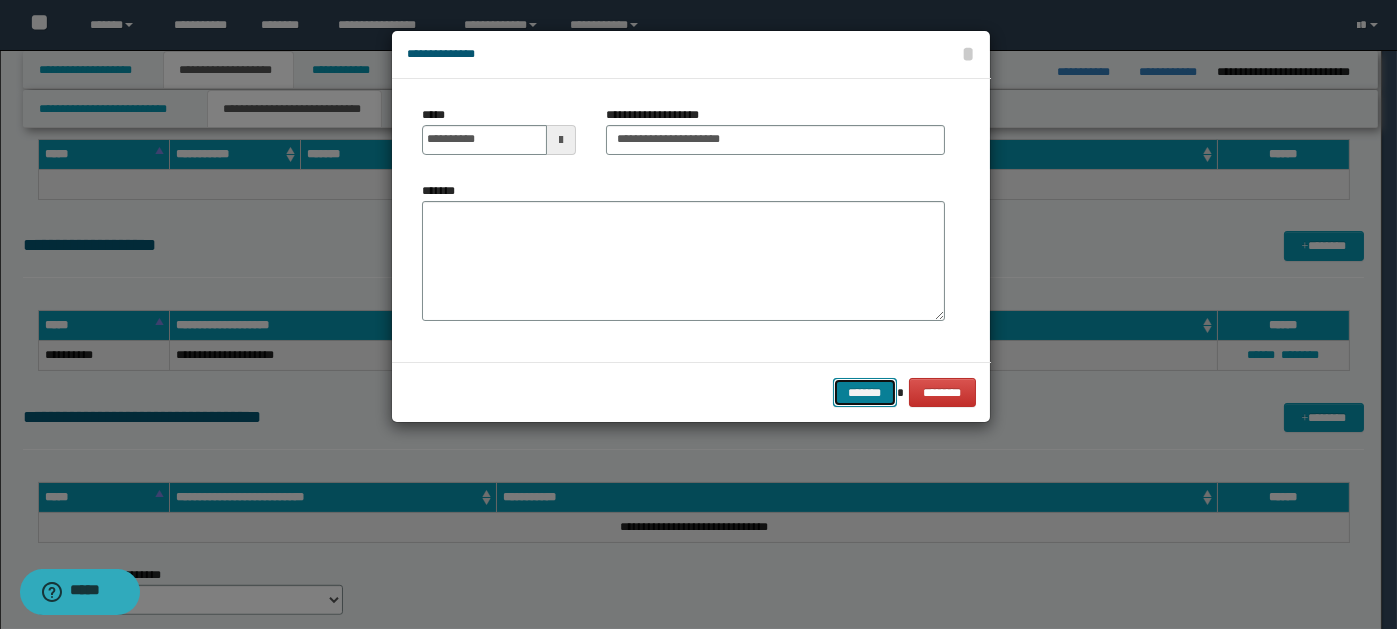 click on "*******" at bounding box center (865, 392) 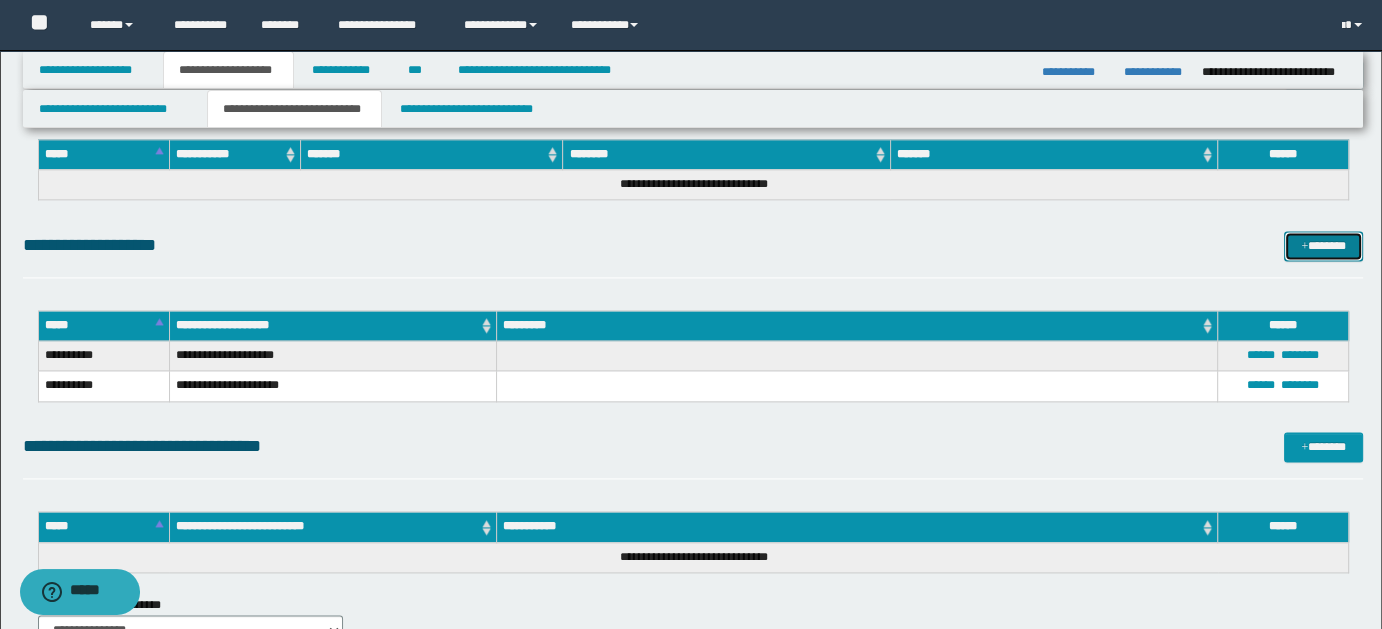click on "*******" at bounding box center [1323, 245] 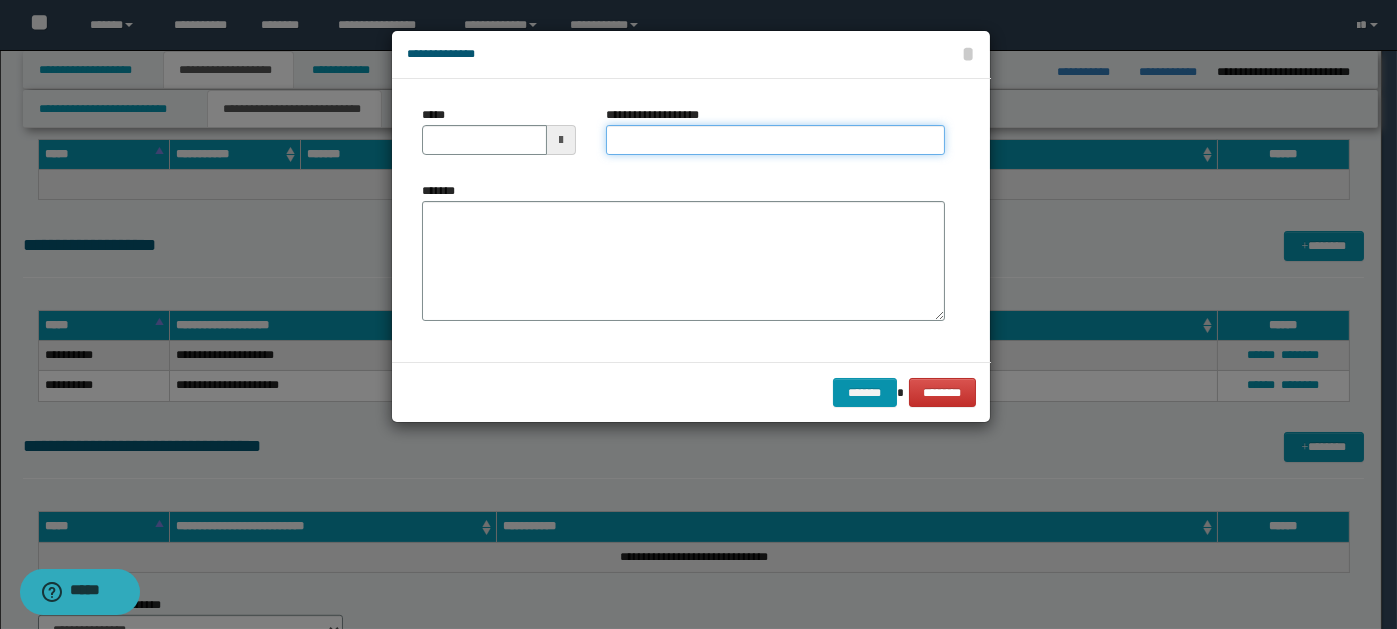 paste on "**********" 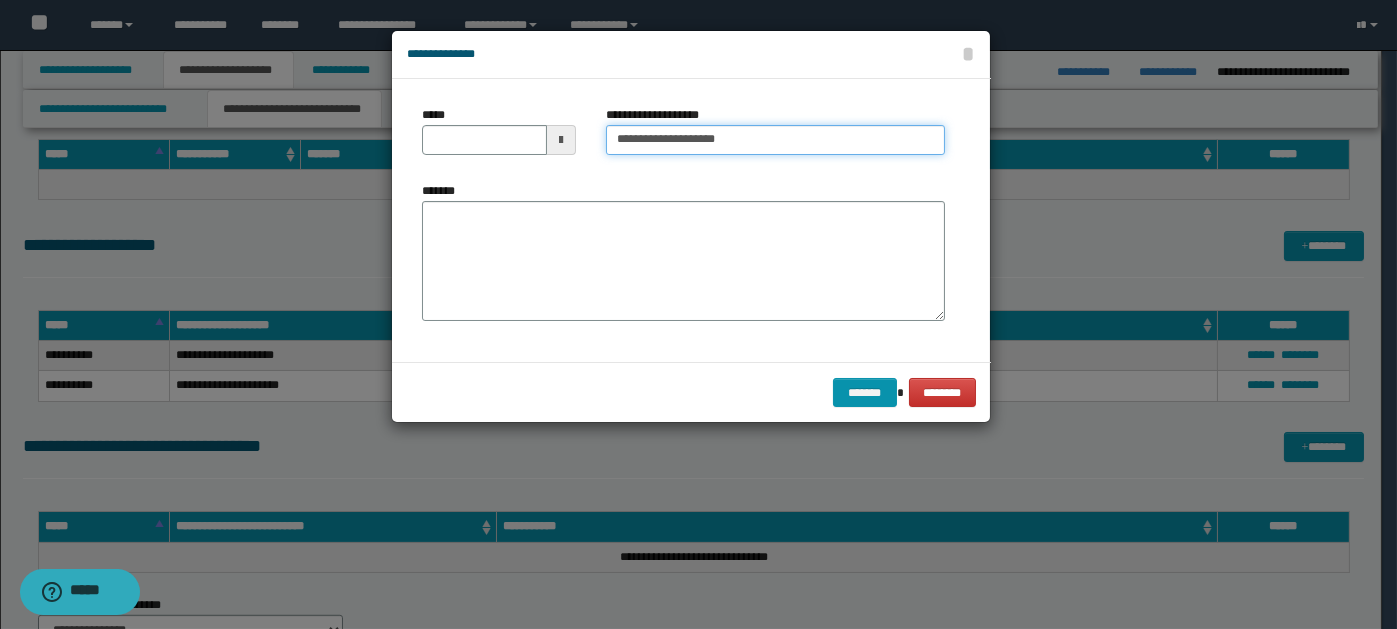 type on "**********" 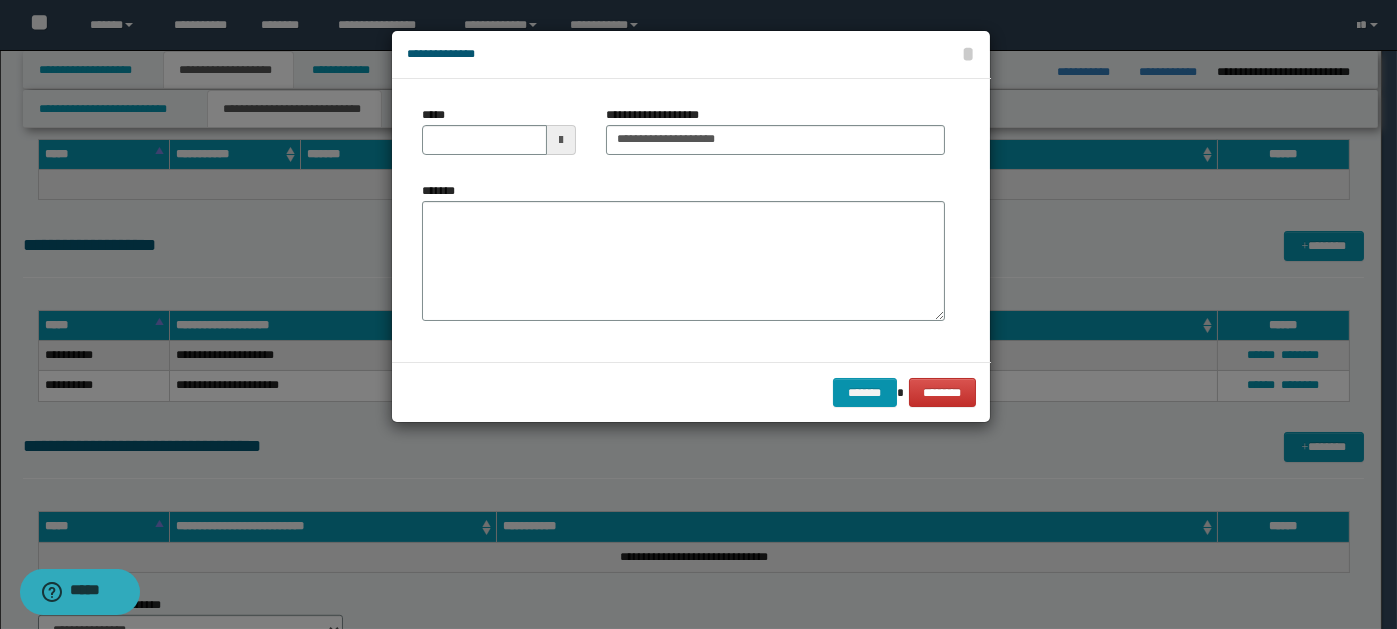 click at bounding box center (561, 140) 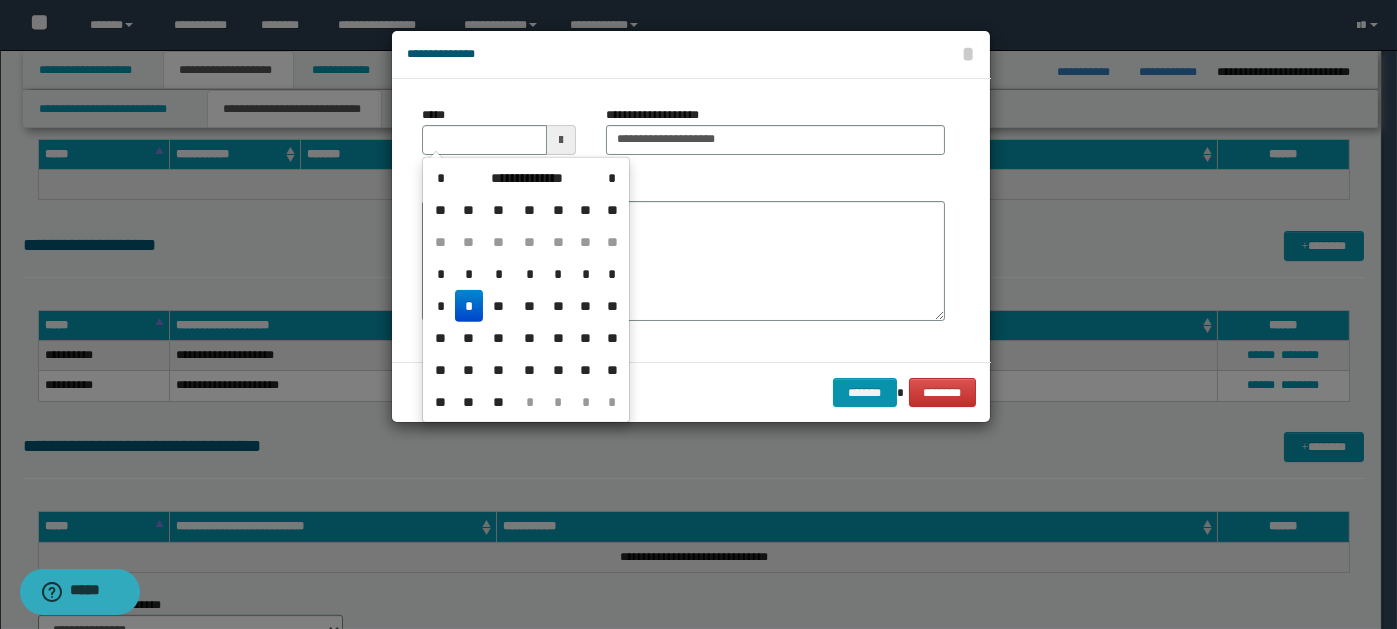 click on "*" at bounding box center [469, 306] 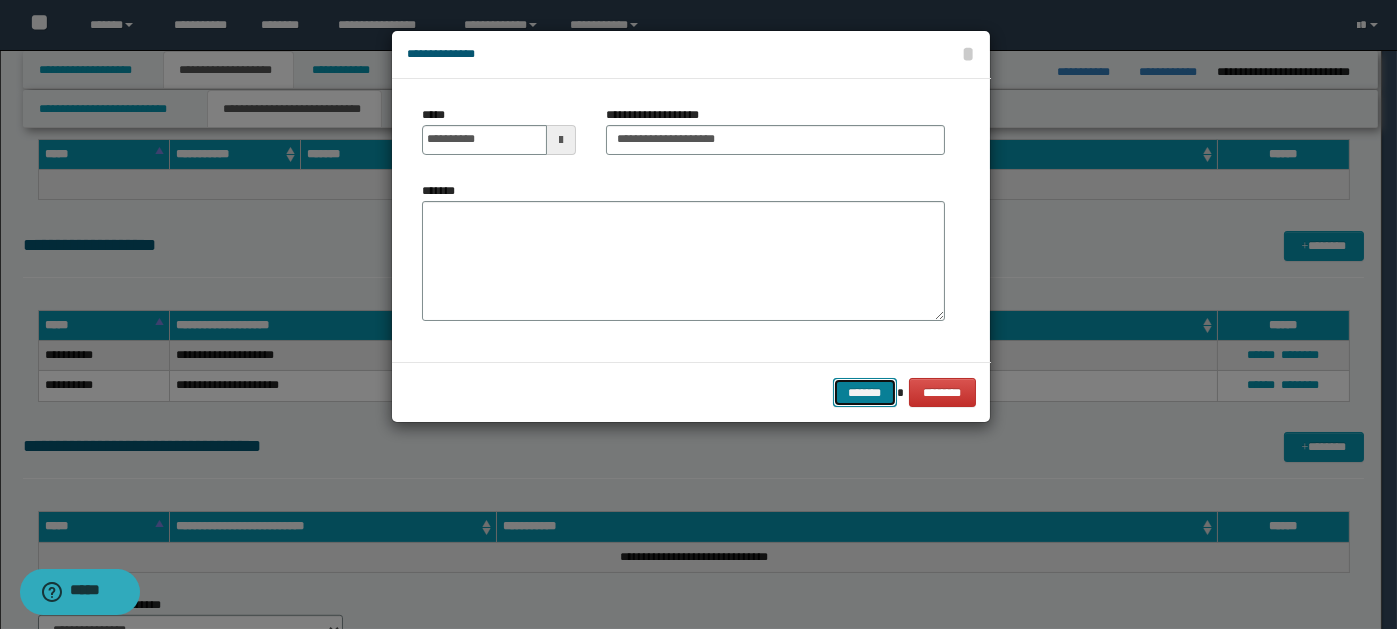 click on "*******" at bounding box center (865, 392) 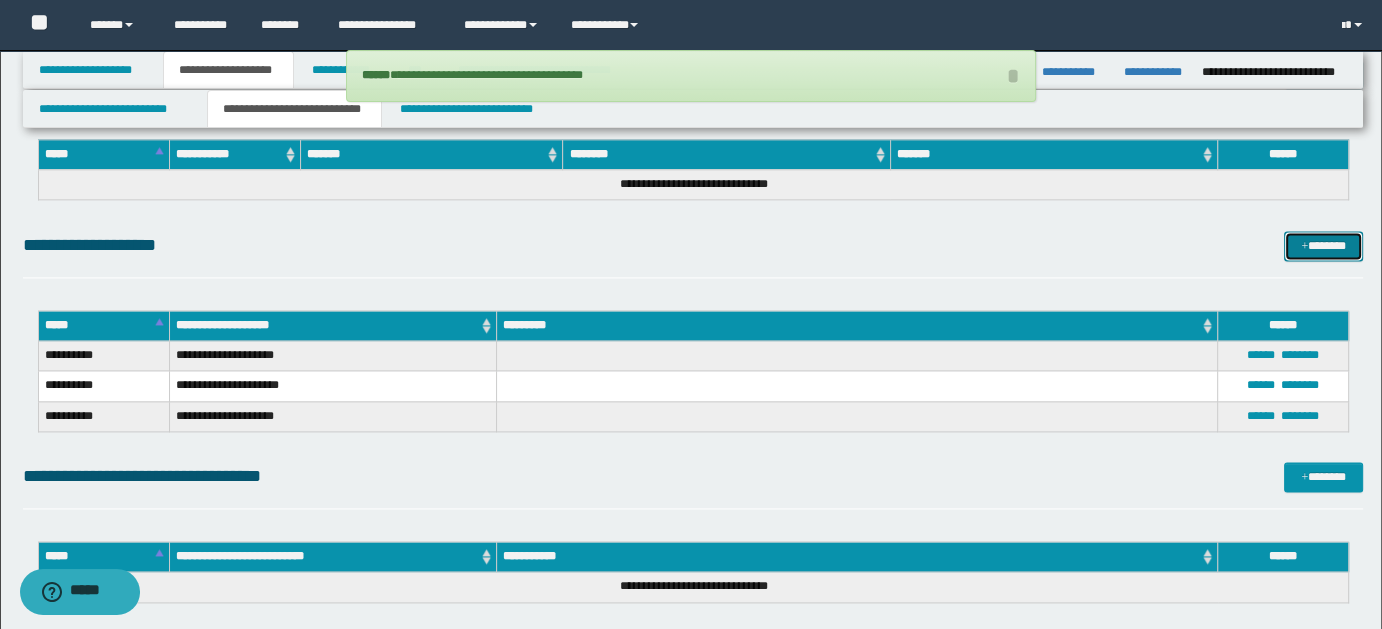 click on "*******" at bounding box center (1323, 245) 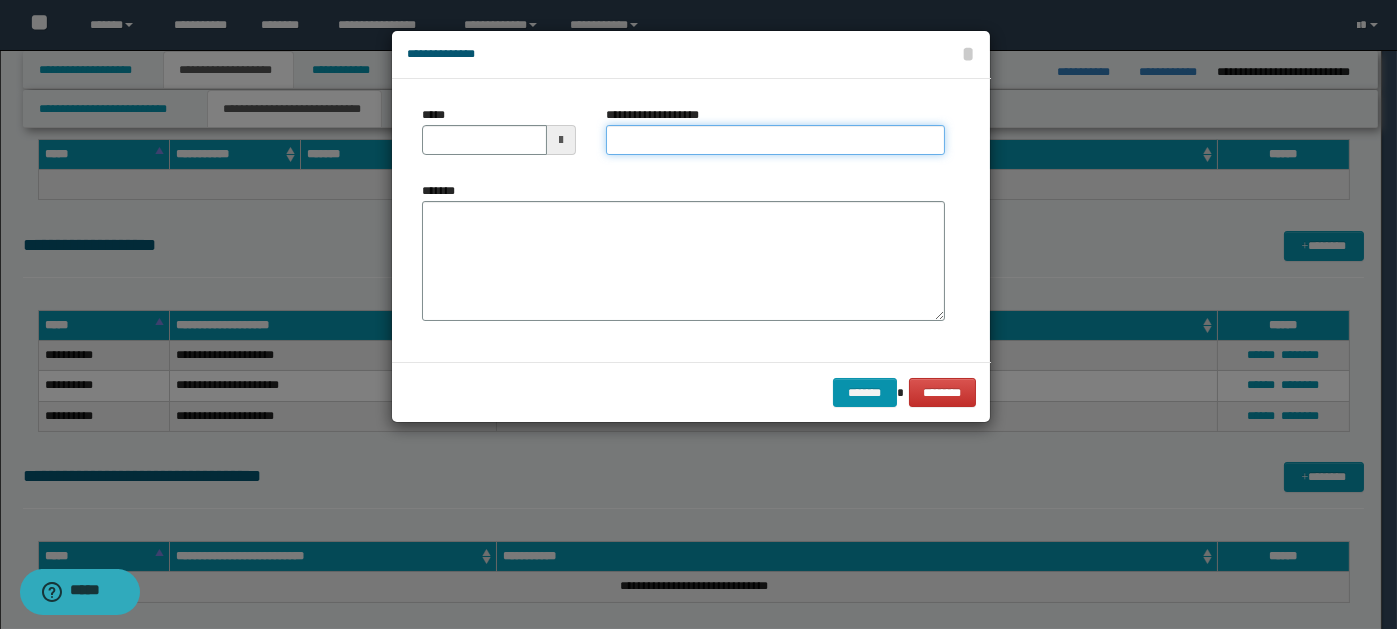 paste on "**********" 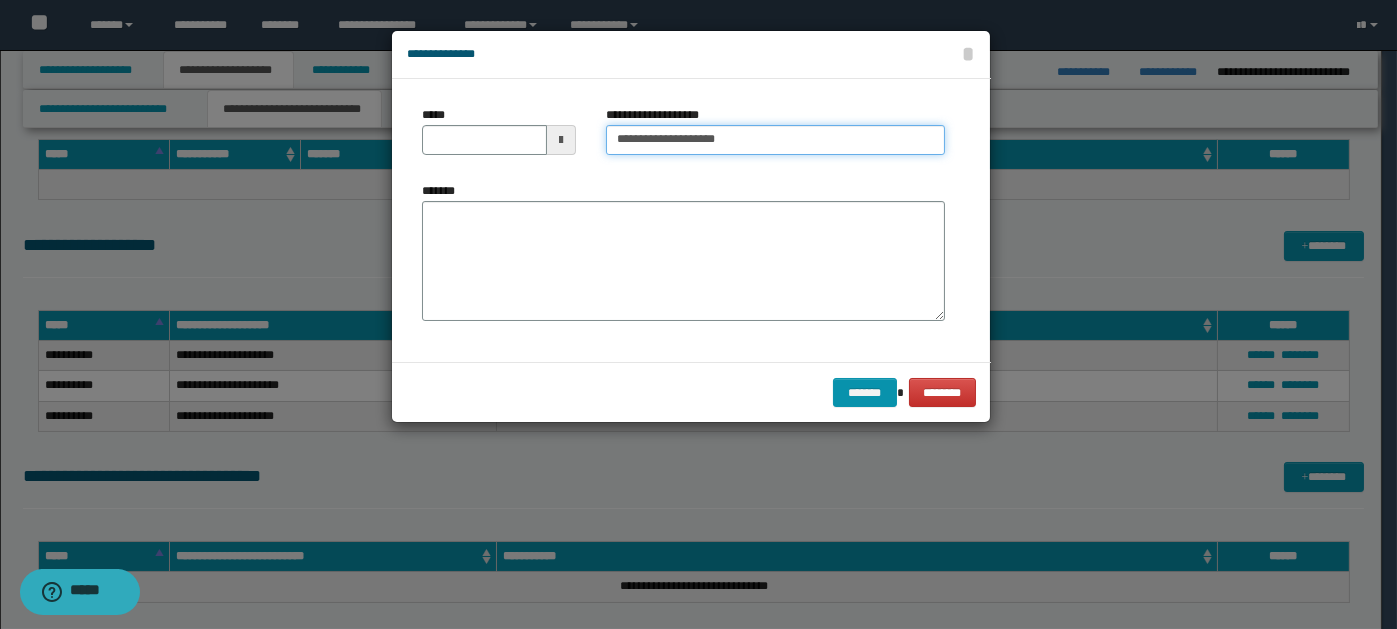 type on "**********" 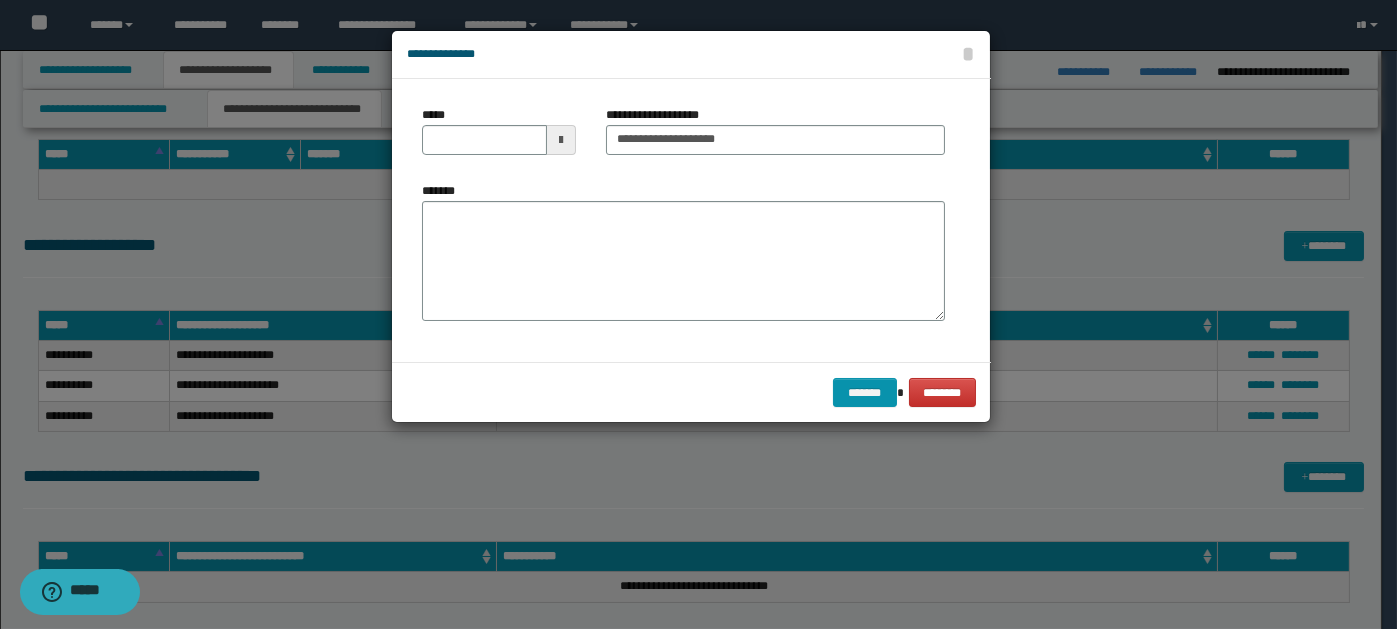 click at bounding box center [561, 140] 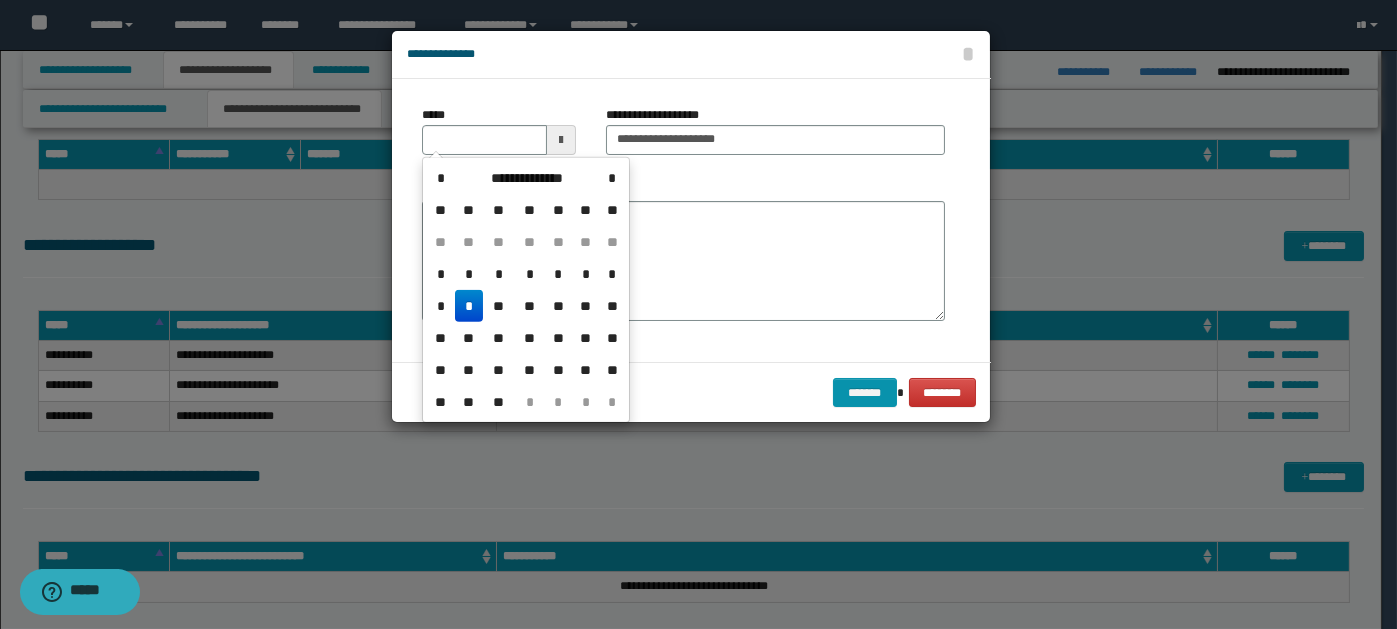 click on "*" at bounding box center (469, 306) 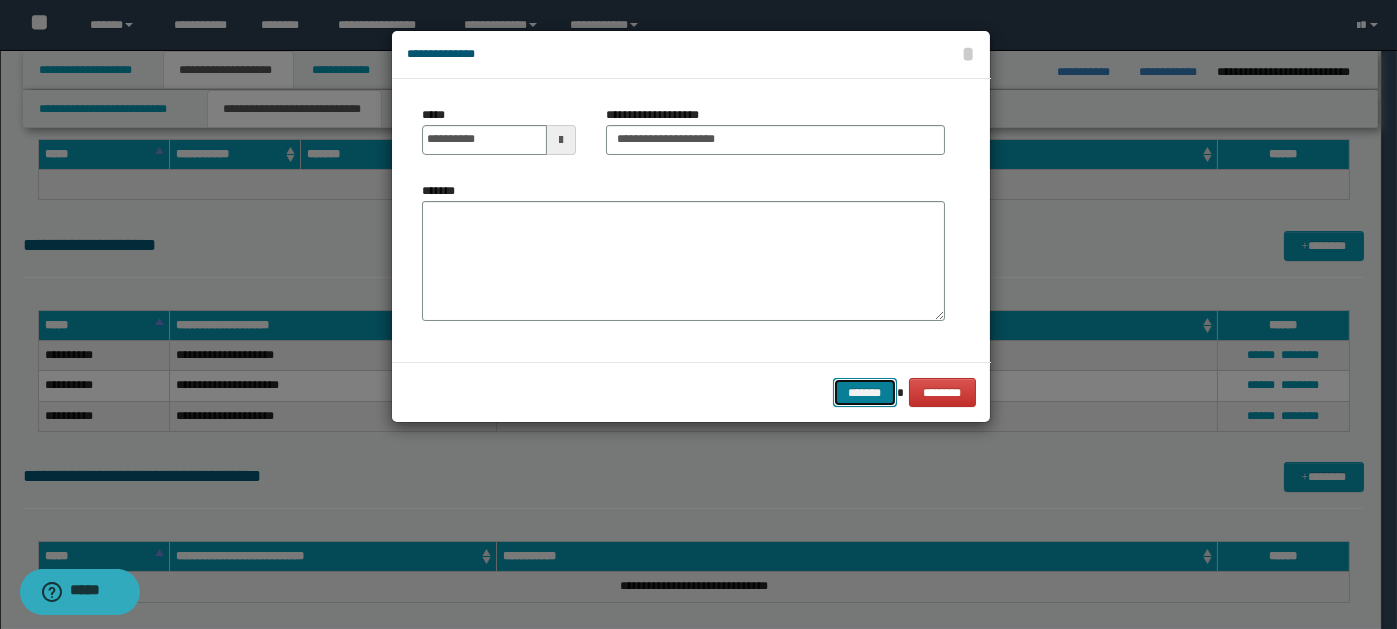 click on "*******" at bounding box center [865, 392] 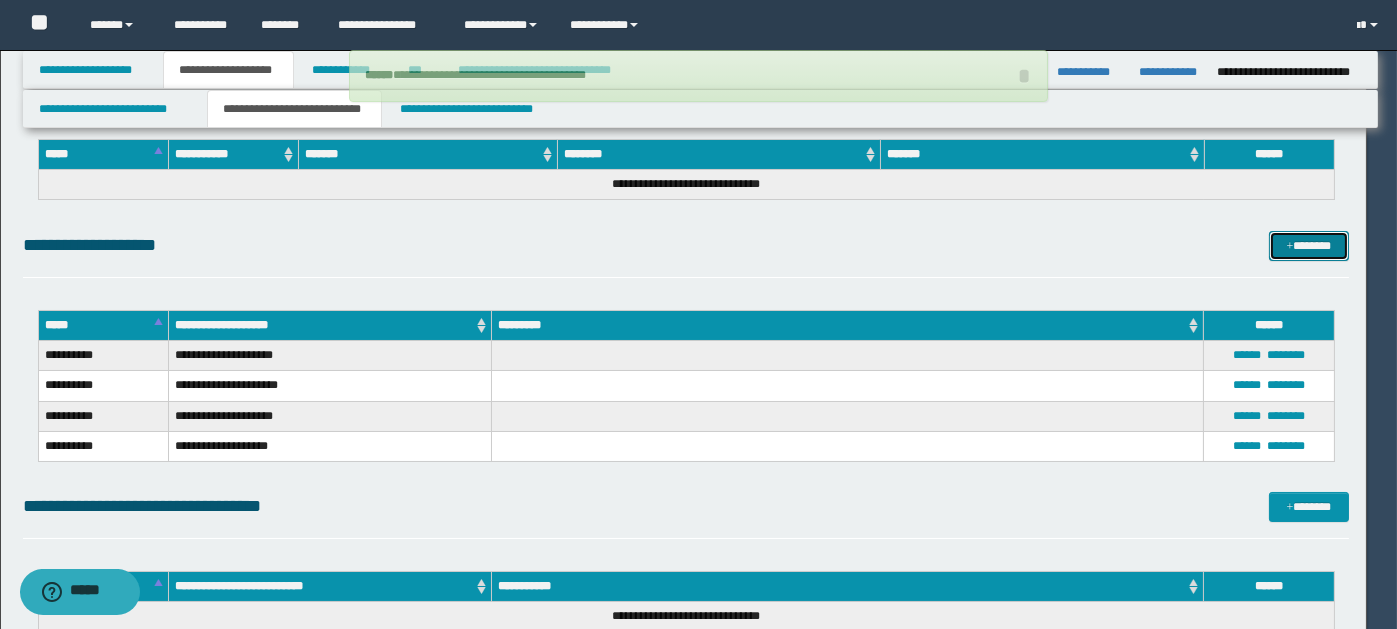 type 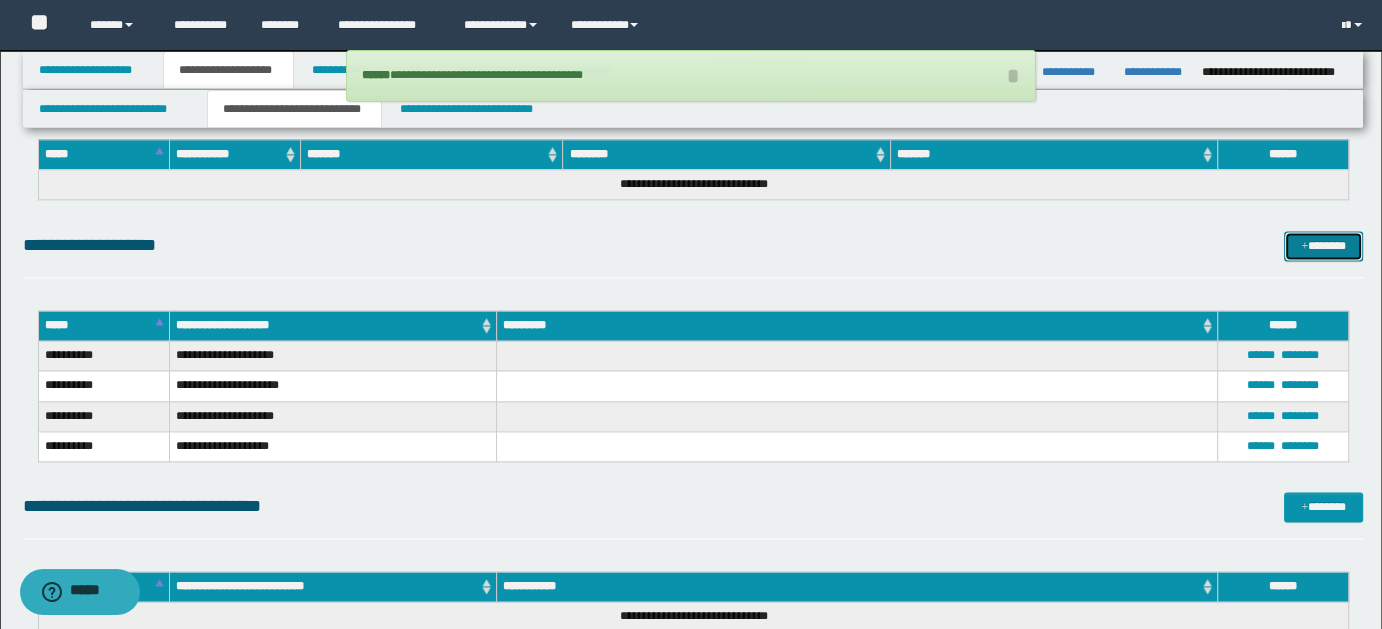 click on "*******" at bounding box center [1323, 245] 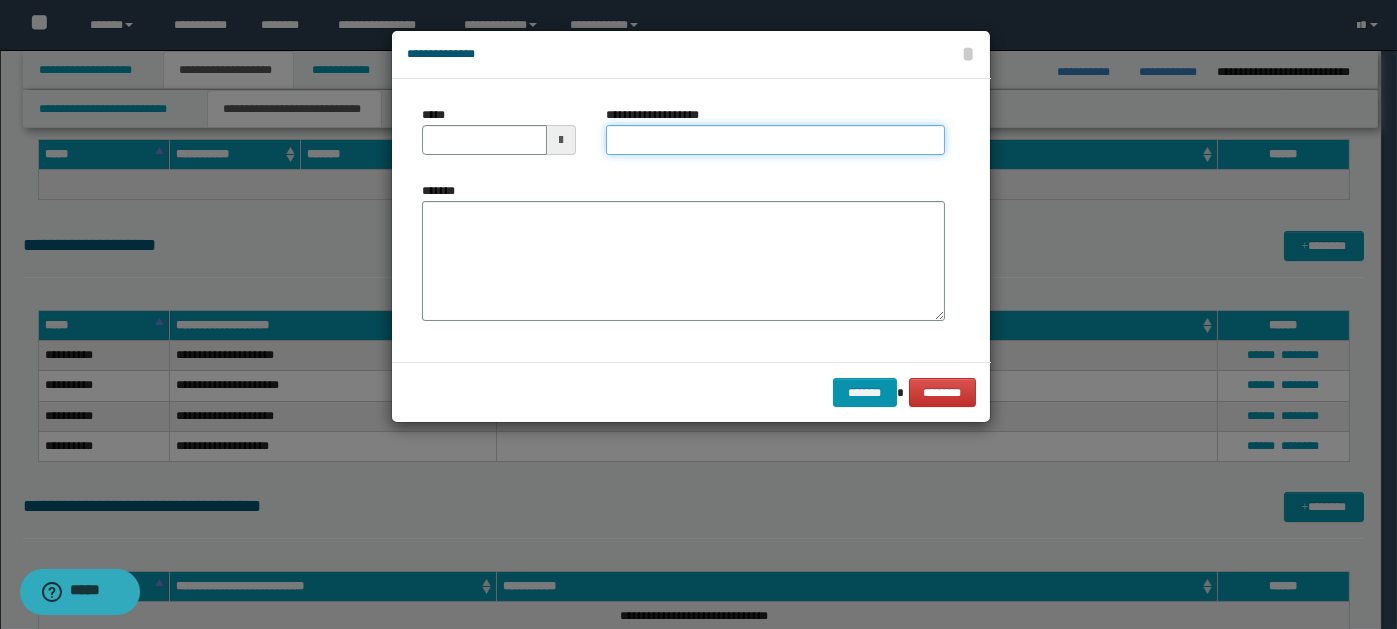 paste on "**********" 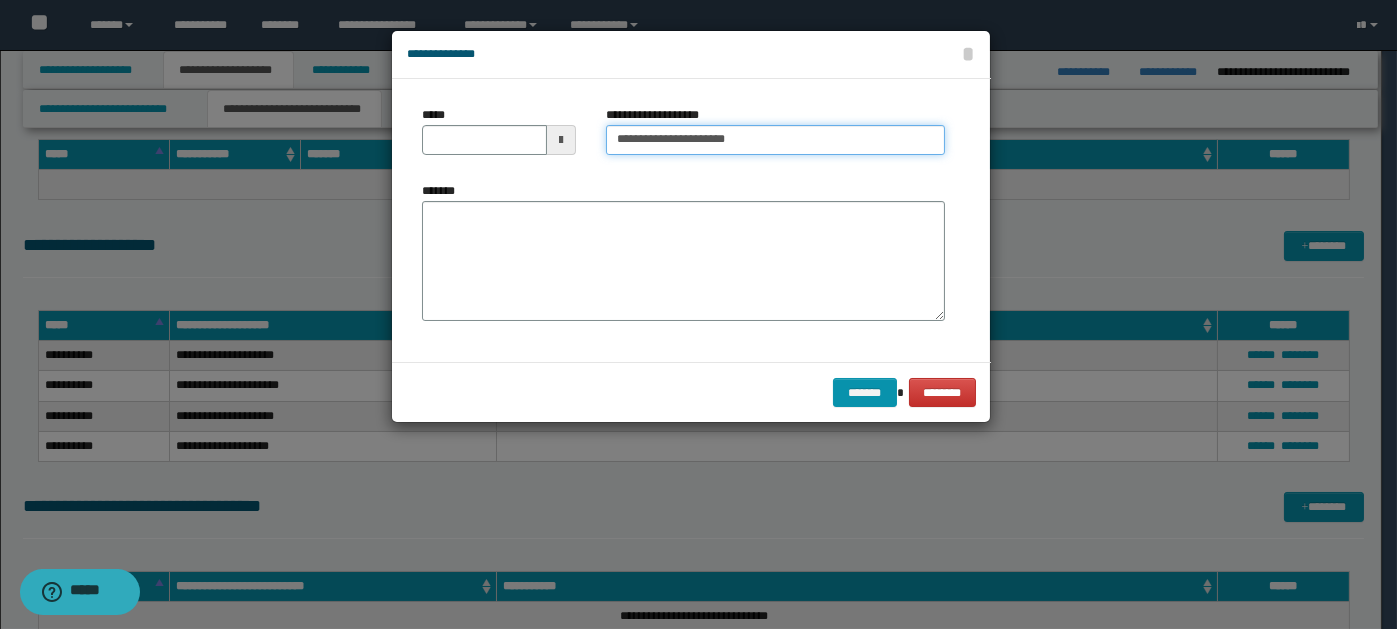 type on "**********" 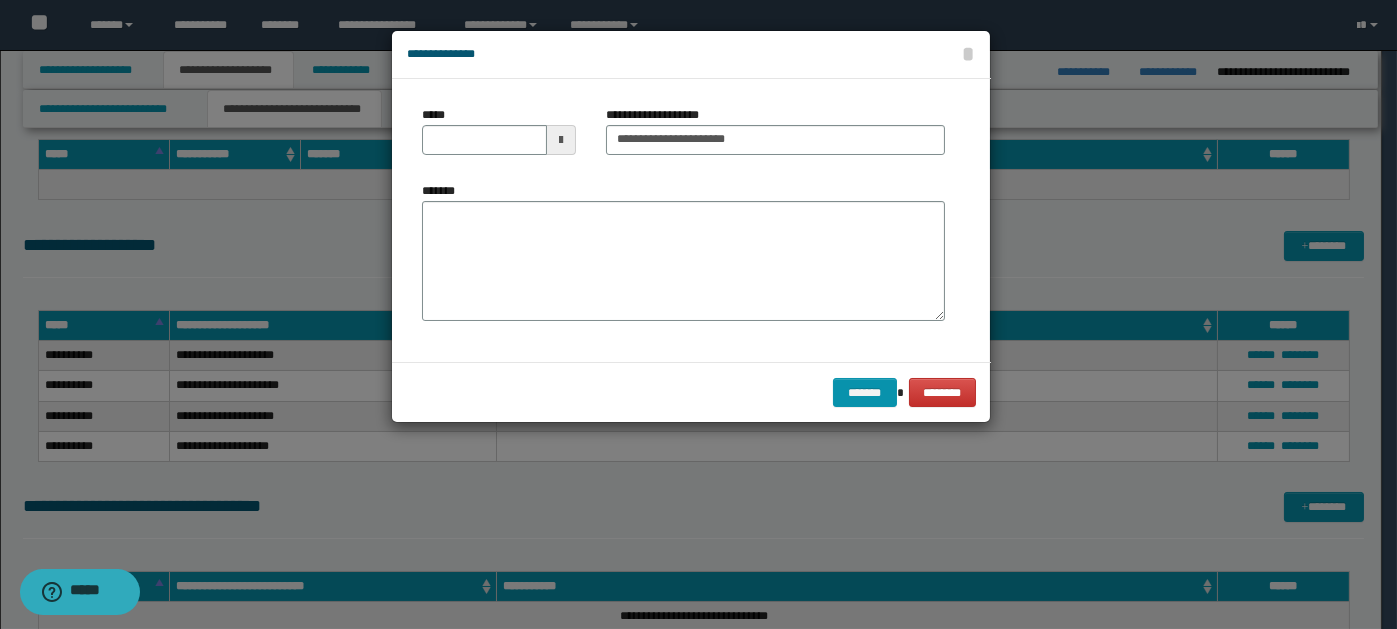 click at bounding box center [561, 140] 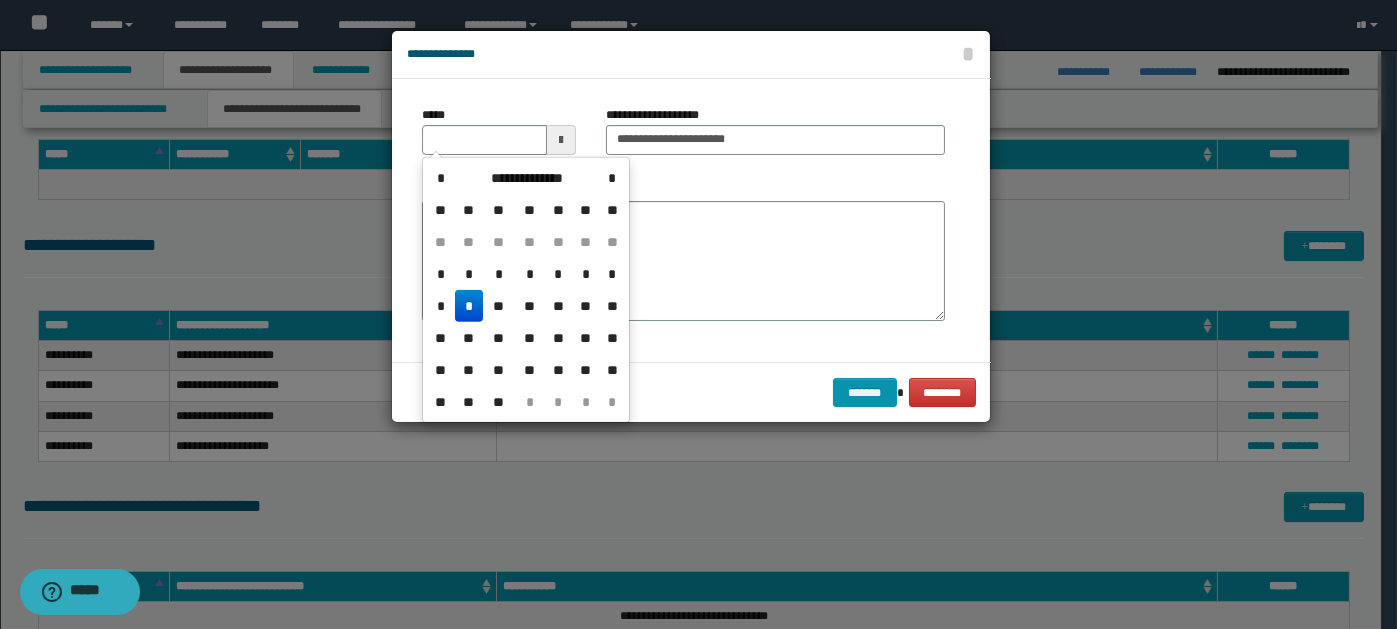 click on "*" at bounding box center [469, 306] 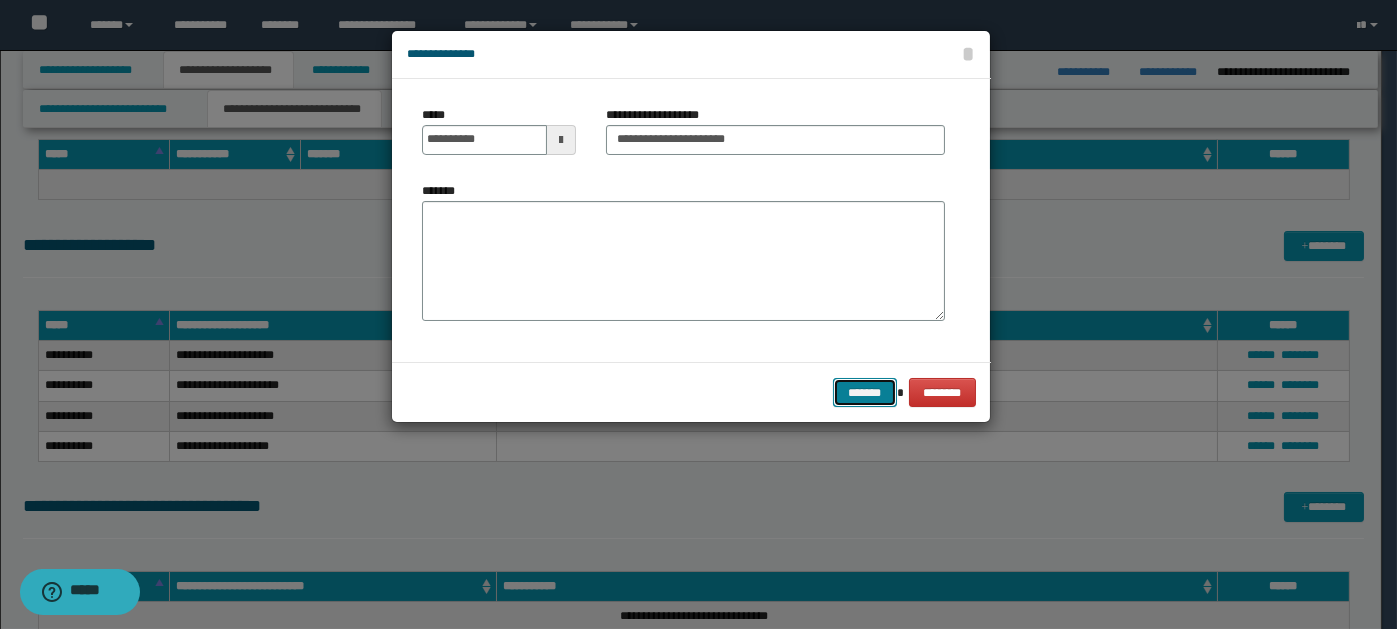 click on "*******" at bounding box center [865, 392] 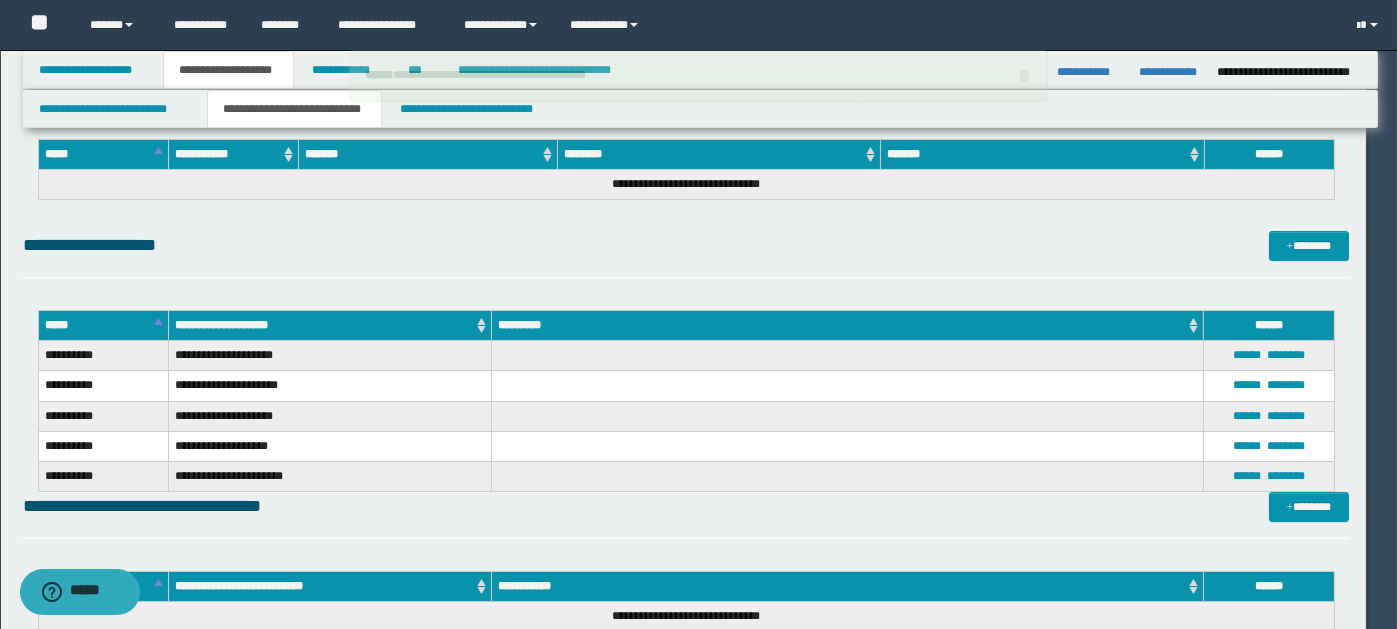 type 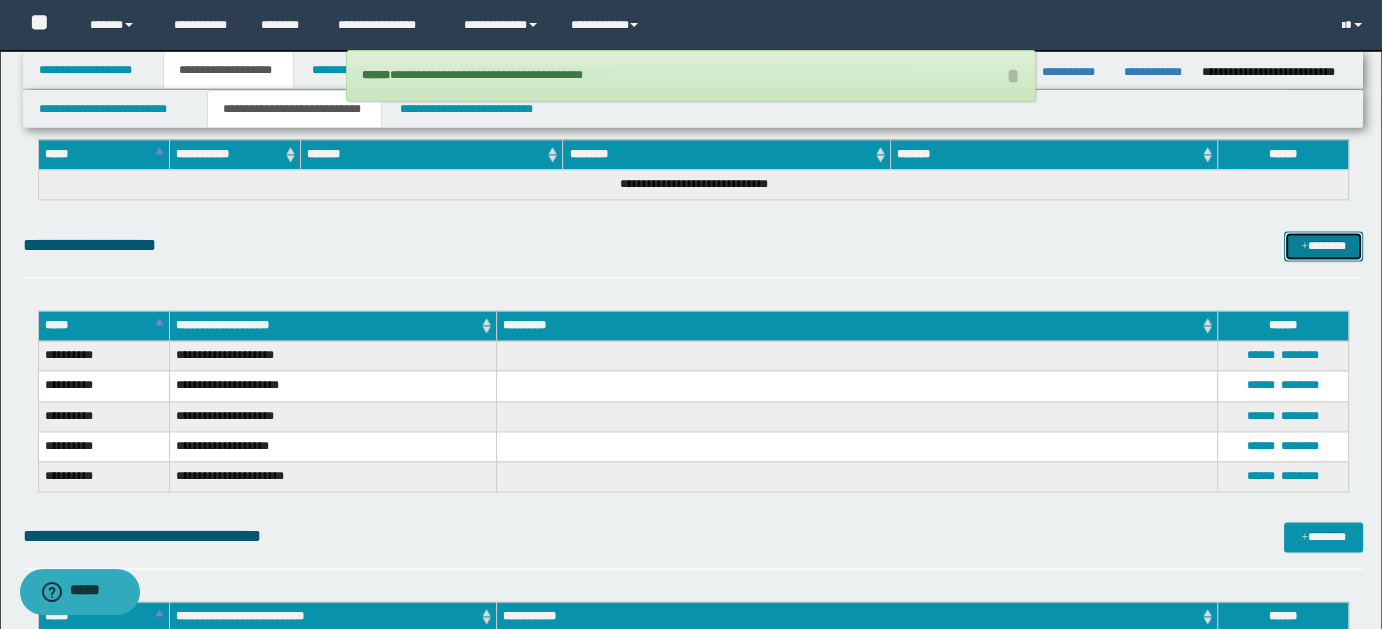 click on "*******" at bounding box center (1323, 245) 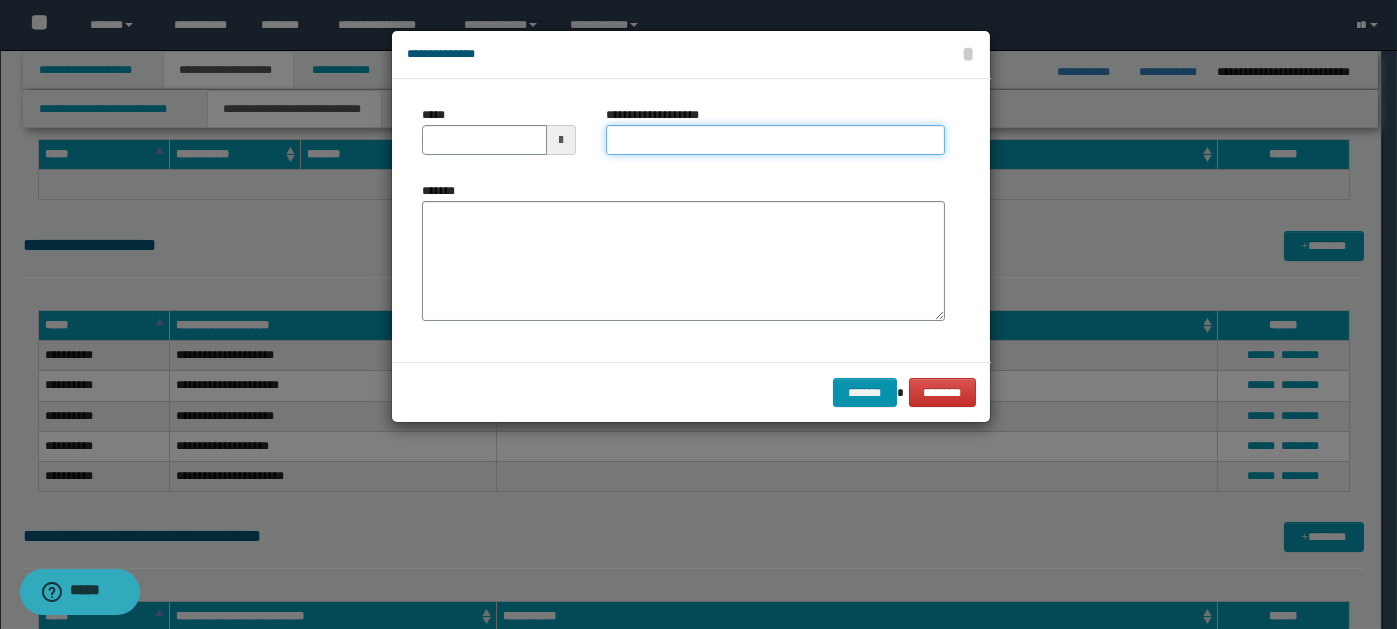 paste on "**********" 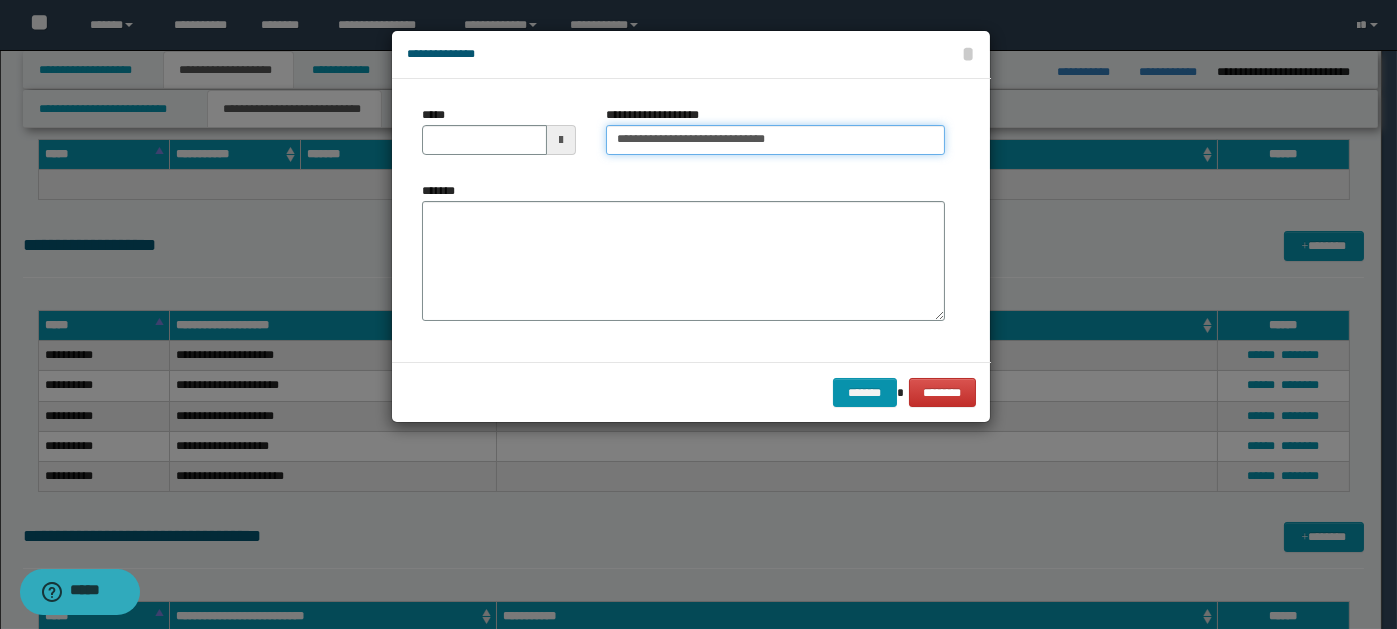 type on "**********" 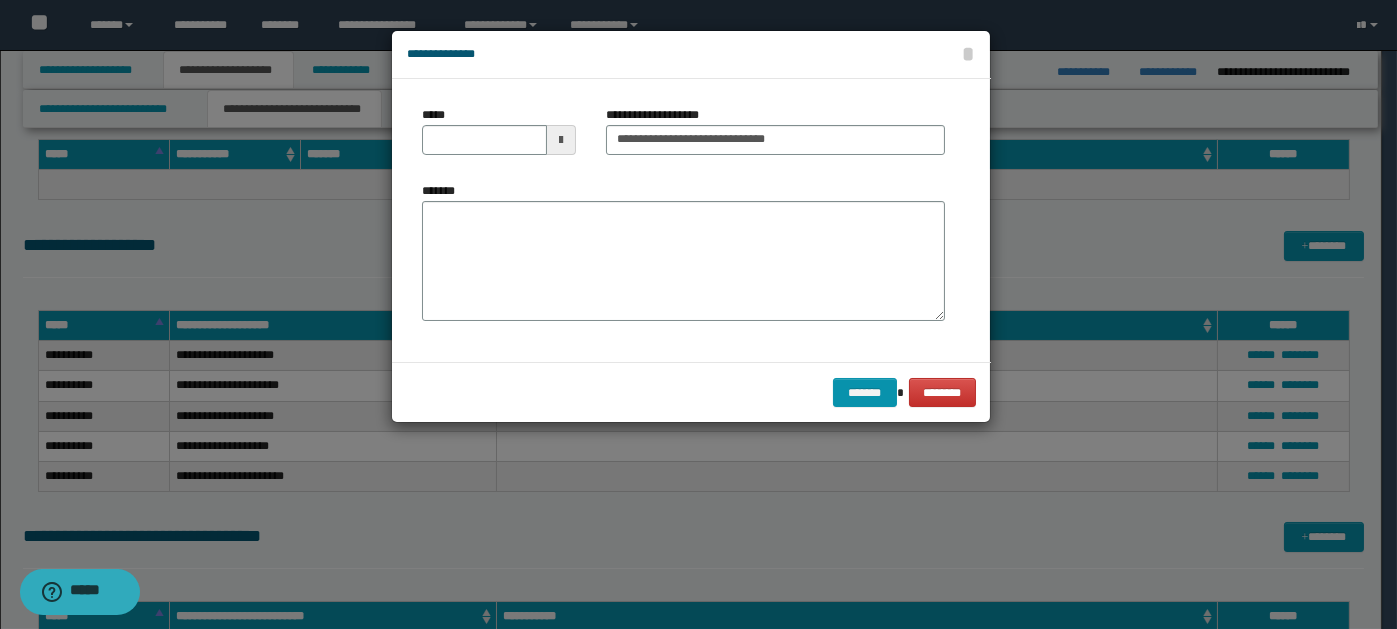 click at bounding box center (561, 140) 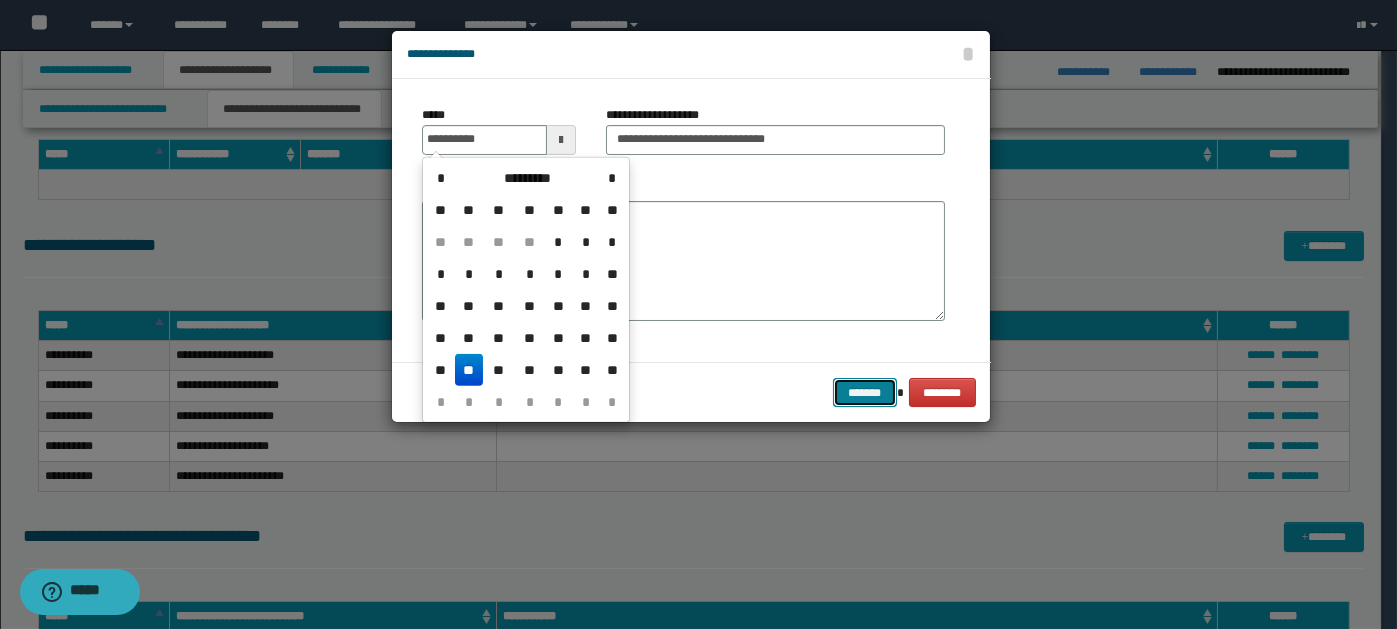 type on "**********" 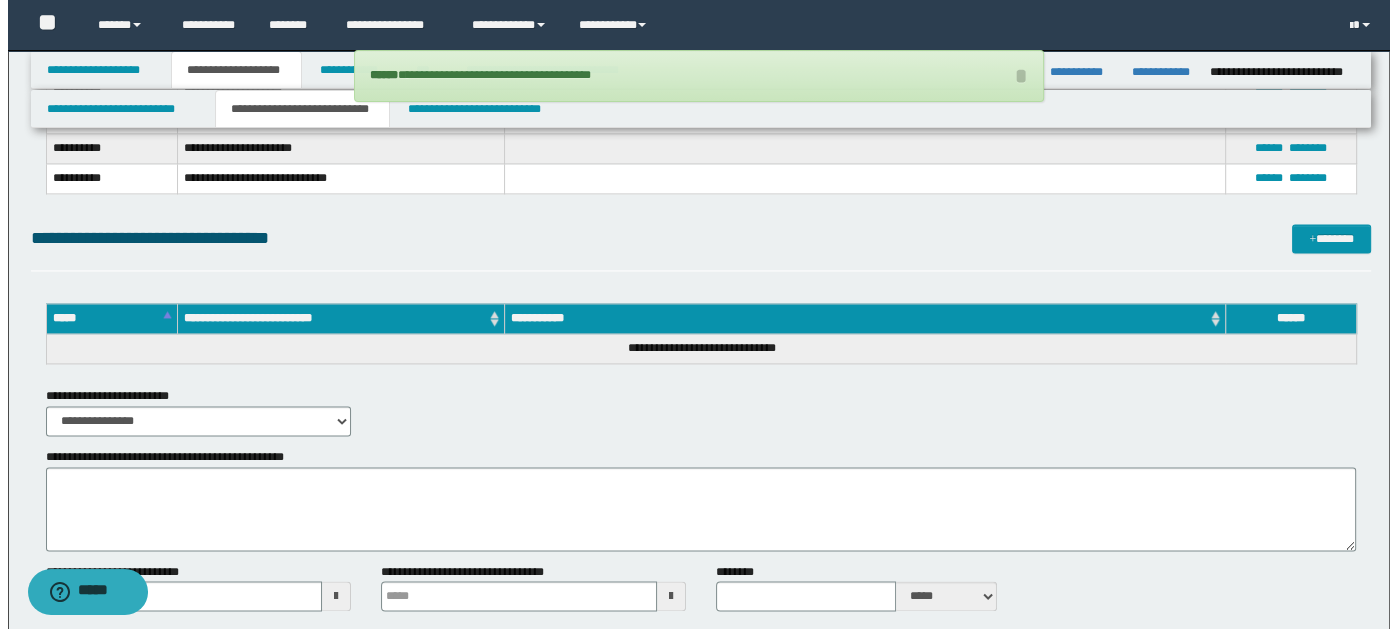 scroll, scrollTop: 2999, scrollLeft: 0, axis: vertical 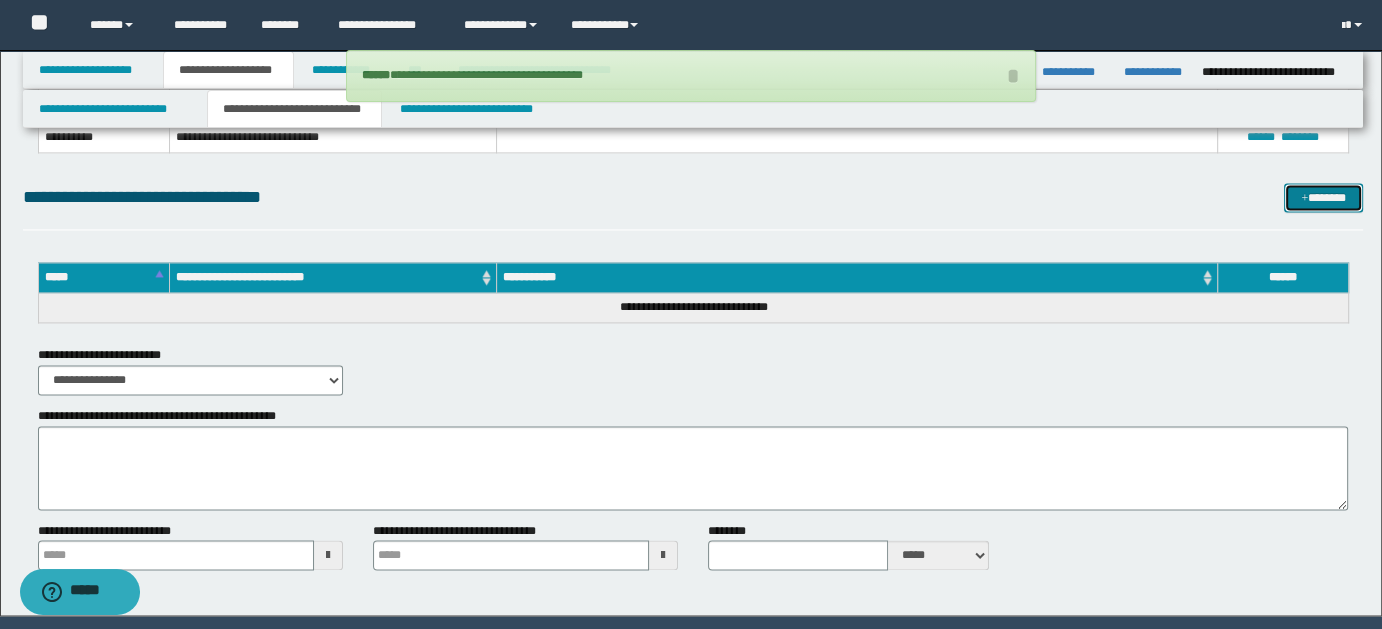 click on "*******" at bounding box center [1323, 197] 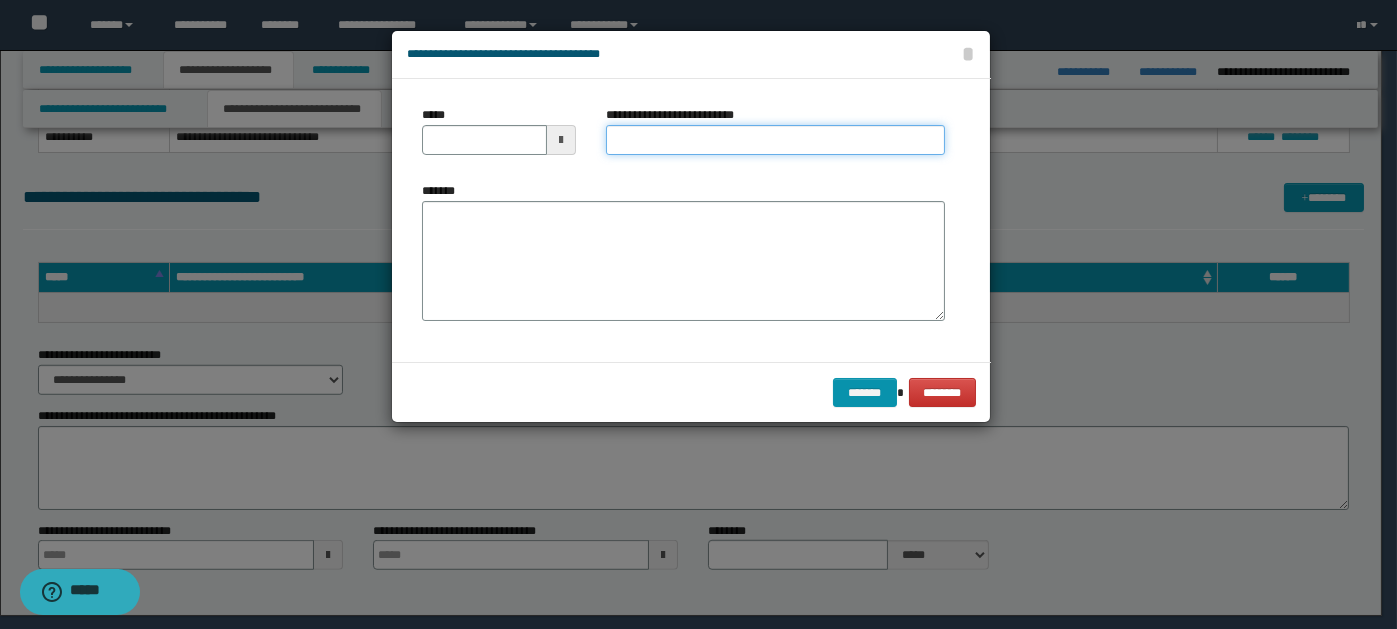 paste on "**********" 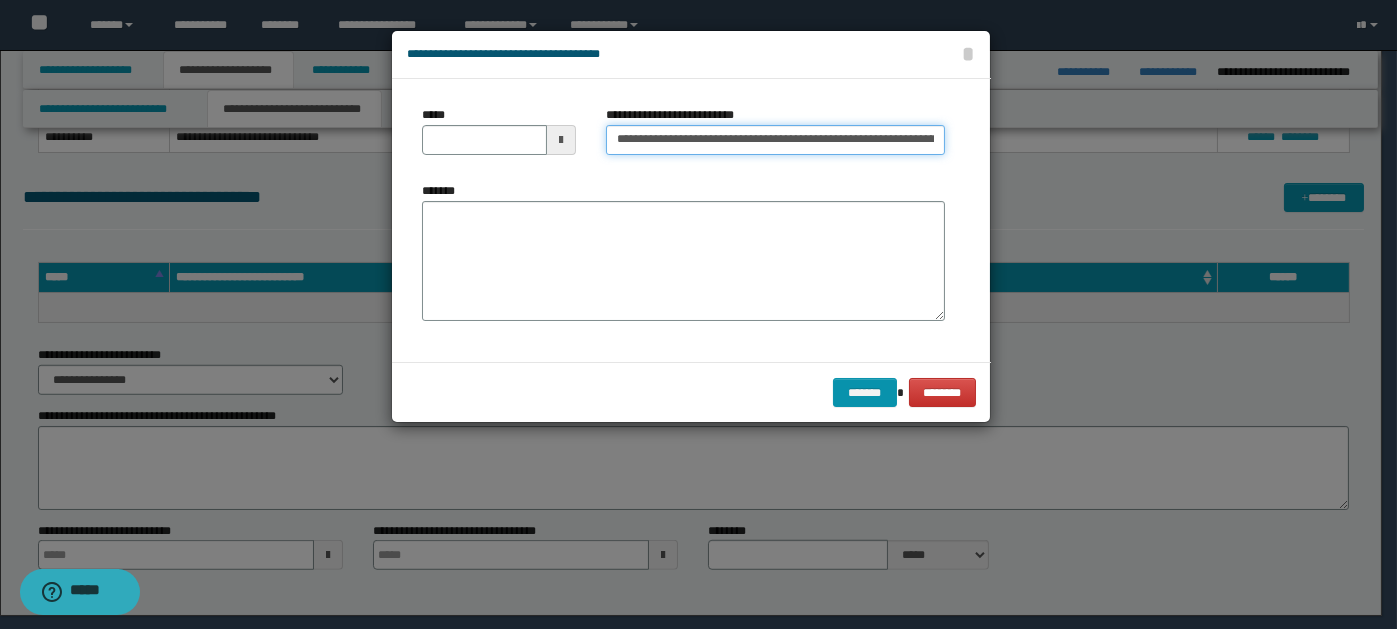 scroll, scrollTop: 0, scrollLeft: 1066, axis: horizontal 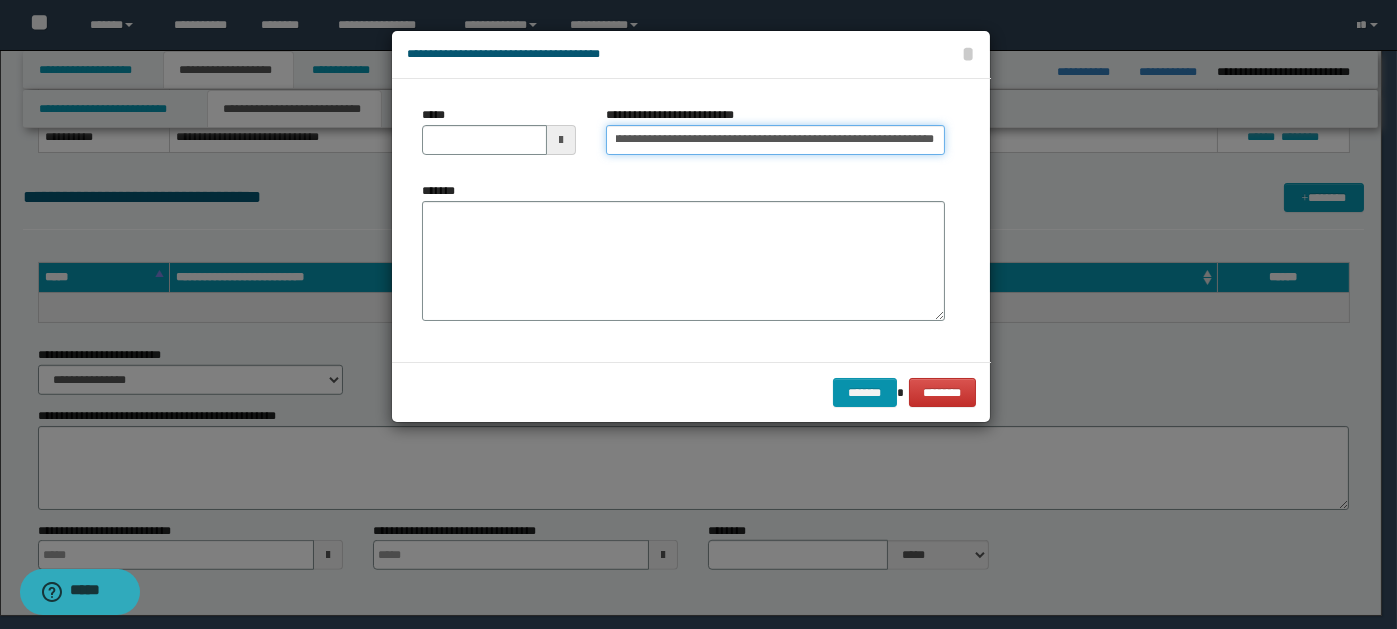 type on "**********" 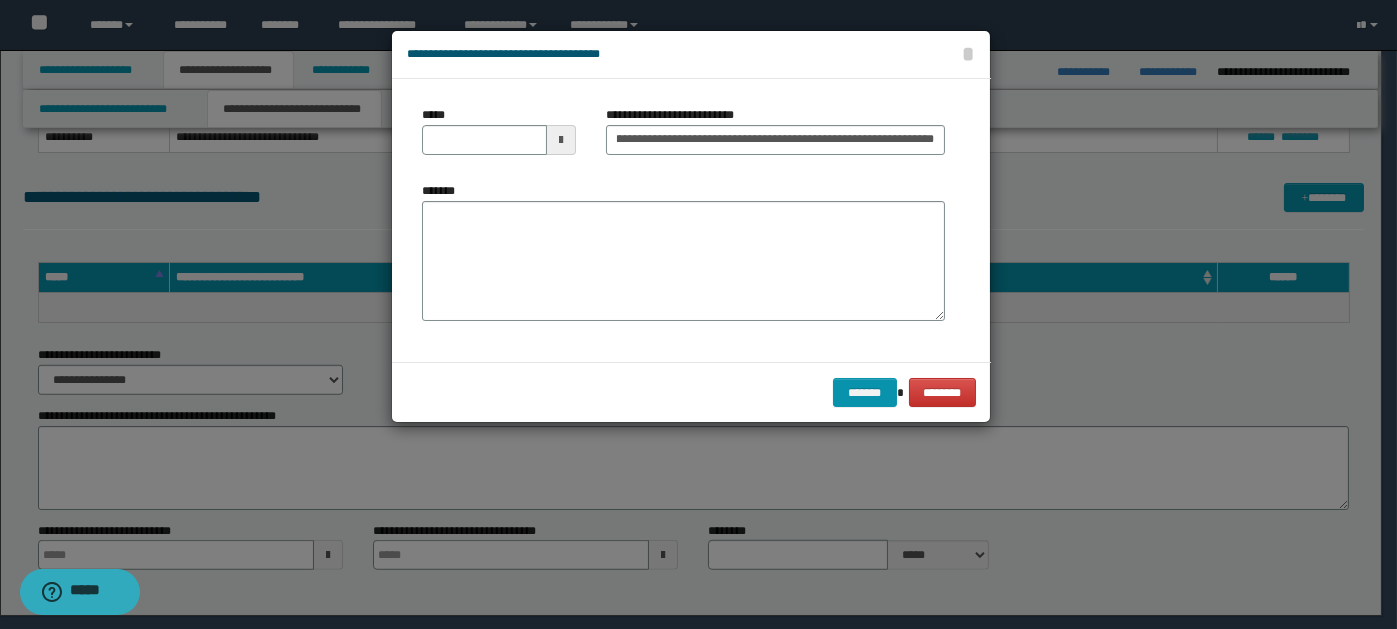 click at bounding box center (561, 140) 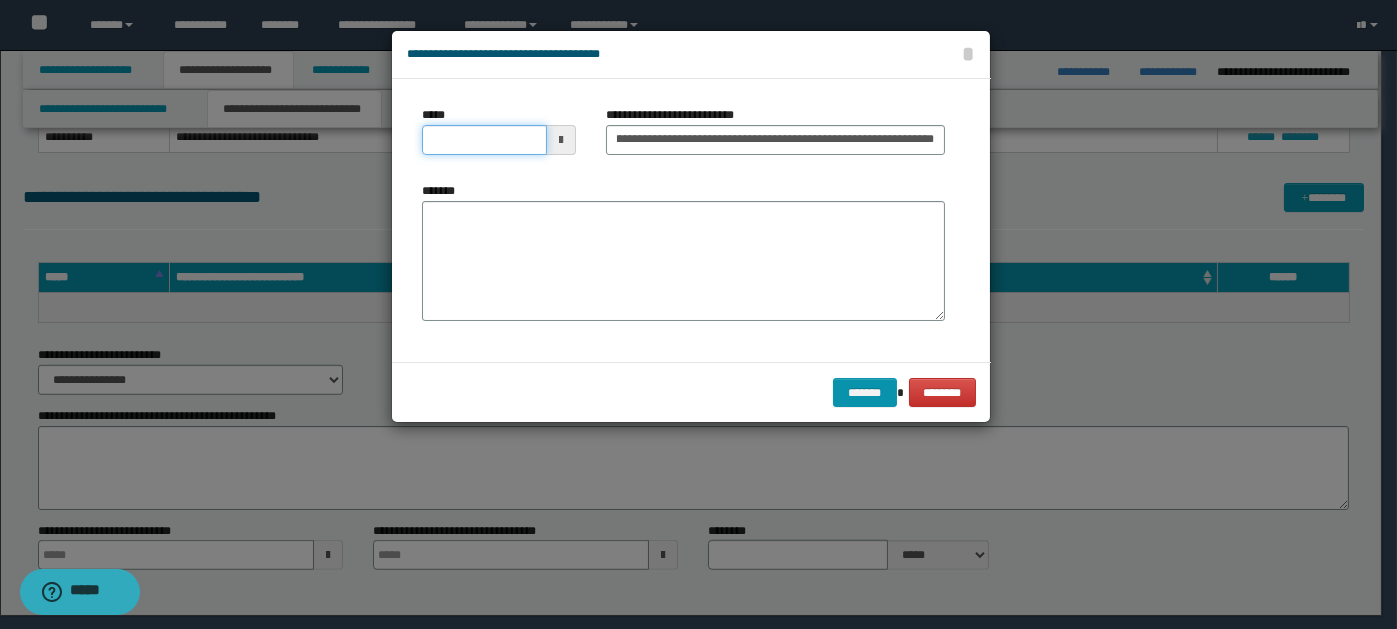 scroll, scrollTop: 0, scrollLeft: 0, axis: both 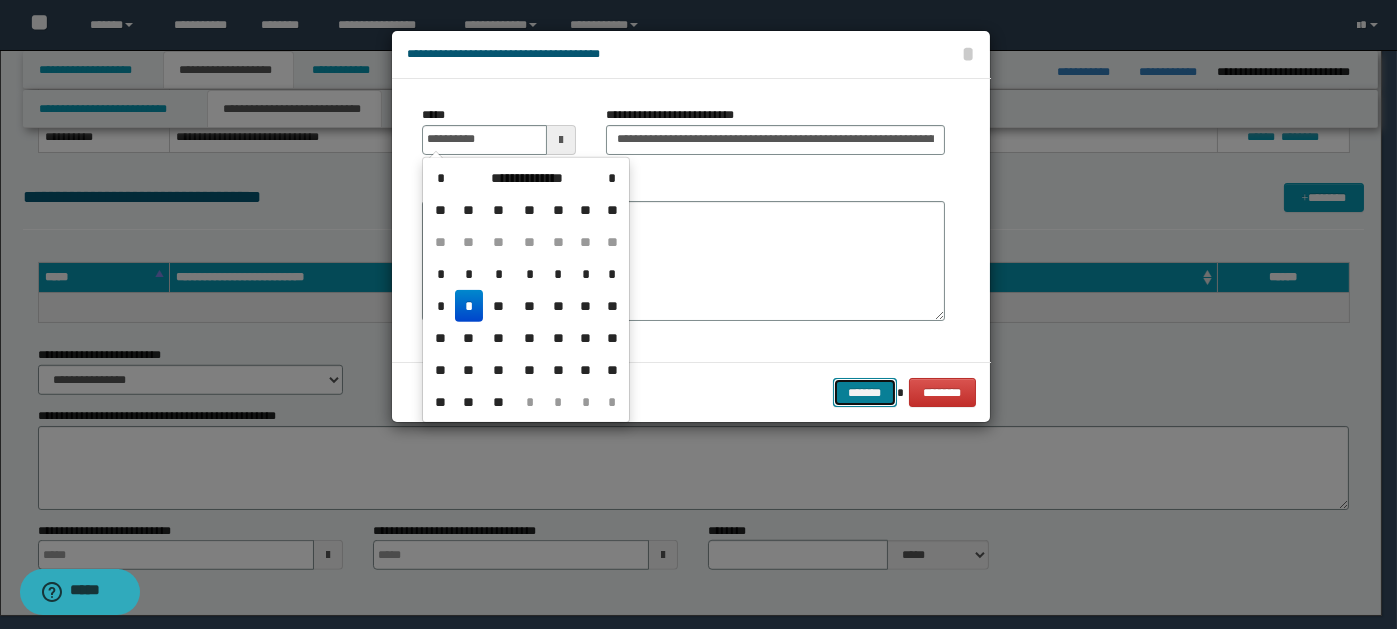 click on "*******" at bounding box center (865, 392) 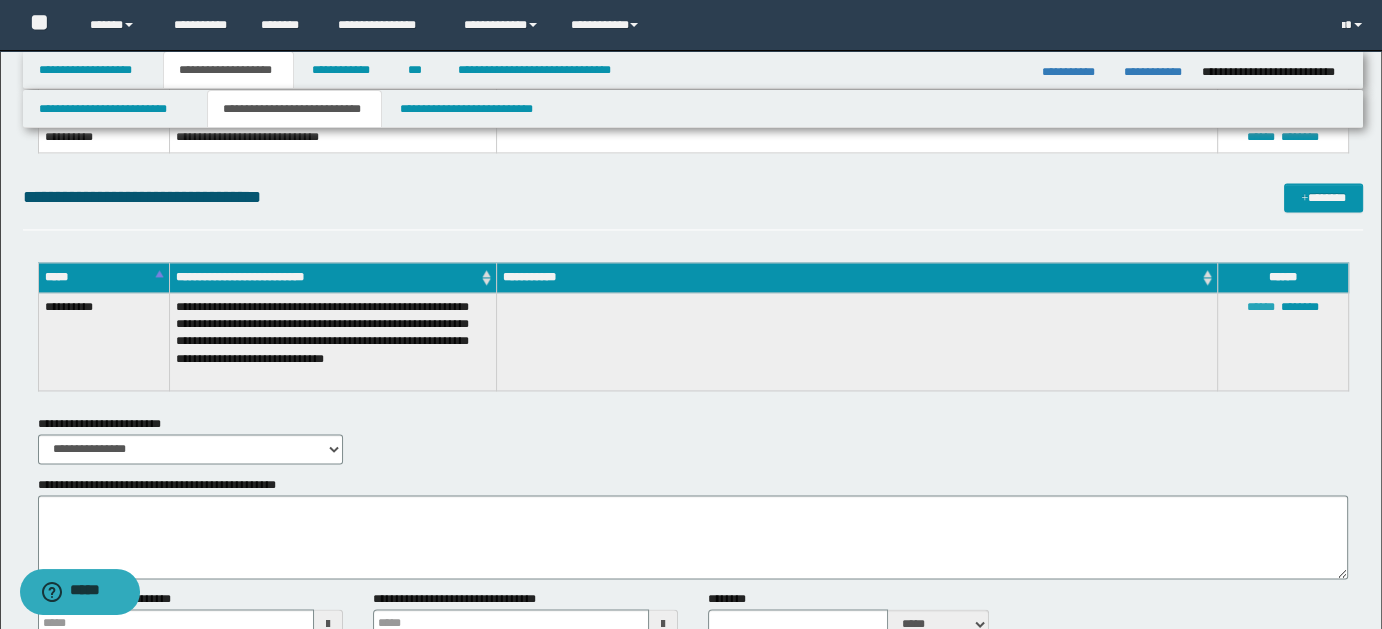 click on "******" at bounding box center [1261, 307] 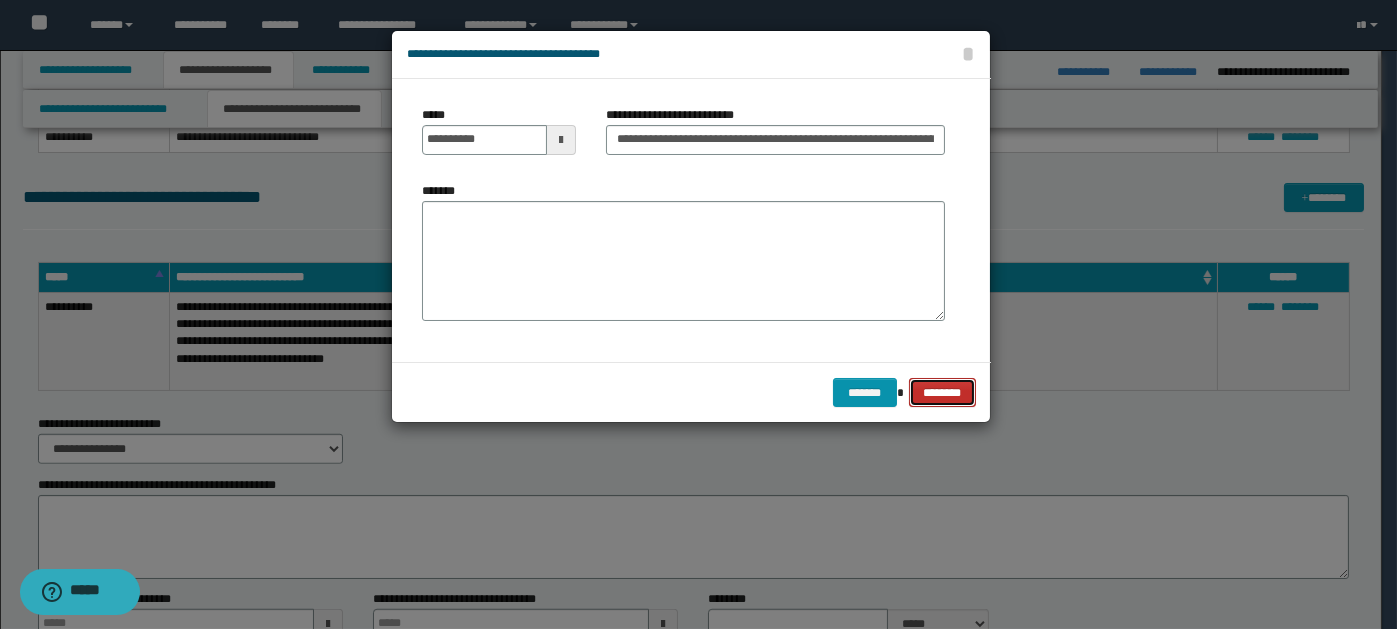 click on "********" at bounding box center (942, 392) 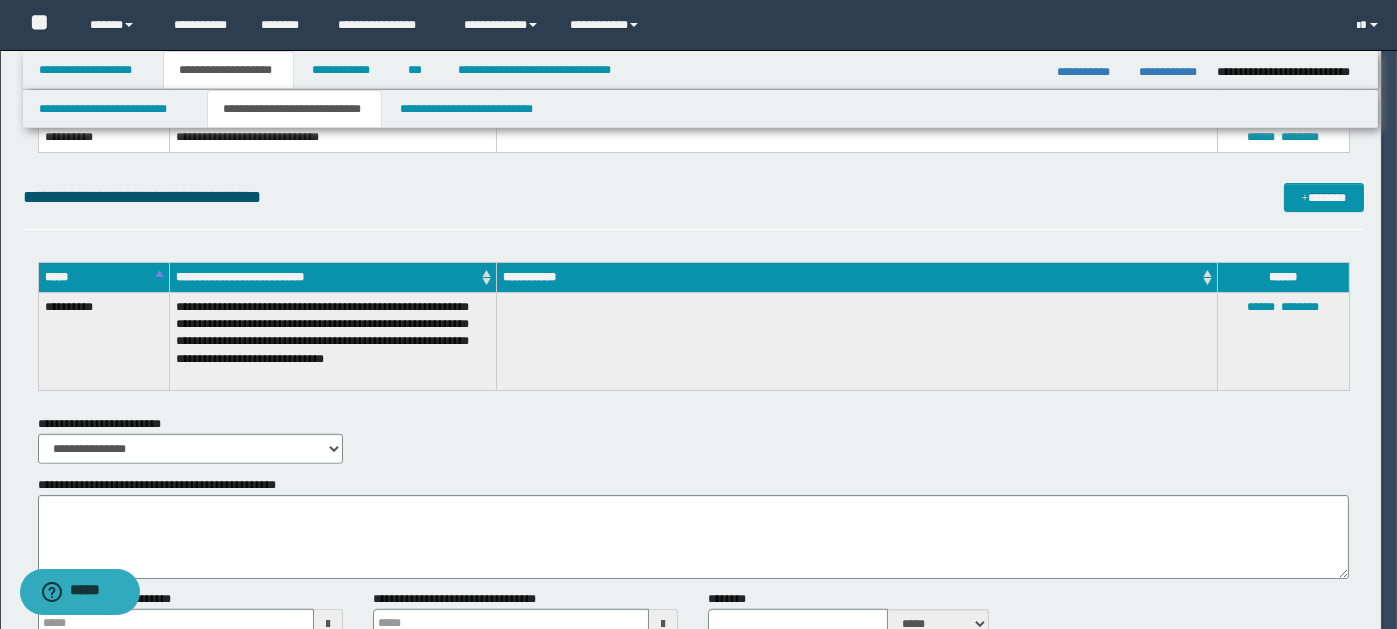 type 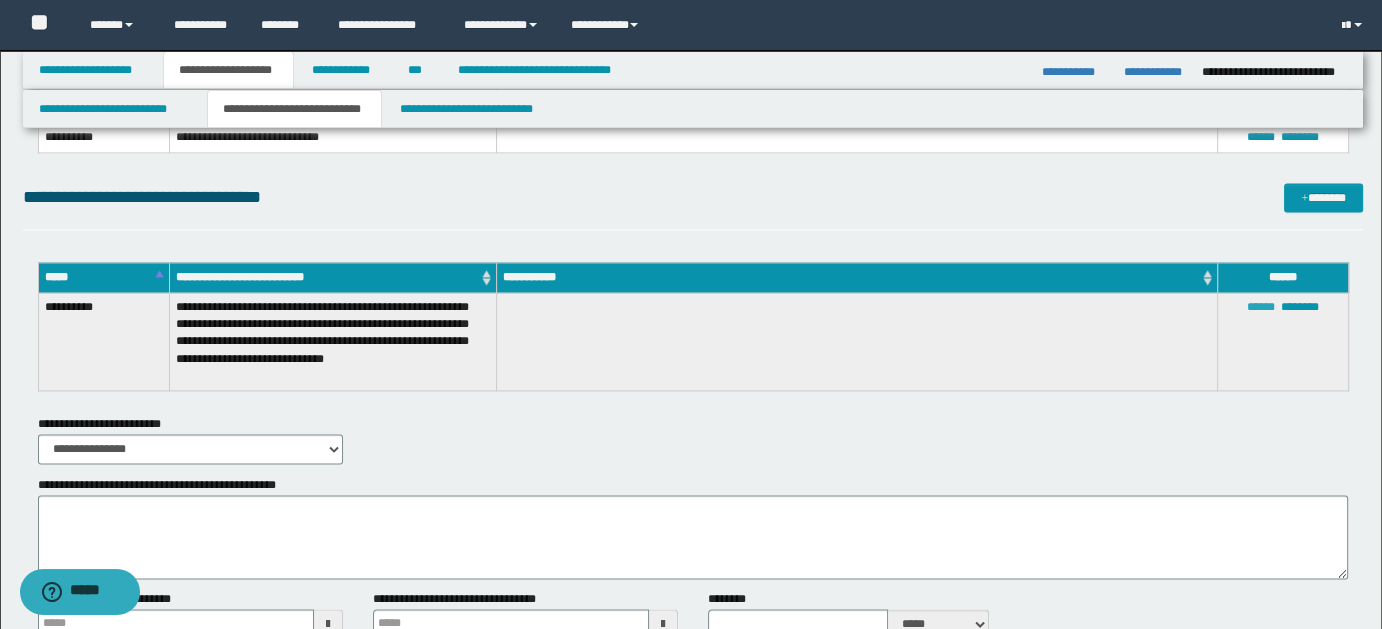 click on "******" at bounding box center [1261, 307] 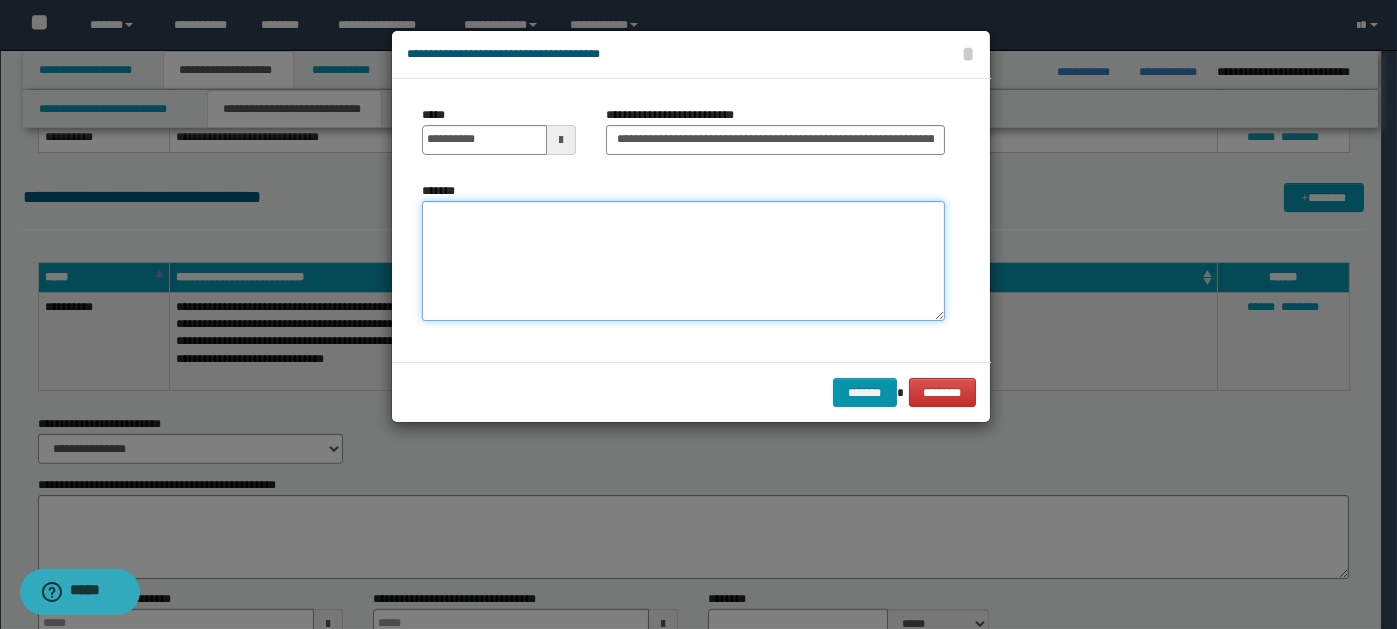 click on "*******" at bounding box center [683, 261] 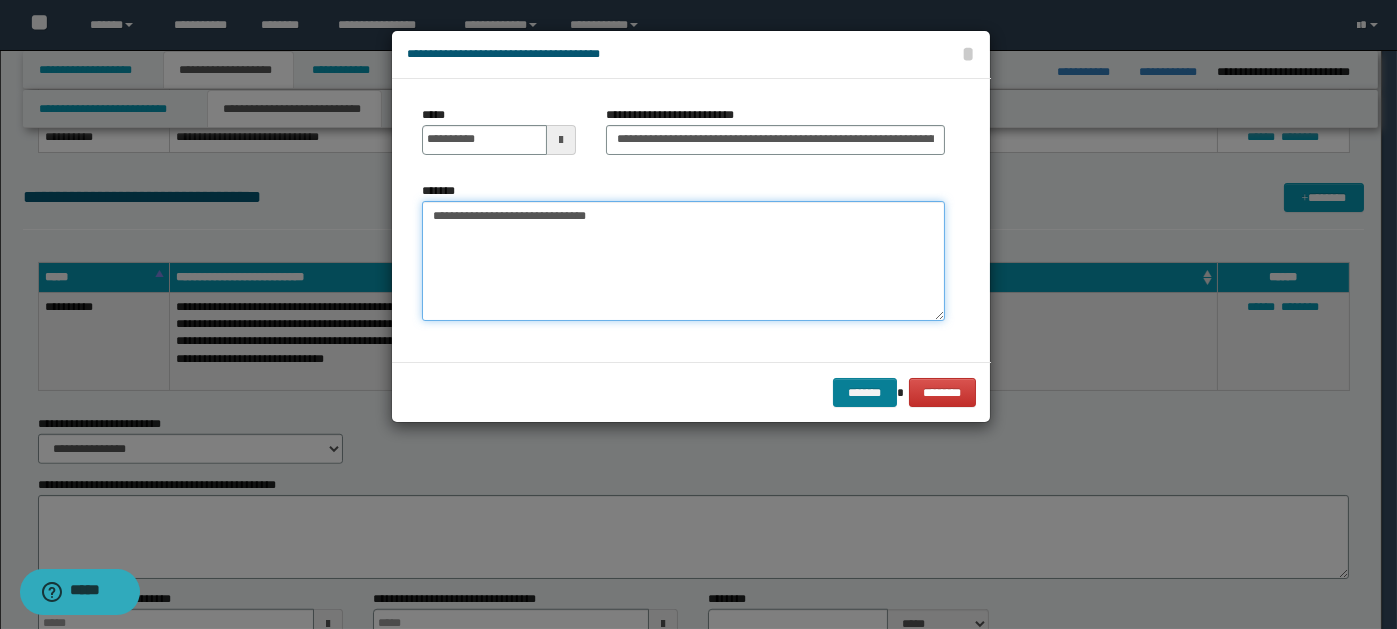 type on "**********" 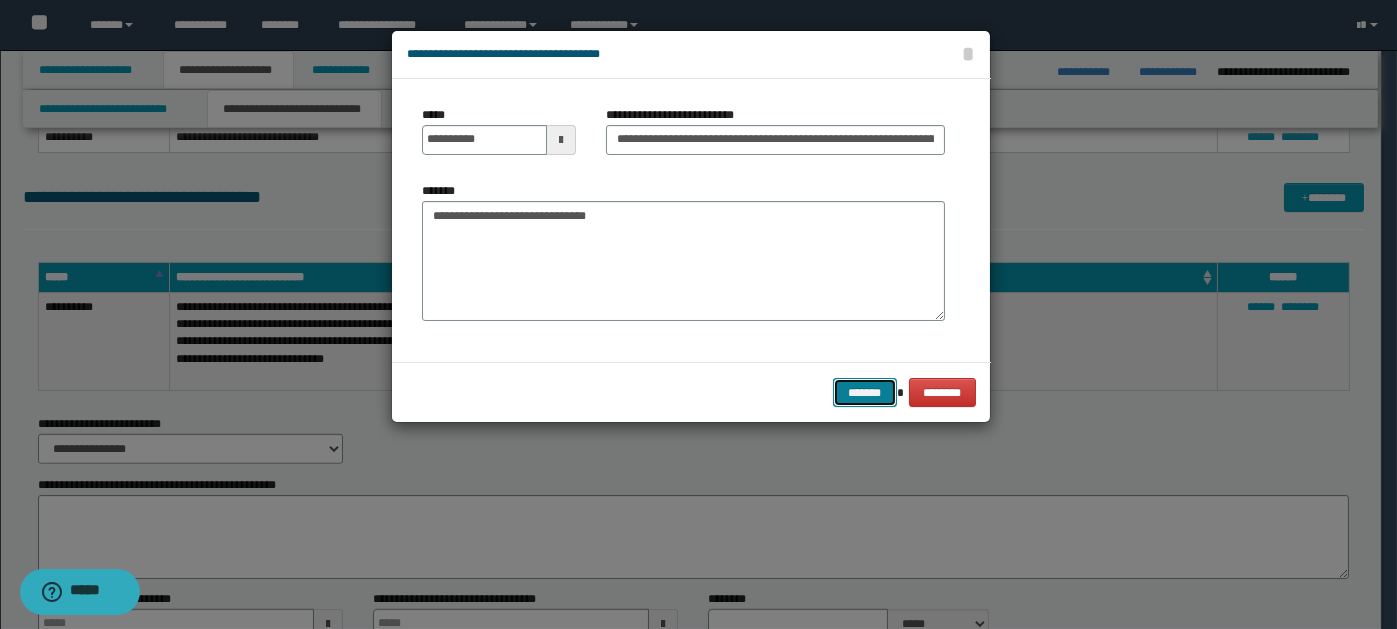 click on "*******" at bounding box center [865, 392] 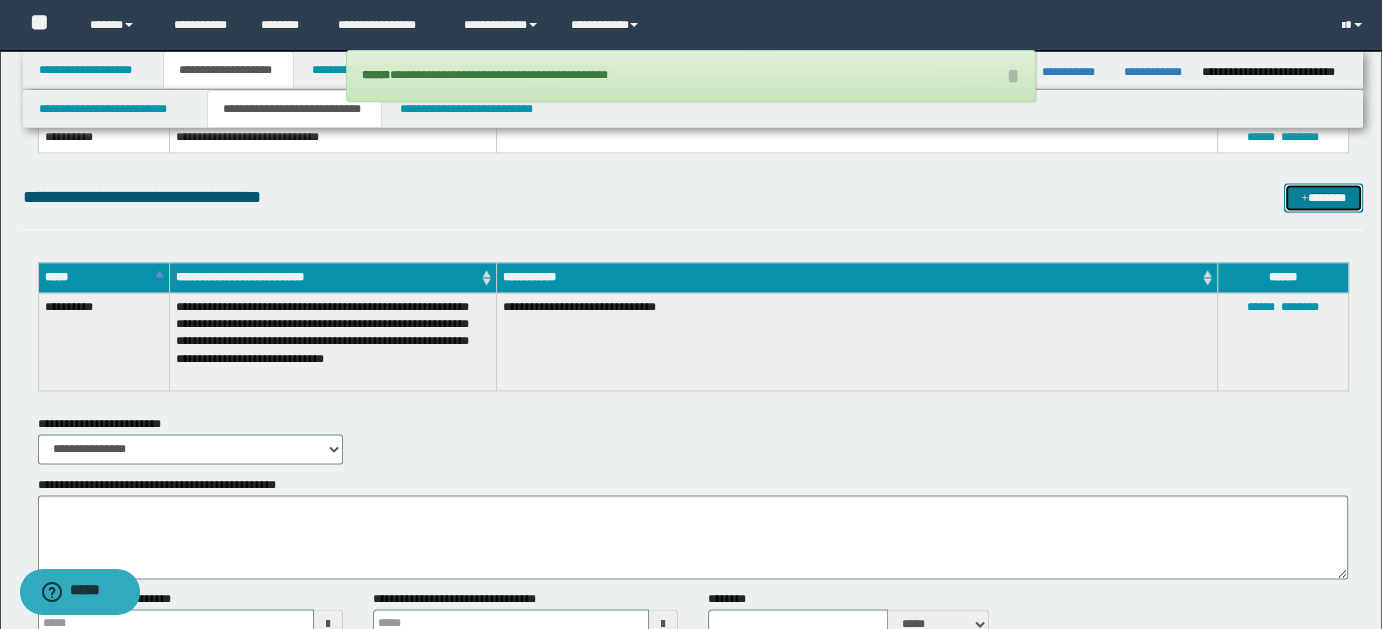 click on "*******" at bounding box center [1323, 197] 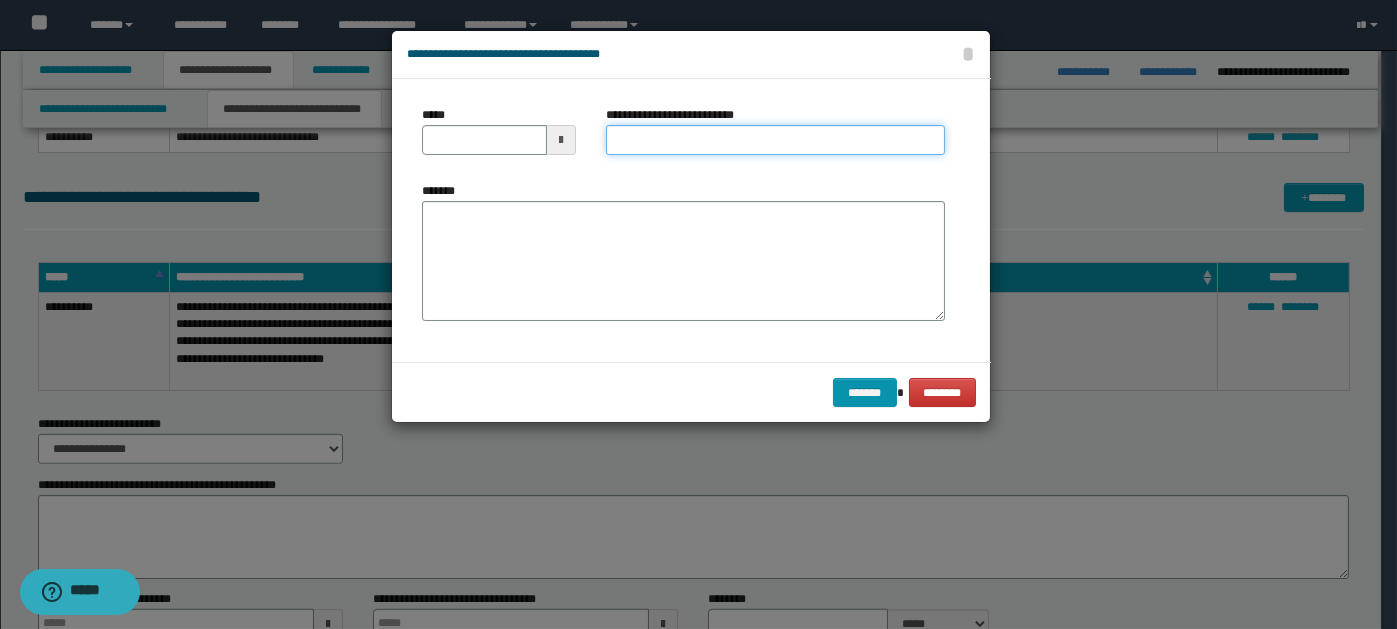 paste on "**********" 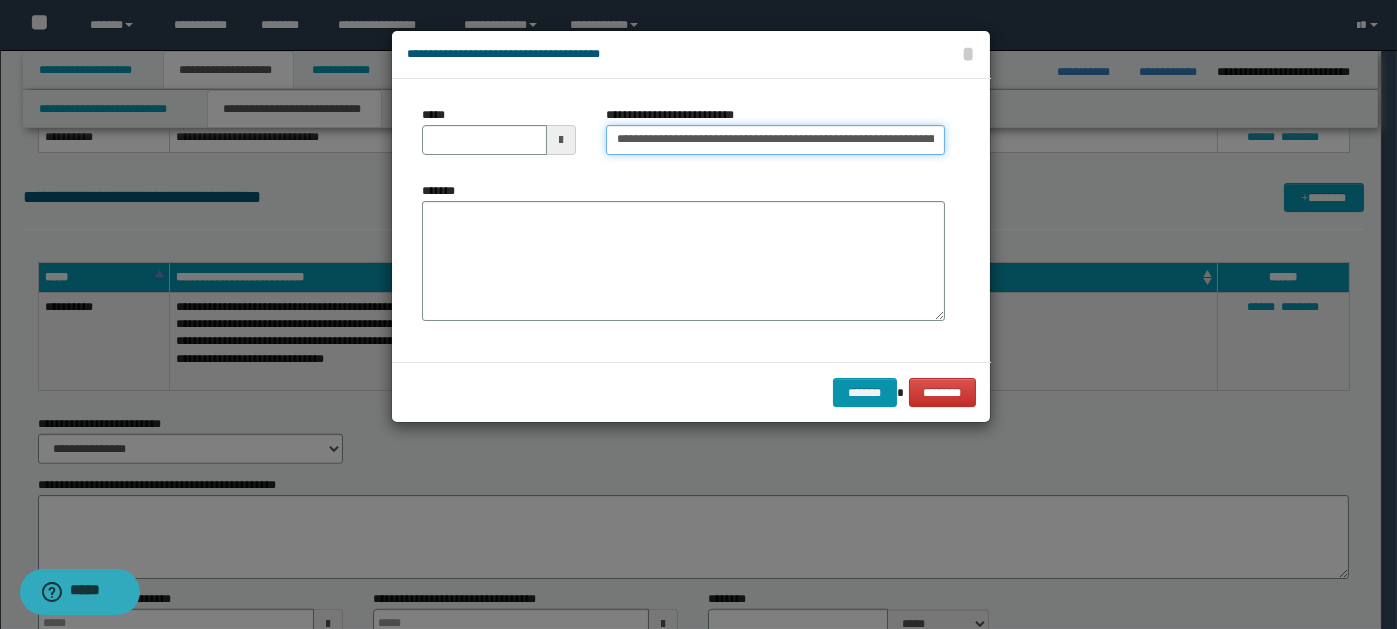 scroll, scrollTop: 0, scrollLeft: 1300, axis: horizontal 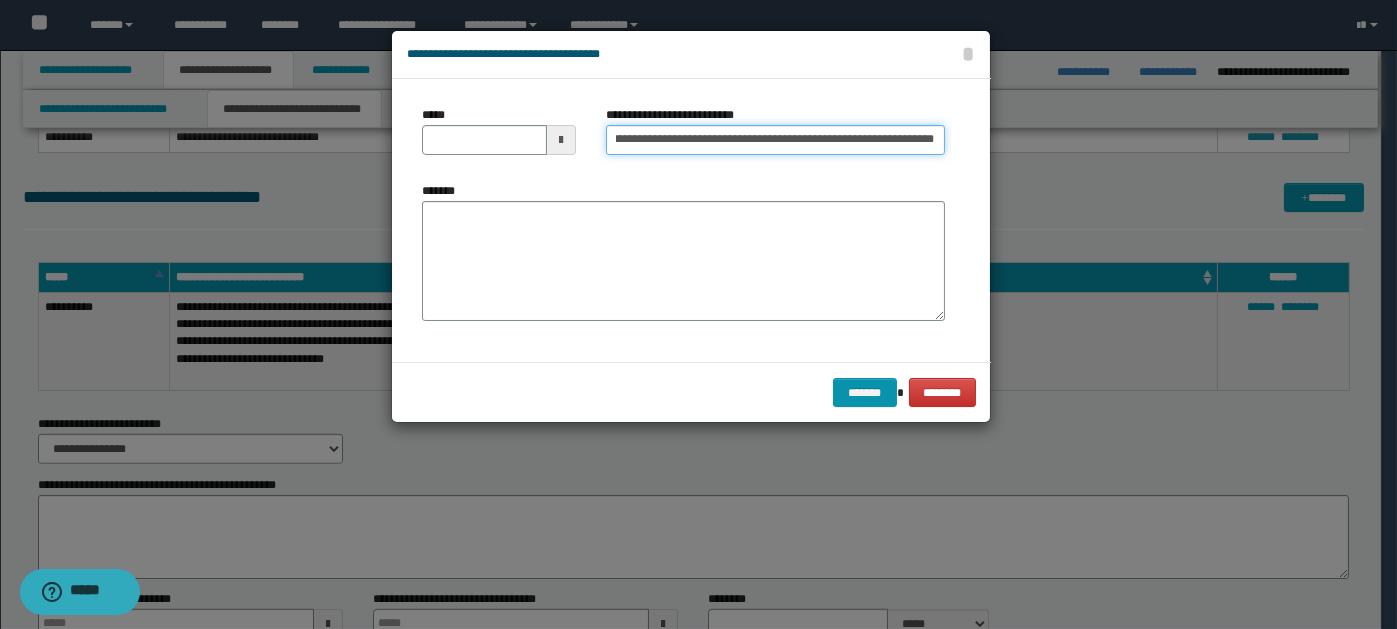 type on "**********" 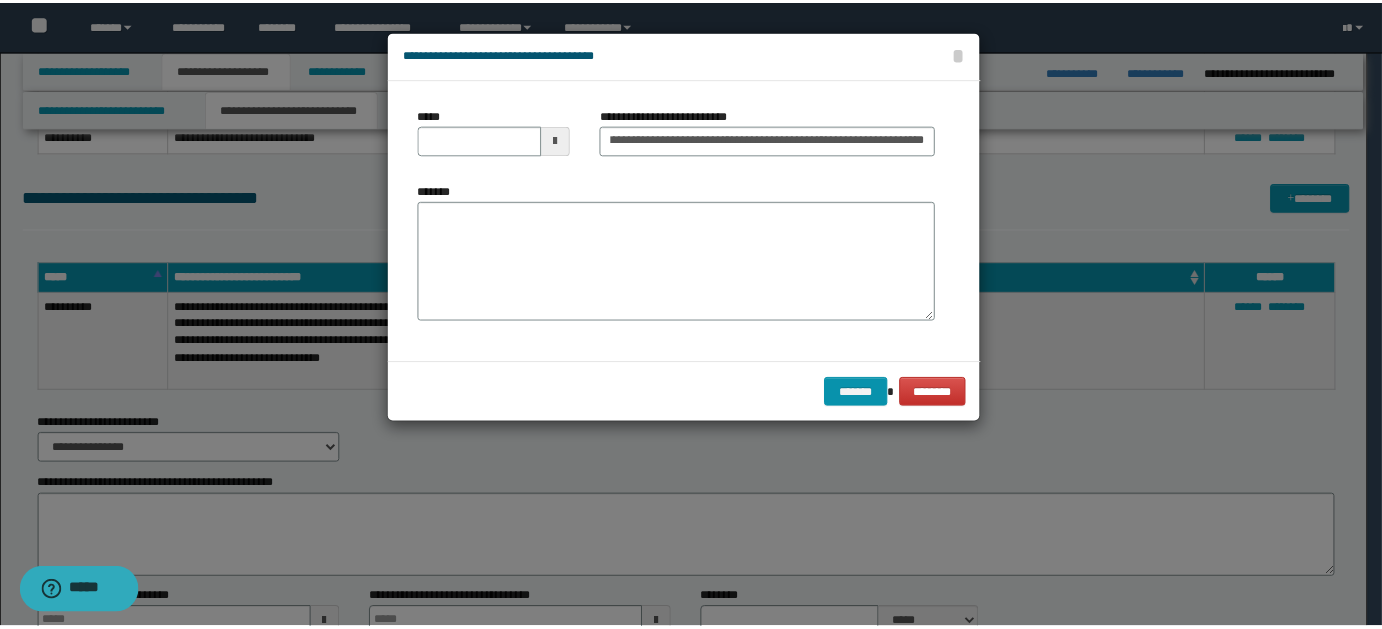 scroll, scrollTop: 0, scrollLeft: 0, axis: both 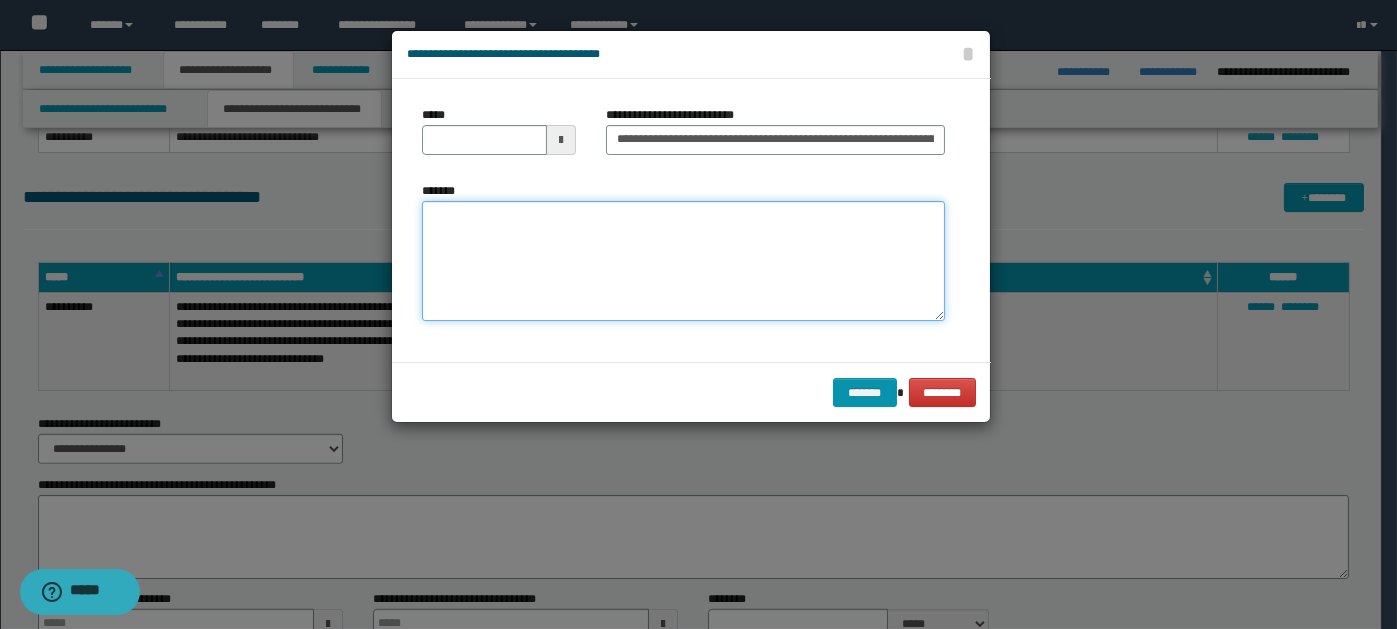paste on "**********" 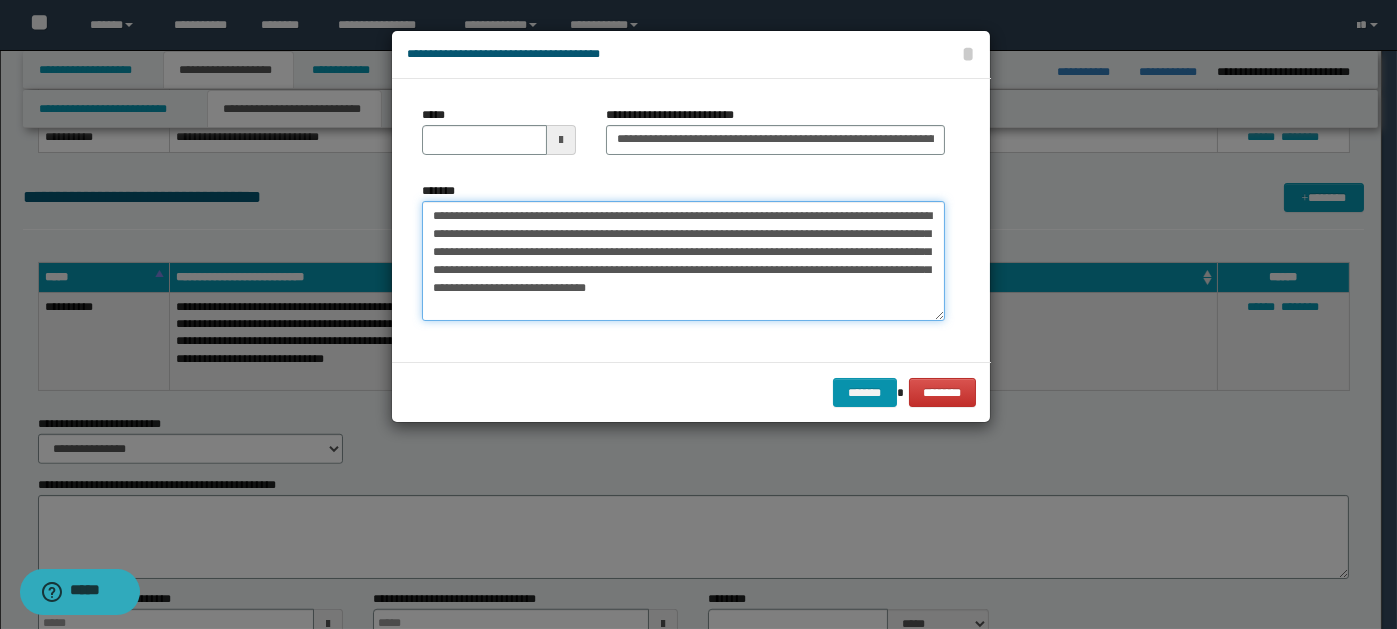 type on "**********" 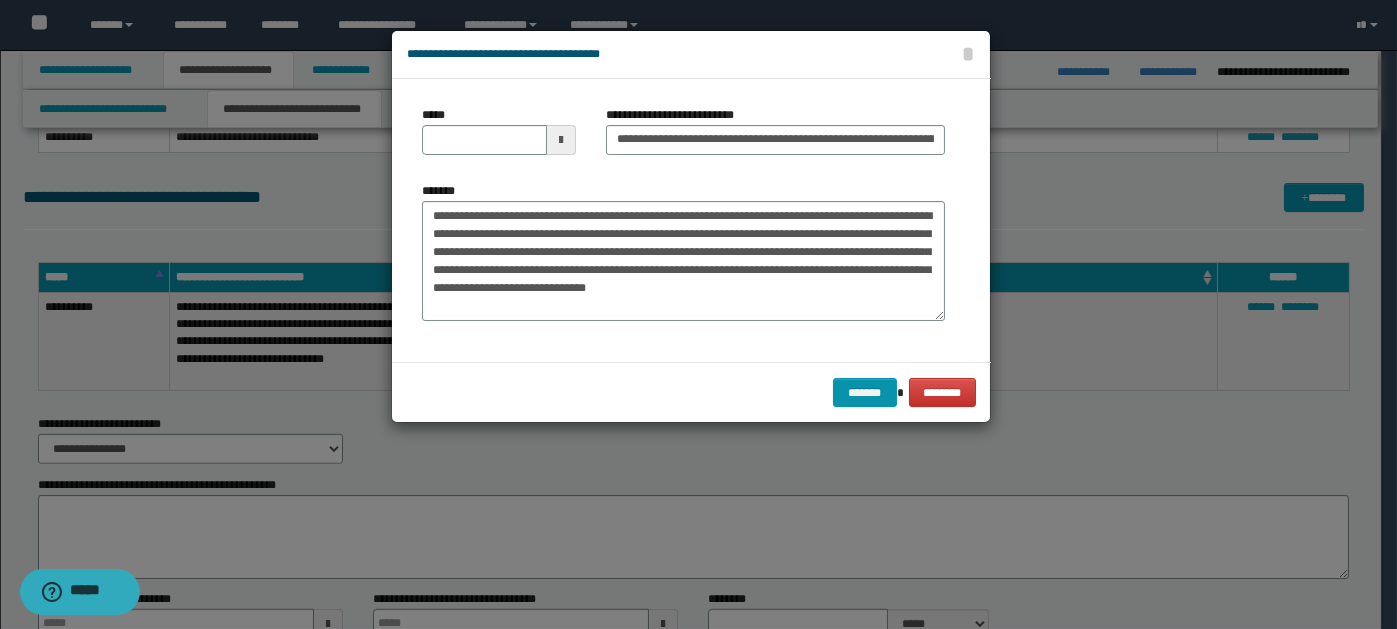 click at bounding box center (561, 140) 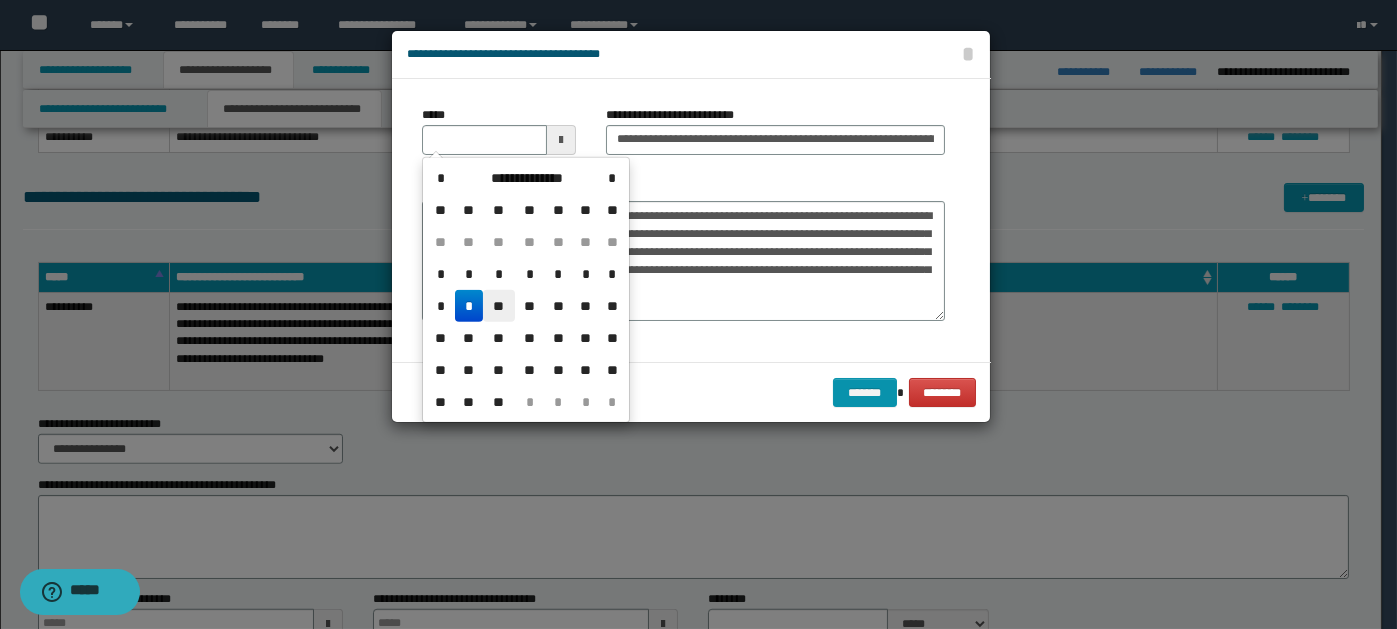 click on "**" at bounding box center [499, 306] 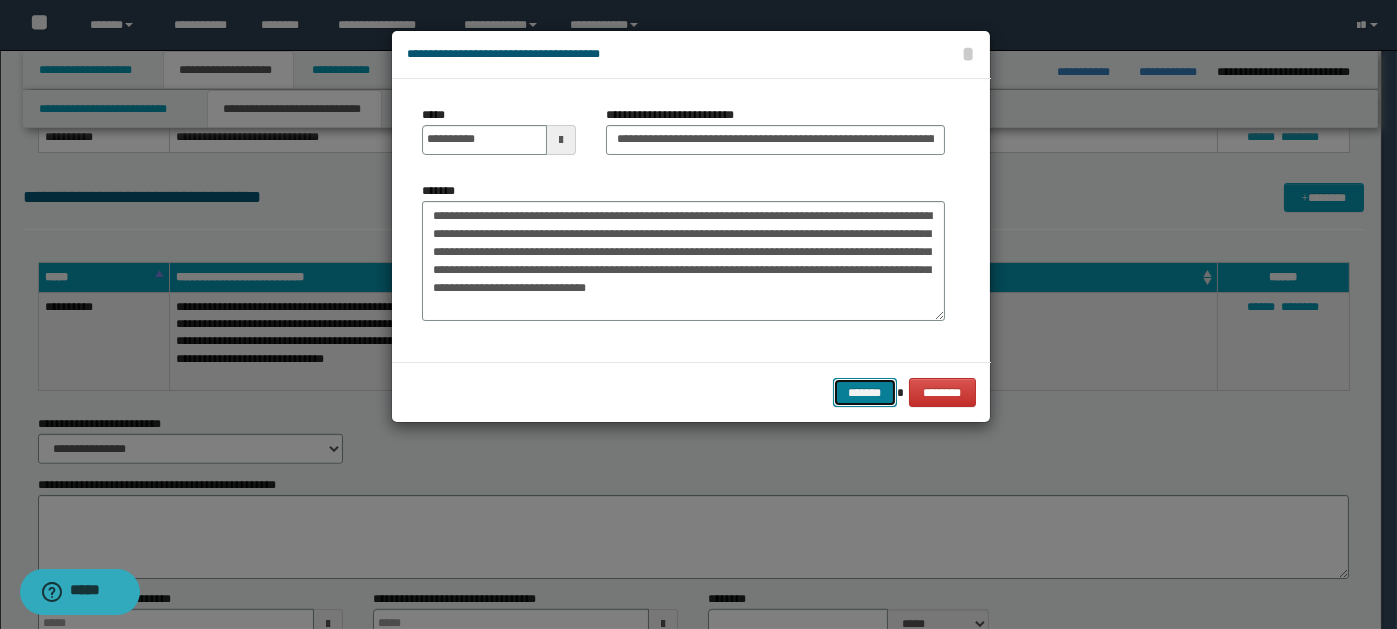 click on "*******" at bounding box center [865, 392] 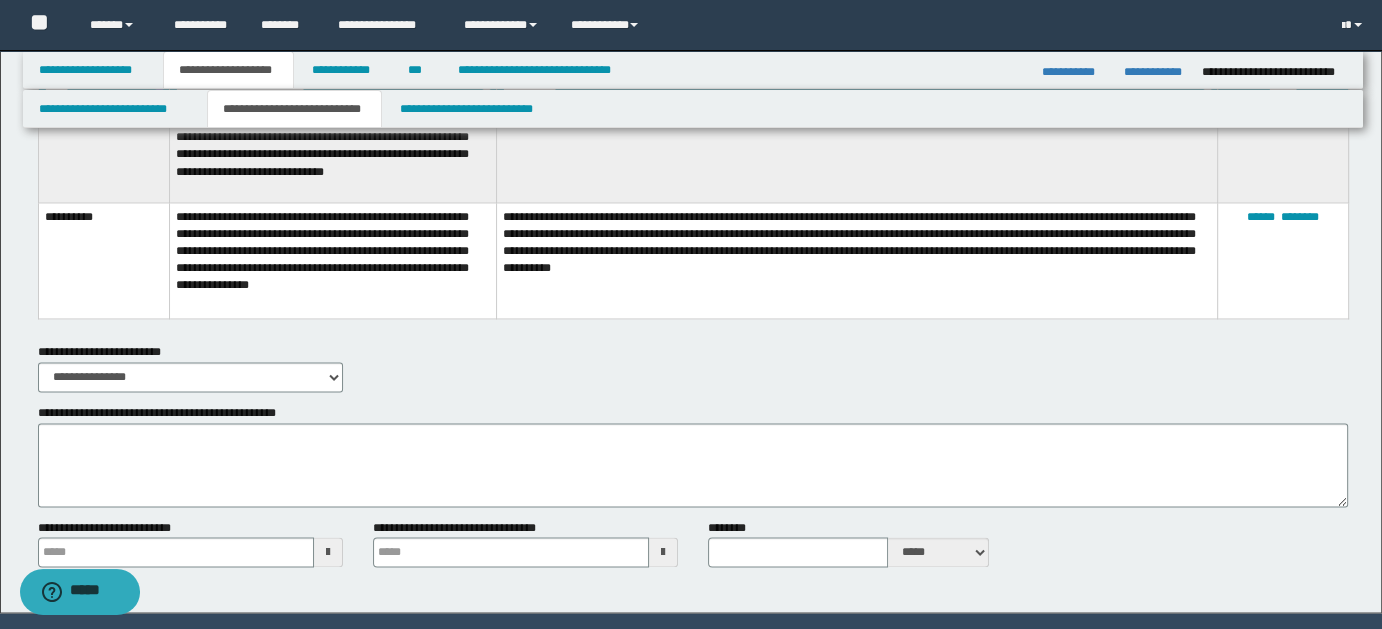 scroll, scrollTop: 3219, scrollLeft: 0, axis: vertical 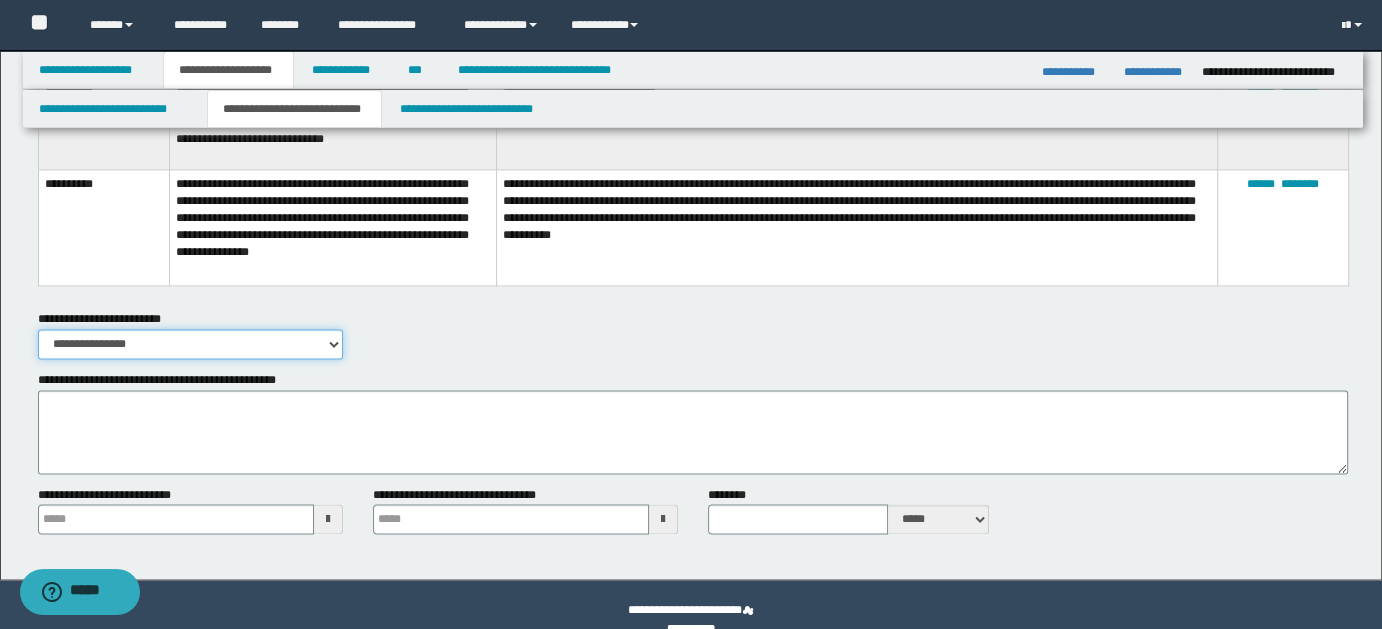 click on "**********" at bounding box center [190, 344] 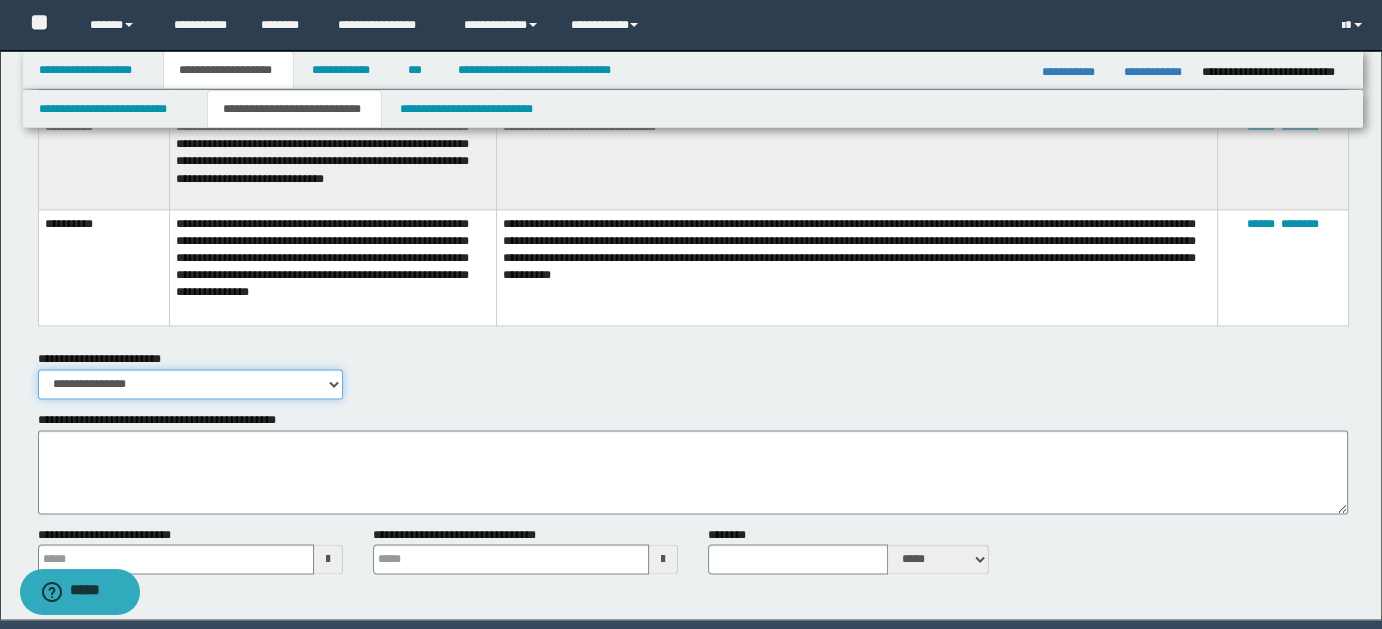 scroll, scrollTop: 3139, scrollLeft: 0, axis: vertical 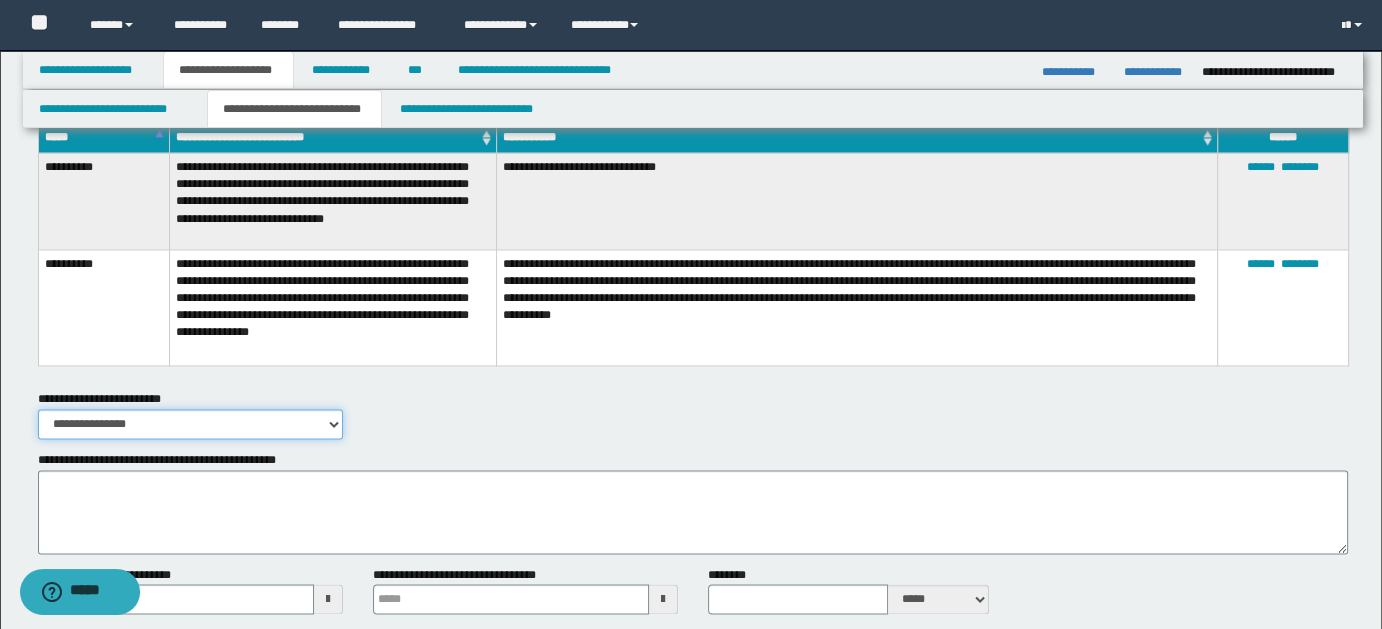 type 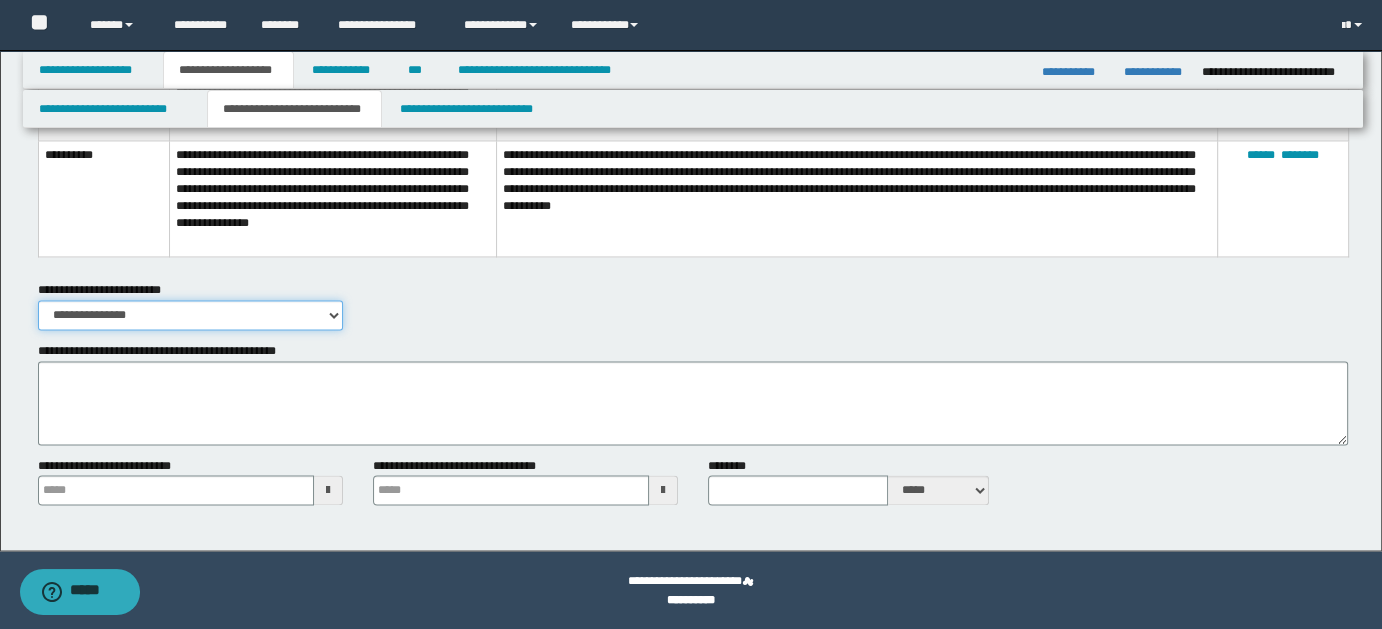 type 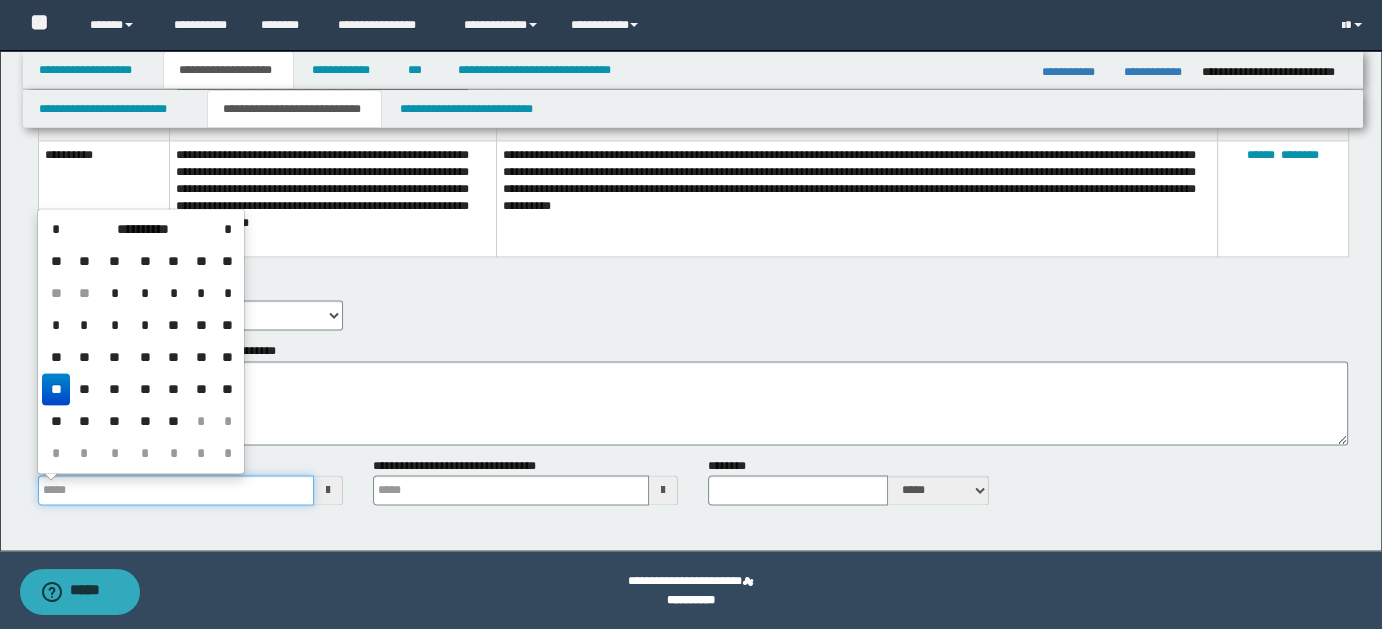 click on "**********" at bounding box center [176, 490] 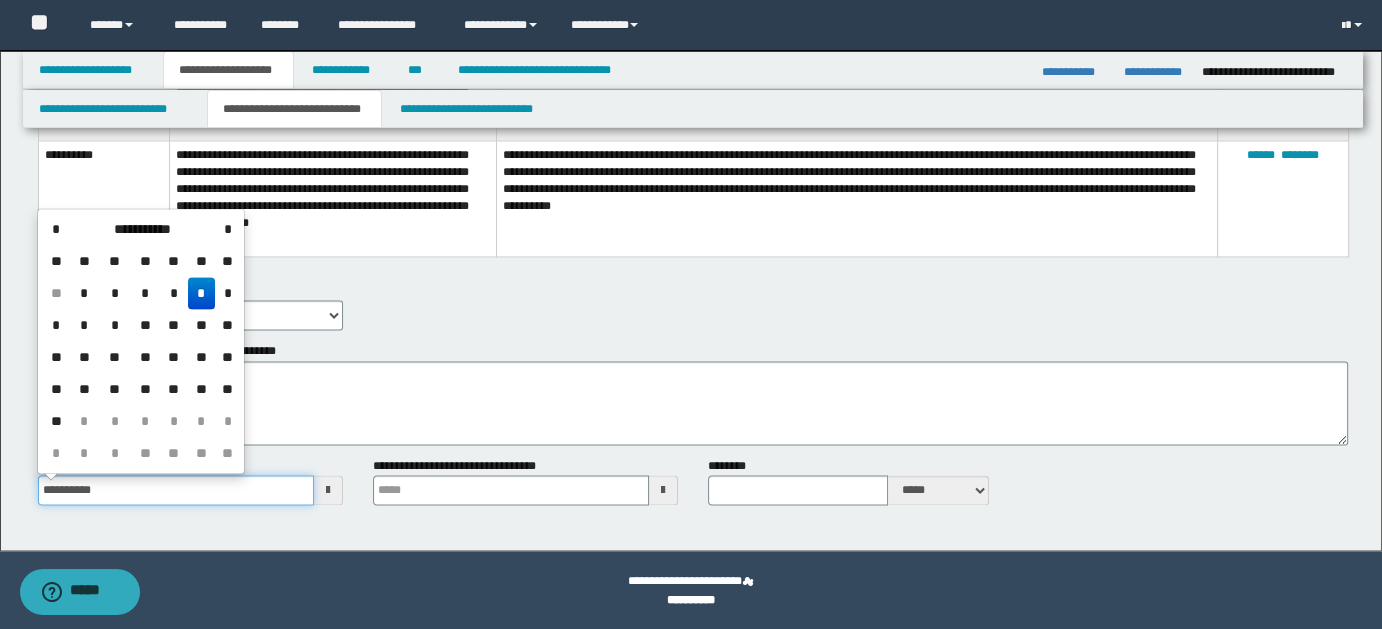 type on "**********" 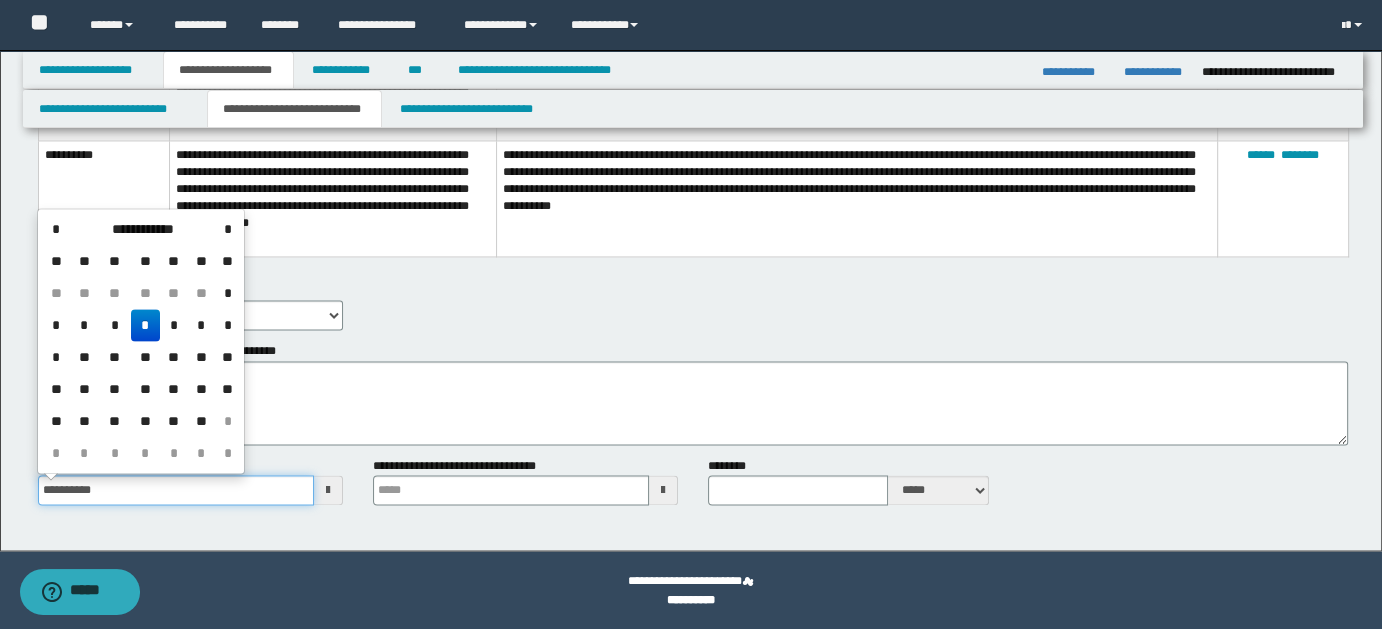 type 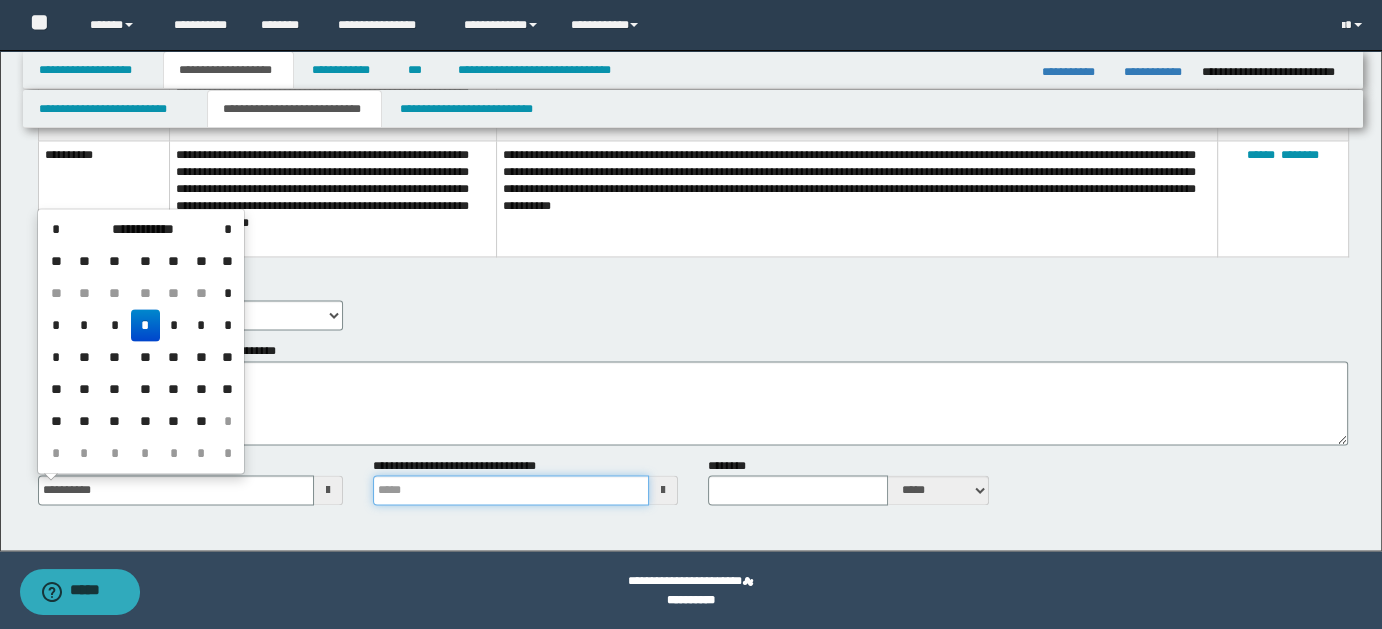 type on "**********" 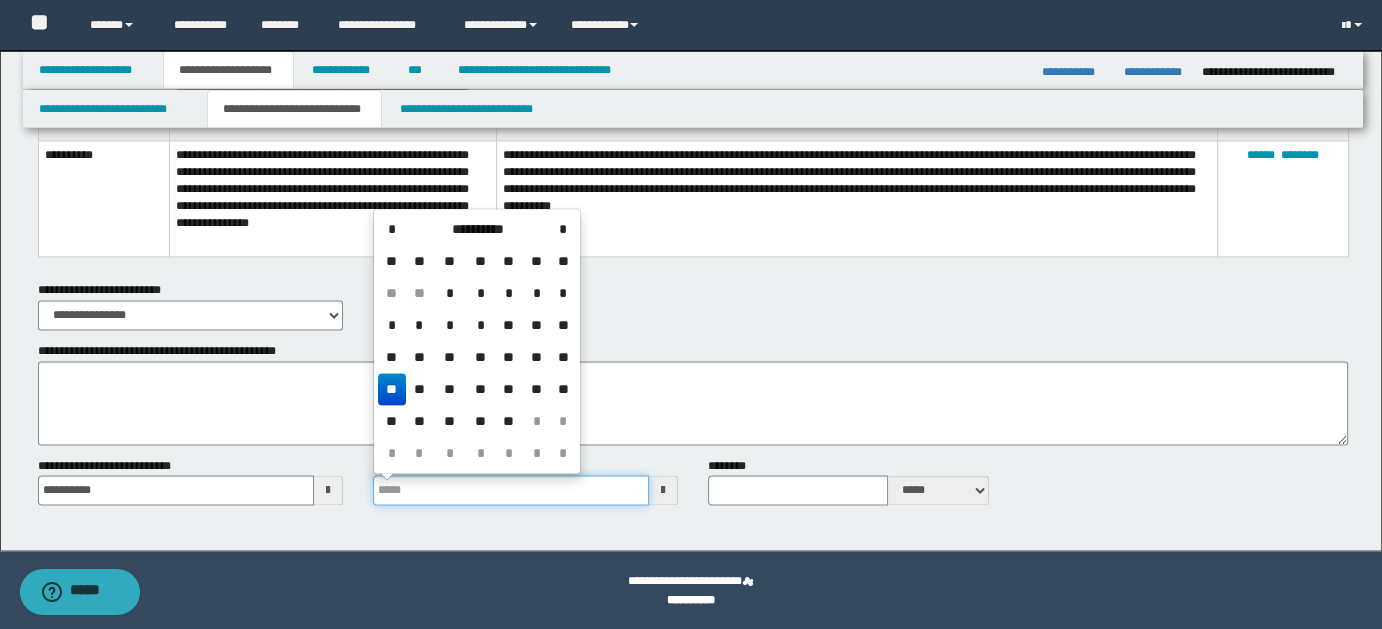 drag, startPoint x: 393, startPoint y: 496, endPoint x: 525, endPoint y: 484, distance: 132.54433 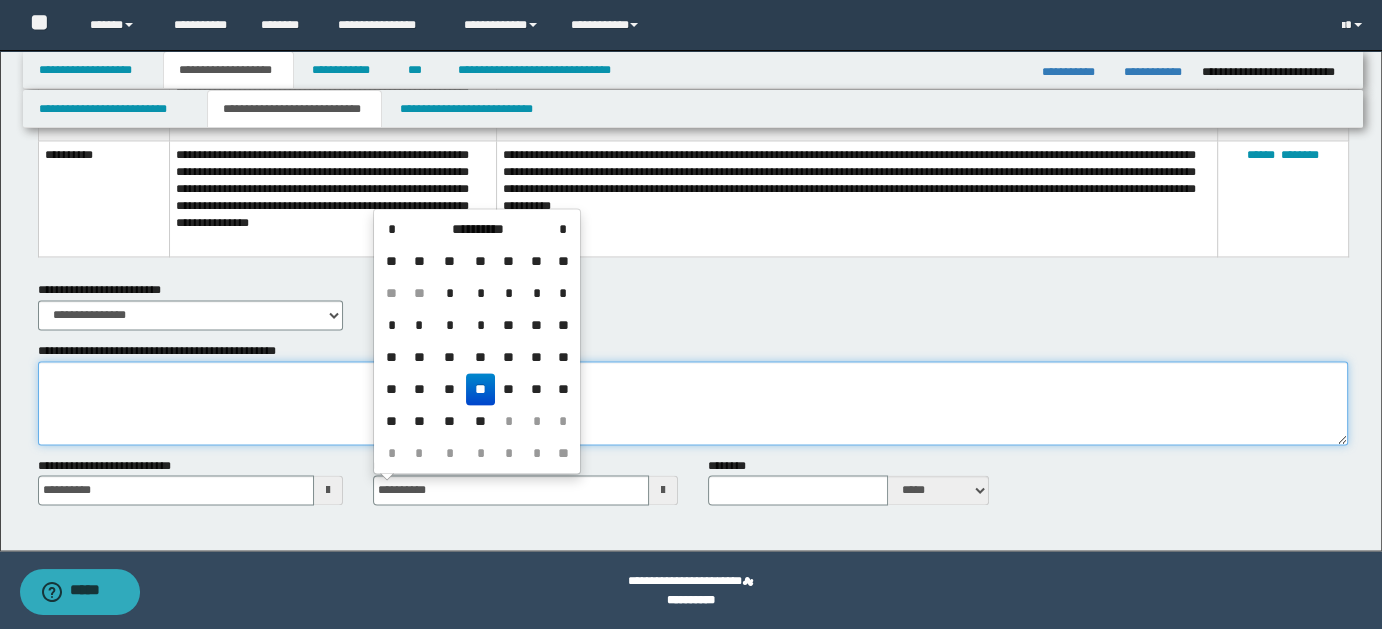 type on "**********" 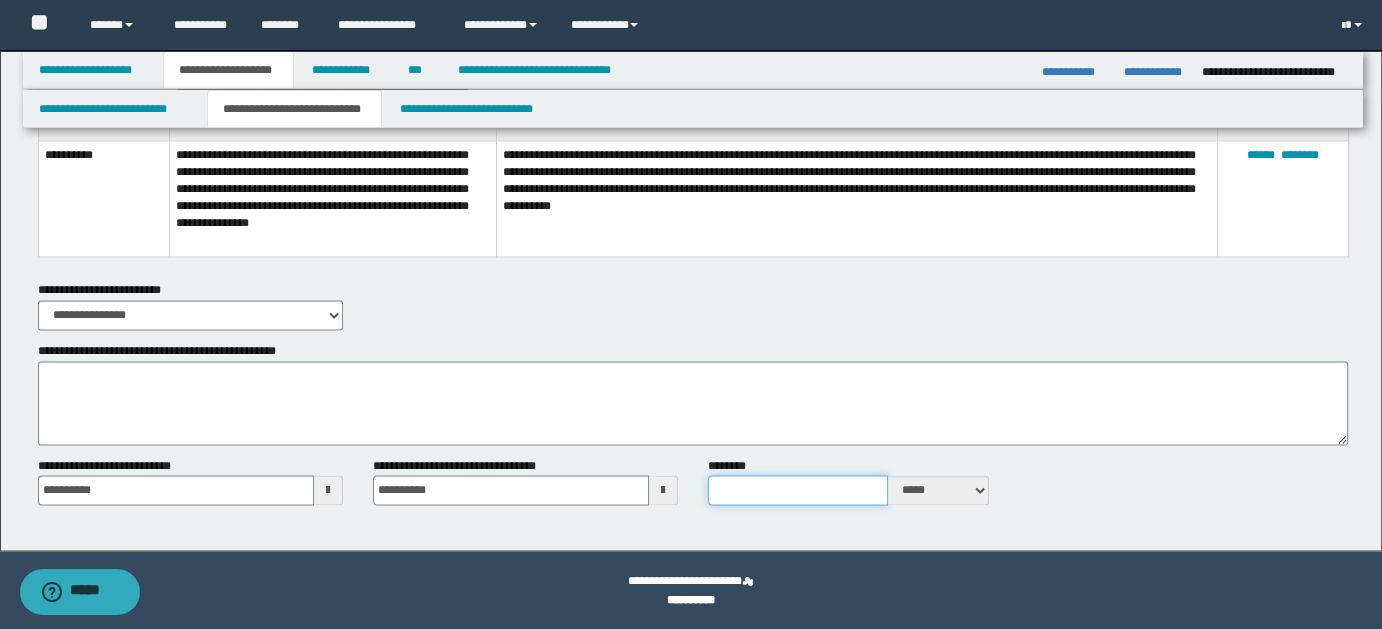 click on "********" at bounding box center (798, 490) 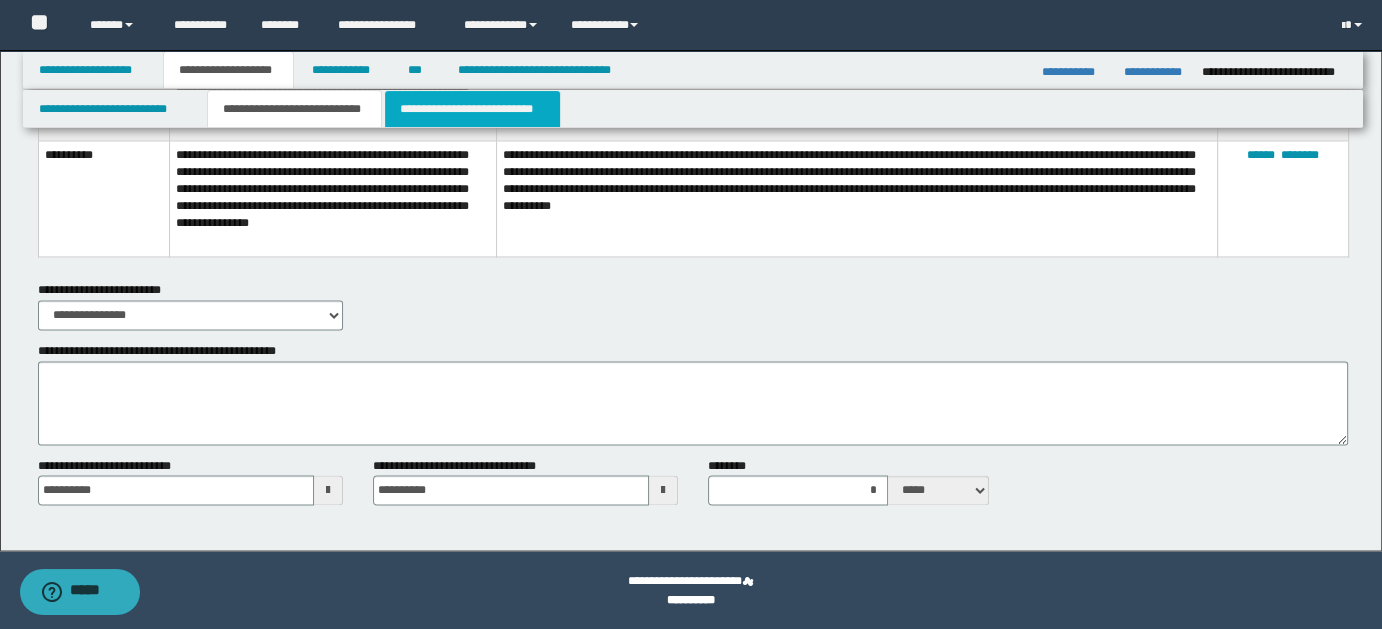 click on "**********" at bounding box center [472, 109] 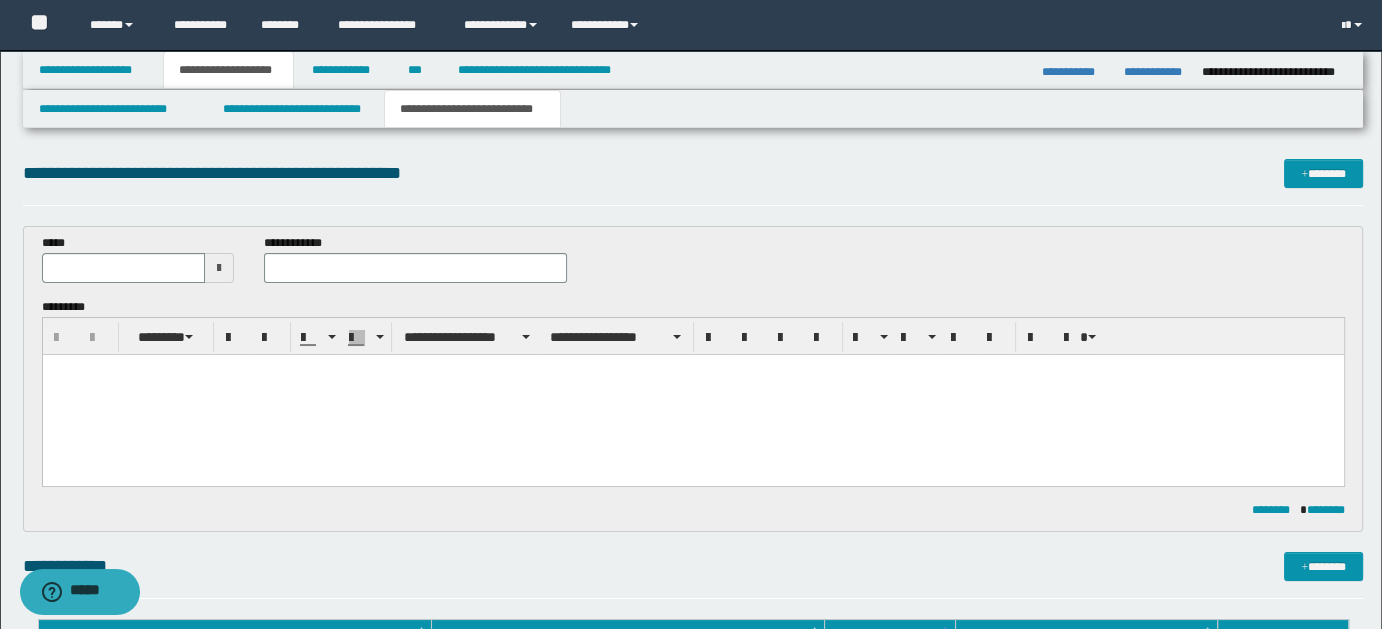 scroll, scrollTop: 0, scrollLeft: 0, axis: both 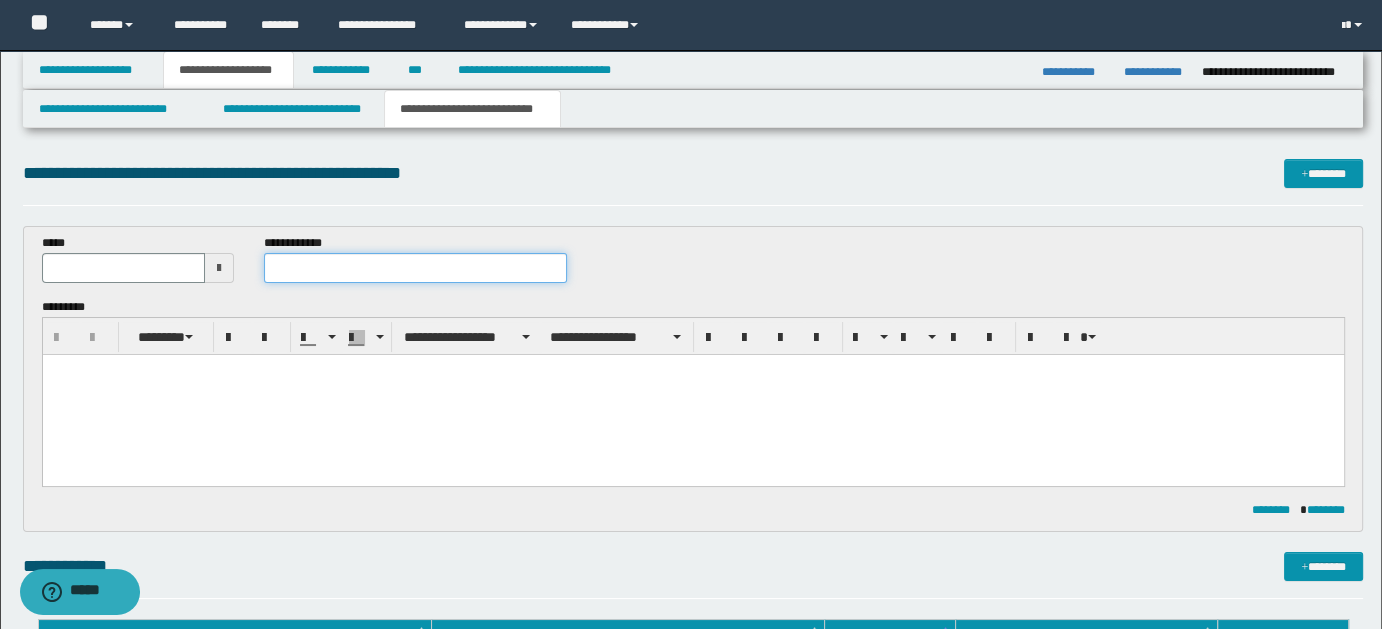 click at bounding box center (415, 268) 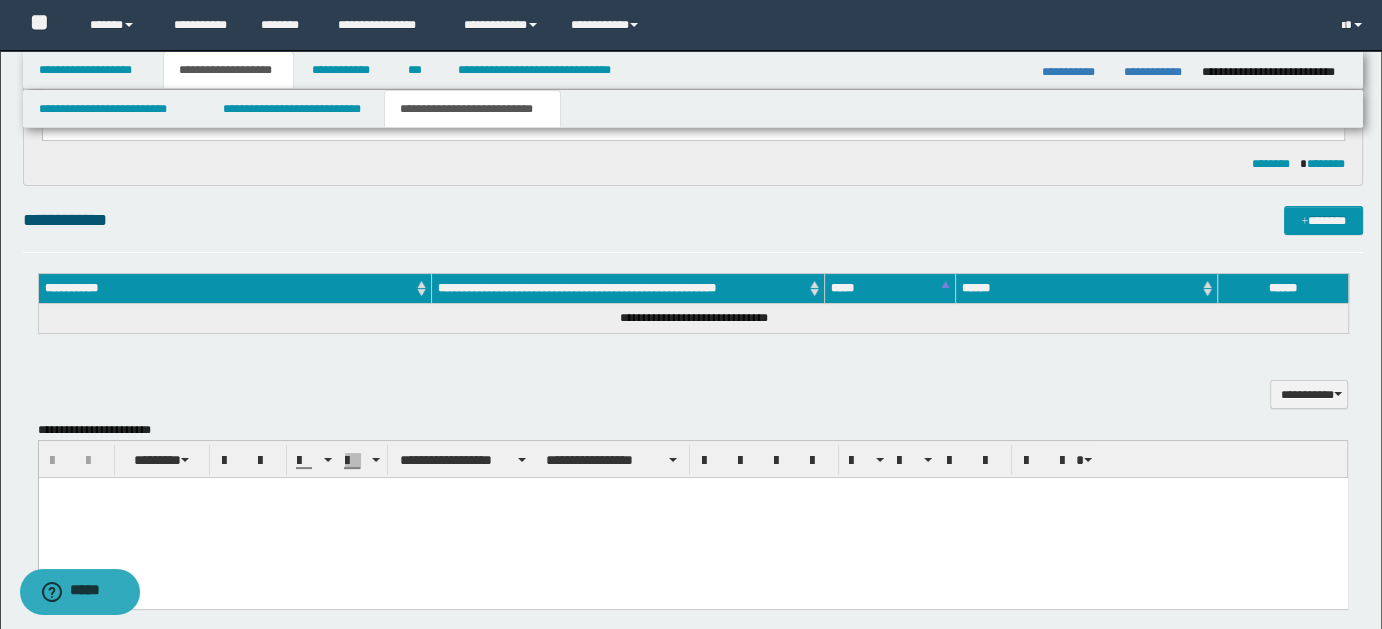scroll, scrollTop: 399, scrollLeft: 0, axis: vertical 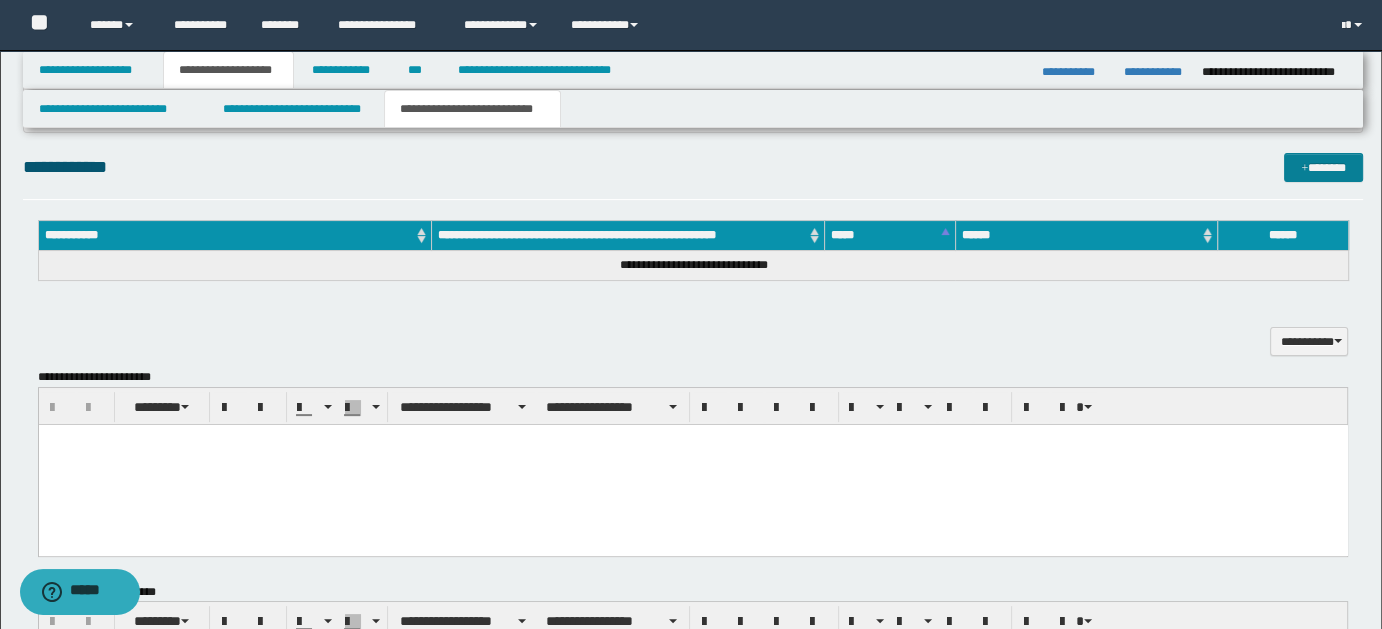 type on "**********" 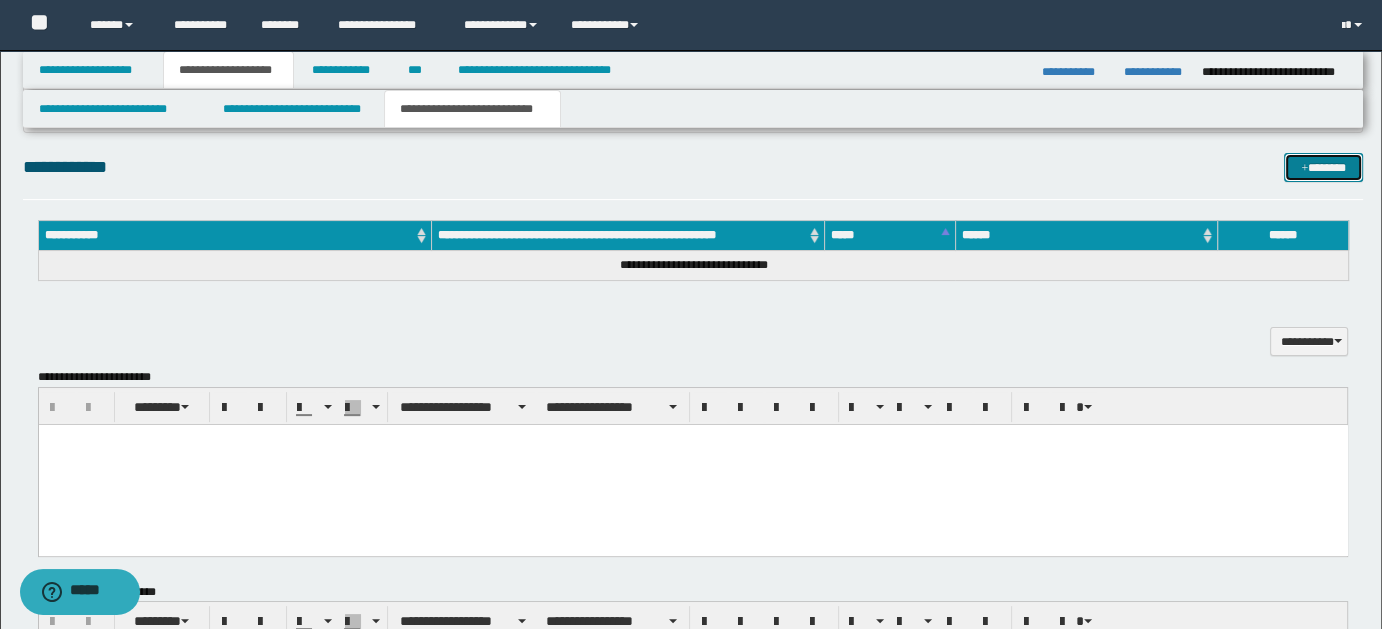 click on "*******" at bounding box center (1323, 167) 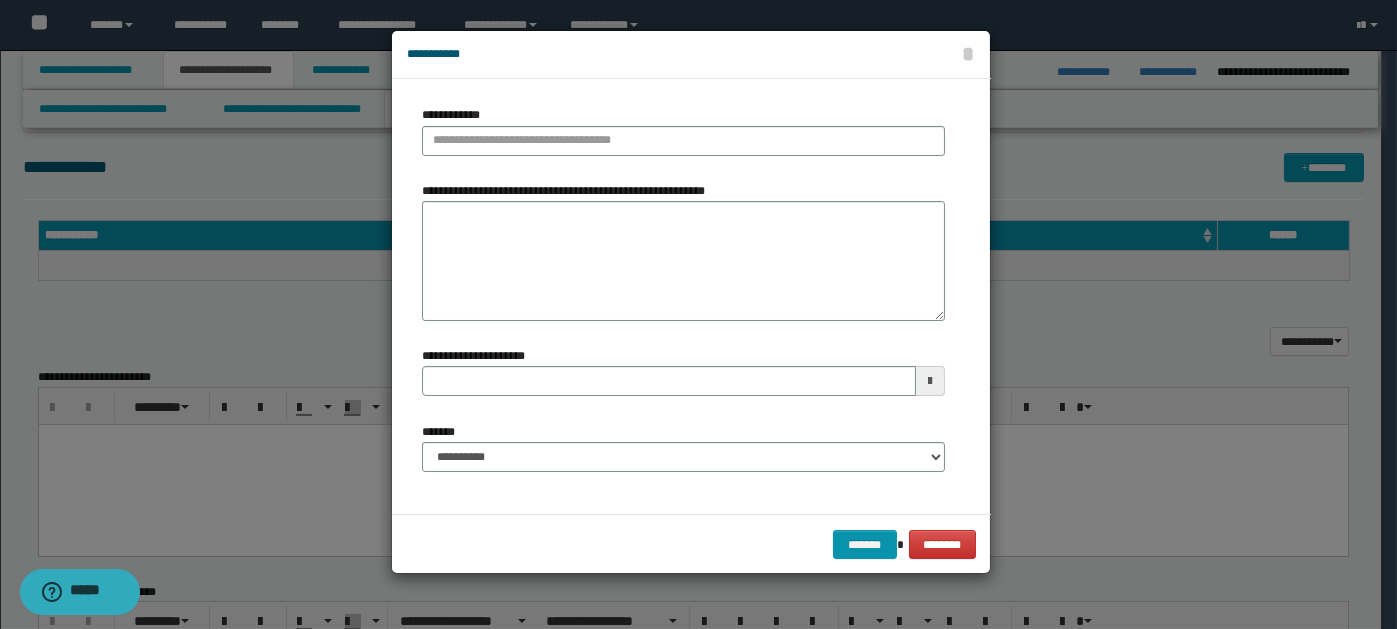 type 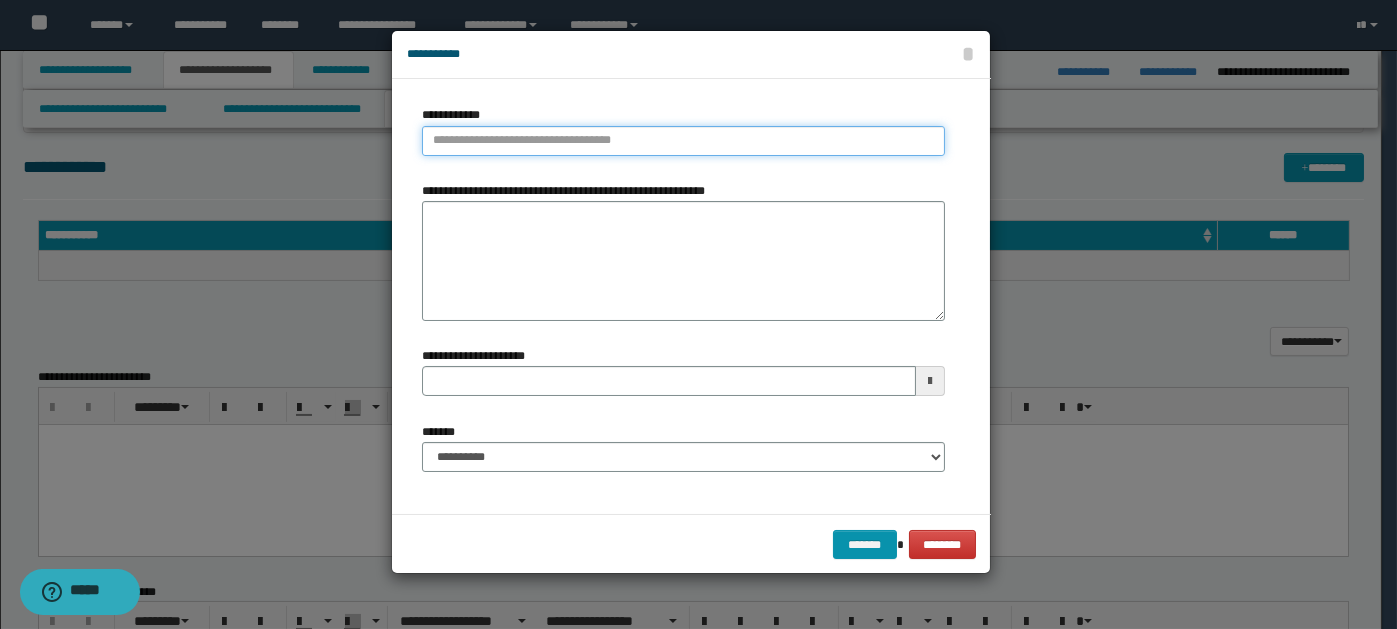 paste on "****" 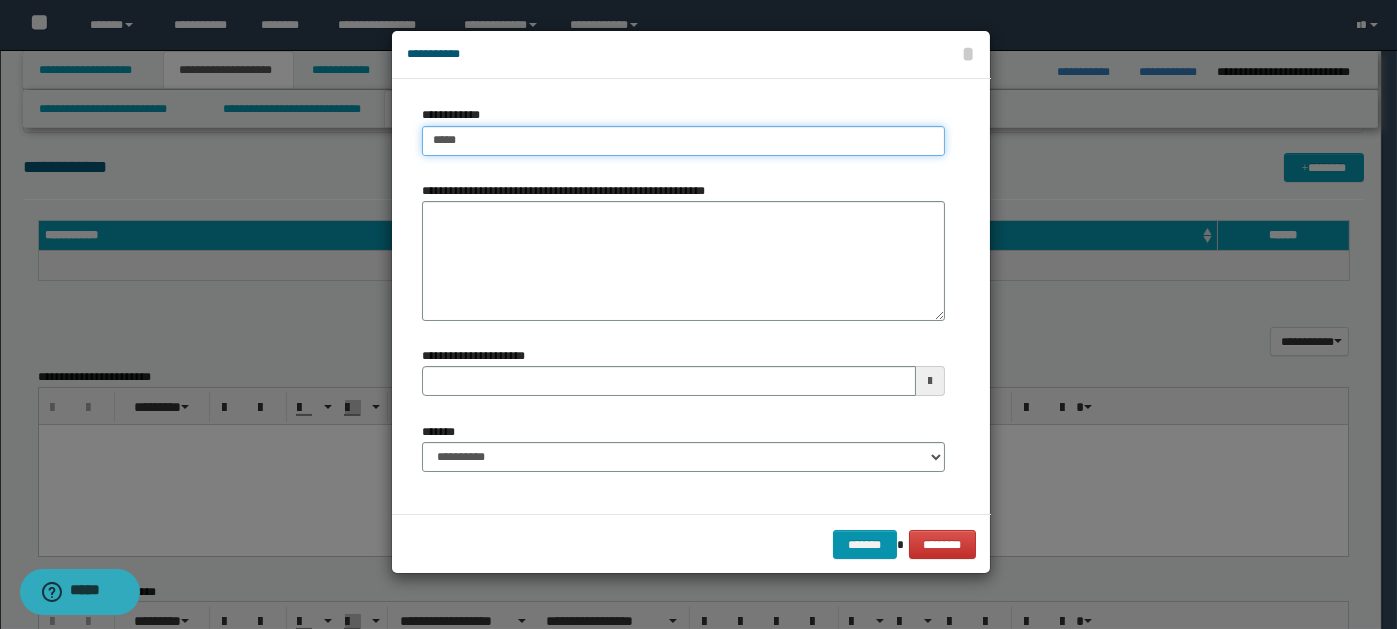 type on "****" 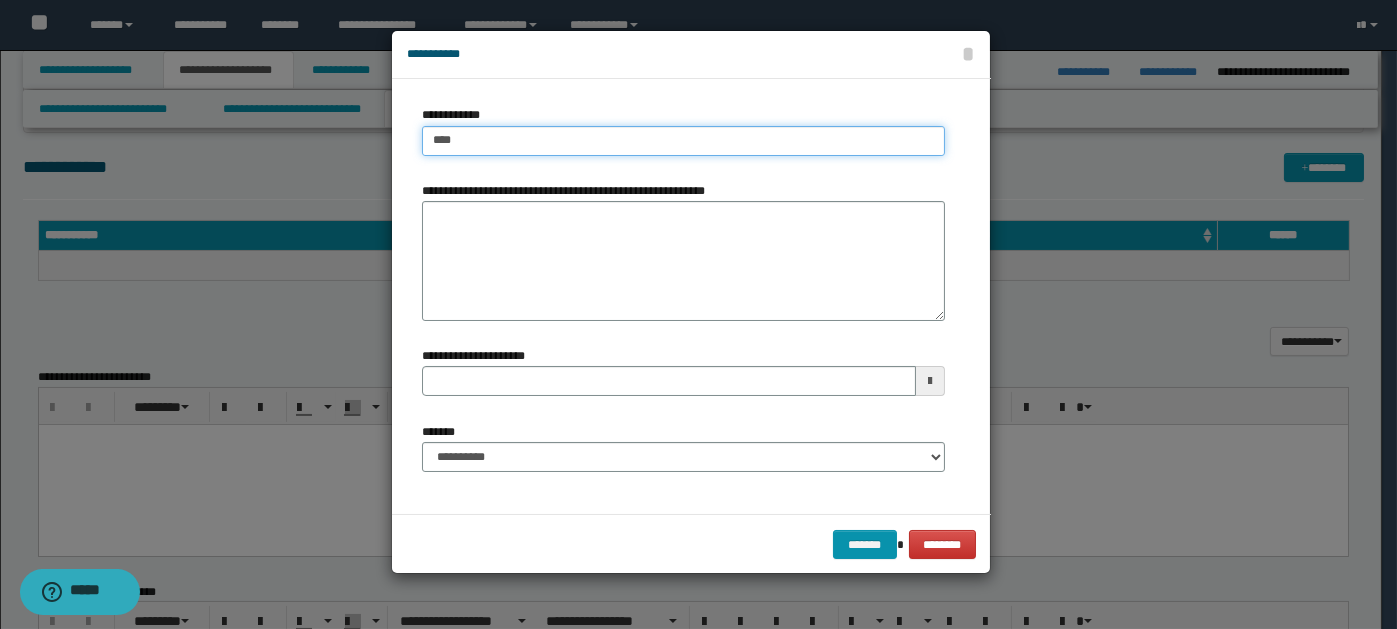 type on "****" 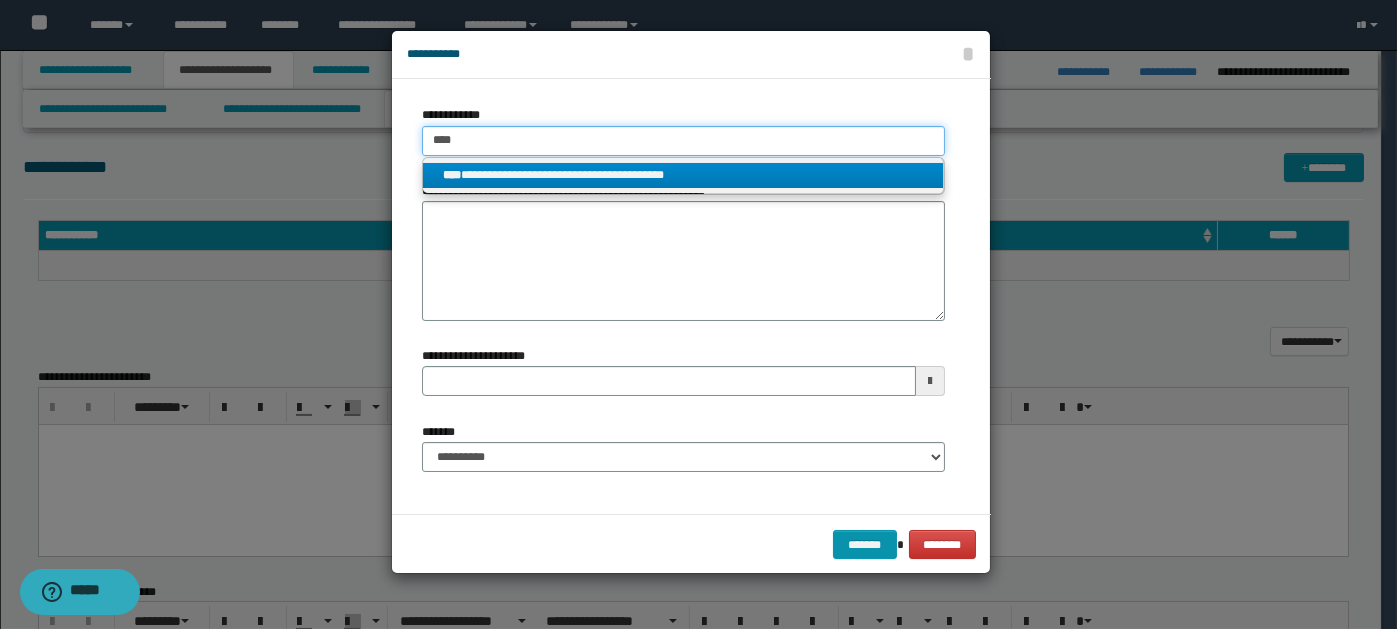 type on "****" 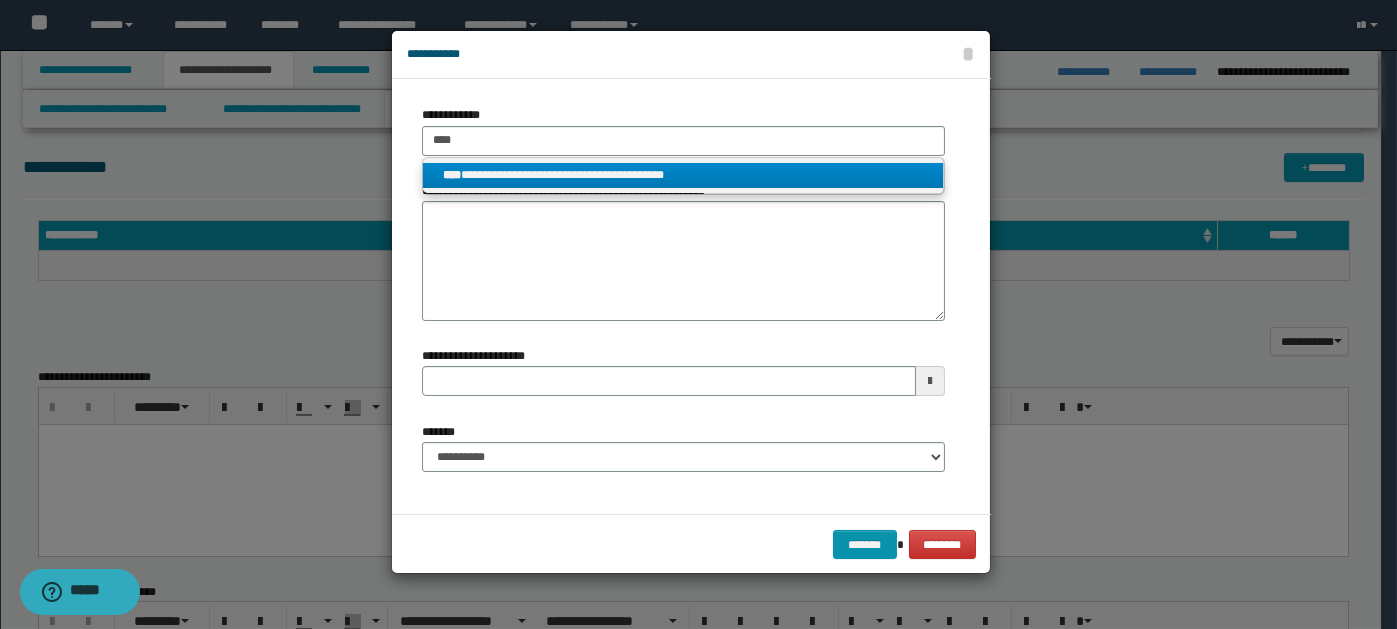 click on "**********" at bounding box center [683, 175] 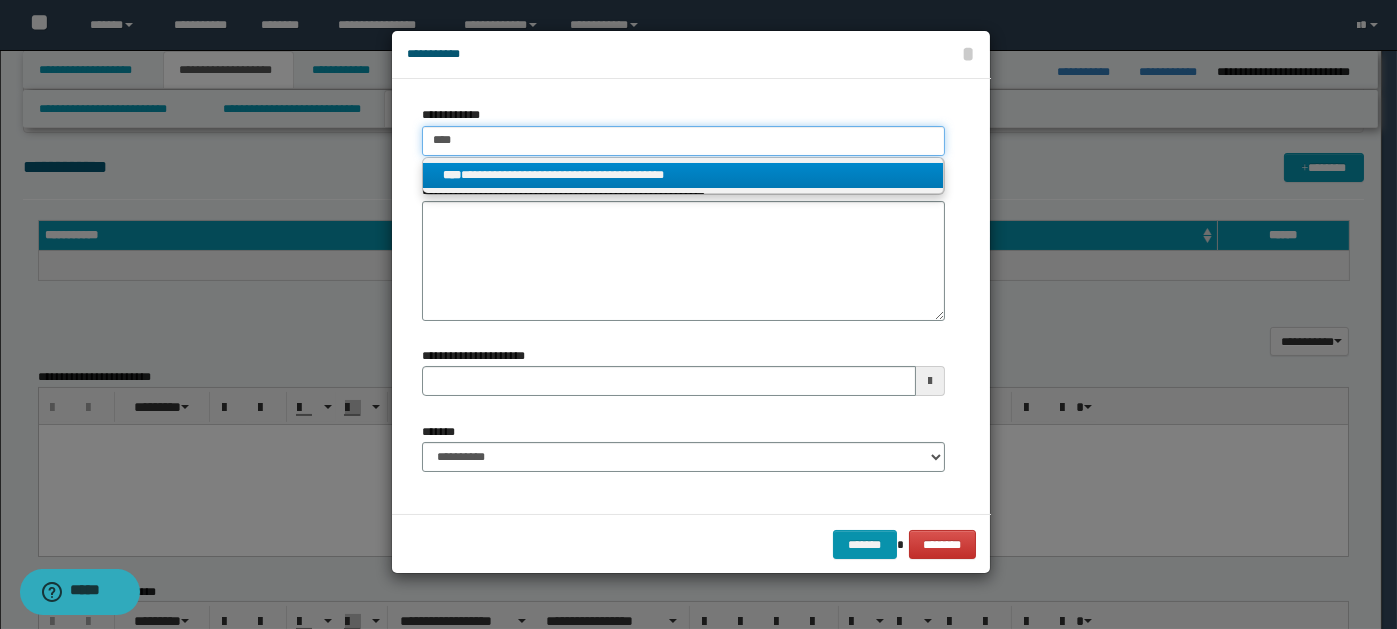 type 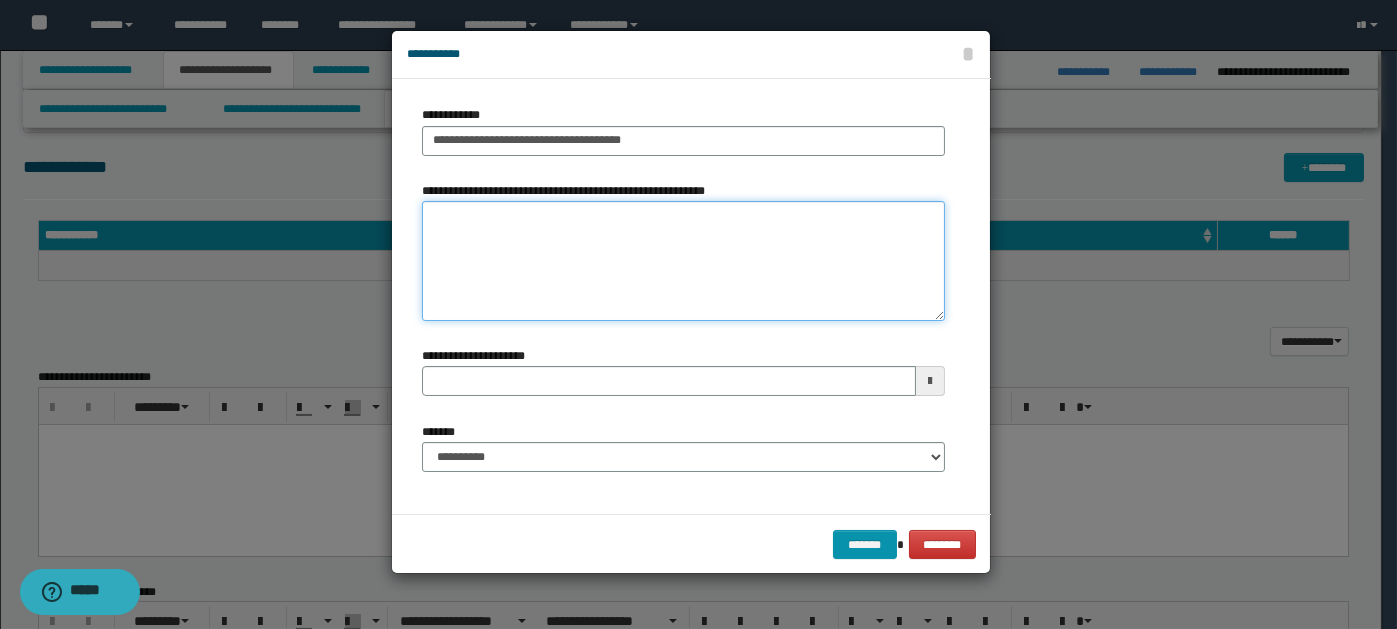 click on "**********" at bounding box center [683, 261] 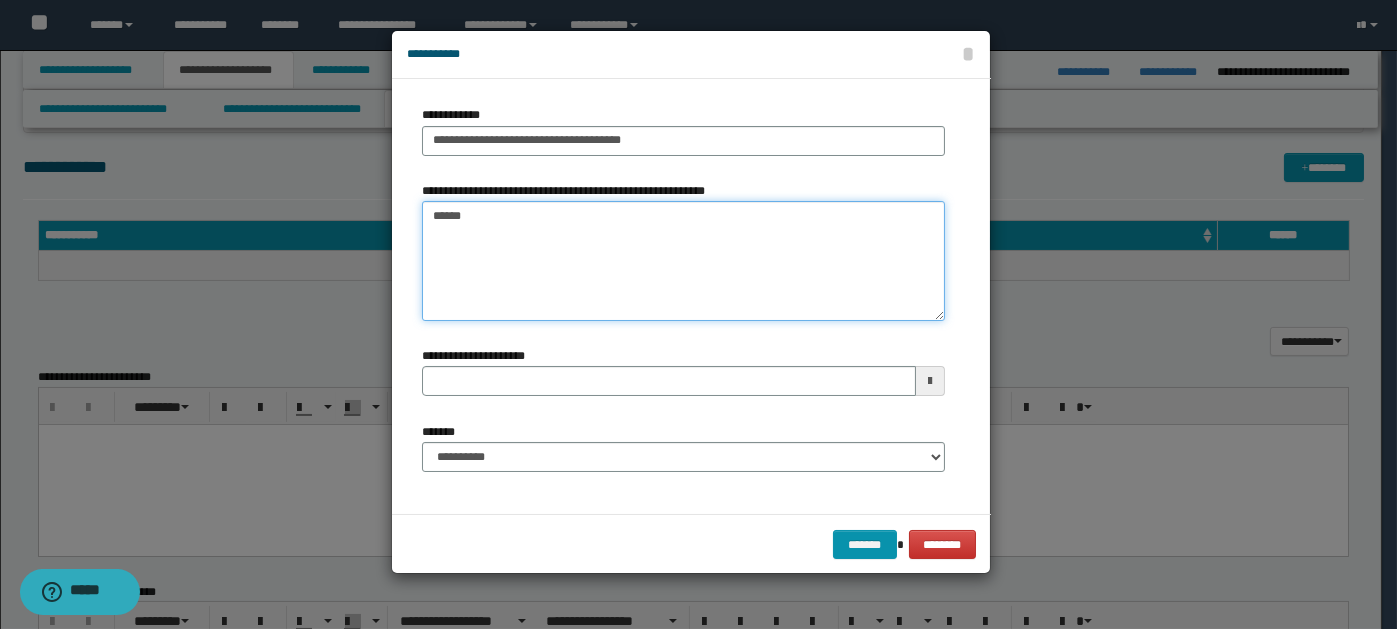 type on "*******" 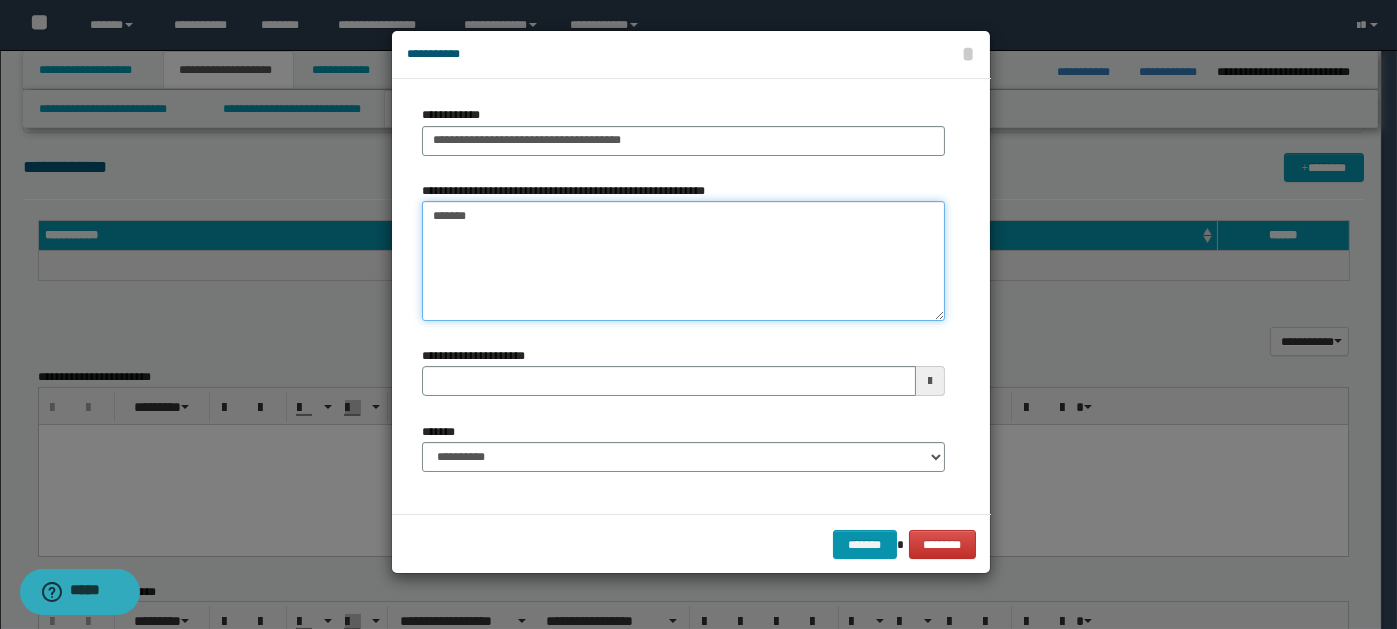 type 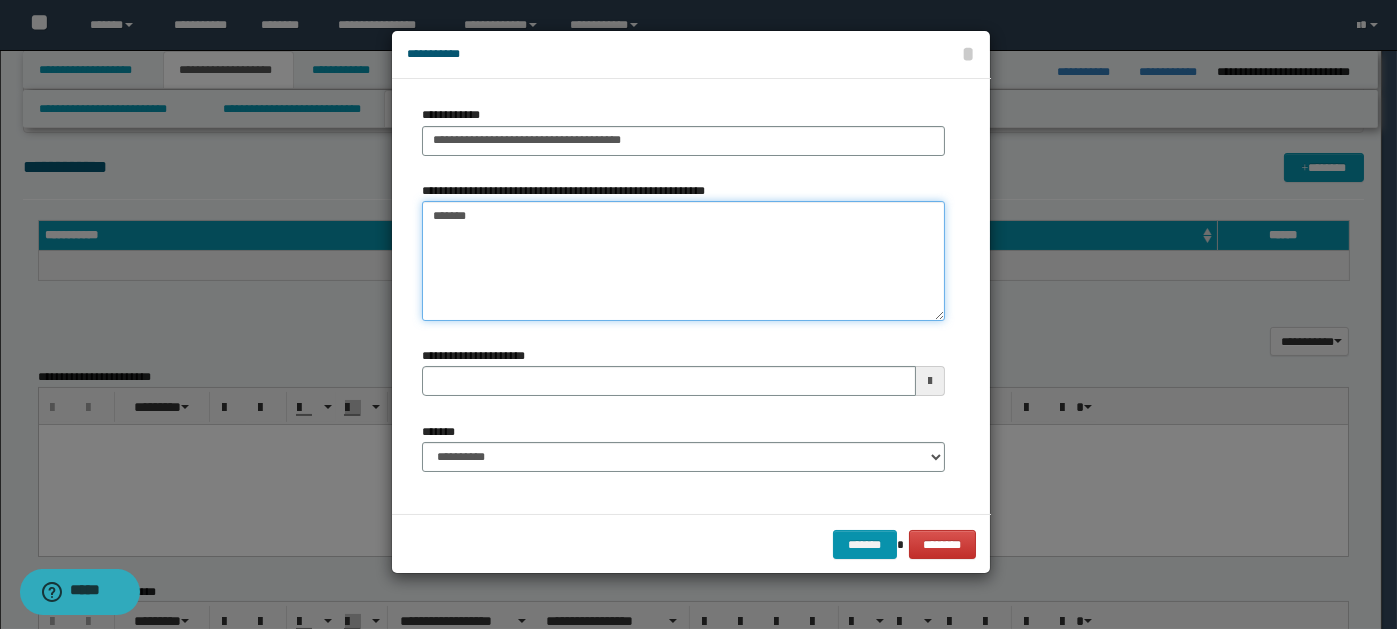 type on "*******" 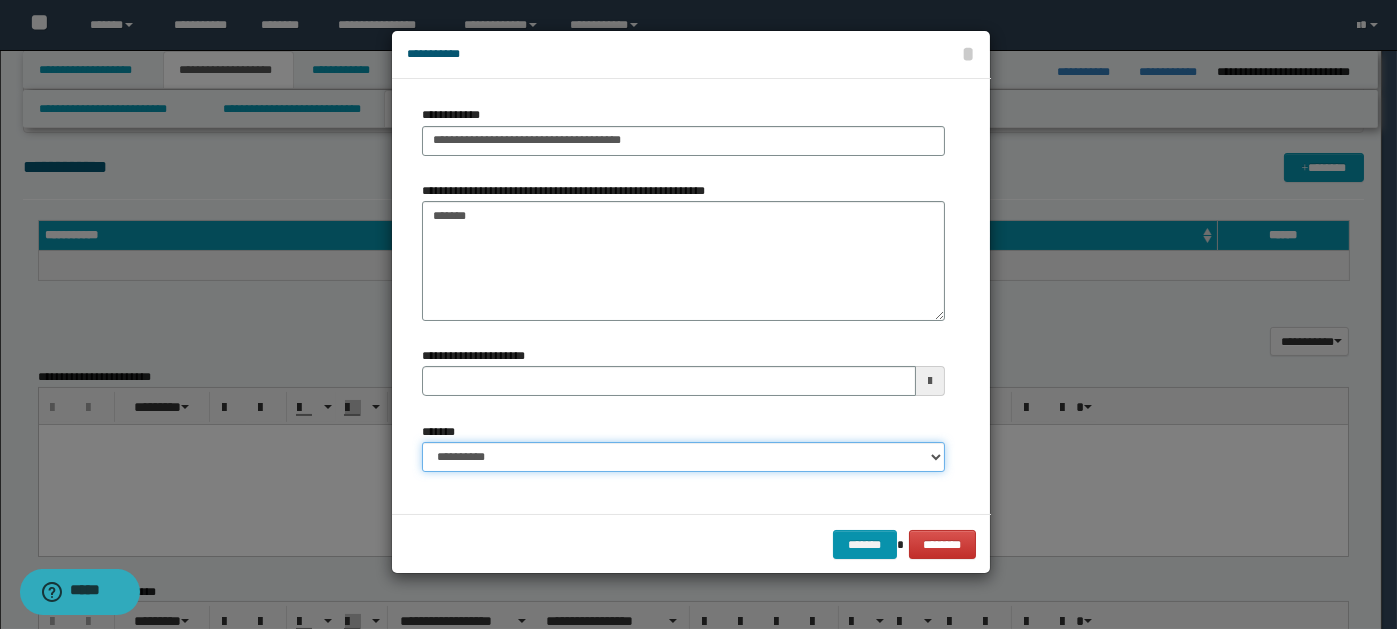 click on "**********" at bounding box center [683, 457] 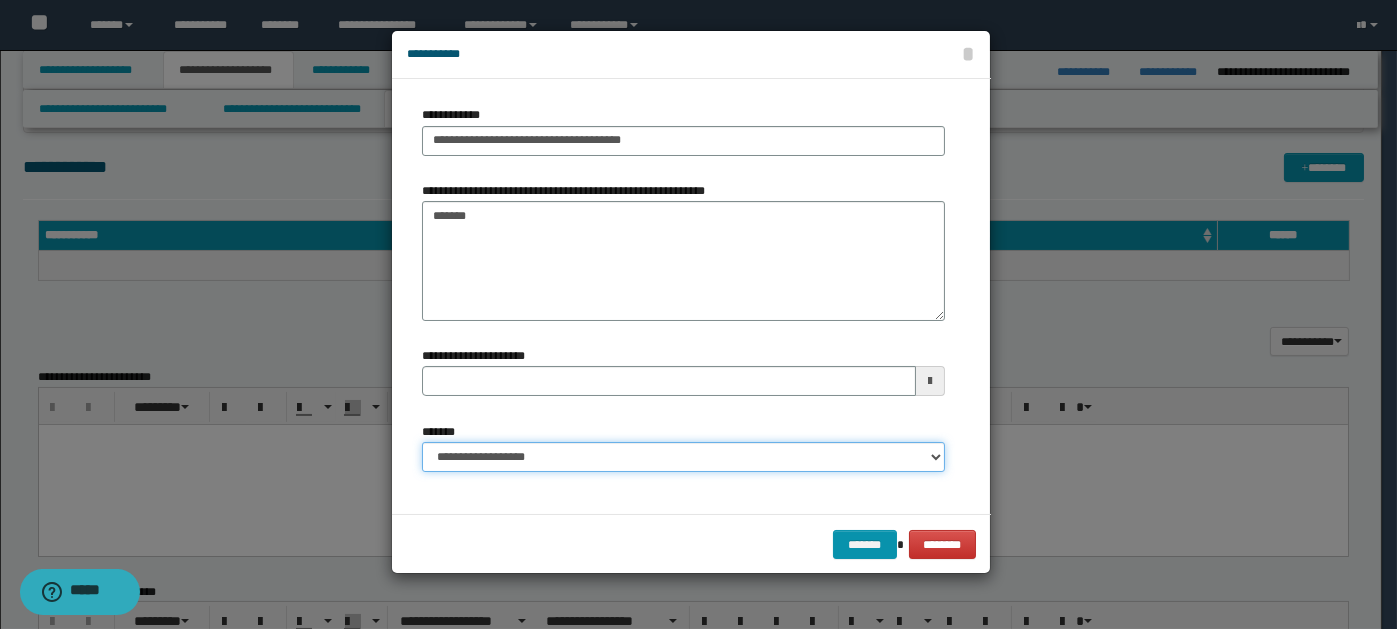 click on "**********" at bounding box center (683, 457) 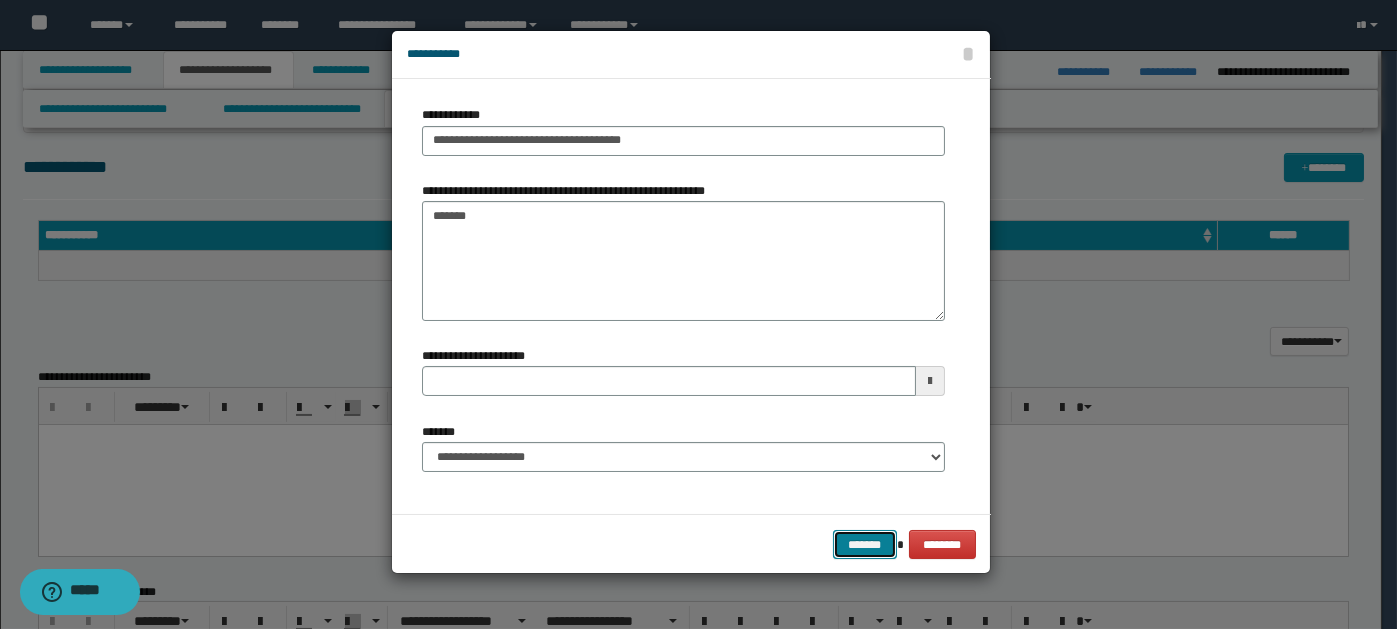 click on "*******" at bounding box center (865, 544) 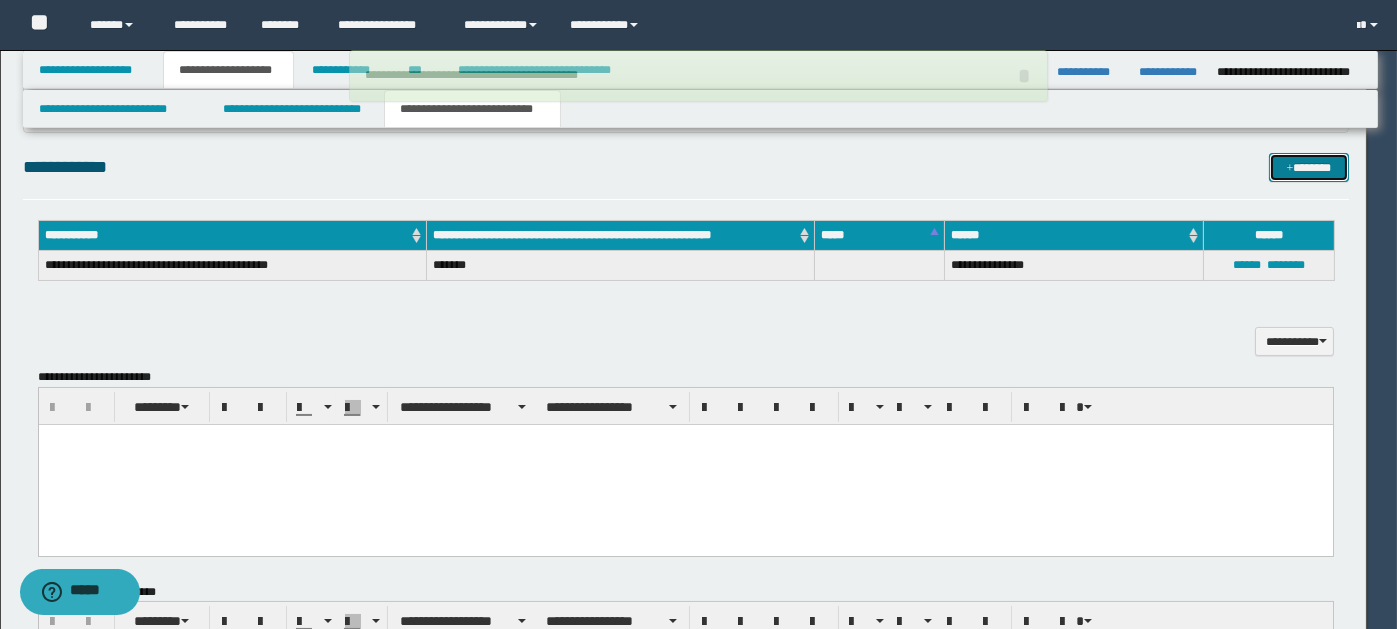 type 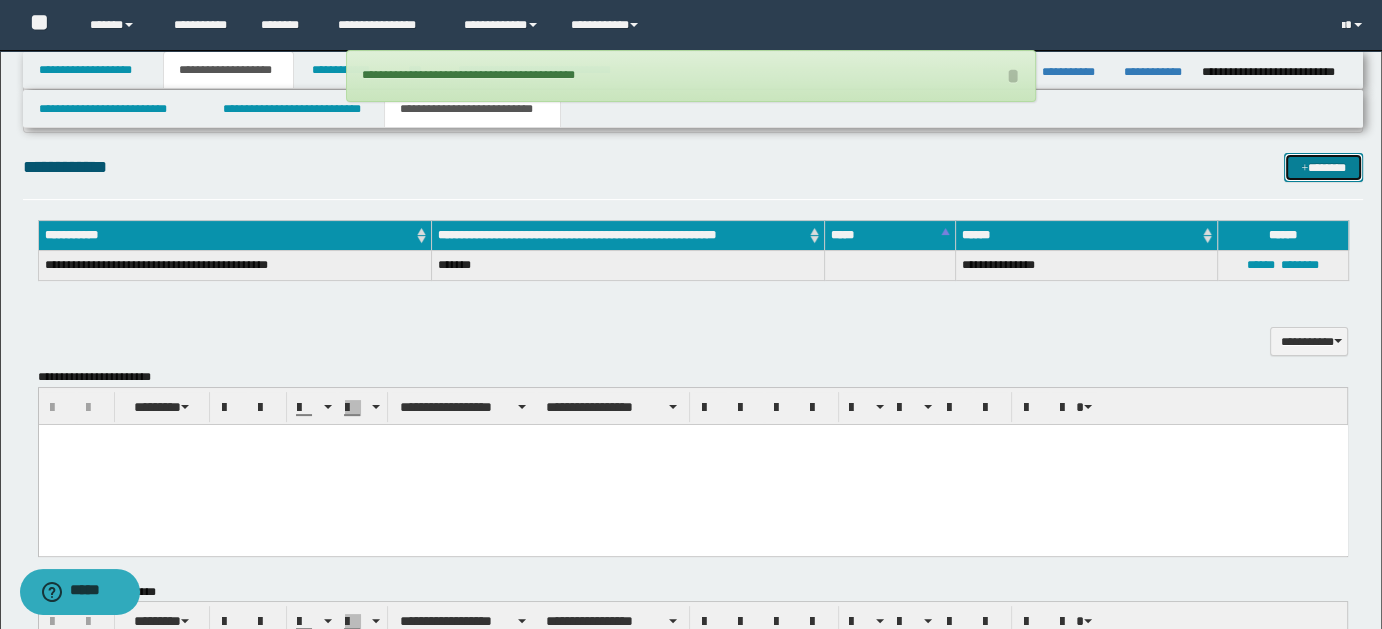 click on "*******" at bounding box center (1323, 167) 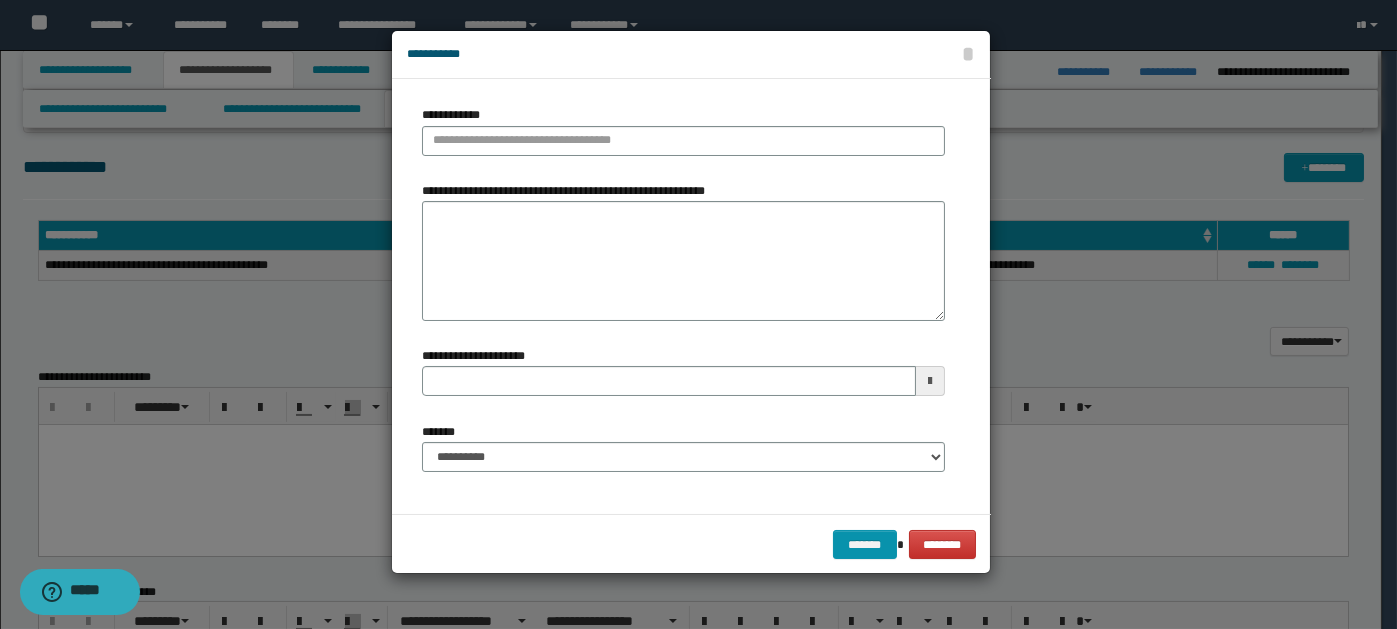 type 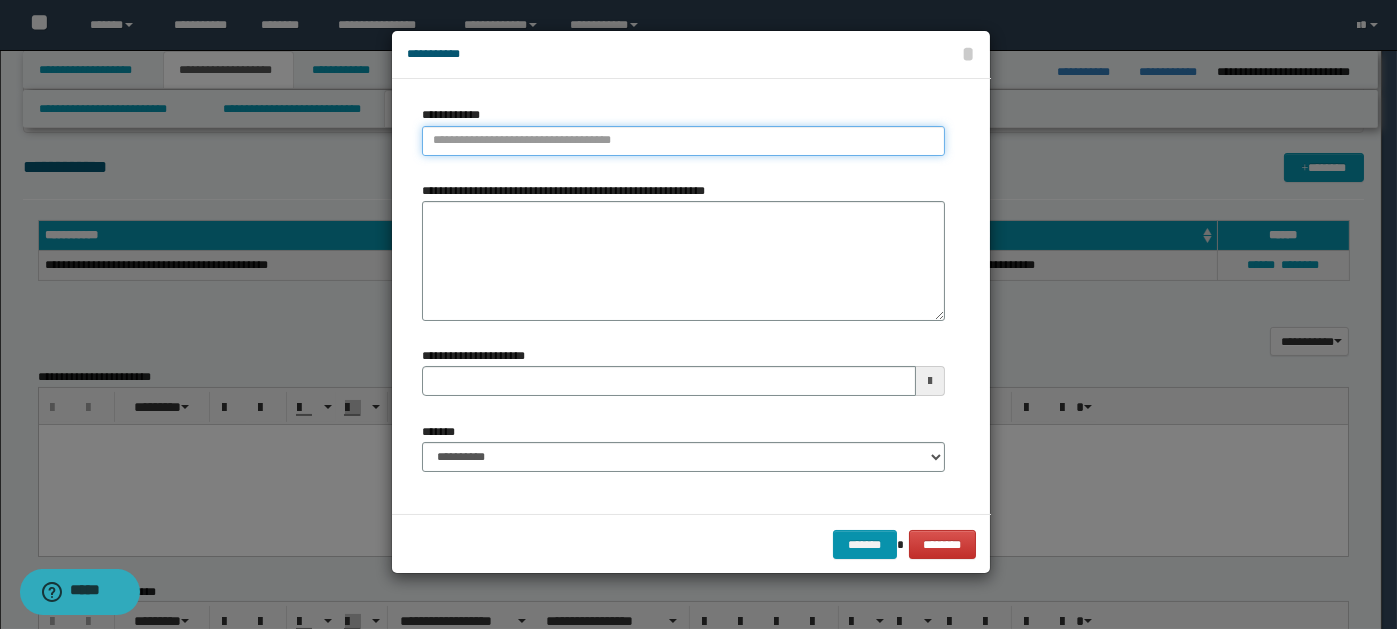 type on "**********" 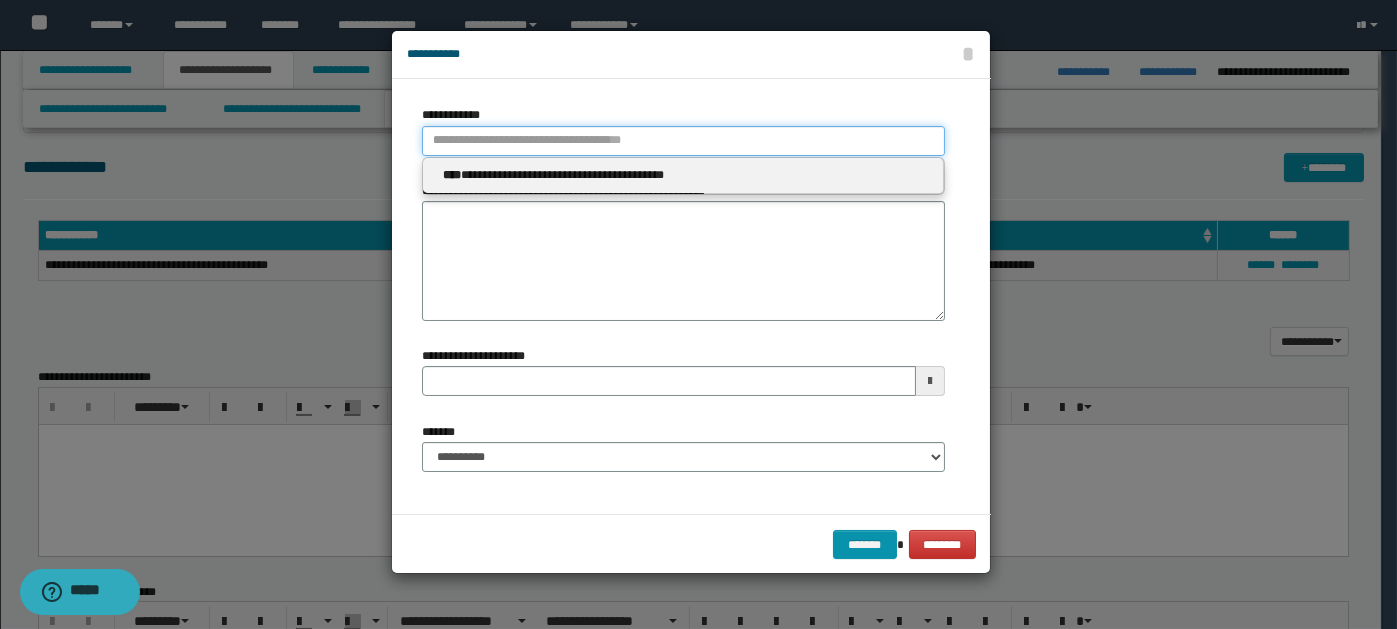 paste on "****" 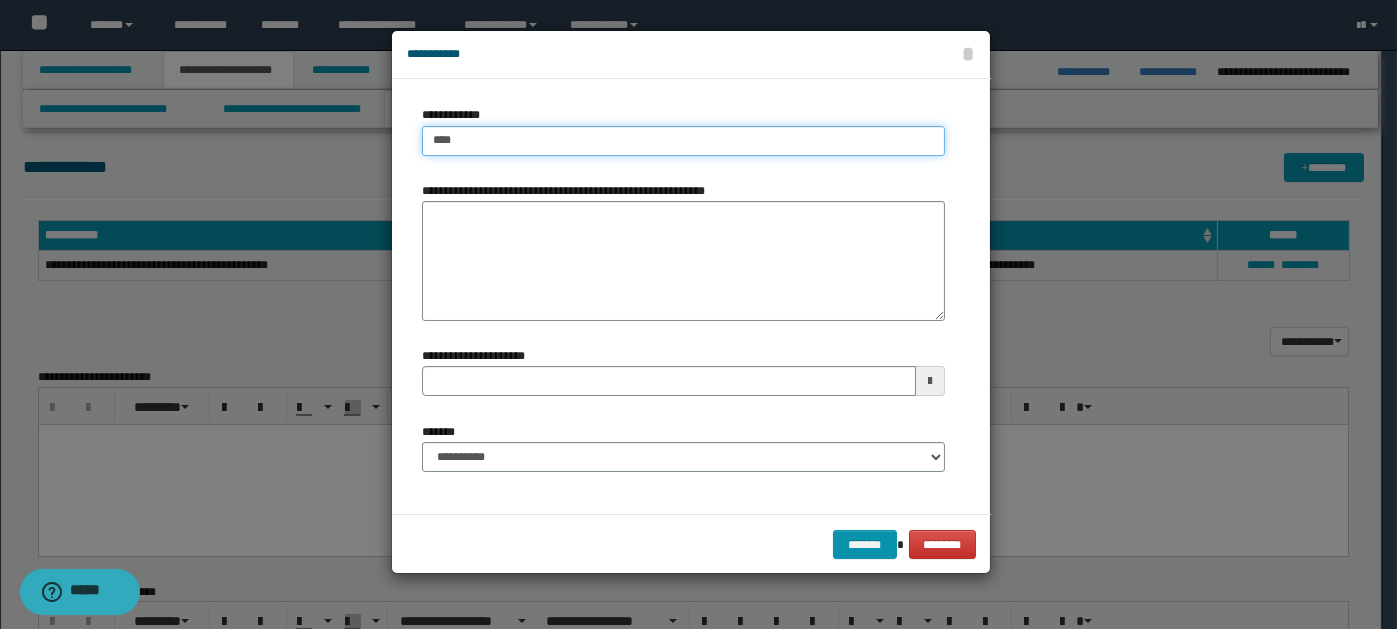 type on "****" 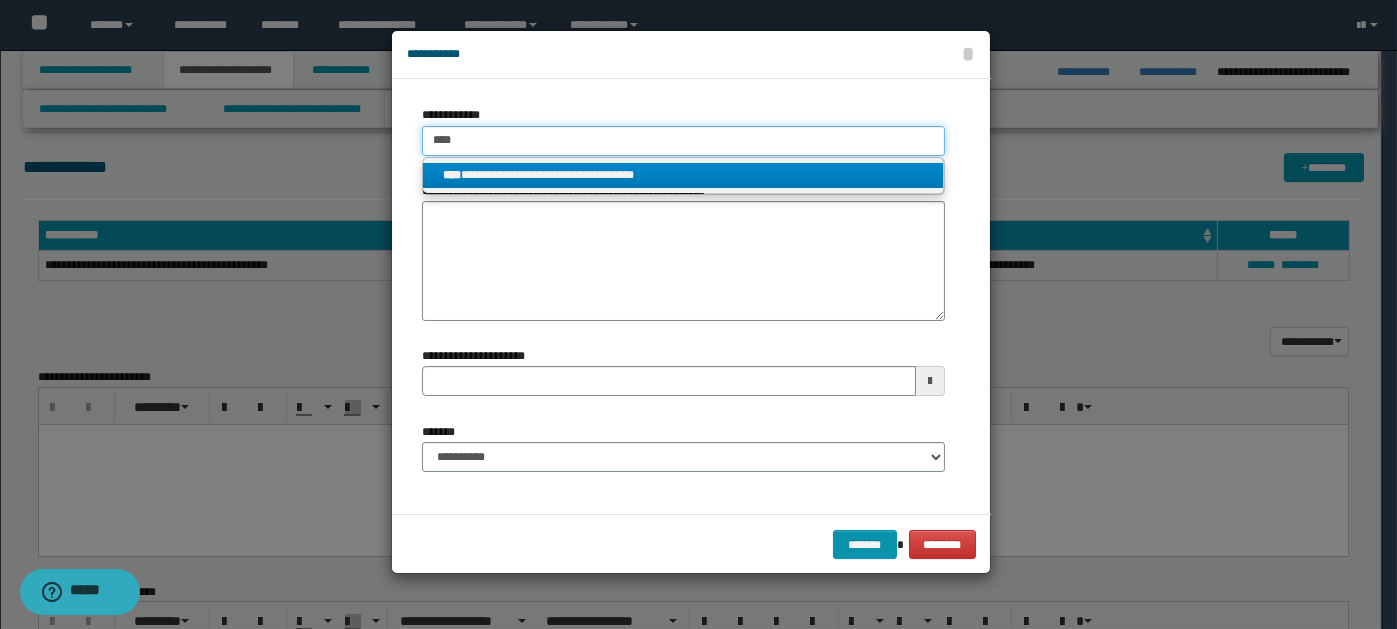 type on "****" 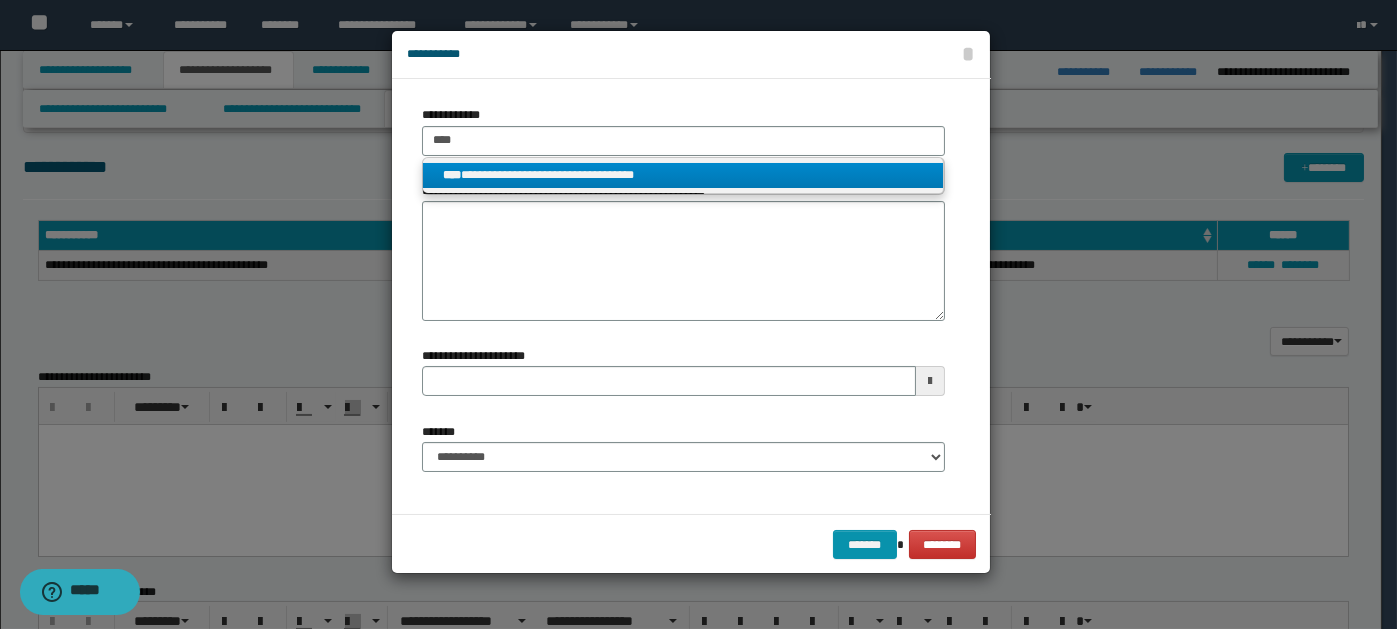 click on "**********" at bounding box center (683, 175) 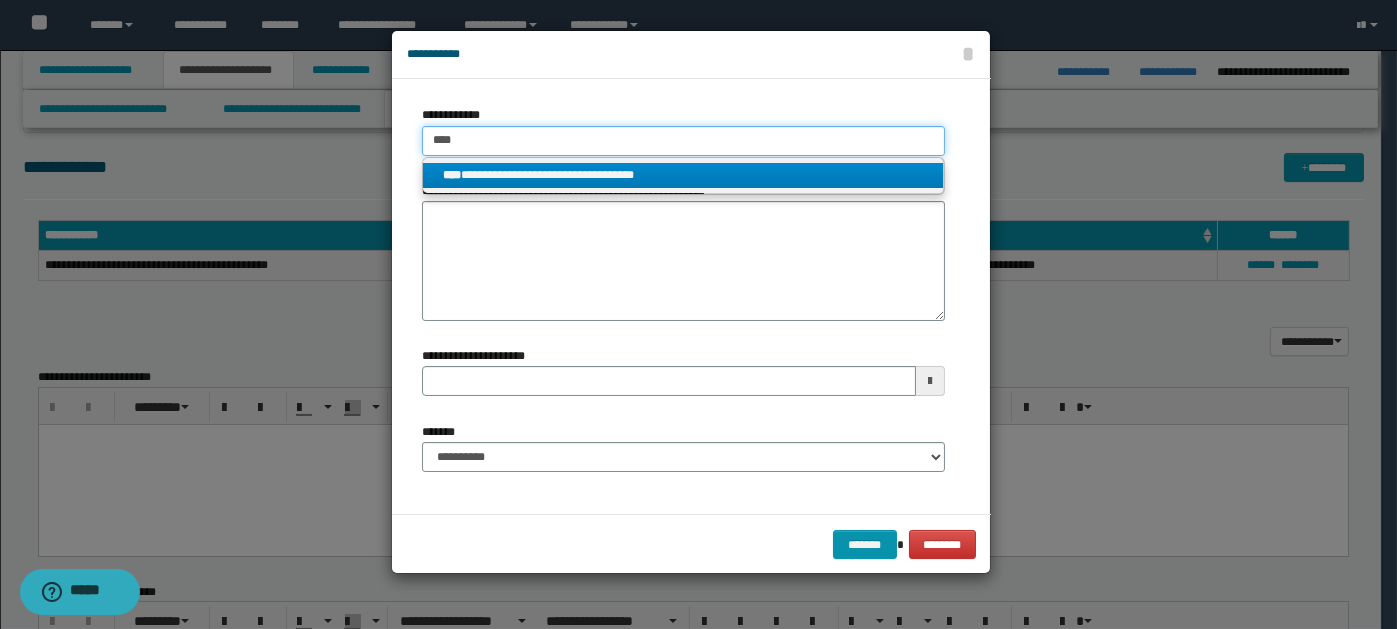 type 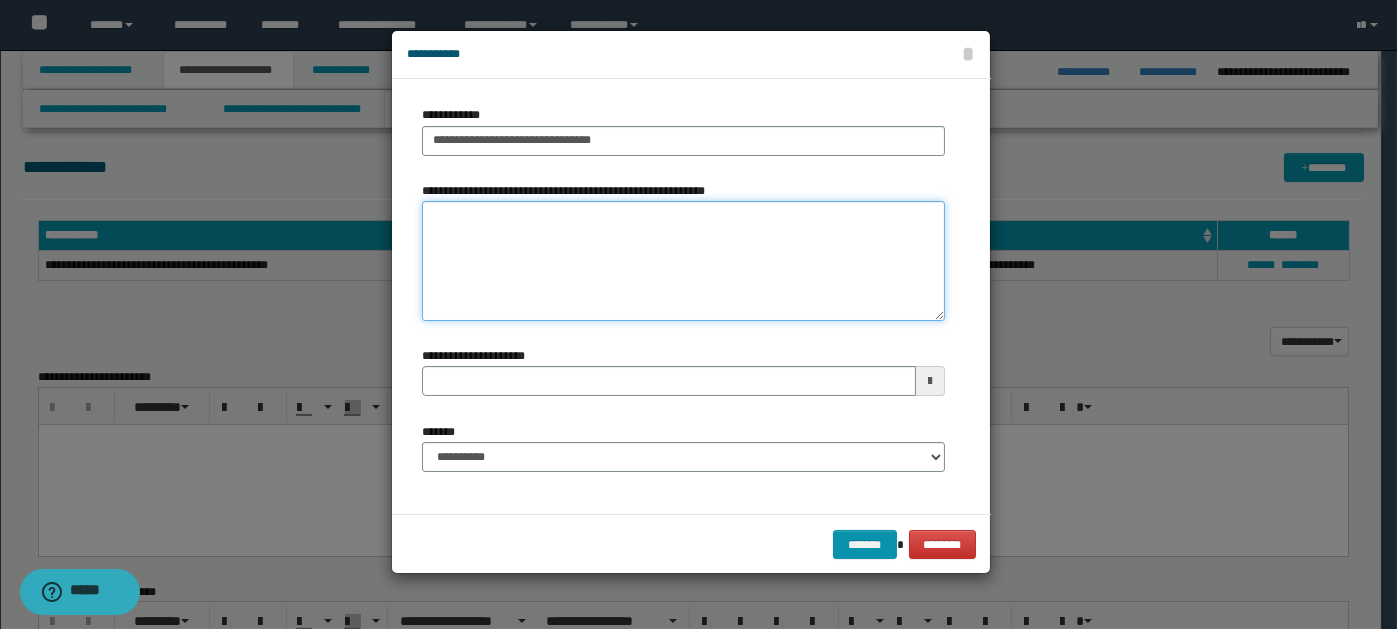 click on "**********" at bounding box center (683, 261) 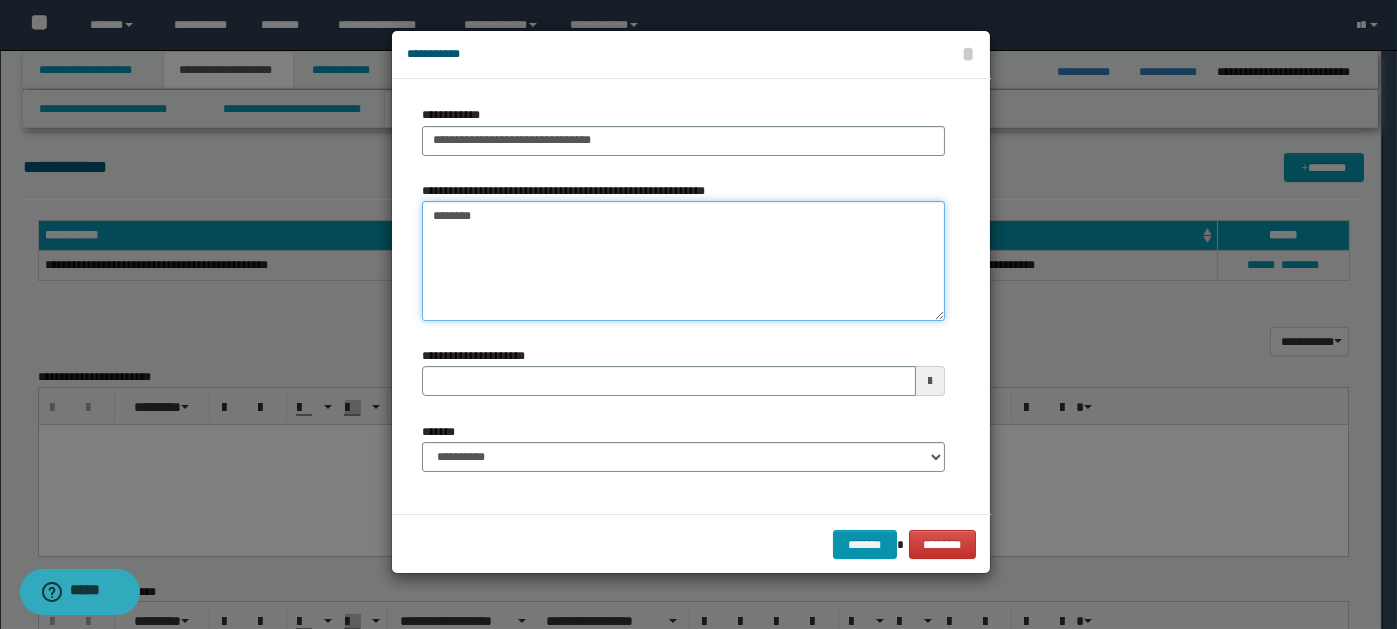 type on "*********" 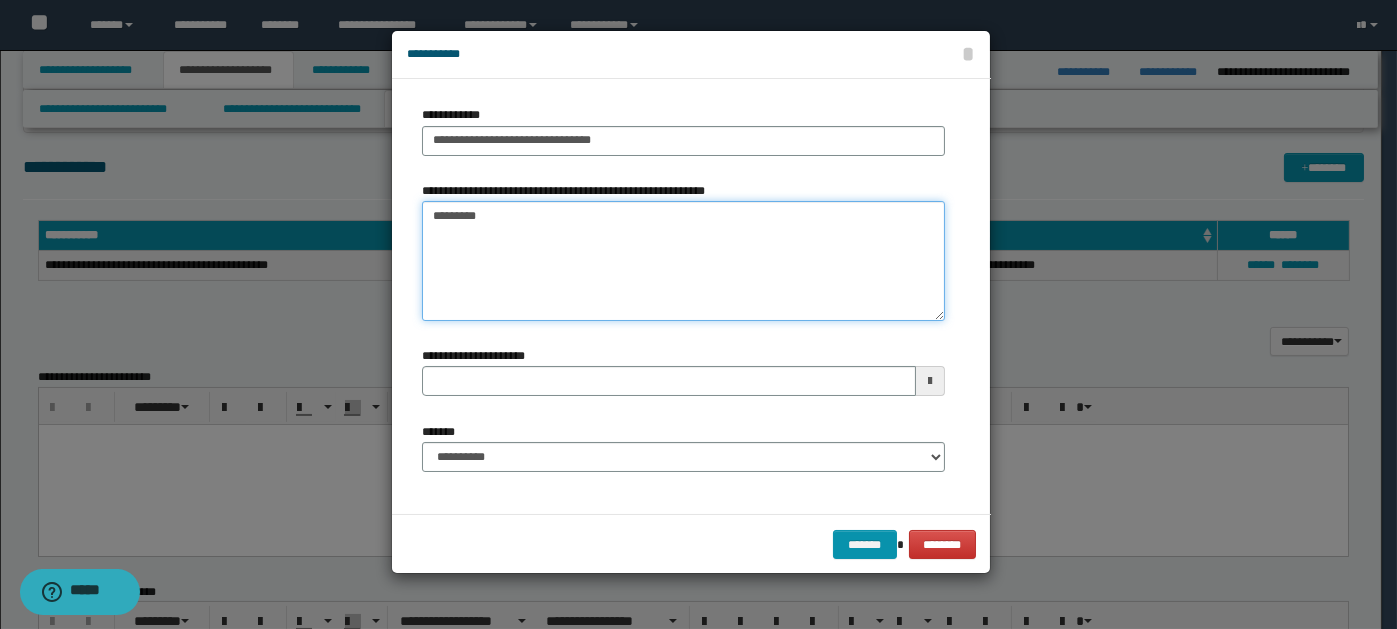 type 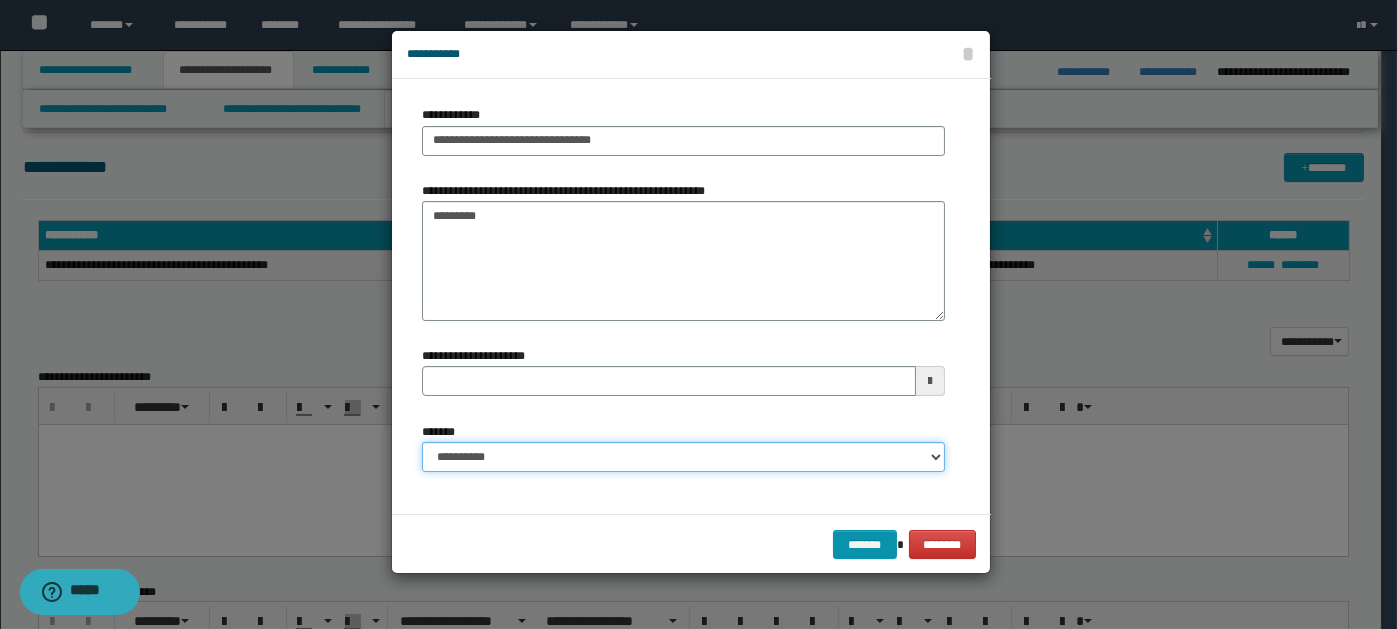 drag, startPoint x: 930, startPoint y: 448, endPoint x: 867, endPoint y: 446, distance: 63.03174 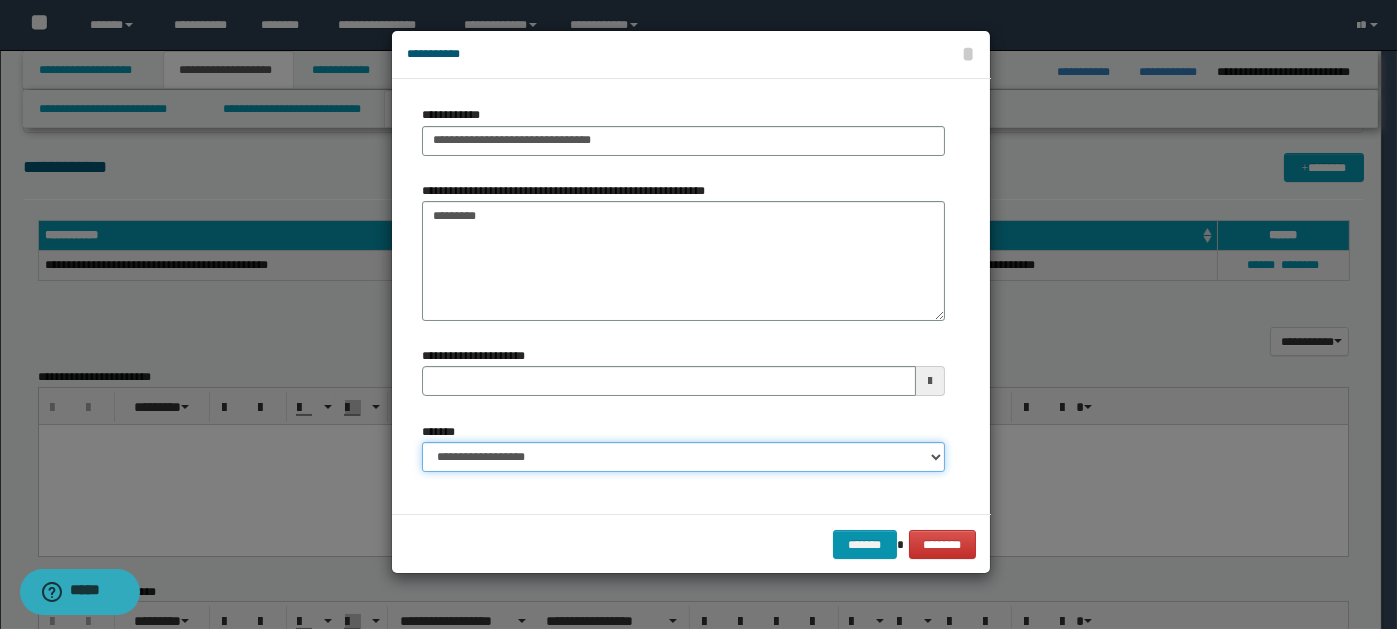 type 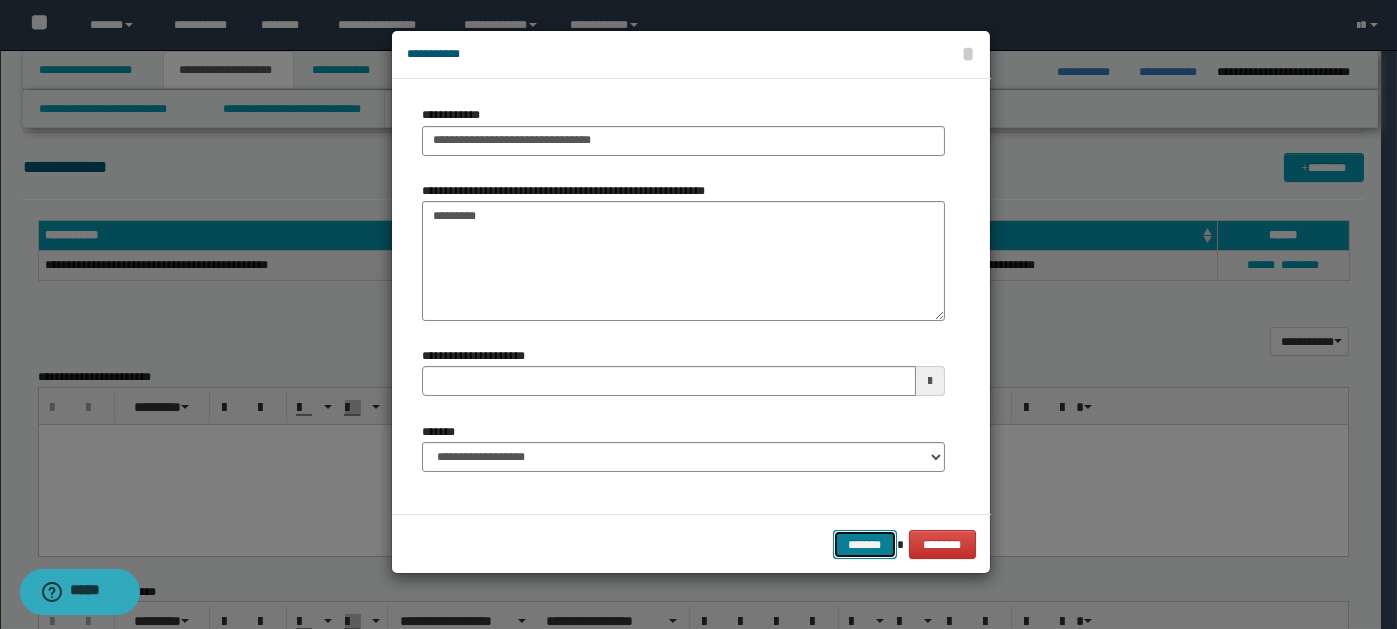 click on "*******" at bounding box center [865, 544] 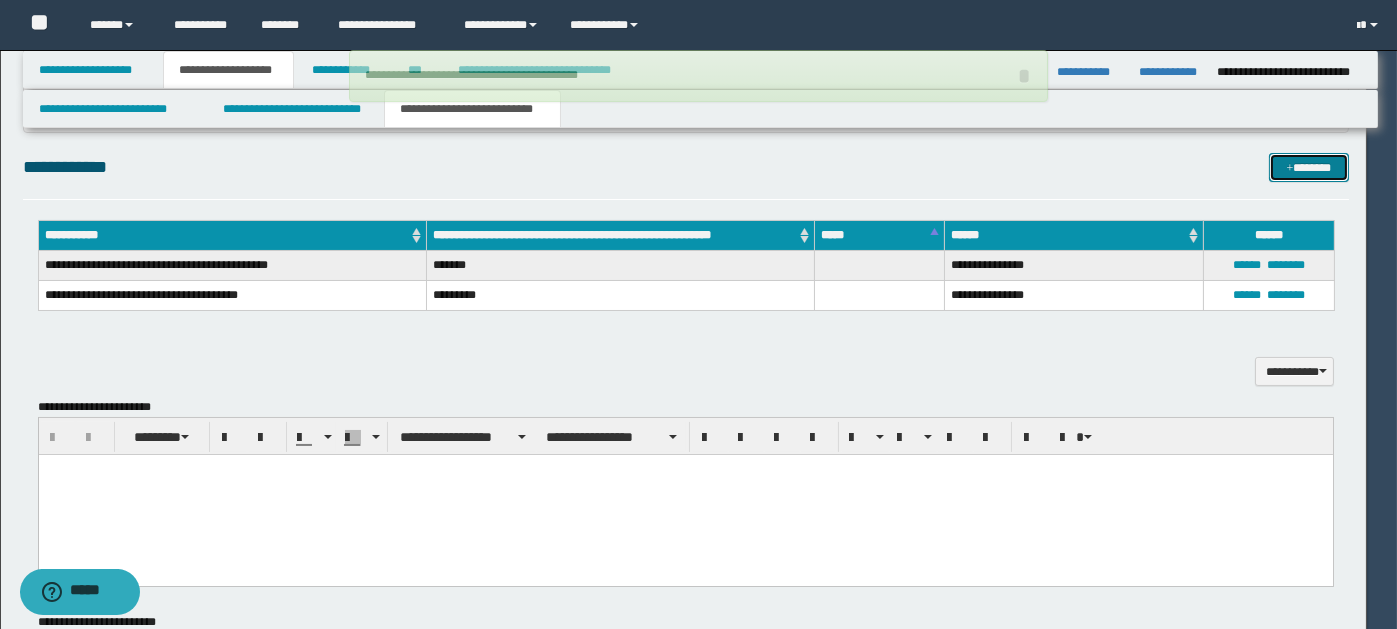 type 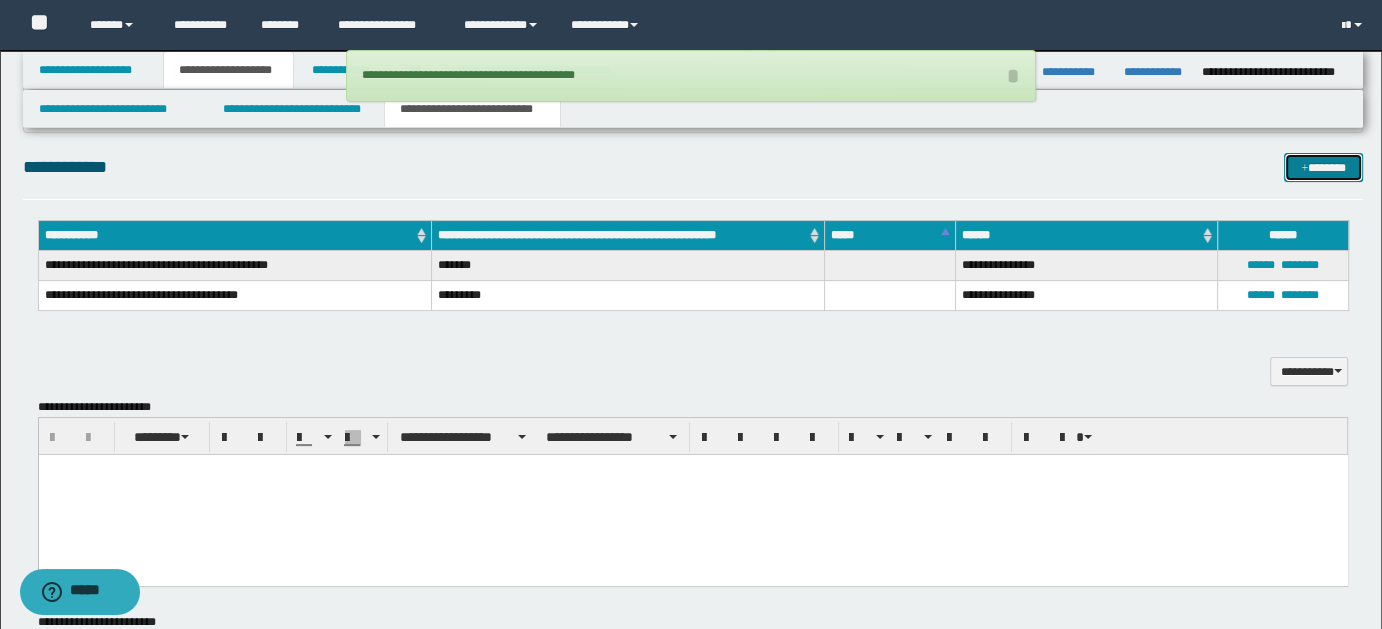 click on "*******" at bounding box center [1323, 167] 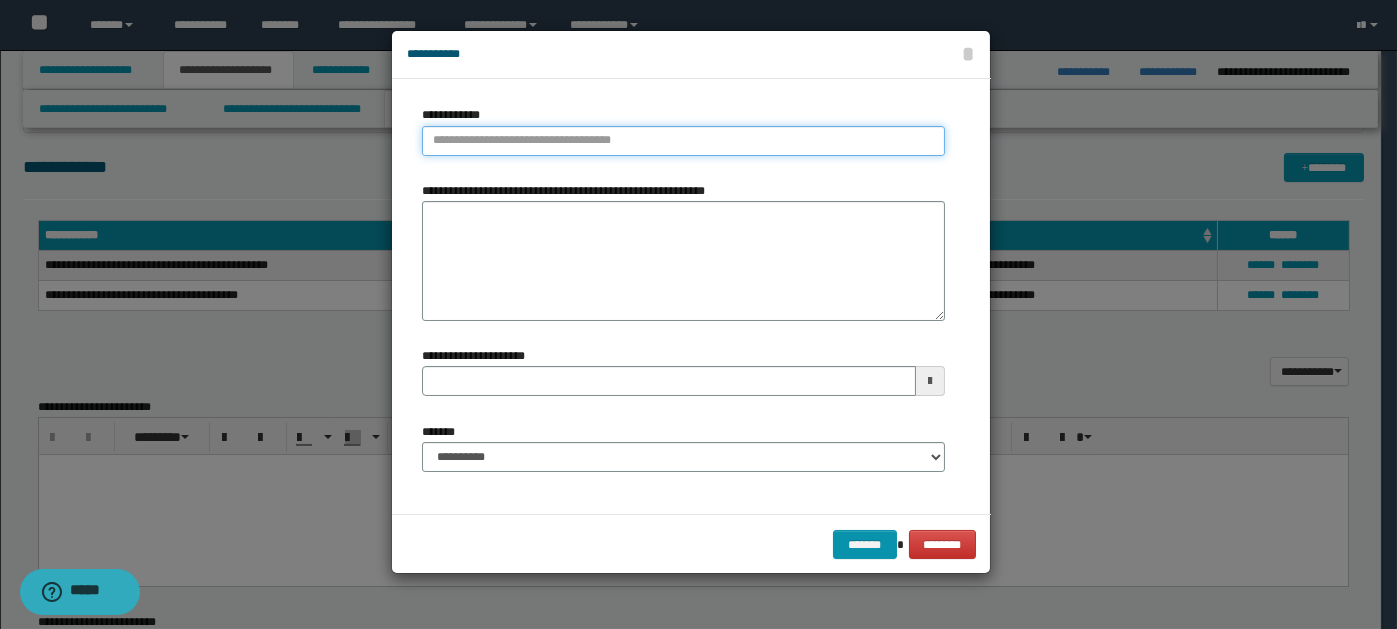 type on "**********" 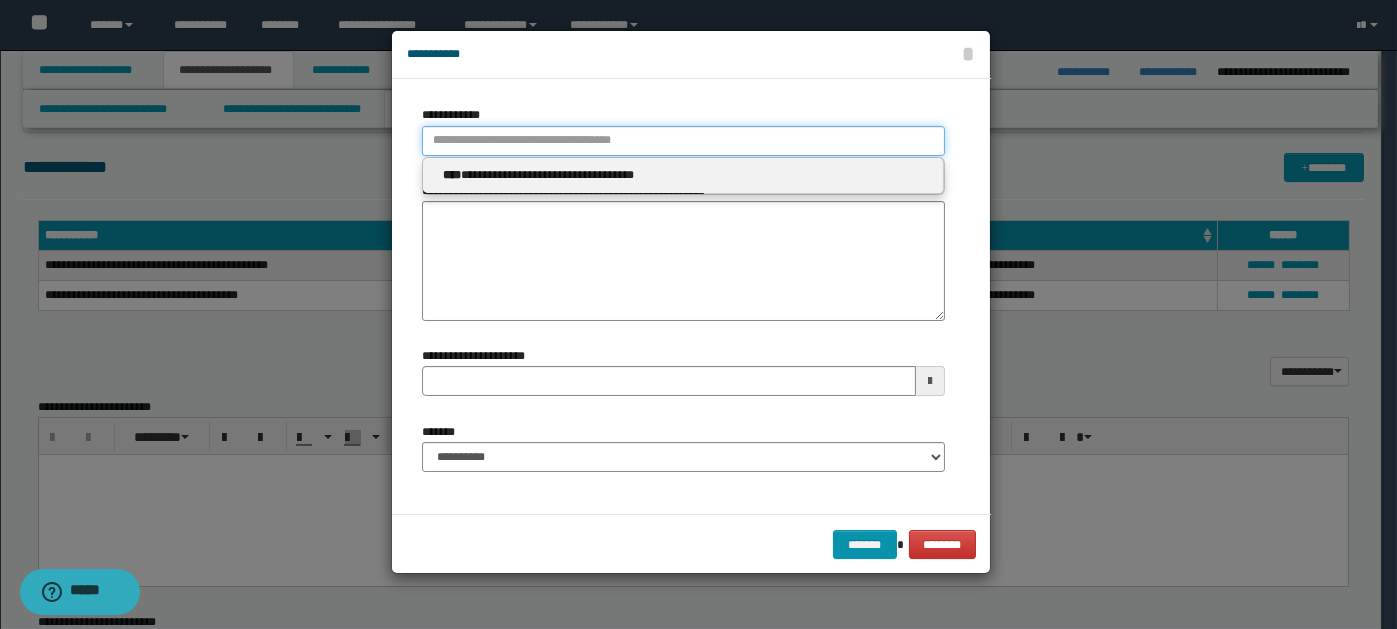 paste on "****" 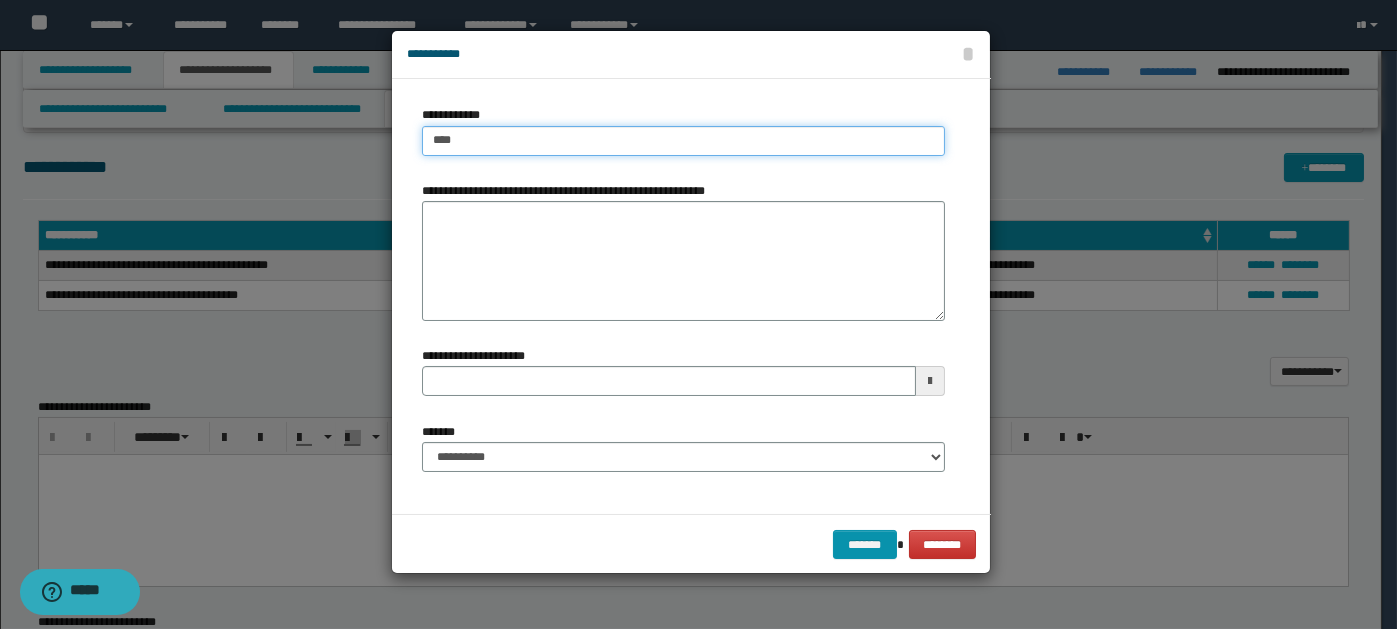 type on "****" 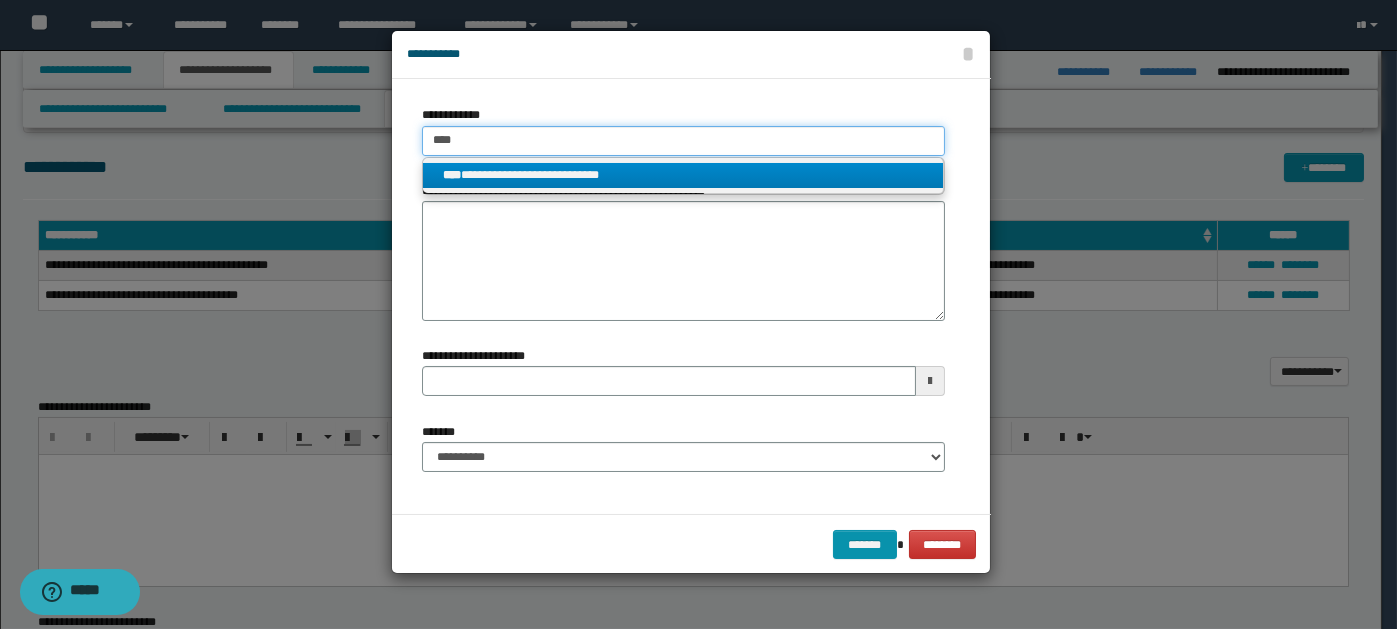 type on "****" 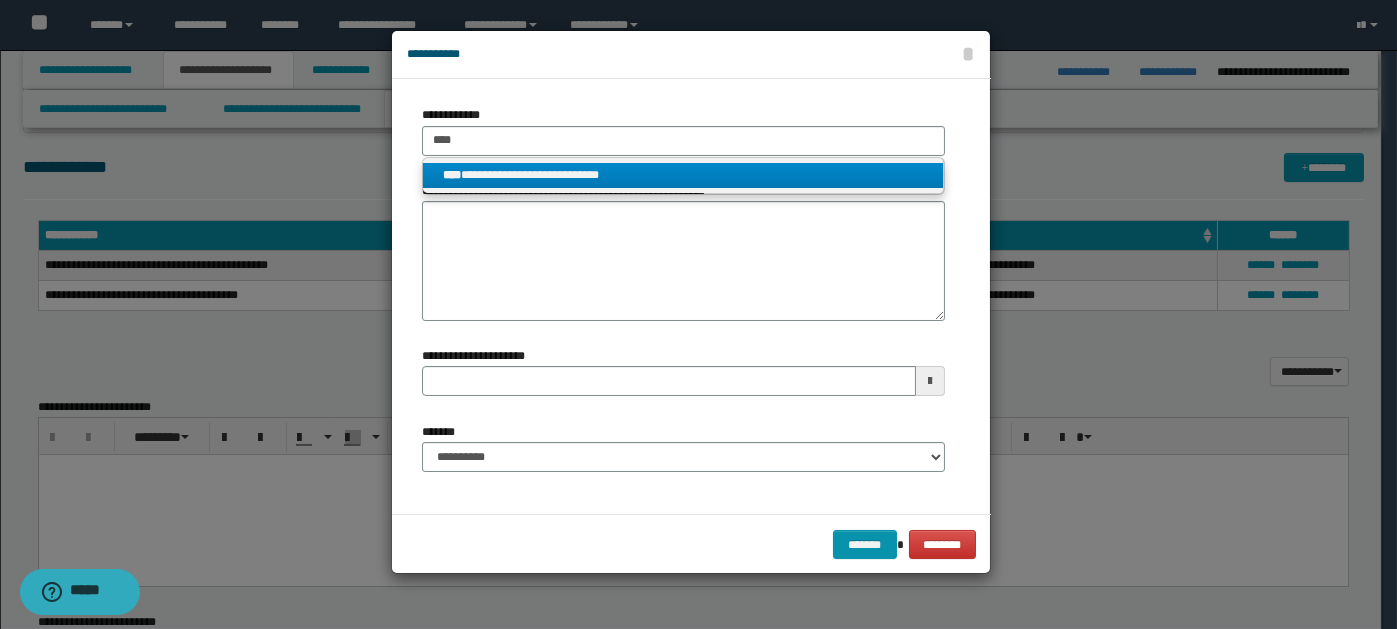 click on "**********" at bounding box center (683, 175) 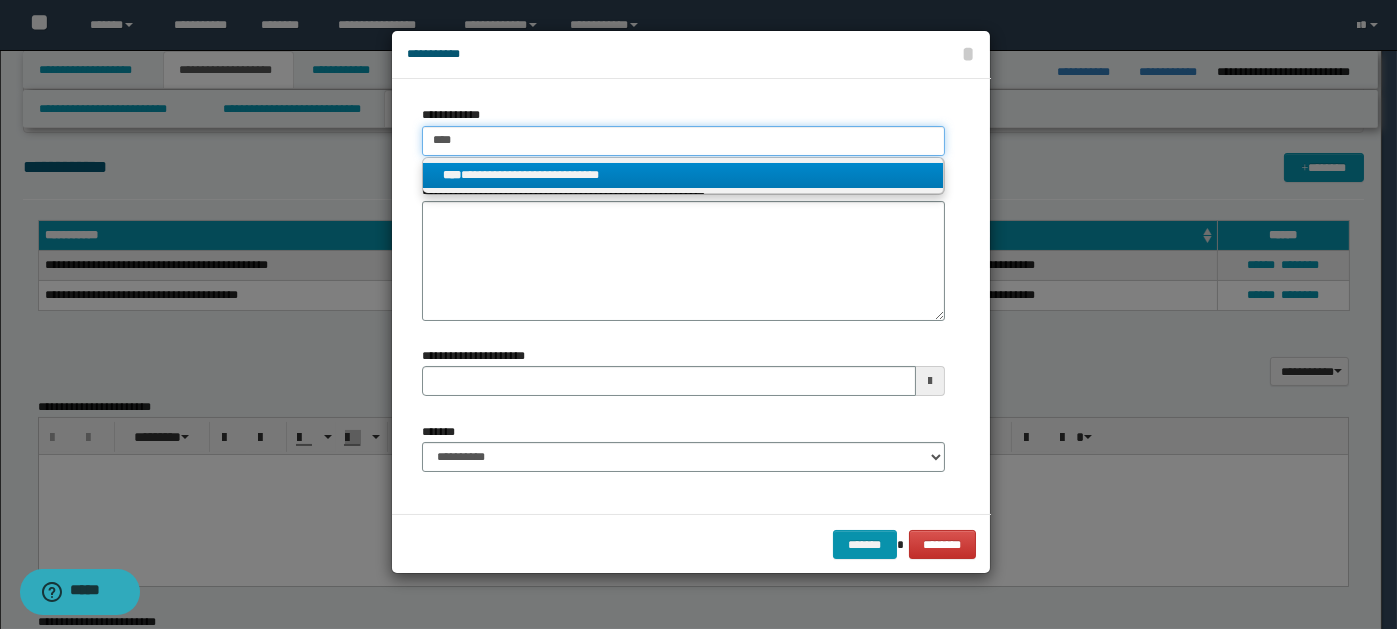 type 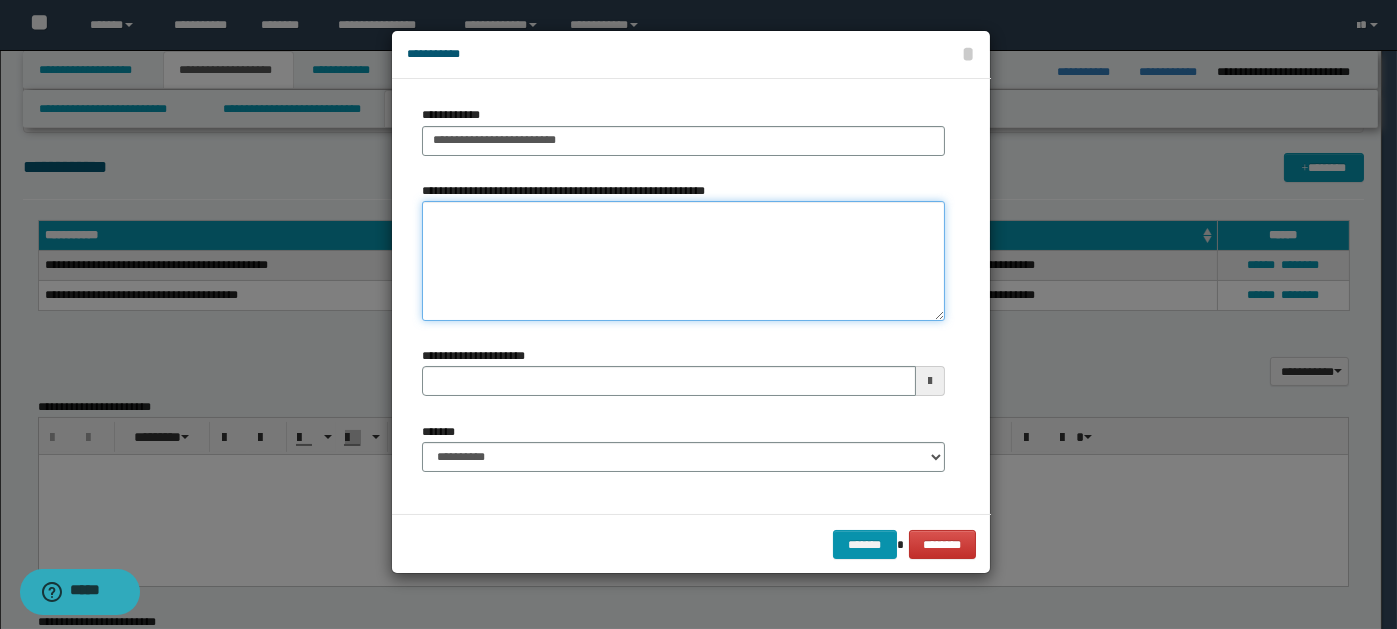 click on "**********" at bounding box center (683, 261) 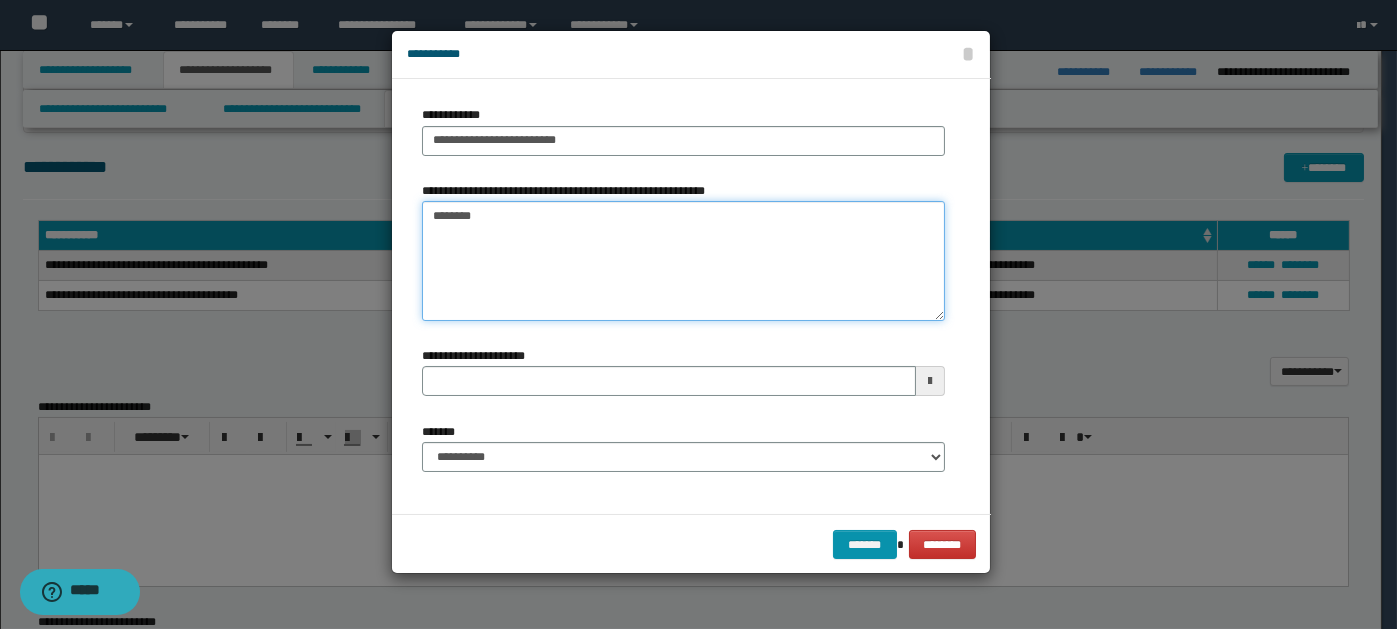 type on "*********" 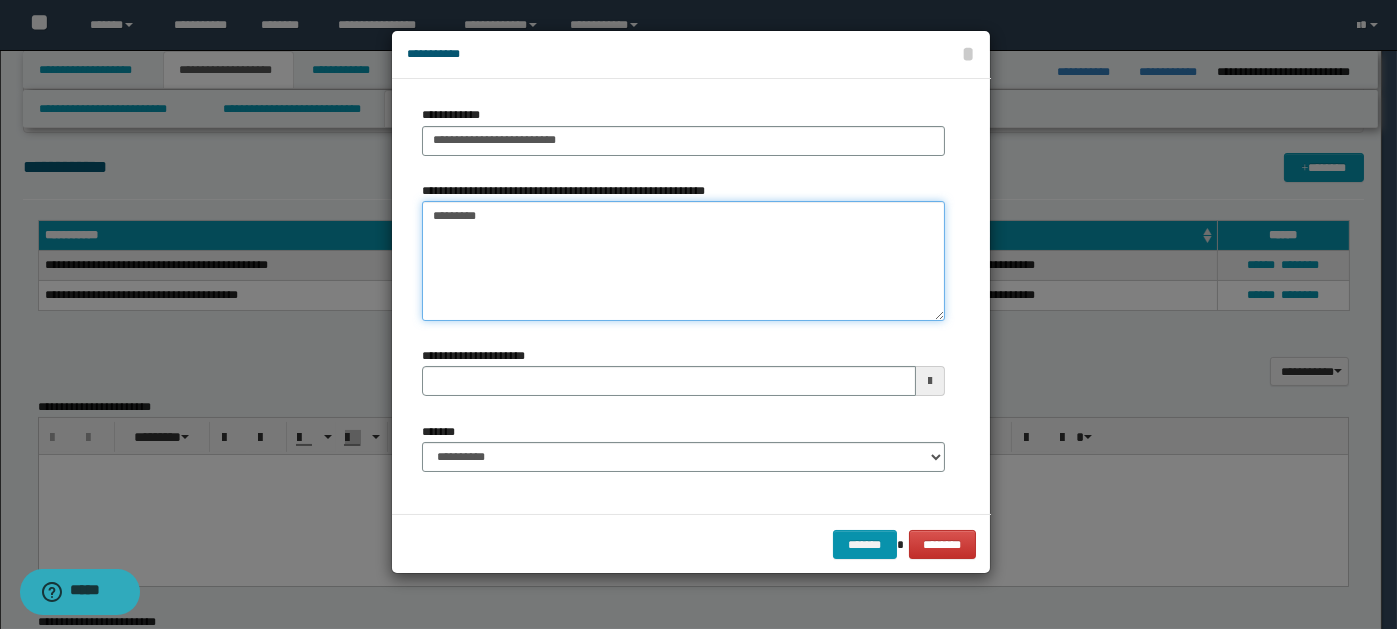 type 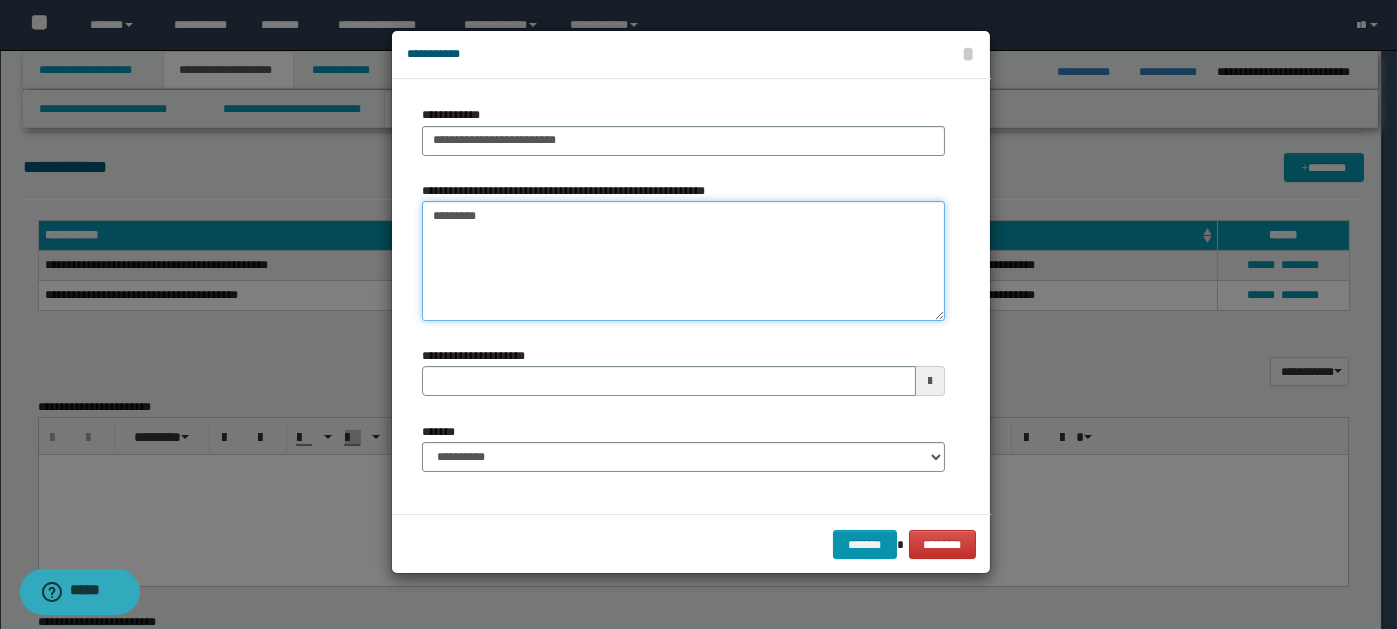 type on "*********" 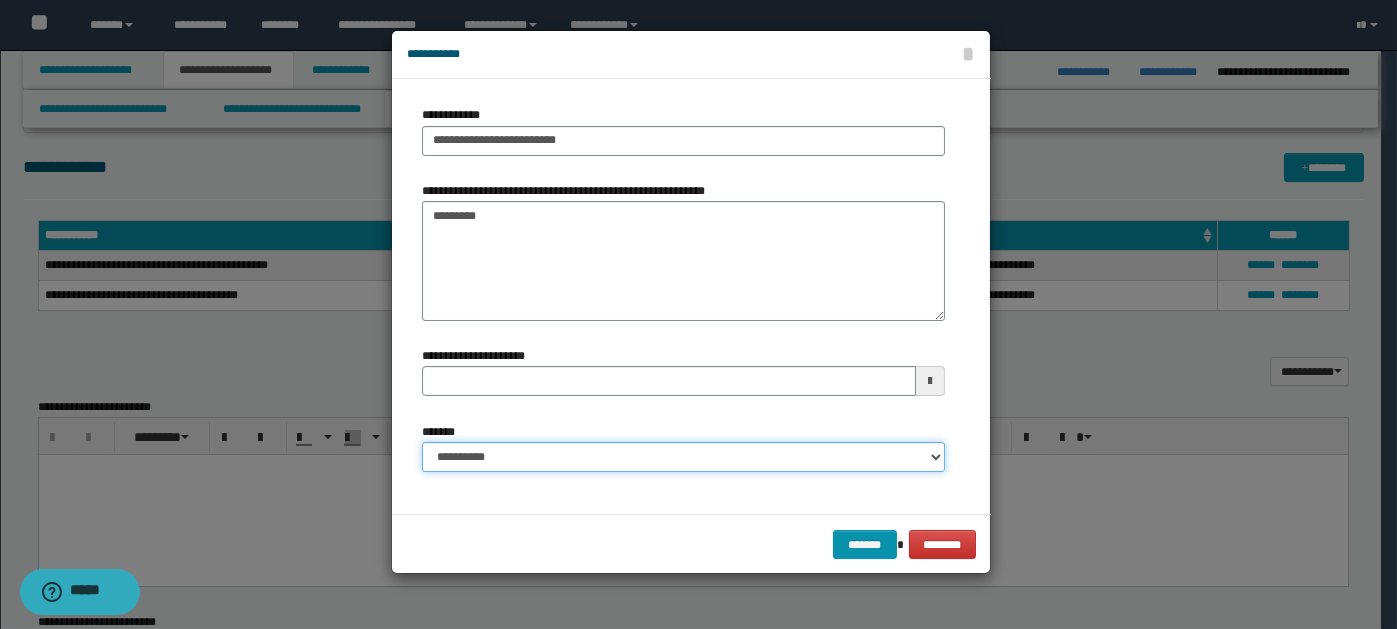 drag, startPoint x: 933, startPoint y: 456, endPoint x: 816, endPoint y: 445, distance: 117.51595 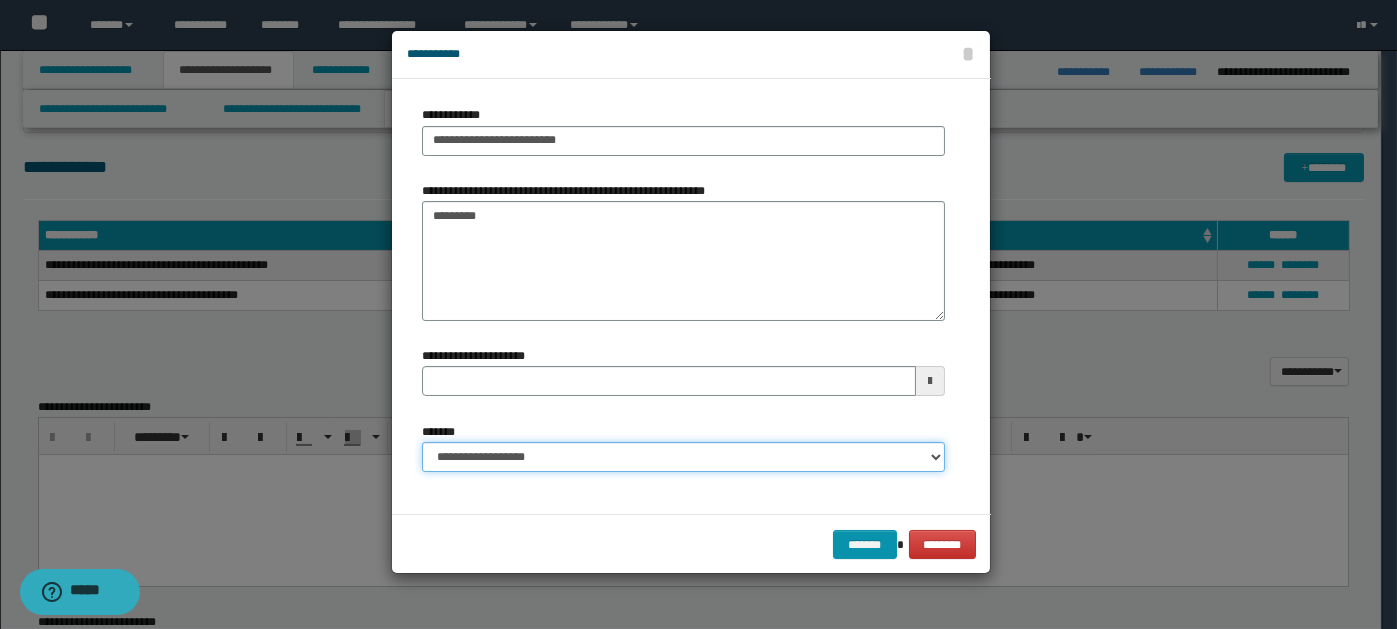 type 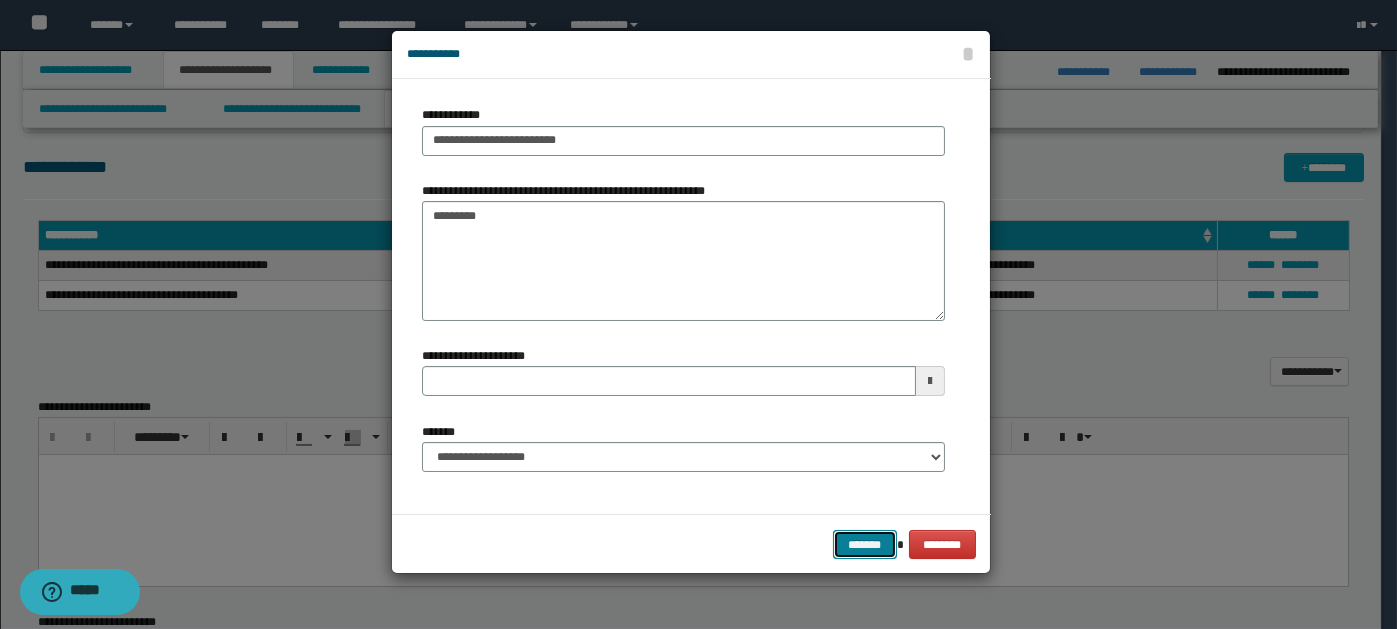 click on "*******" at bounding box center (865, 544) 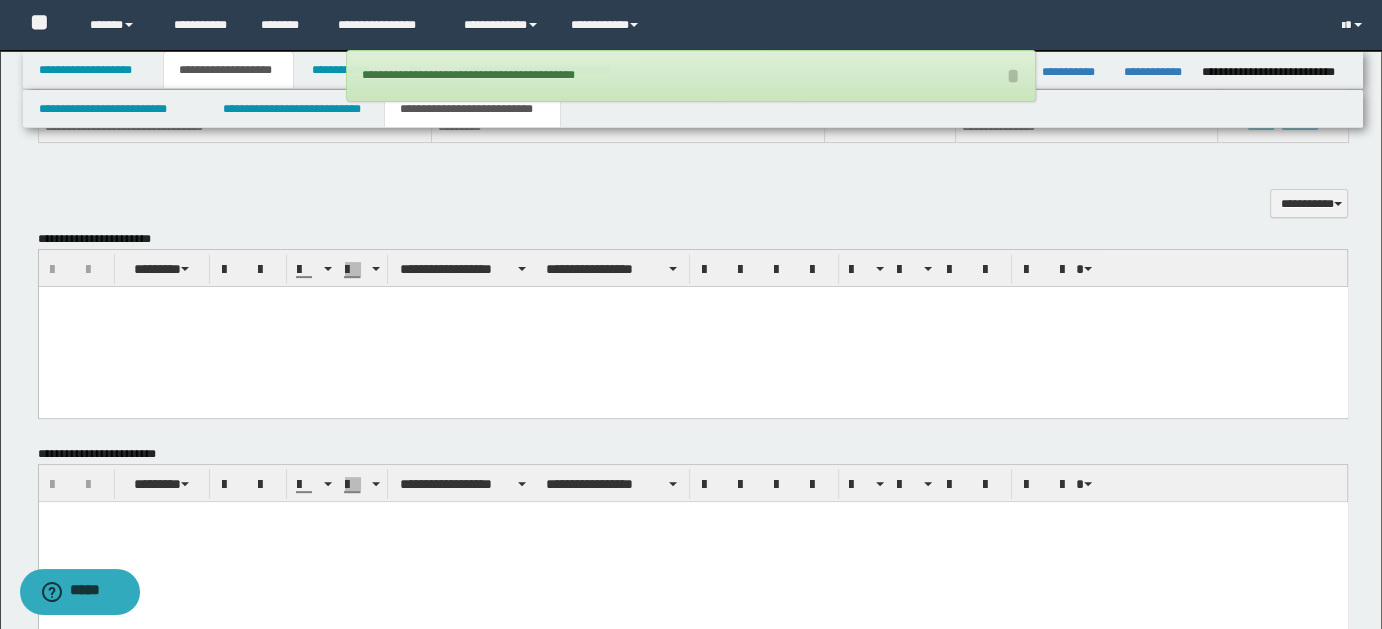 scroll, scrollTop: 936, scrollLeft: 0, axis: vertical 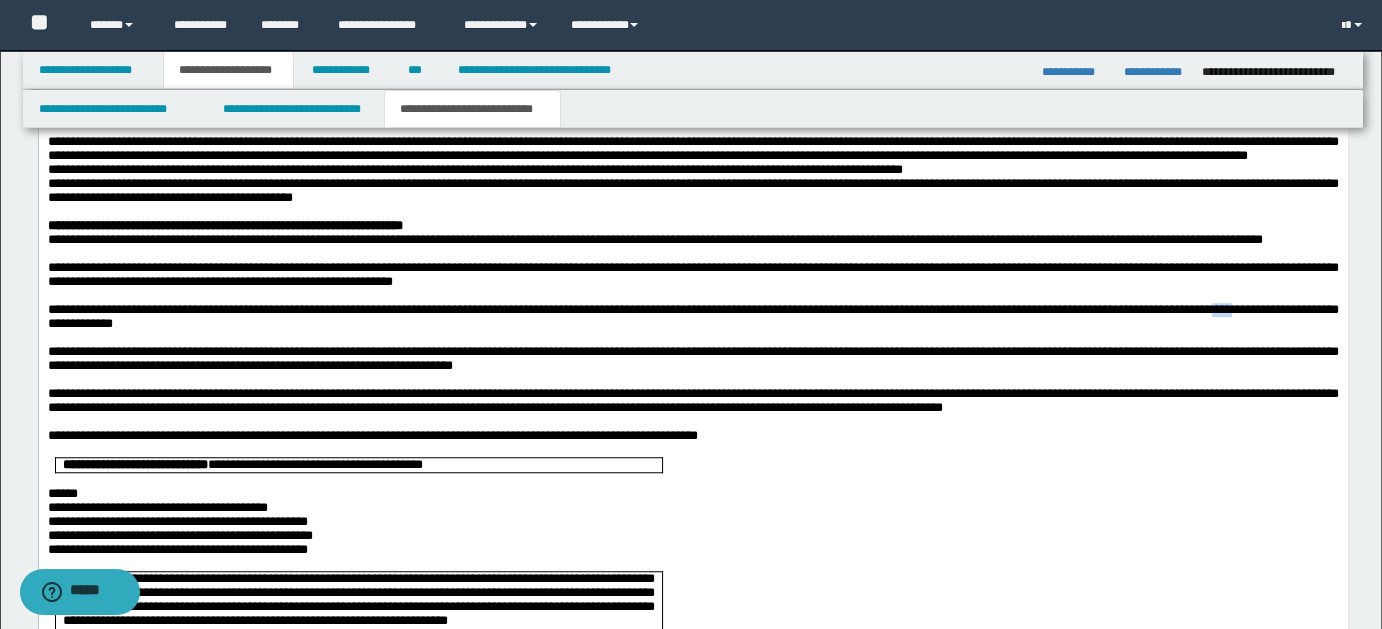 type 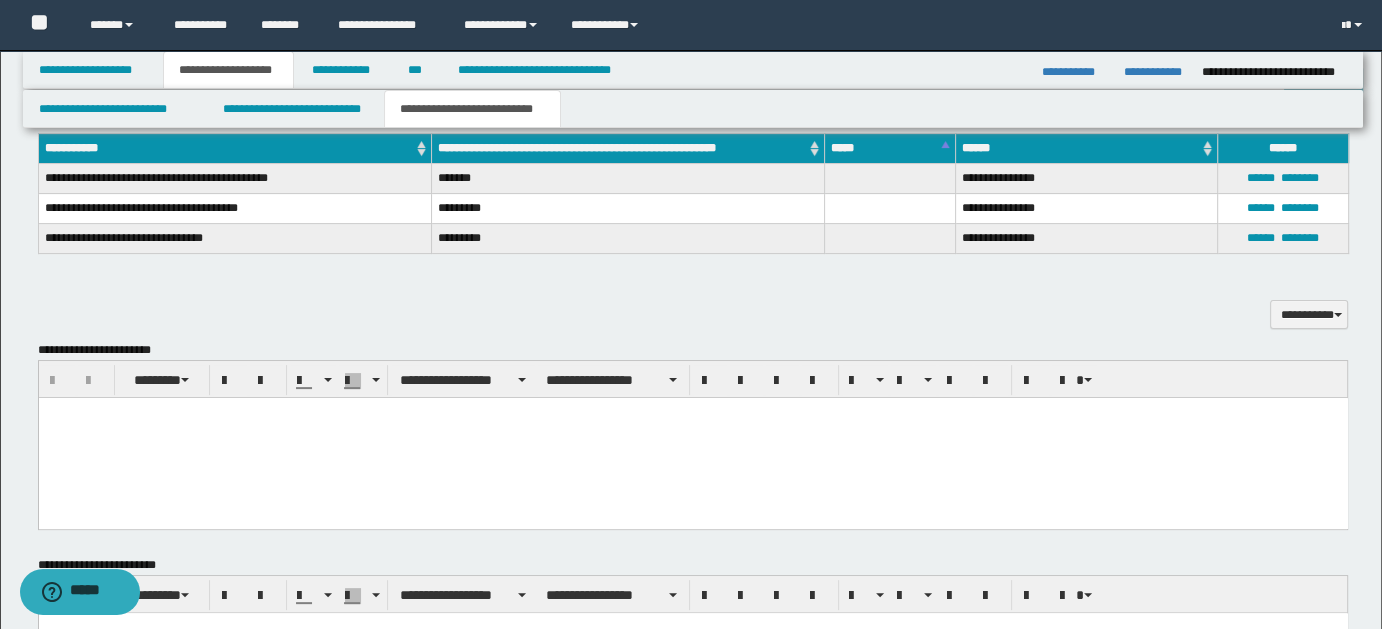 scroll, scrollTop: 681, scrollLeft: 0, axis: vertical 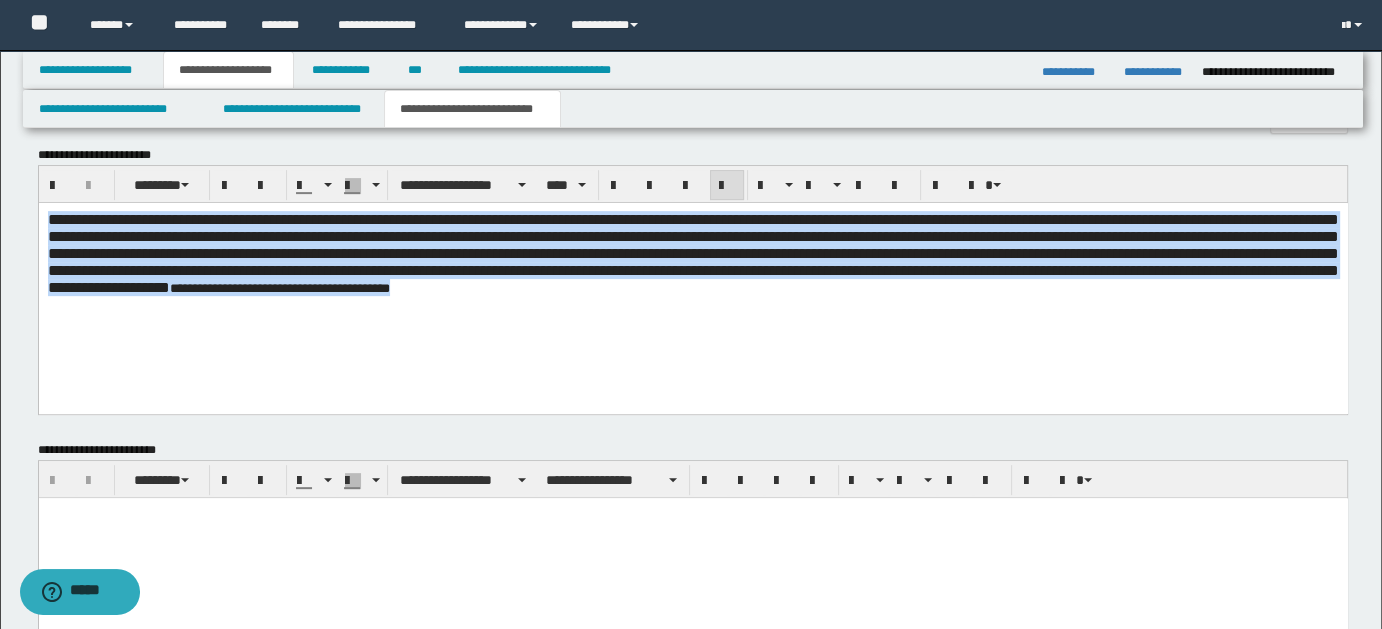 drag, startPoint x: 45, startPoint y: 220, endPoint x: 979, endPoint y: 350, distance: 943.0037 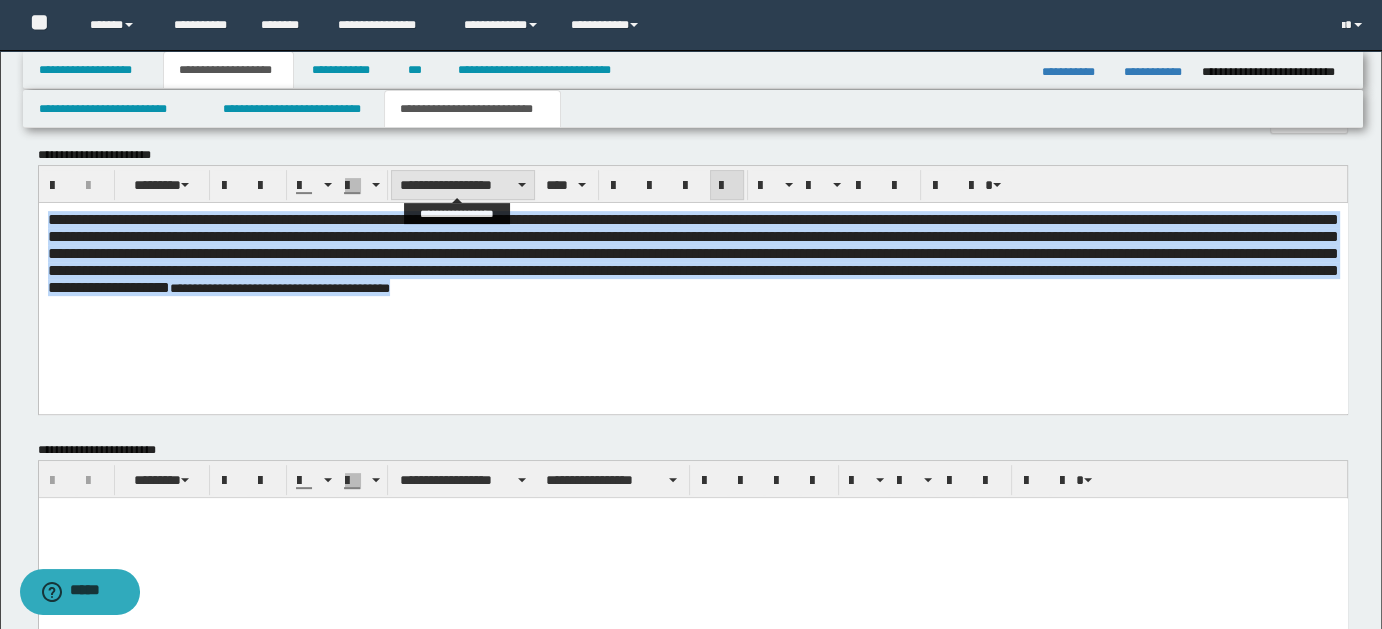 click at bounding box center (522, 185) 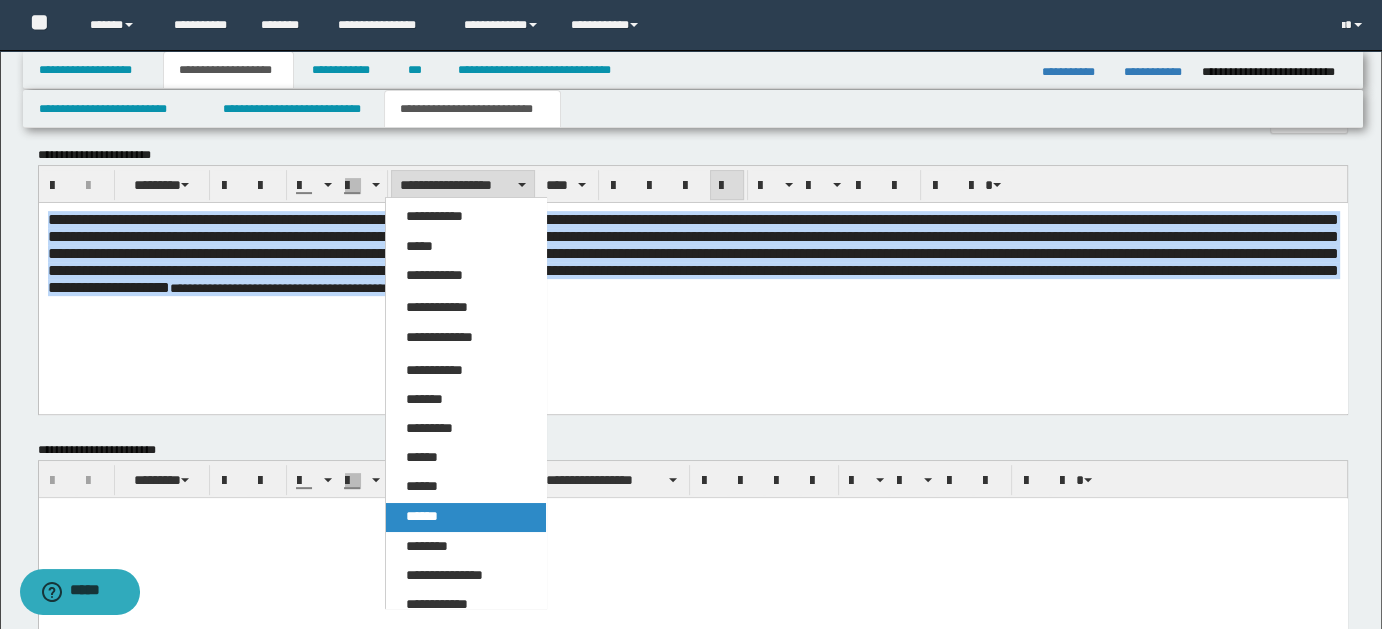 click on "******" at bounding box center [422, 516] 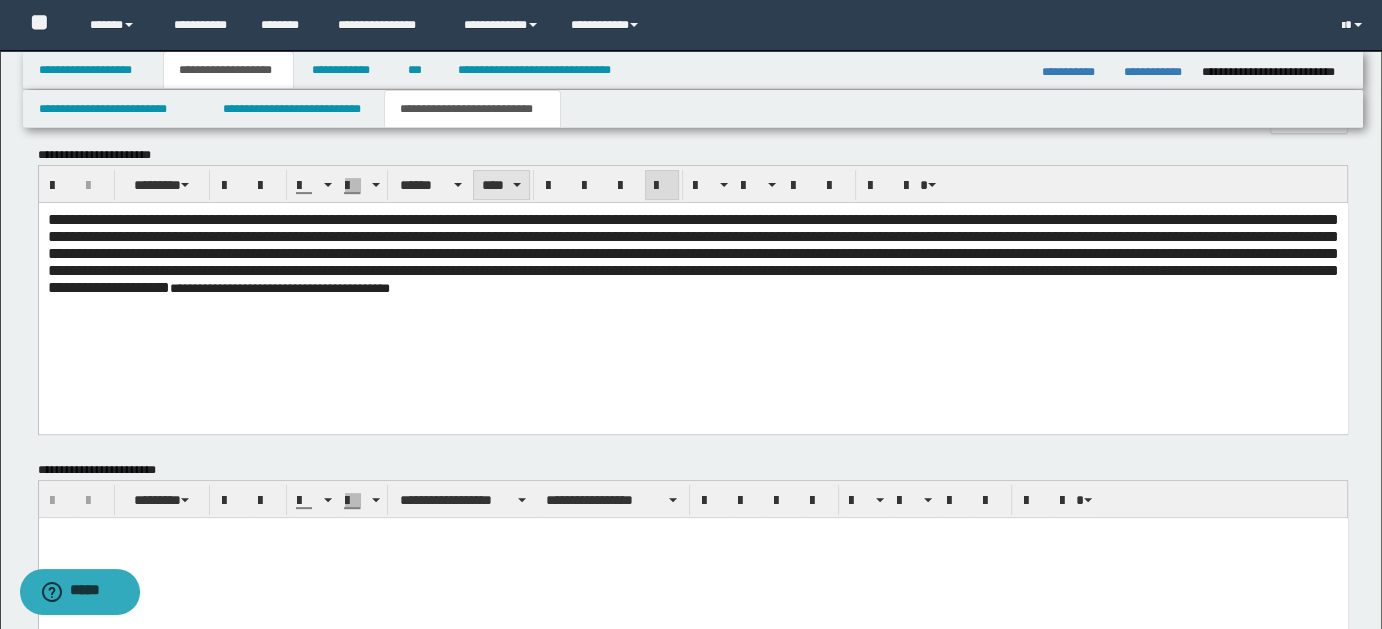 click on "****" at bounding box center [501, 185] 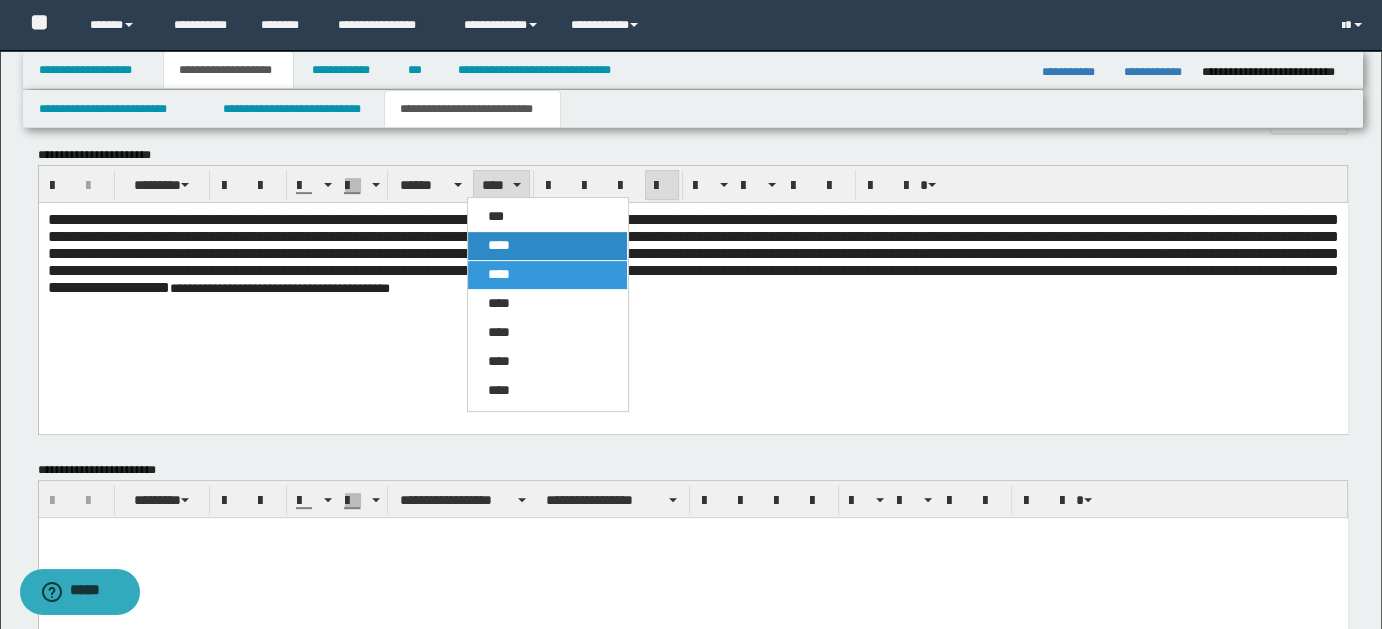 click on "****" at bounding box center (547, 246) 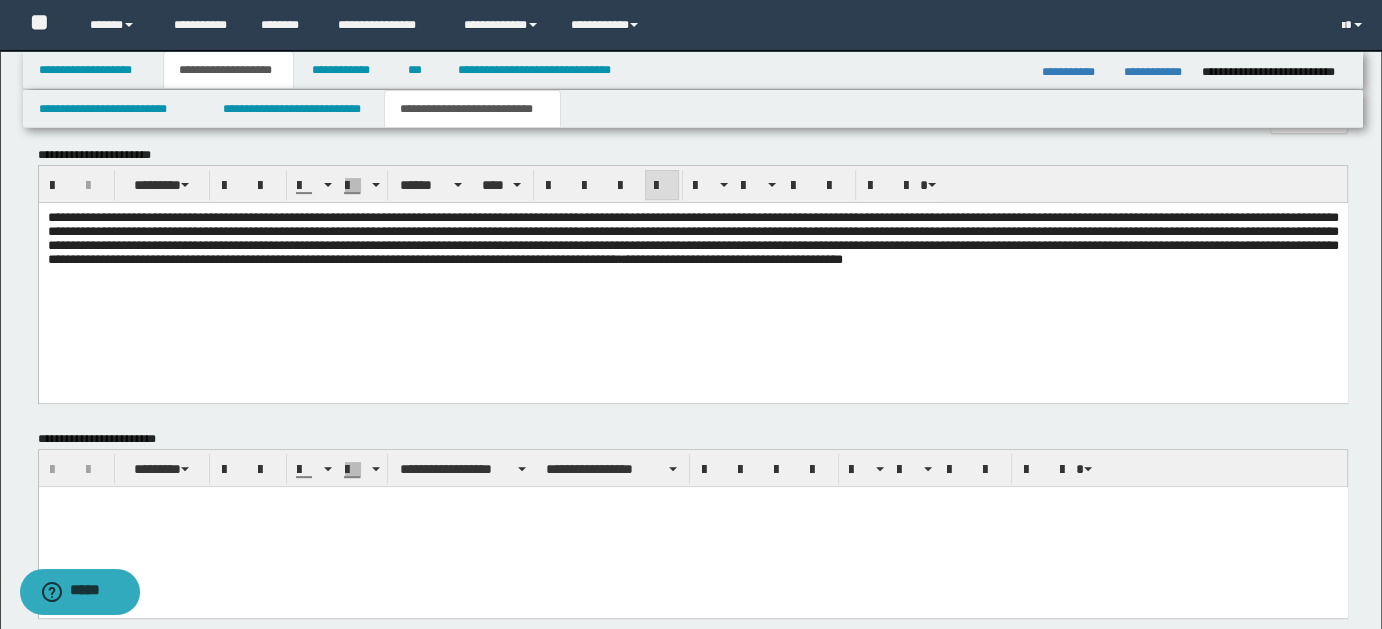 click on "**********" at bounding box center (692, 264) 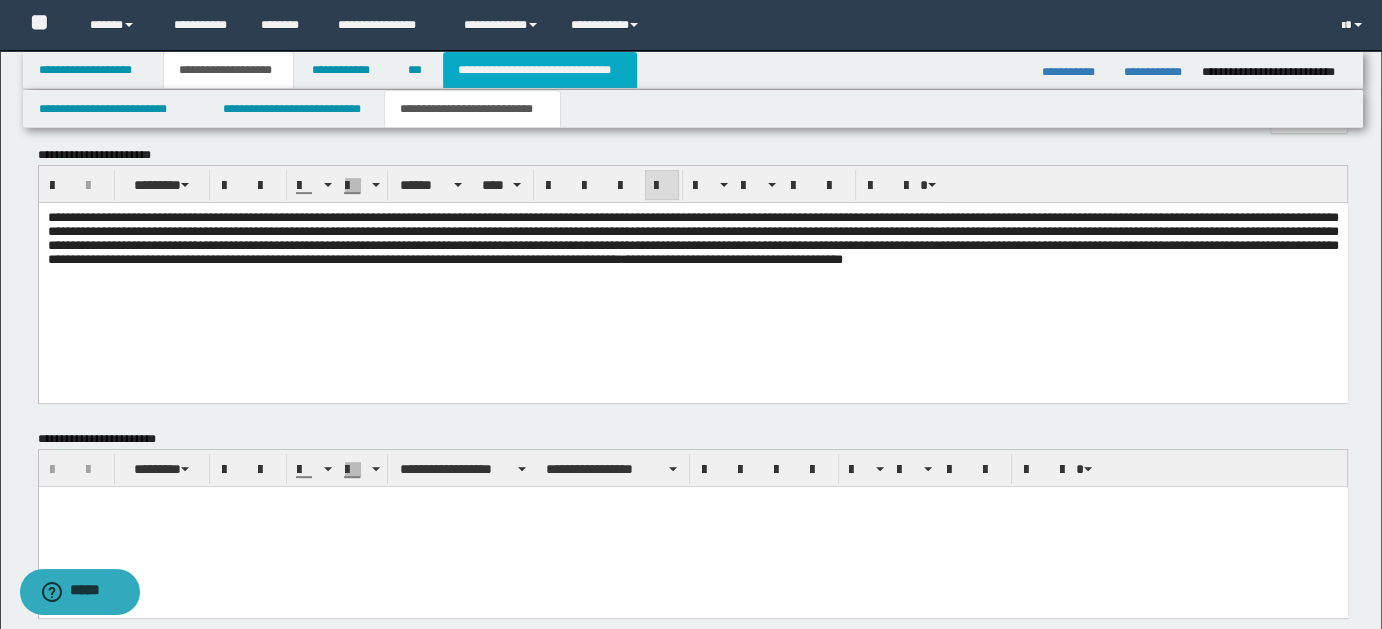 click on "**********" at bounding box center [540, 70] 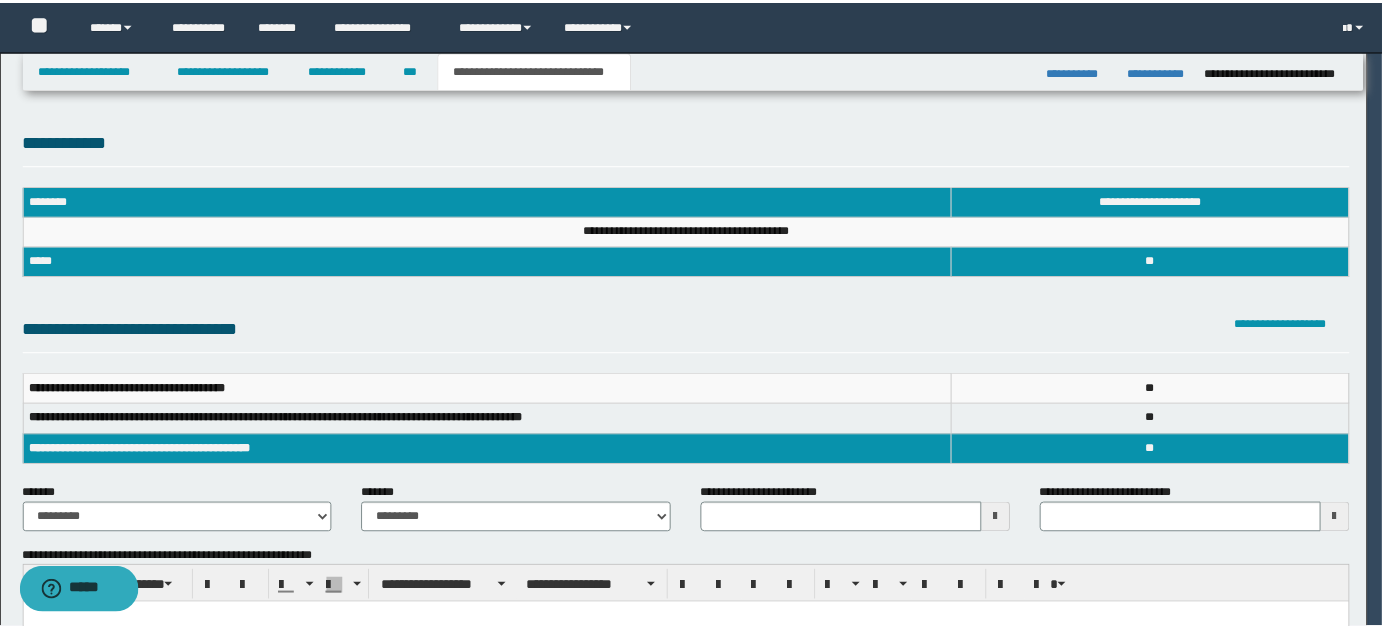 scroll, scrollTop: 0, scrollLeft: 0, axis: both 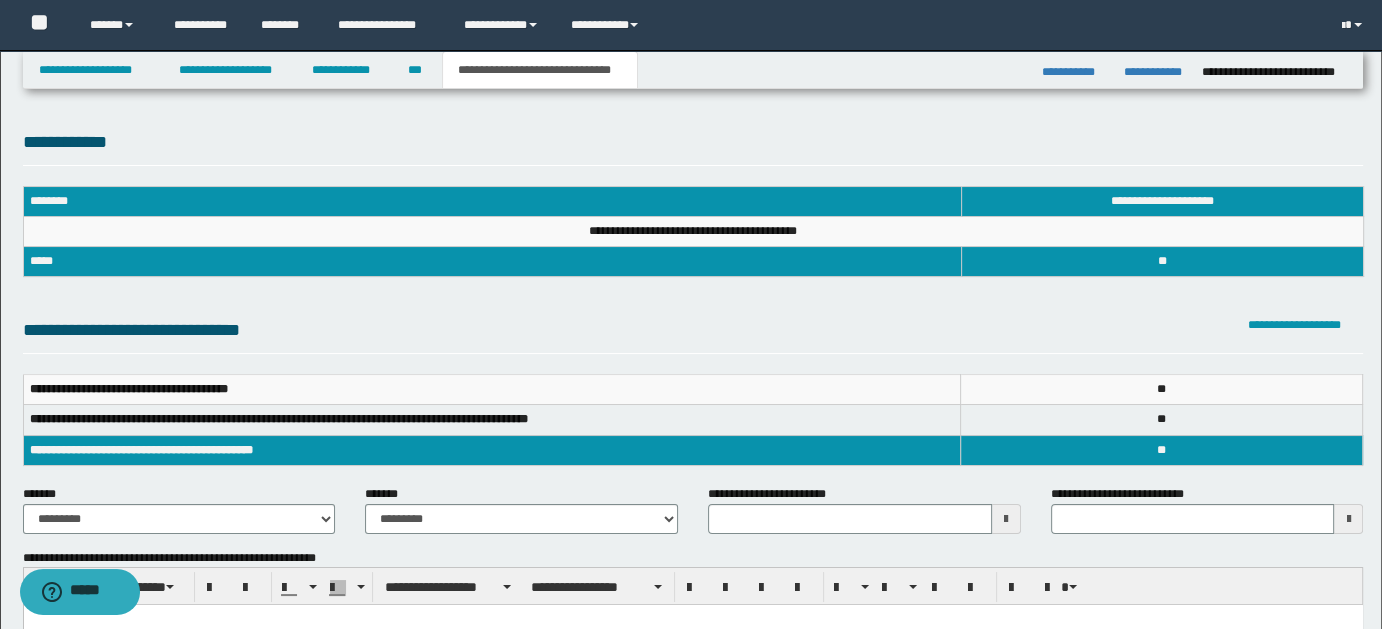 type 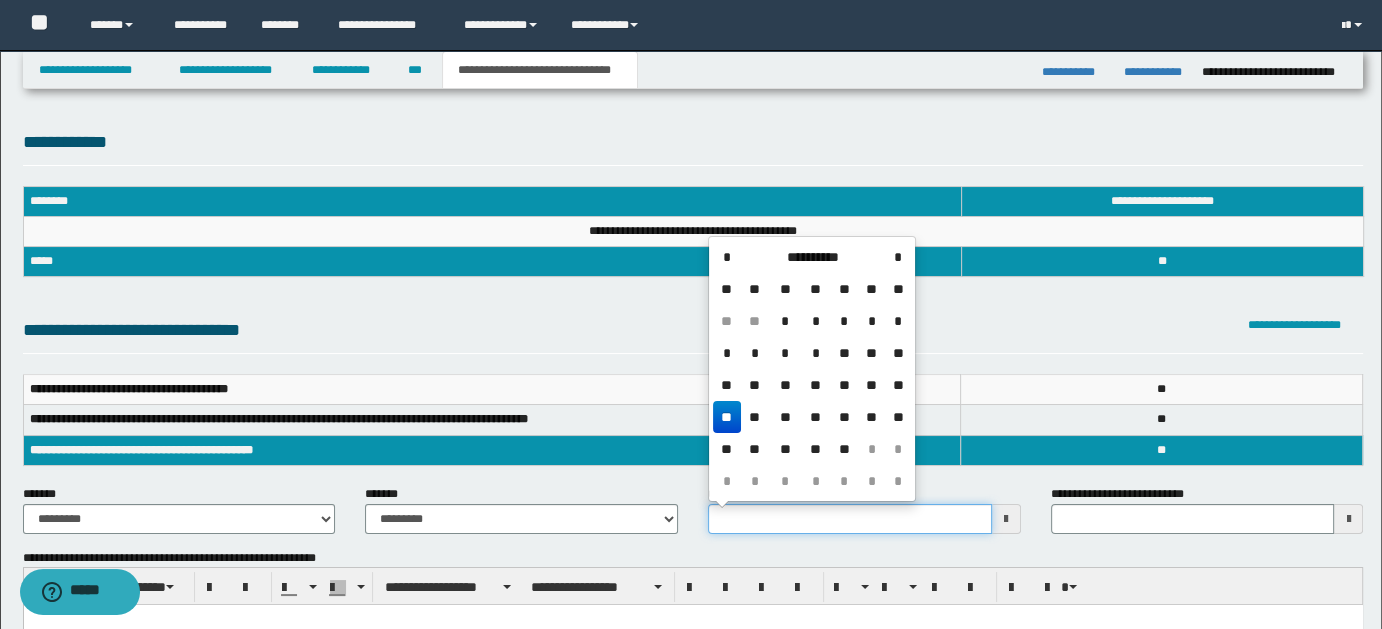 drag, startPoint x: 709, startPoint y: 520, endPoint x: 1196, endPoint y: 532, distance: 487.14783 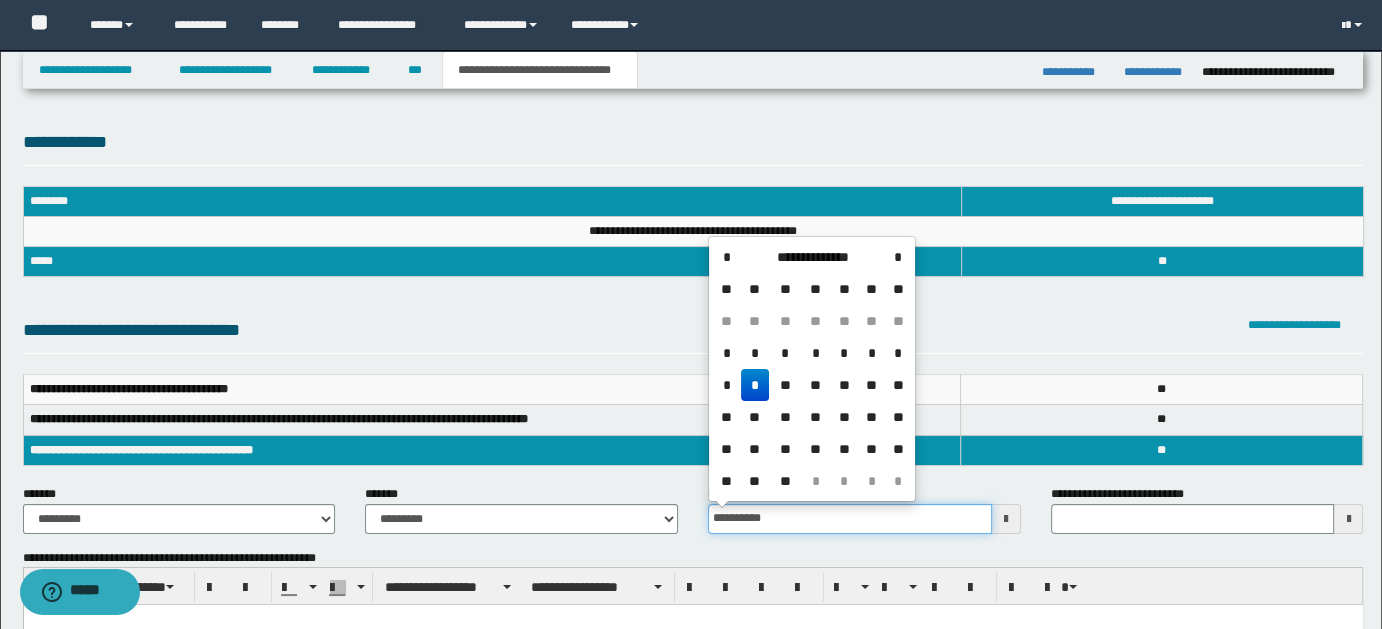 type on "**********" 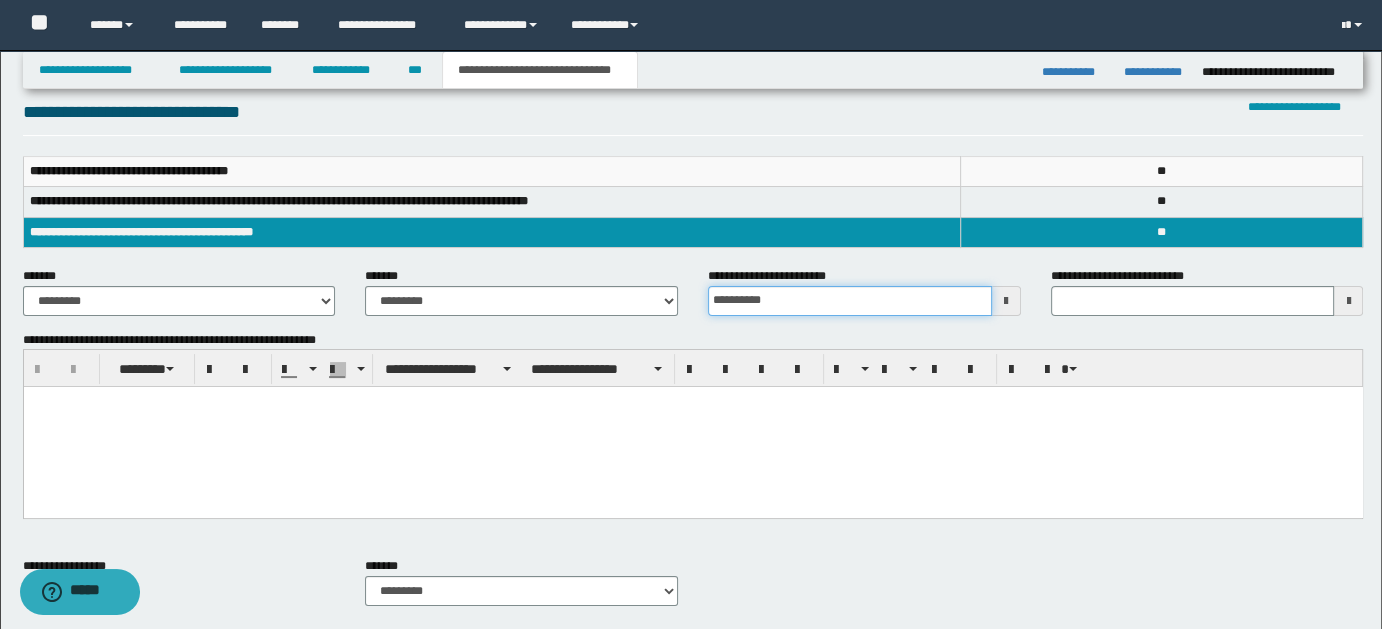 scroll, scrollTop: 222, scrollLeft: 0, axis: vertical 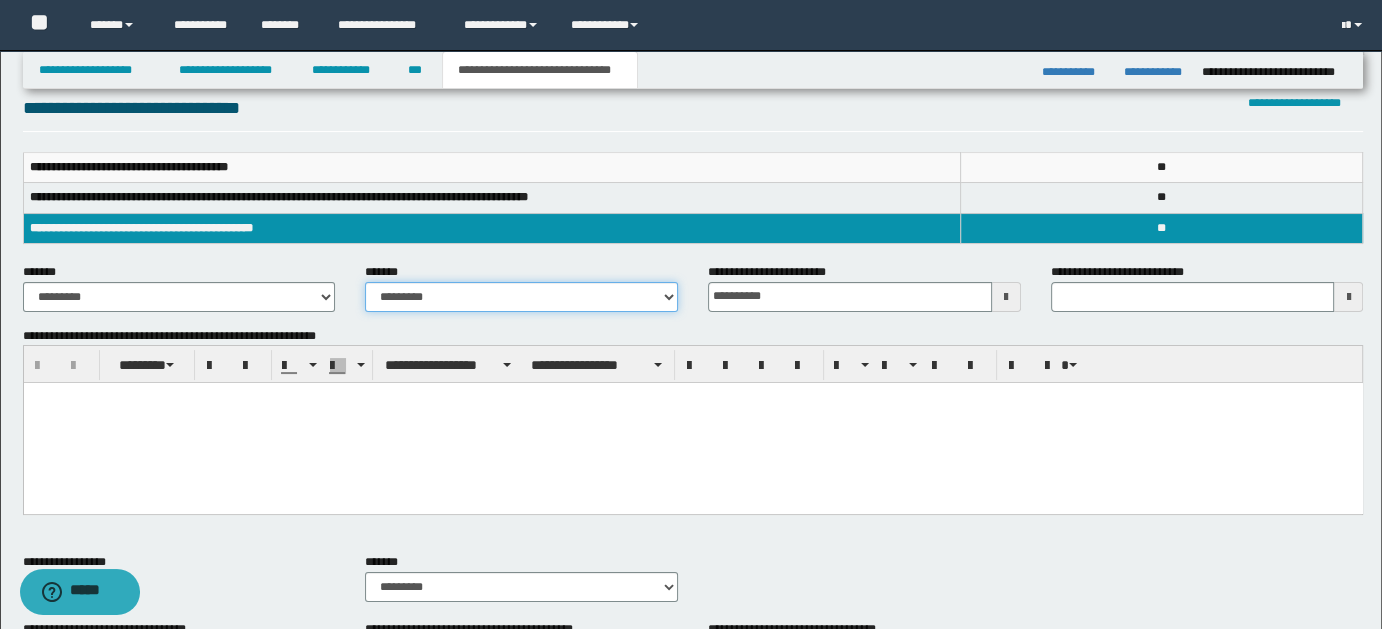 click on "**********" at bounding box center [521, 297] 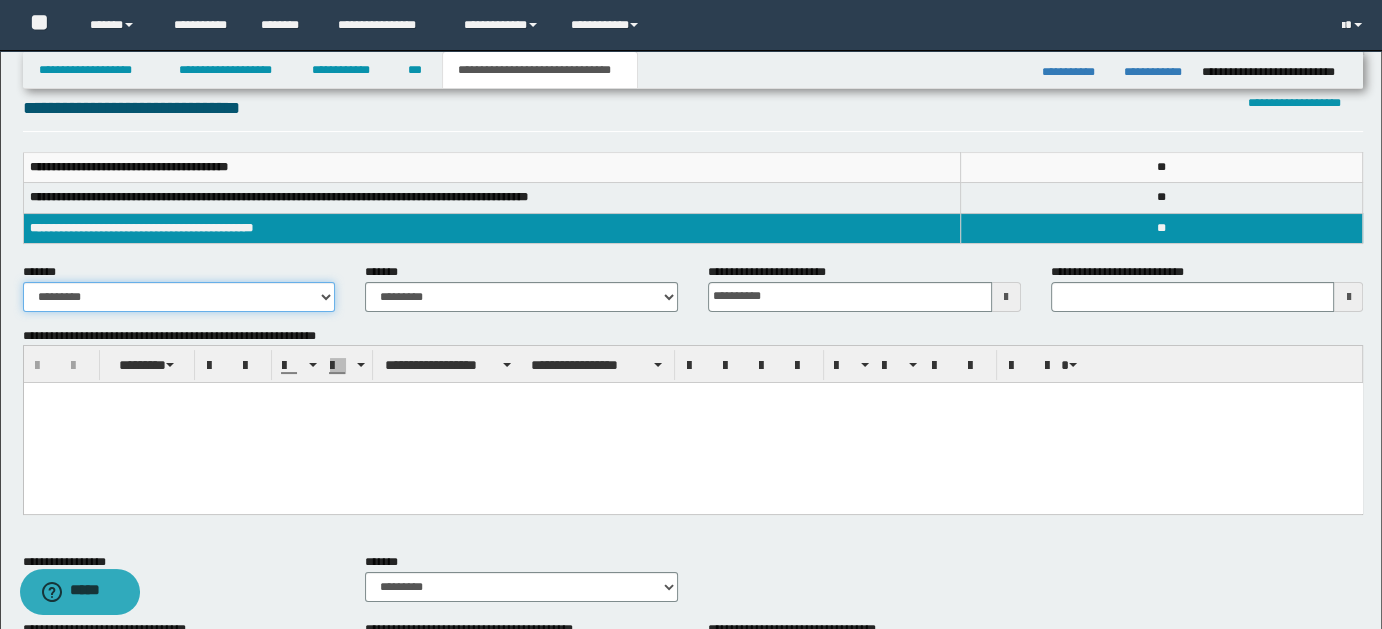 drag, startPoint x: 325, startPoint y: 292, endPoint x: 312, endPoint y: 296, distance: 13.601471 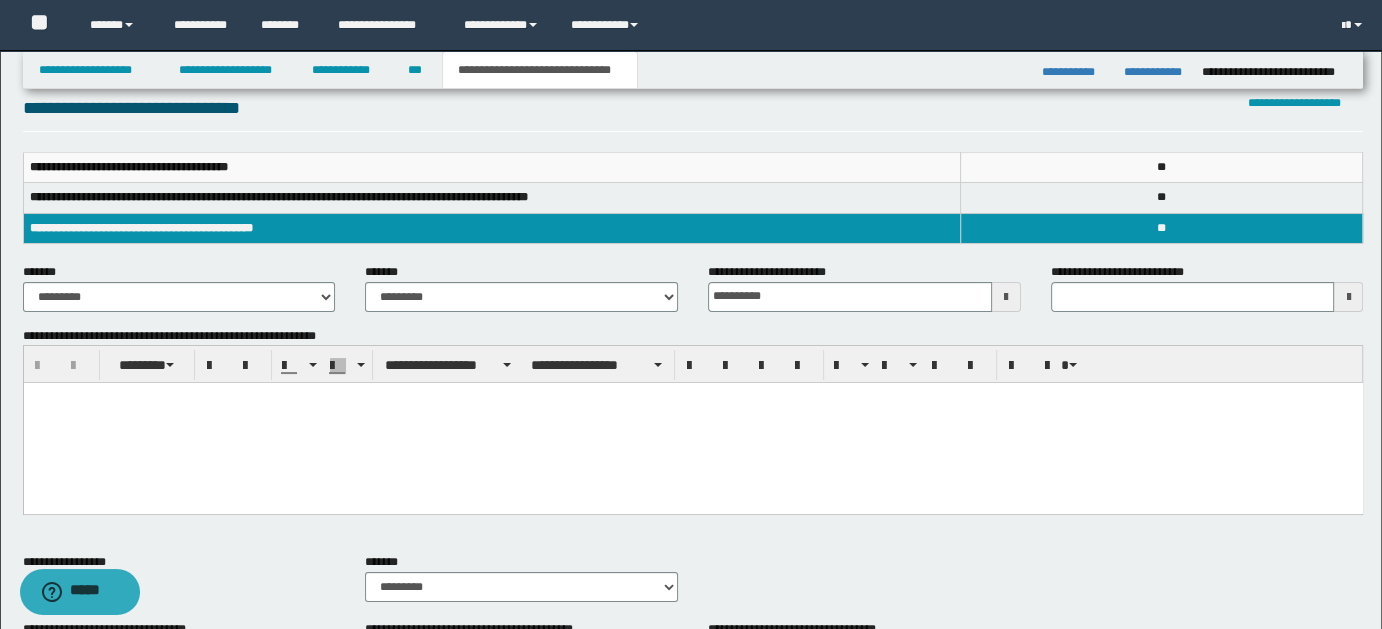 click at bounding box center (692, 398) 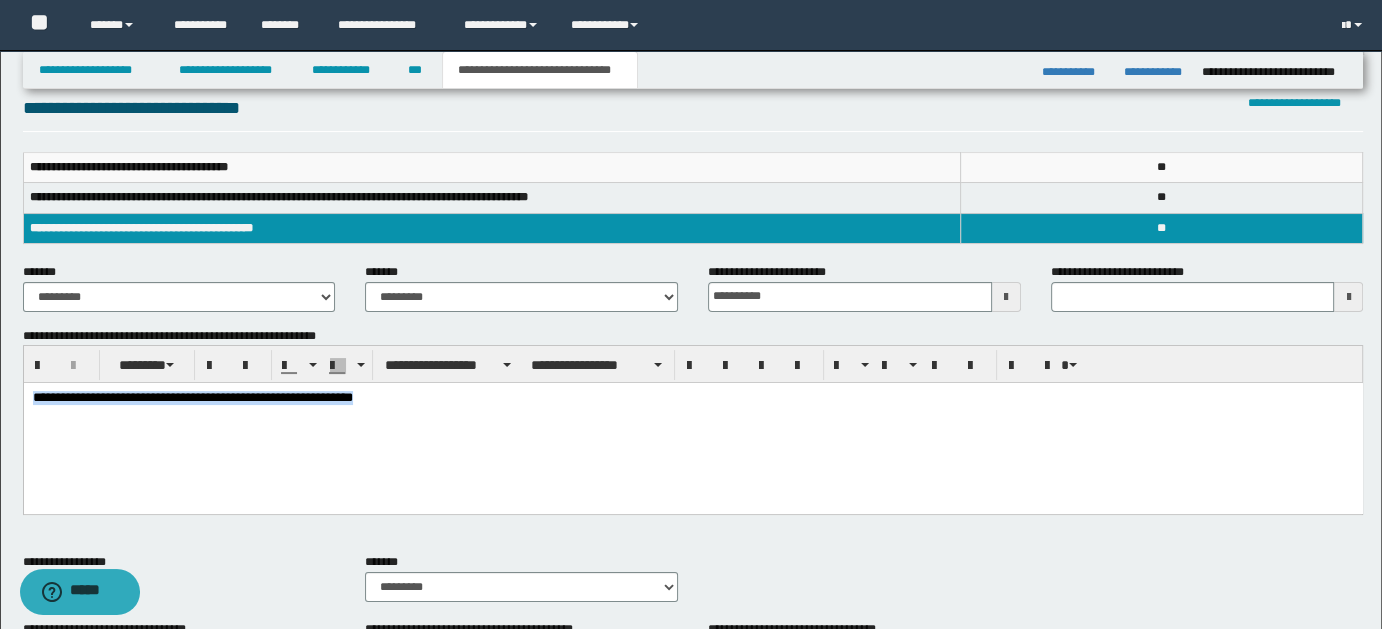 drag, startPoint x: 32, startPoint y: 402, endPoint x: 444, endPoint y: 413, distance: 412.14682 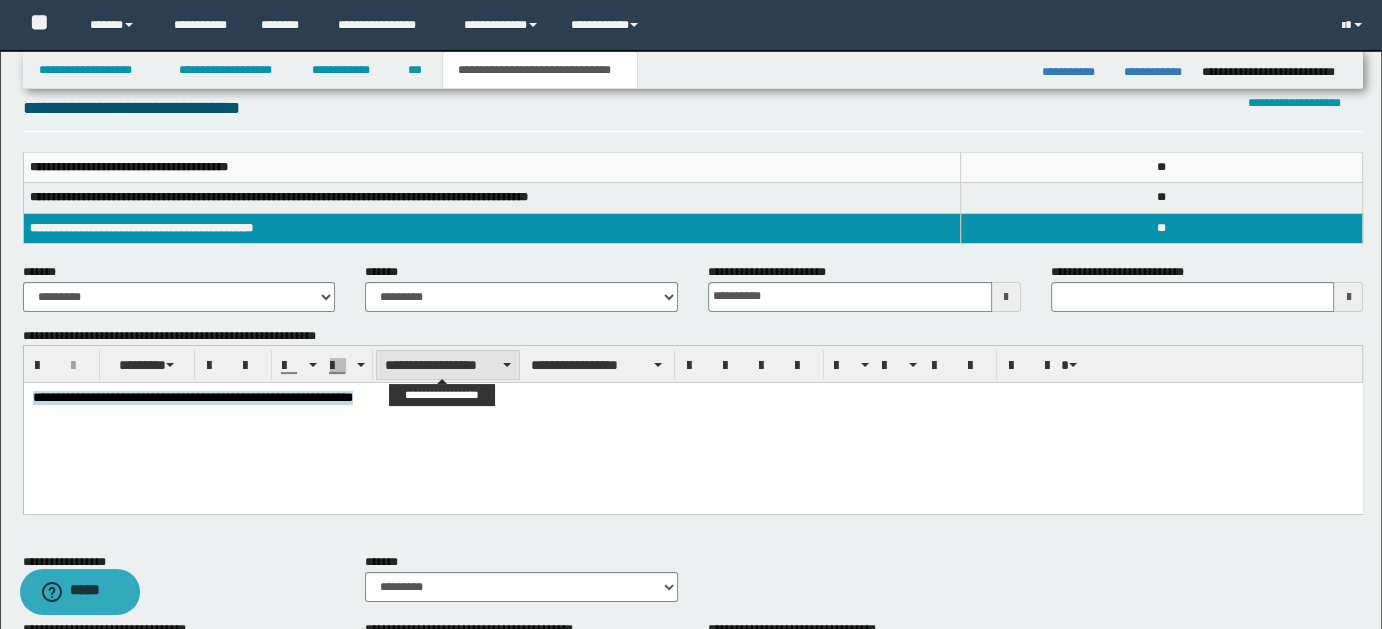 click at bounding box center [507, 365] 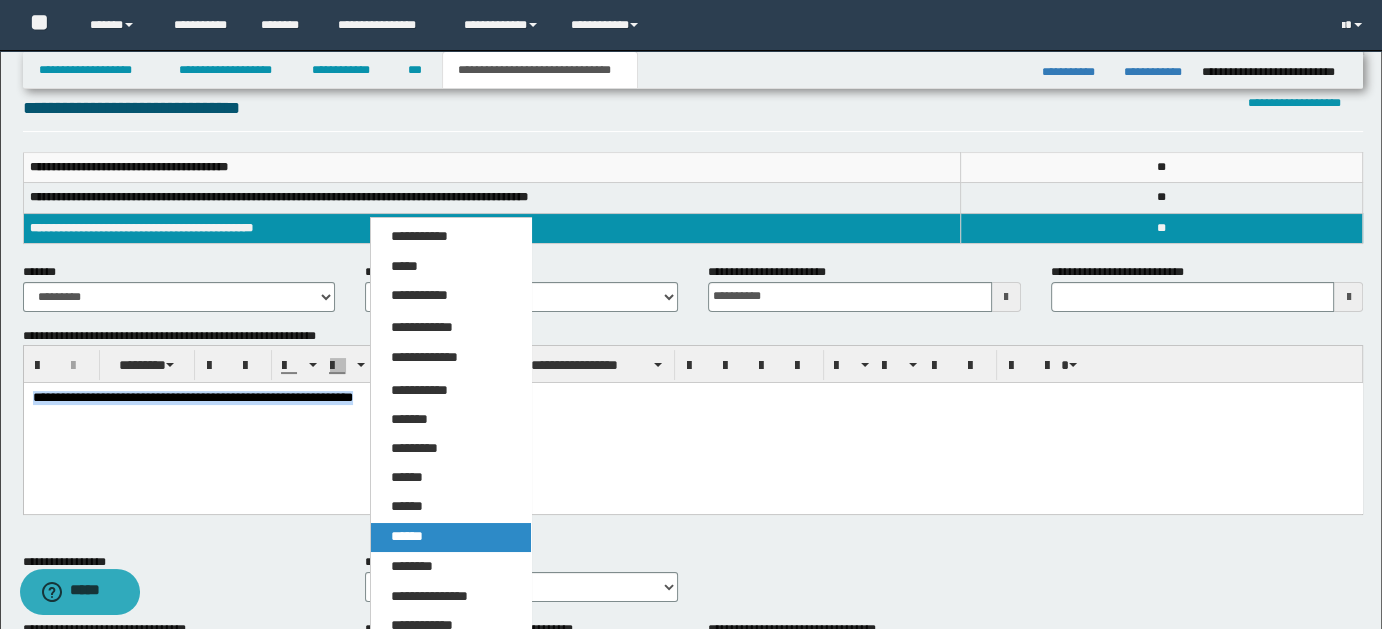 click on "******" at bounding box center (407, 536) 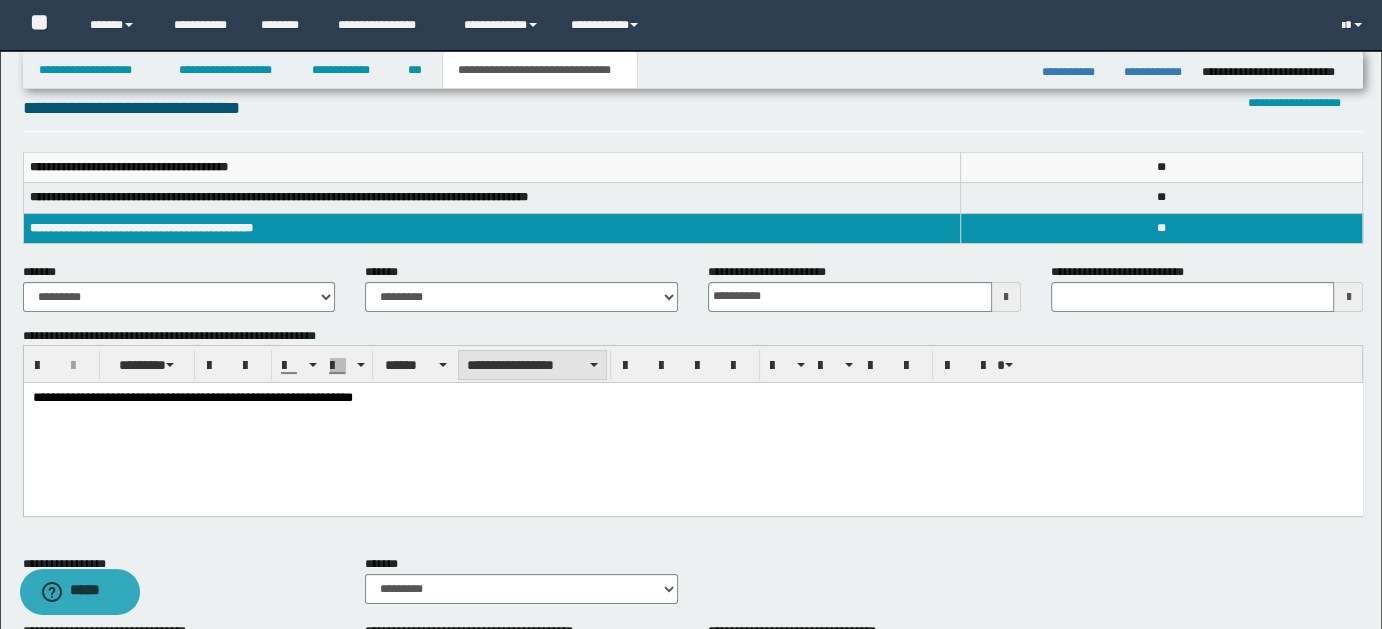 click on "**********" at bounding box center [532, 365] 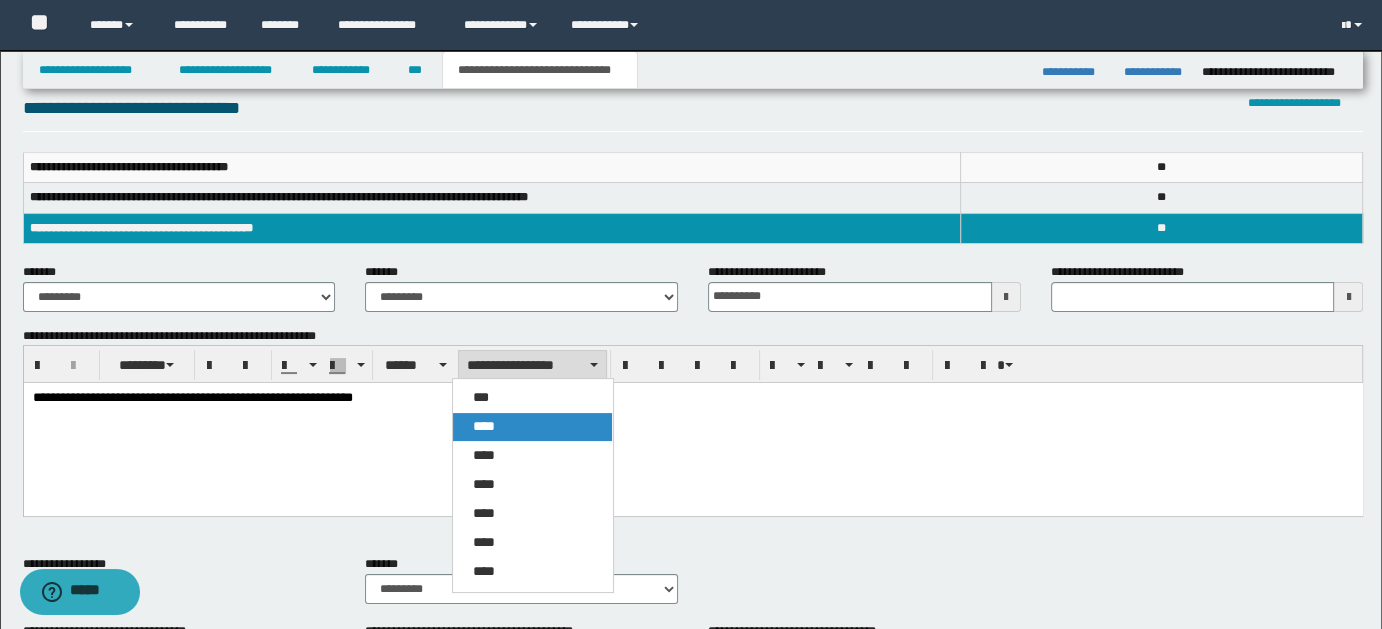 click on "****" at bounding box center (532, 427) 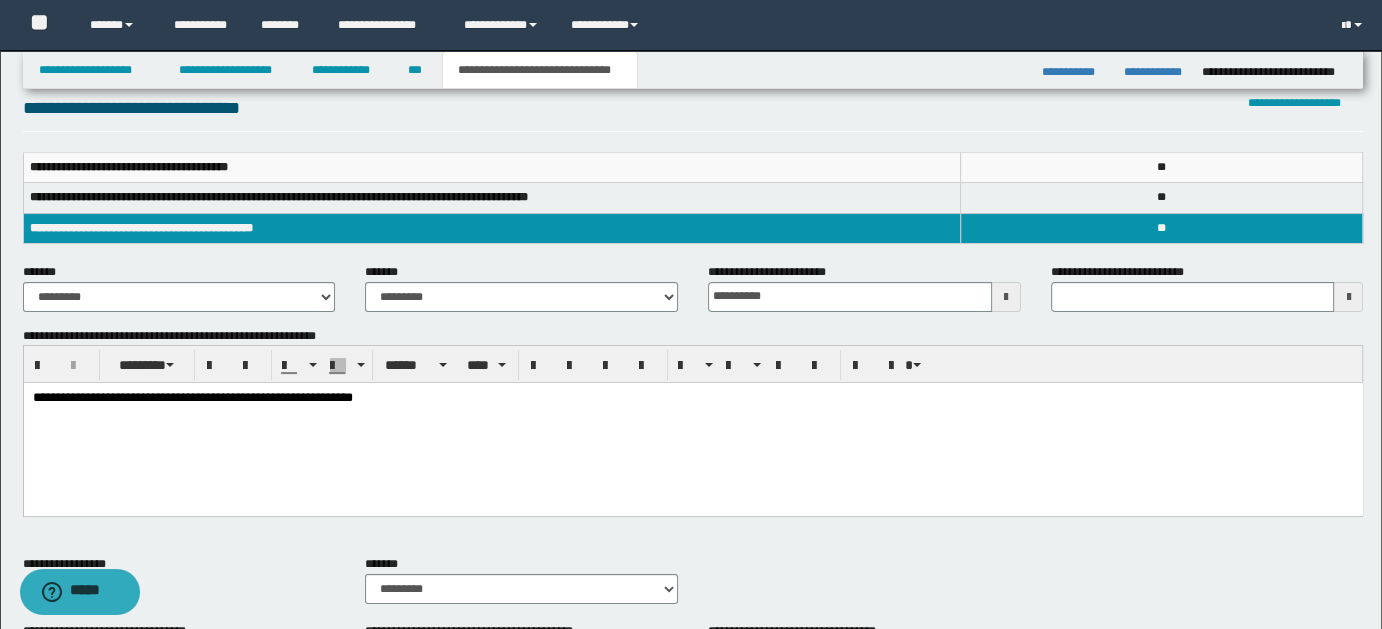 click on "**********" at bounding box center [692, 424] 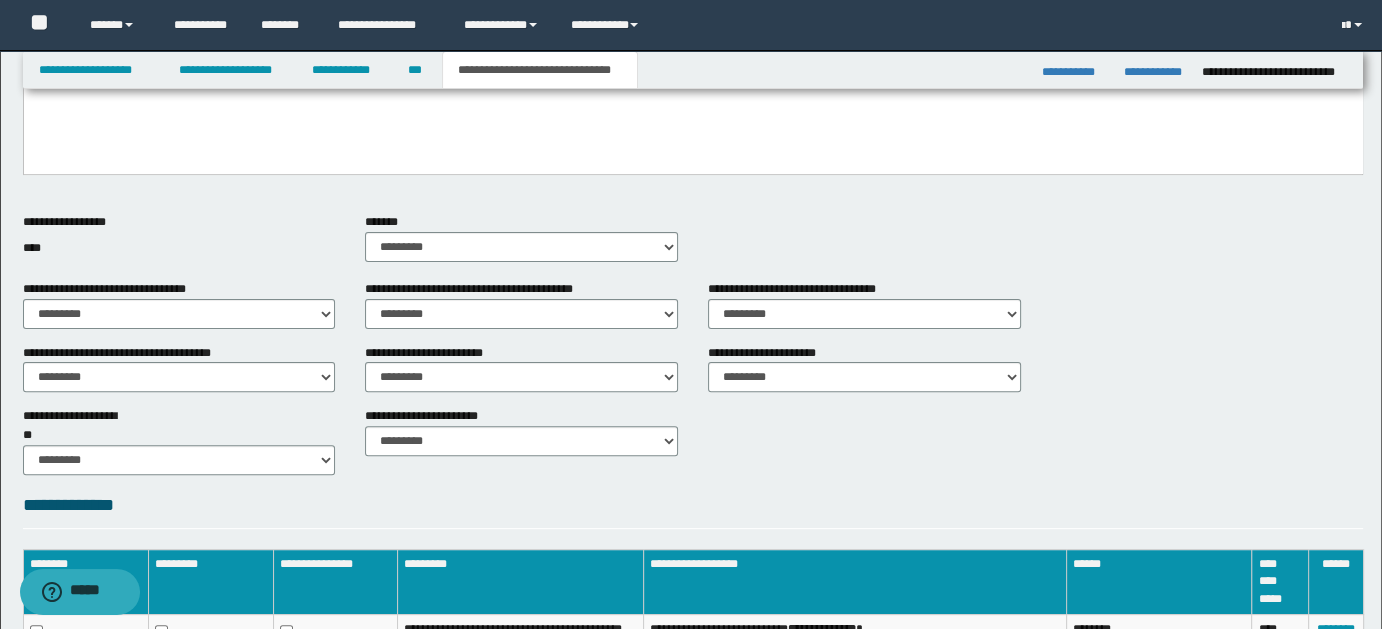 scroll, scrollTop: 643, scrollLeft: 0, axis: vertical 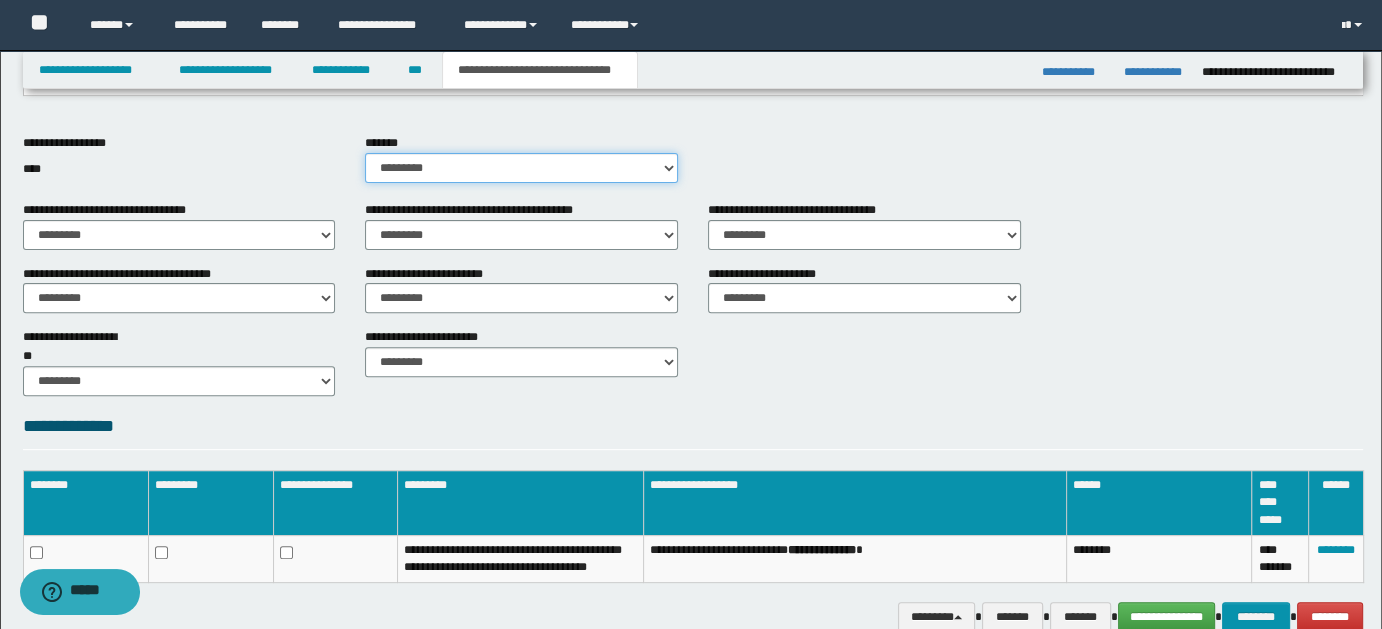 click on "*********
**
**" at bounding box center [521, 168] 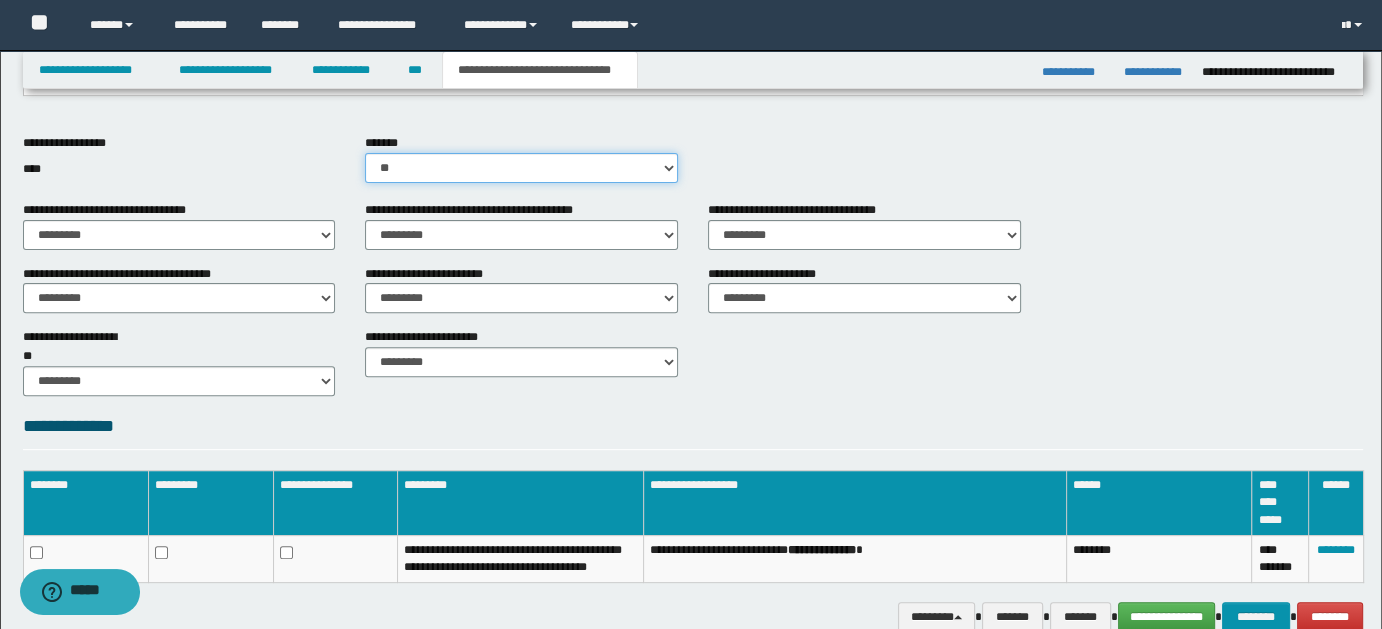click on "*********
**
**" at bounding box center (521, 168) 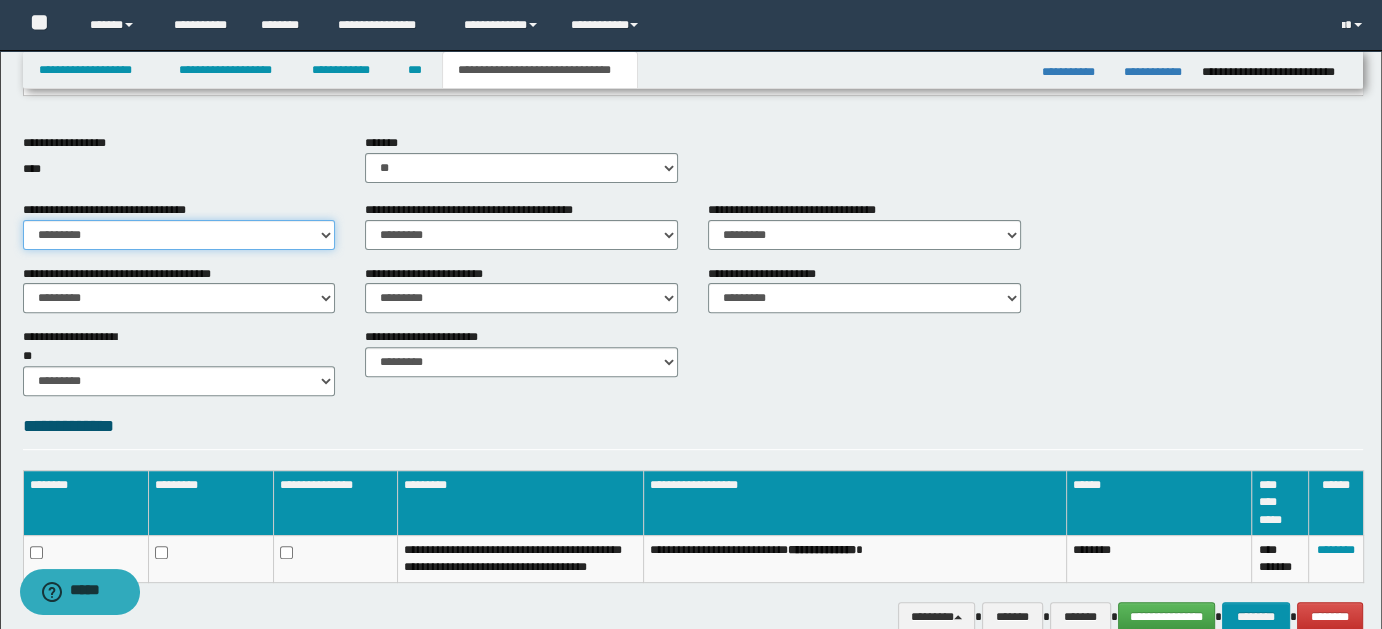 click on "*********
**
**" at bounding box center (179, 235) 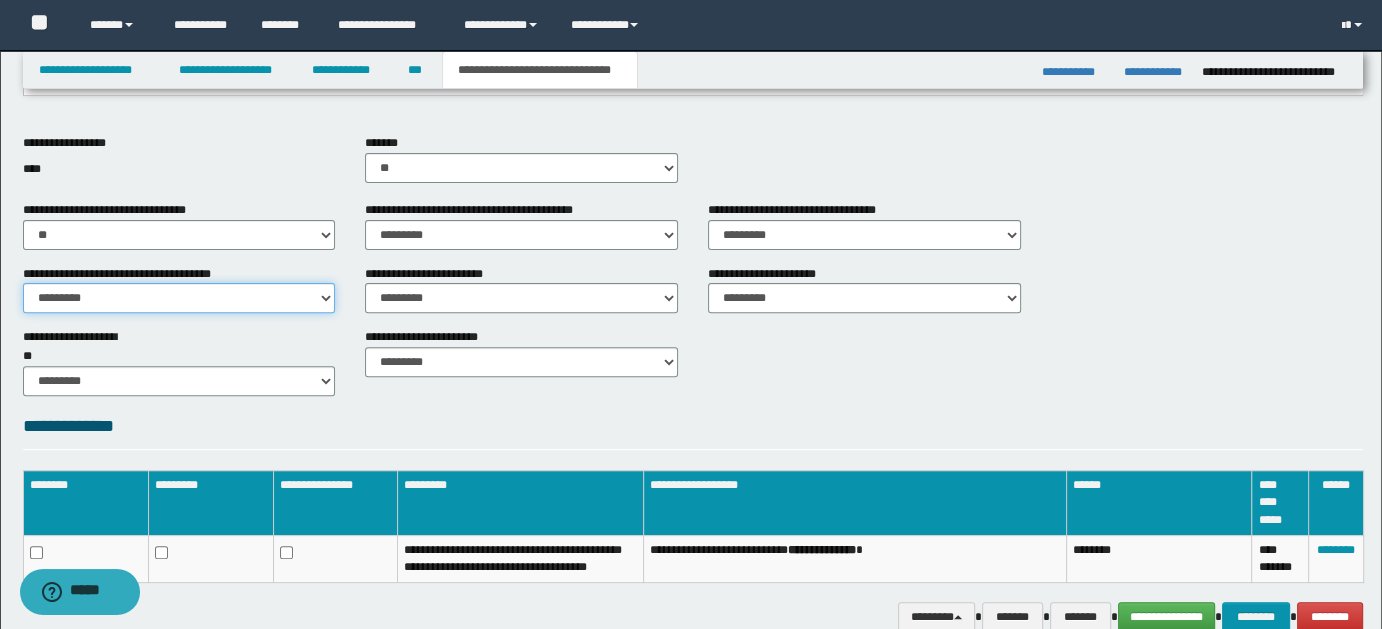 drag, startPoint x: 322, startPoint y: 296, endPoint x: 320, endPoint y: 310, distance: 14.142136 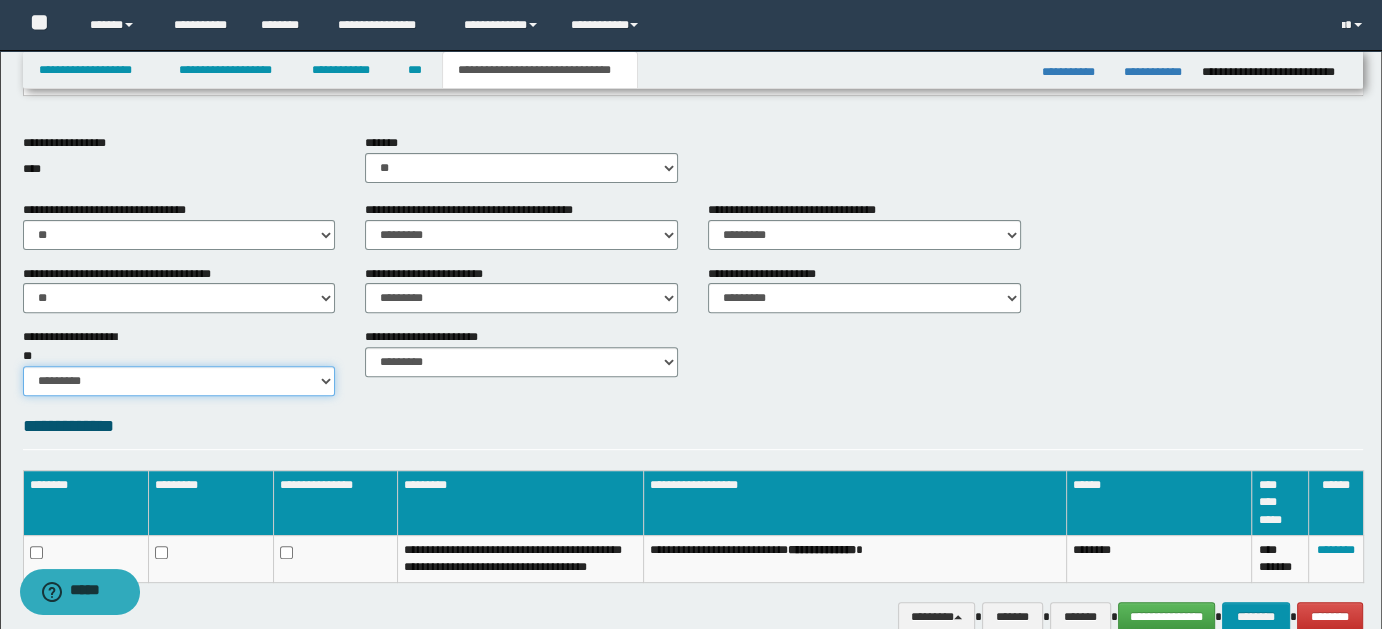 click on "*********
**
**" at bounding box center (179, 381) 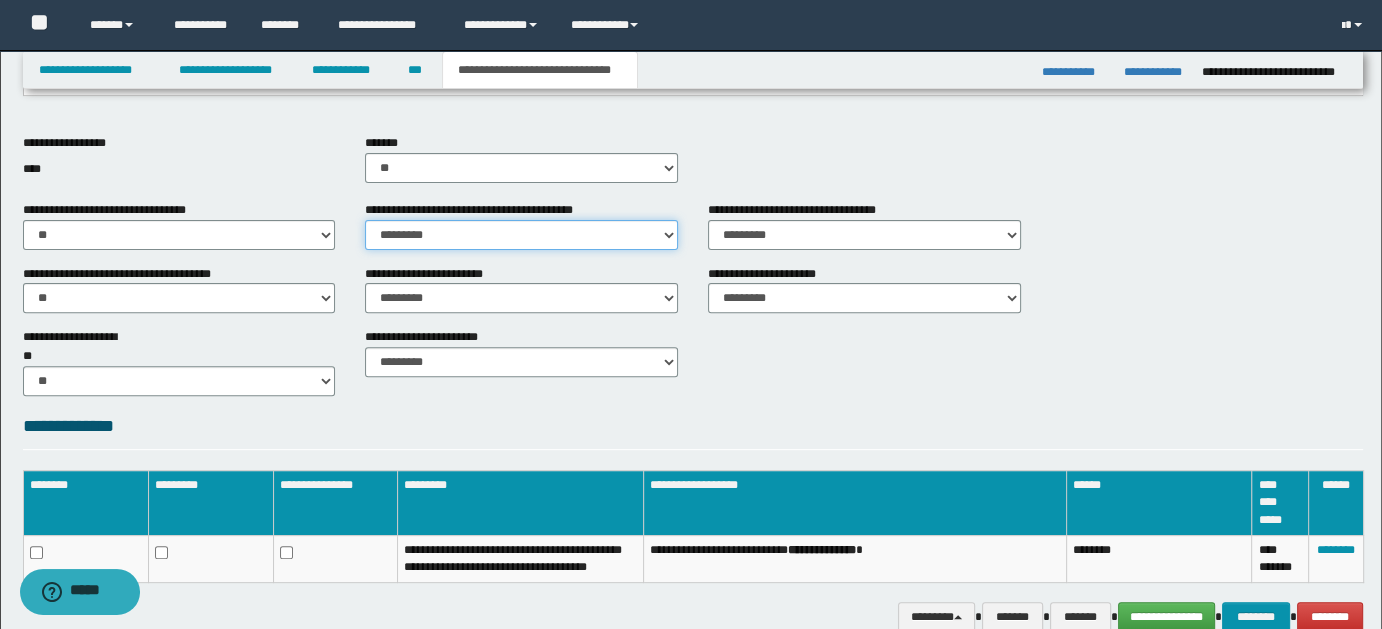 drag, startPoint x: 669, startPoint y: 227, endPoint x: 648, endPoint y: 244, distance: 27.018513 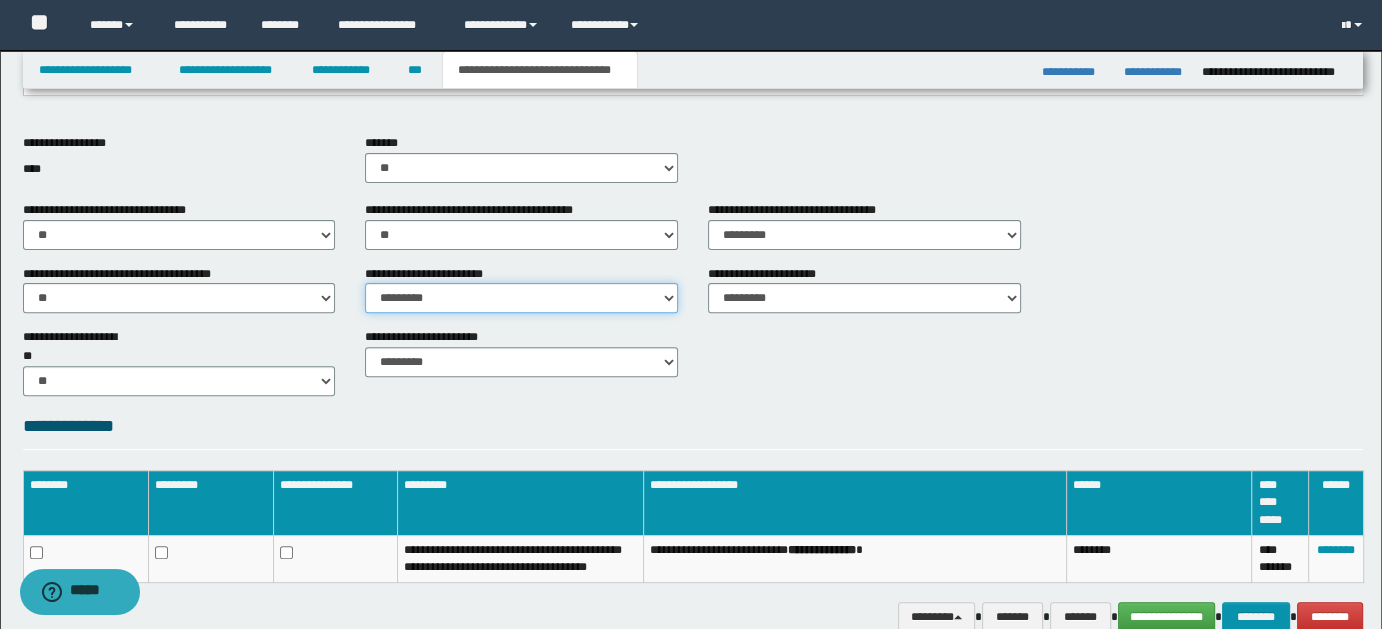 click on "*********
**
**" at bounding box center (521, 298) 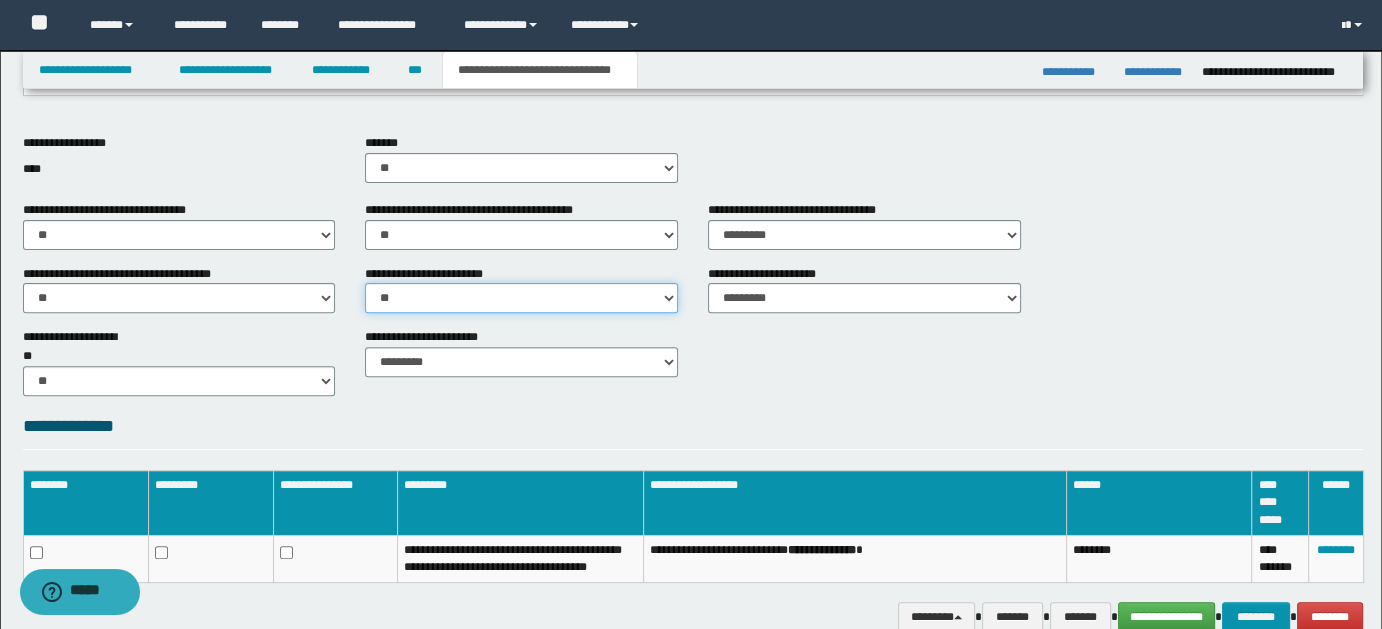 click on "*********
**
**" at bounding box center (521, 298) 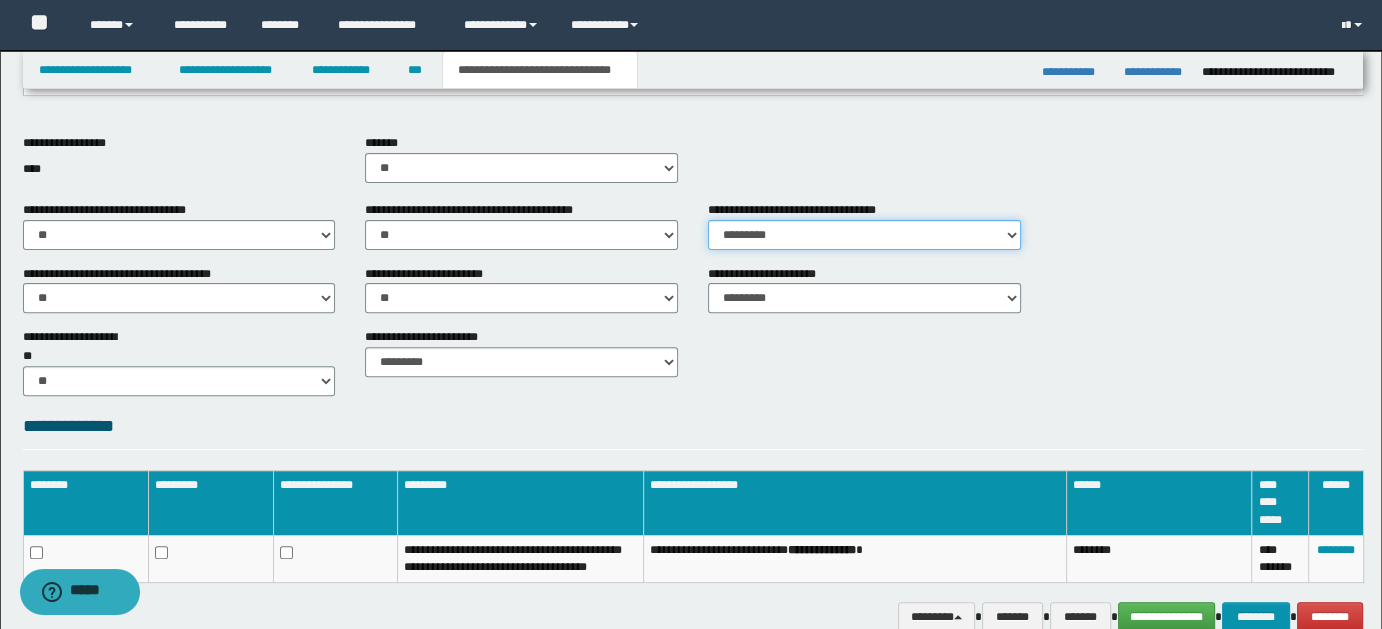 click on "*********
**
**" at bounding box center (864, 235) 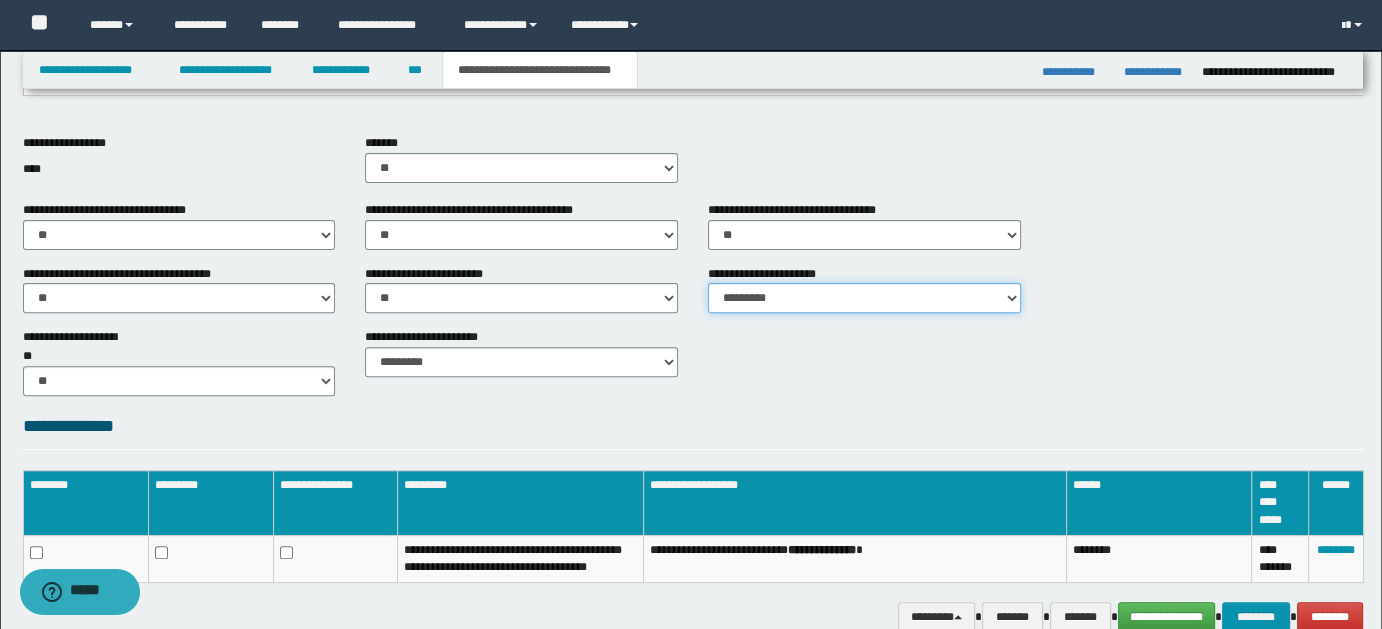 click on "*********
**
**" at bounding box center [864, 298] 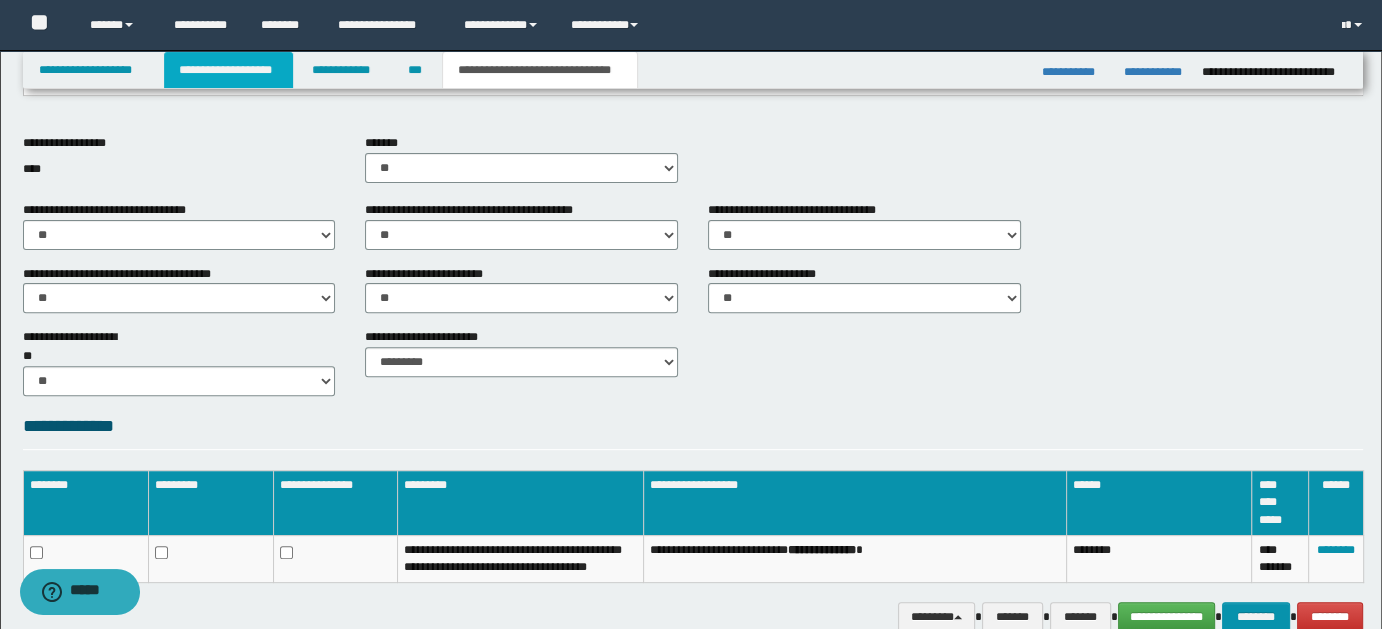 click on "**********" at bounding box center [228, 70] 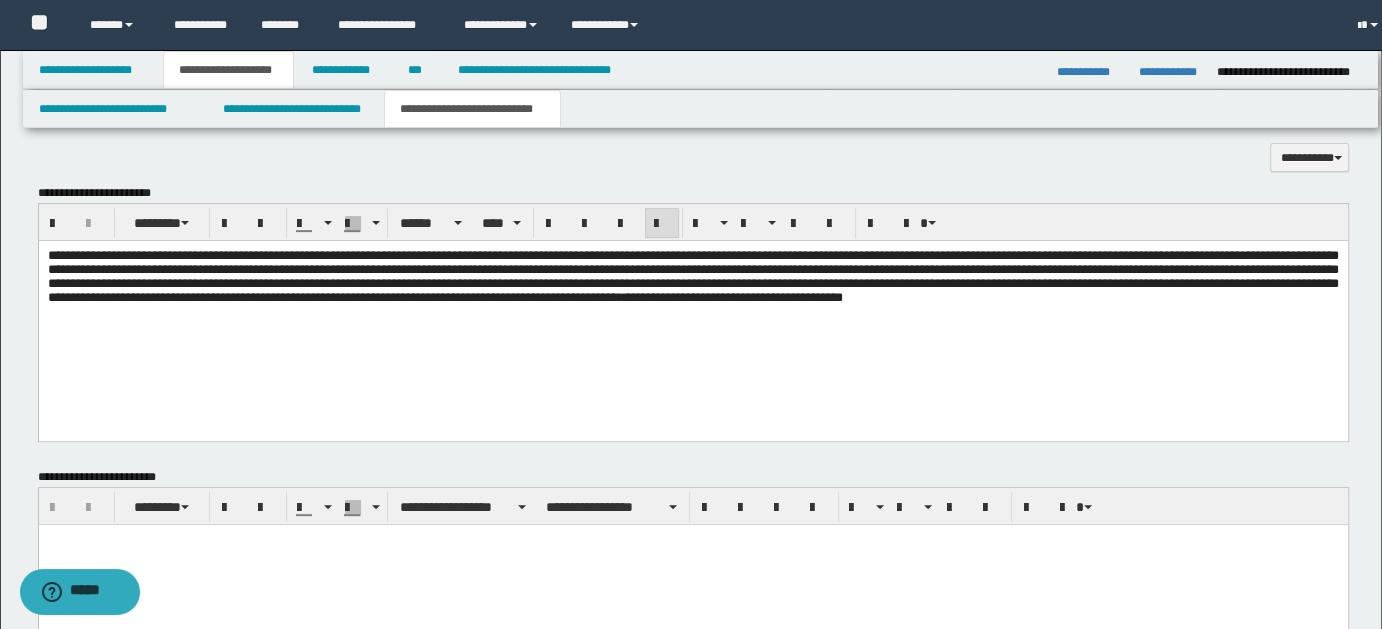 scroll, scrollTop: 674, scrollLeft: 0, axis: vertical 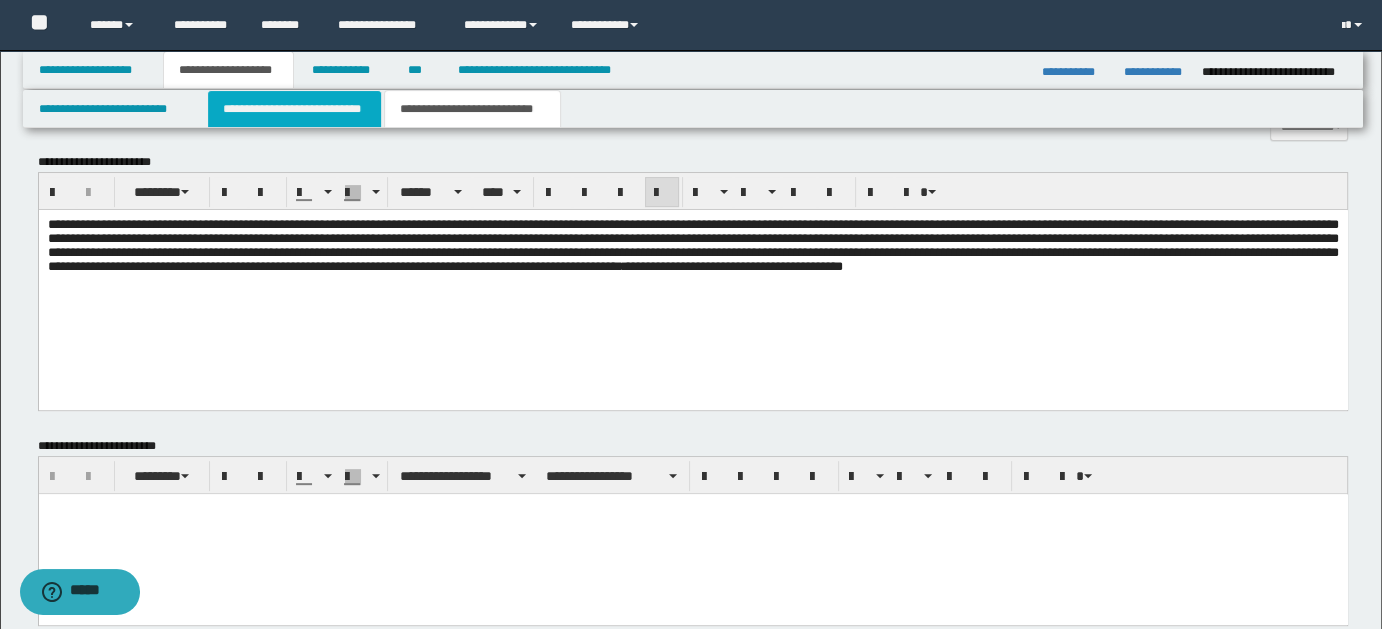 click on "**********" at bounding box center (294, 109) 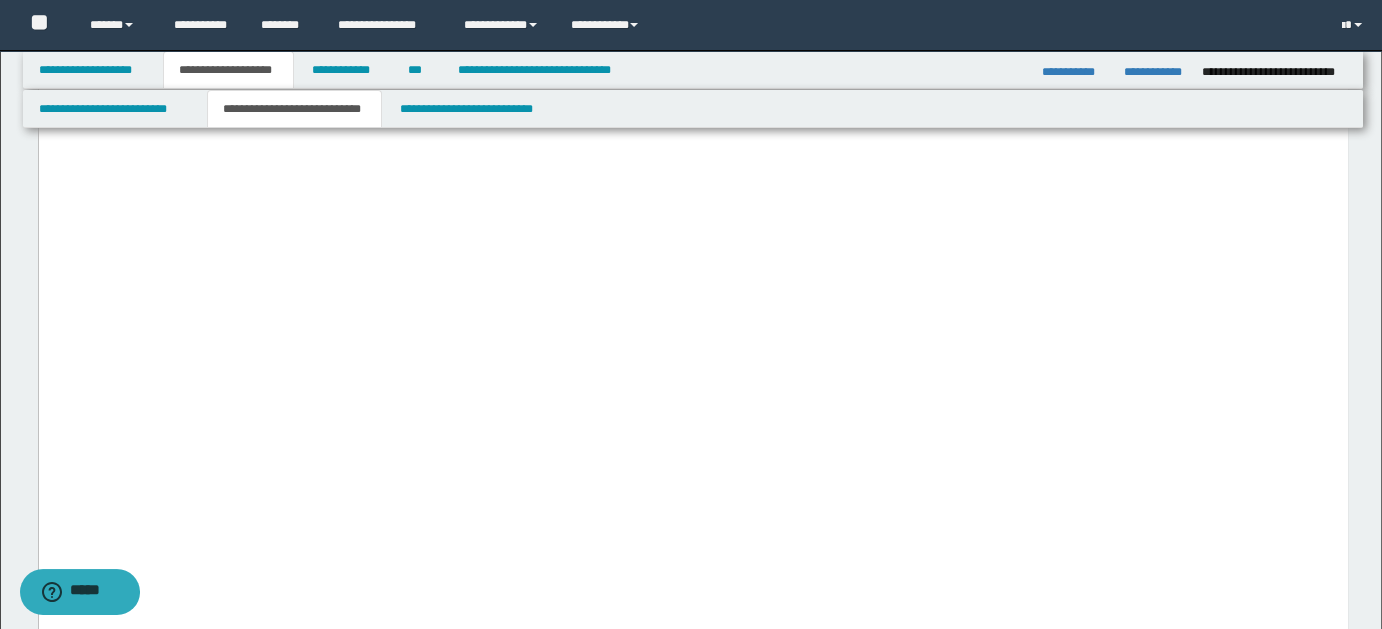 scroll, scrollTop: 1741, scrollLeft: 0, axis: vertical 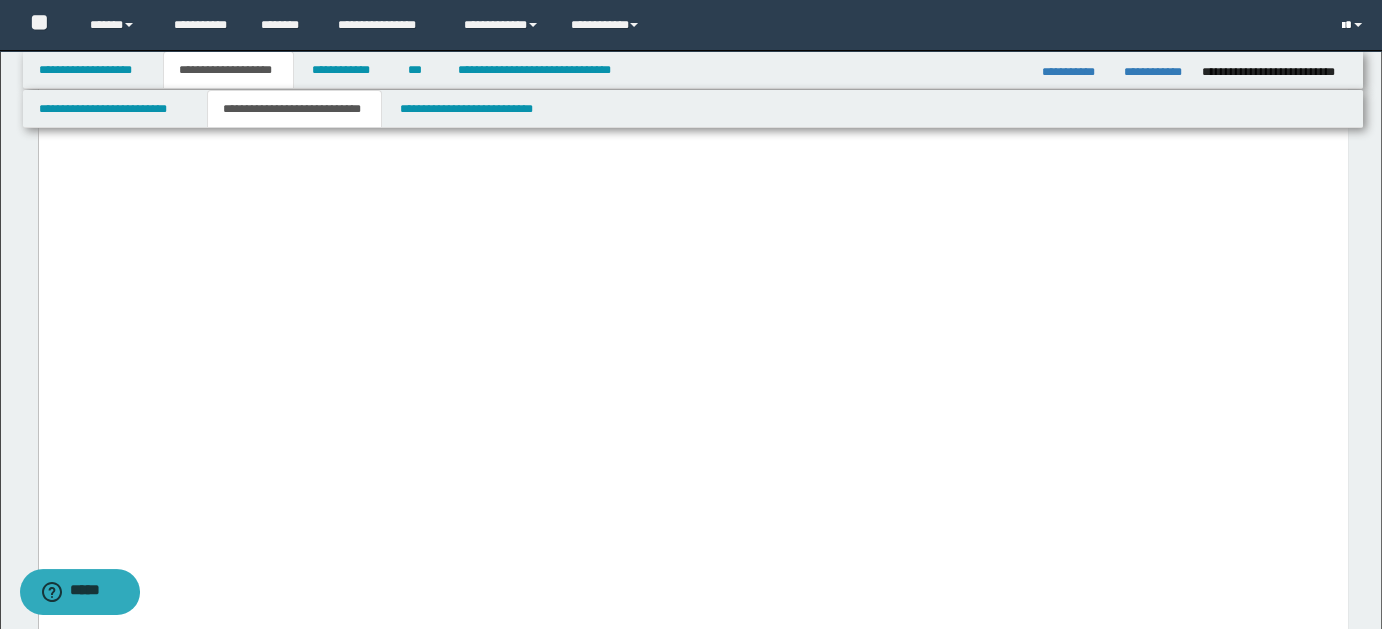 click at bounding box center [1354, 25] 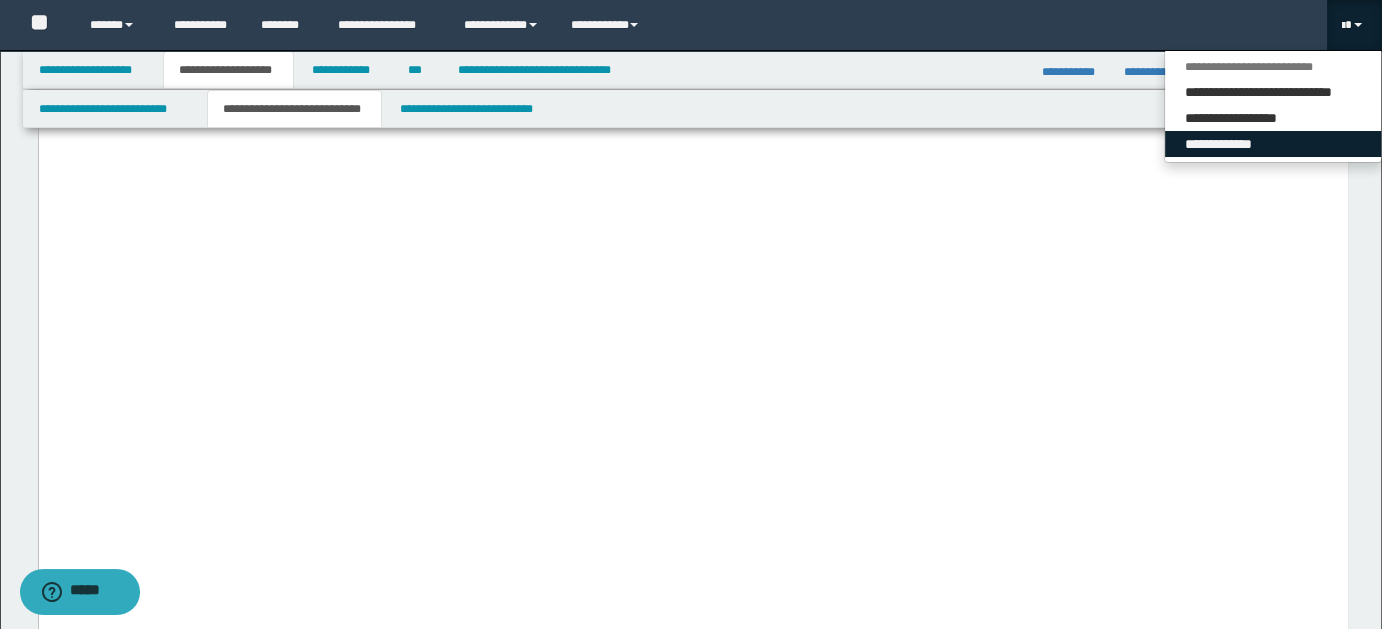 click on "**********" at bounding box center [1273, 144] 